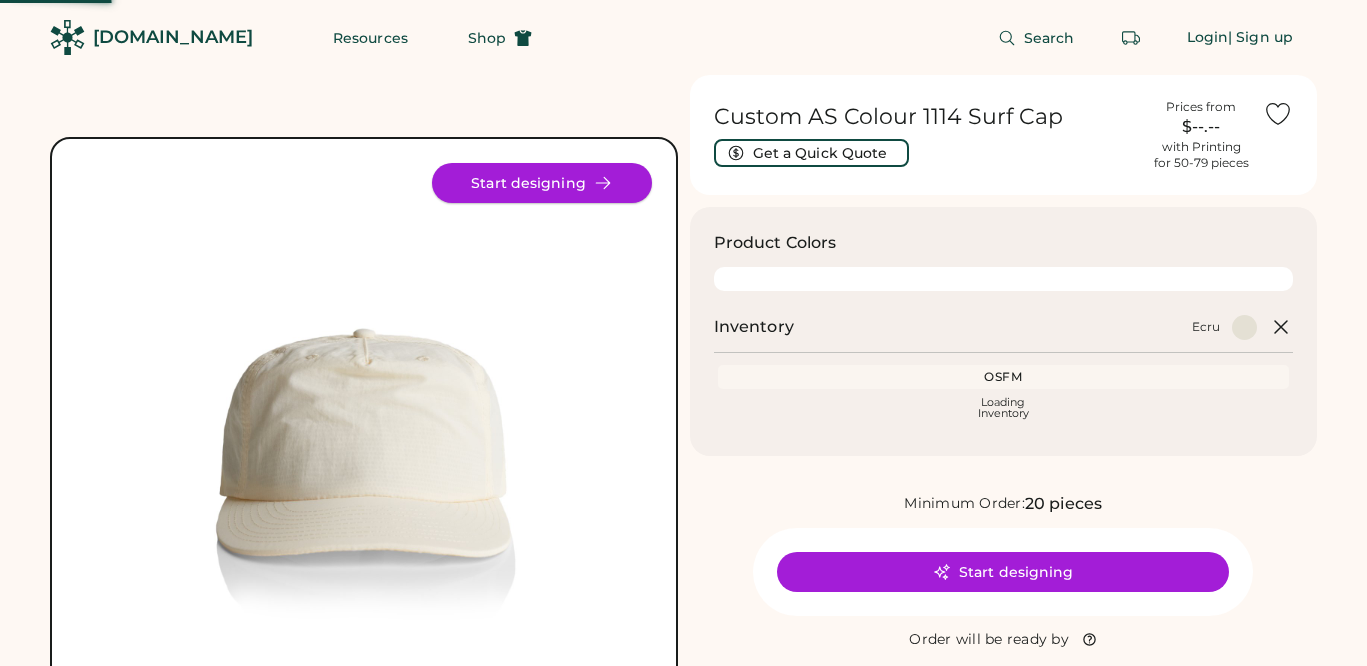 scroll, scrollTop: 0, scrollLeft: 0, axis: both 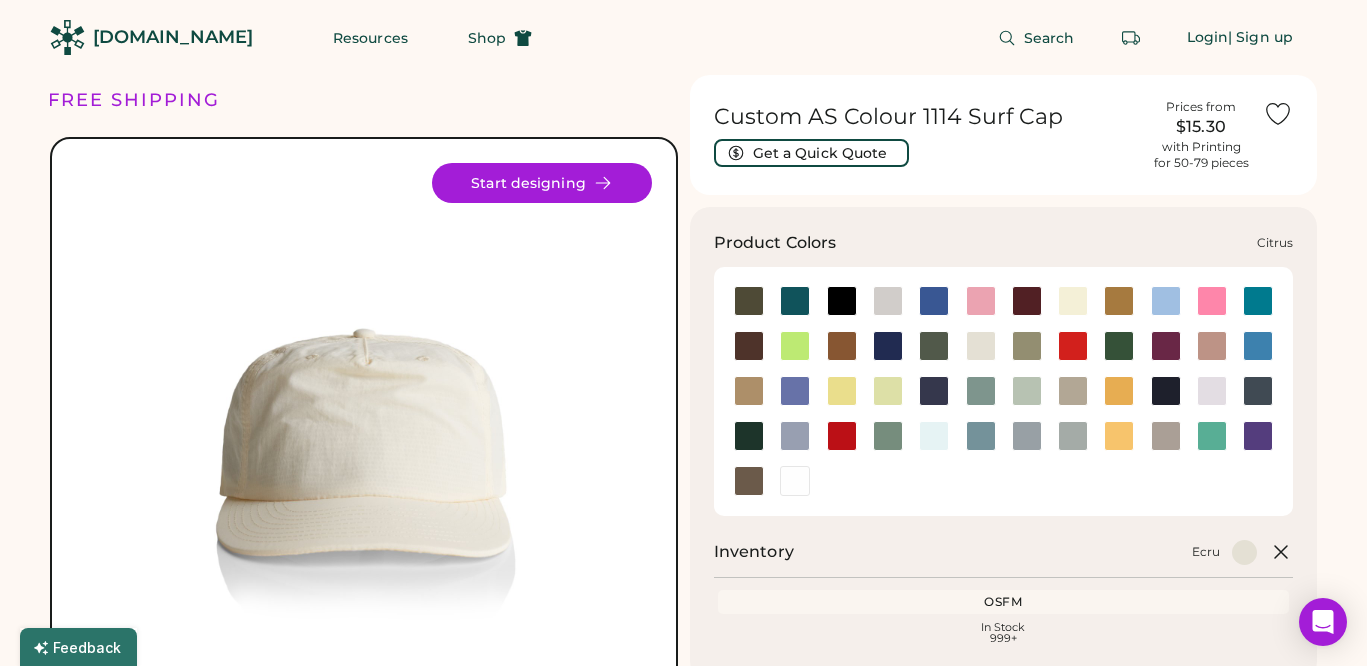 click at bounding box center (795, 346) 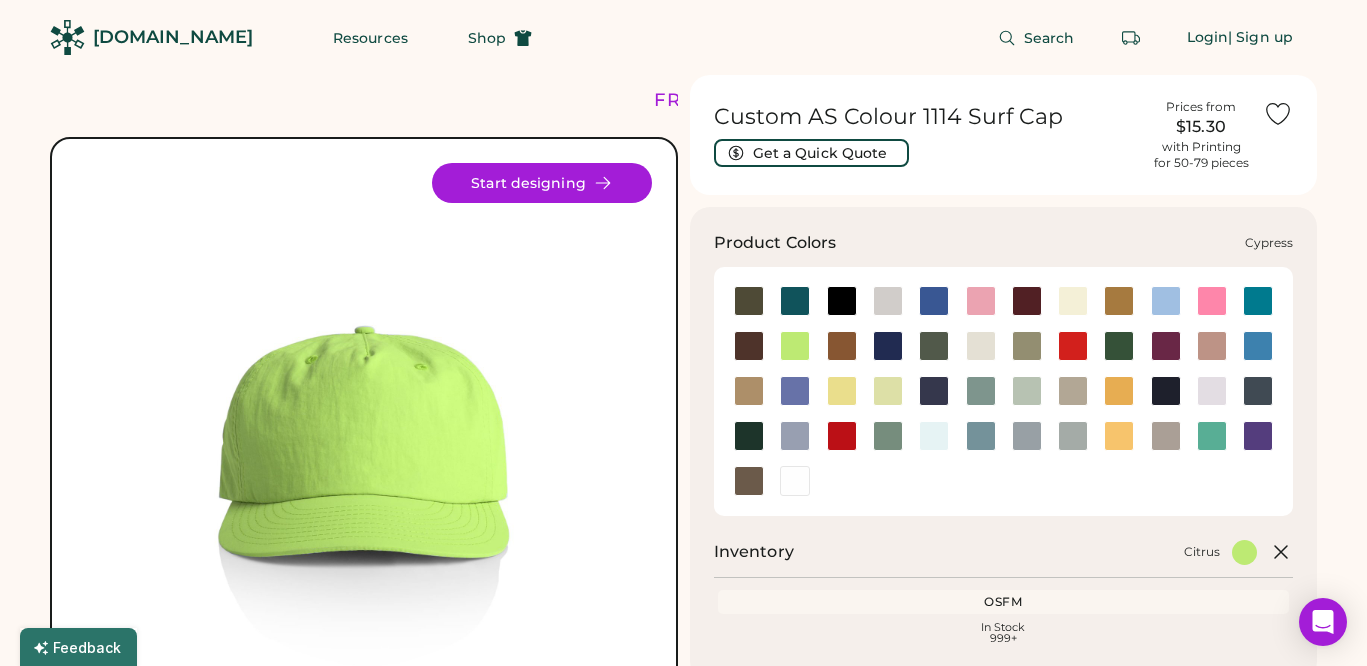 click at bounding box center [981, 391] 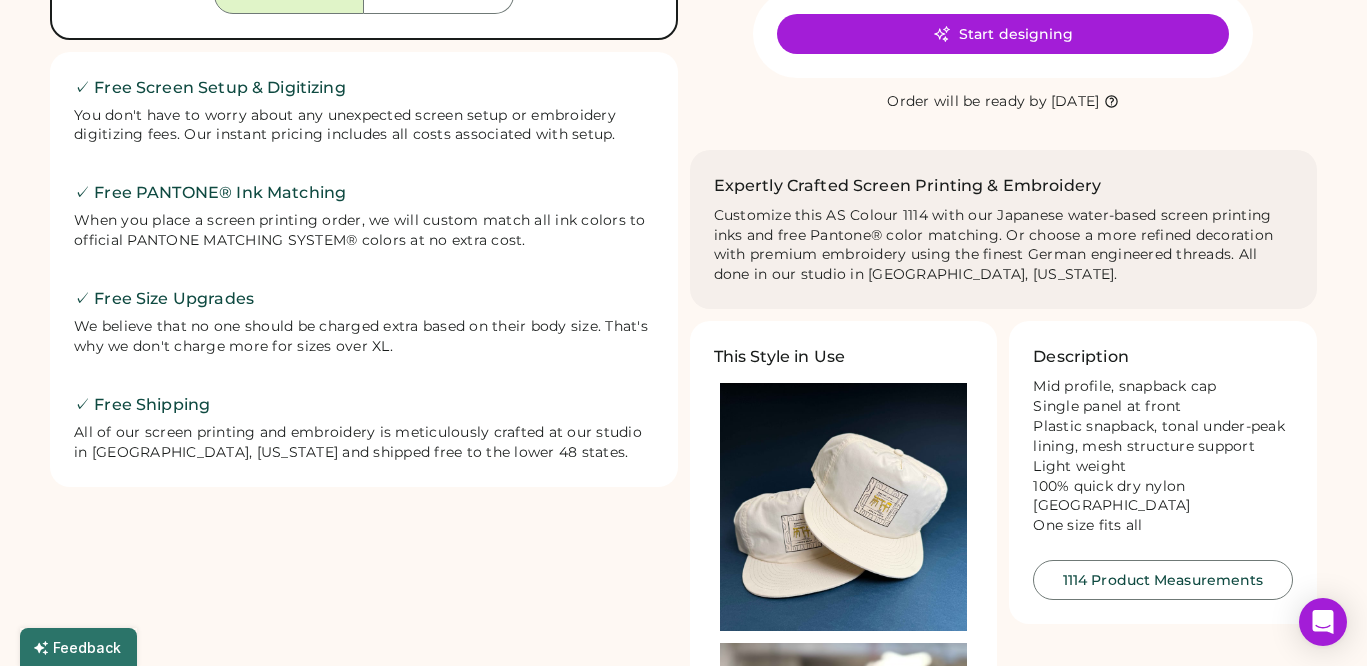 scroll, scrollTop: 919, scrollLeft: 0, axis: vertical 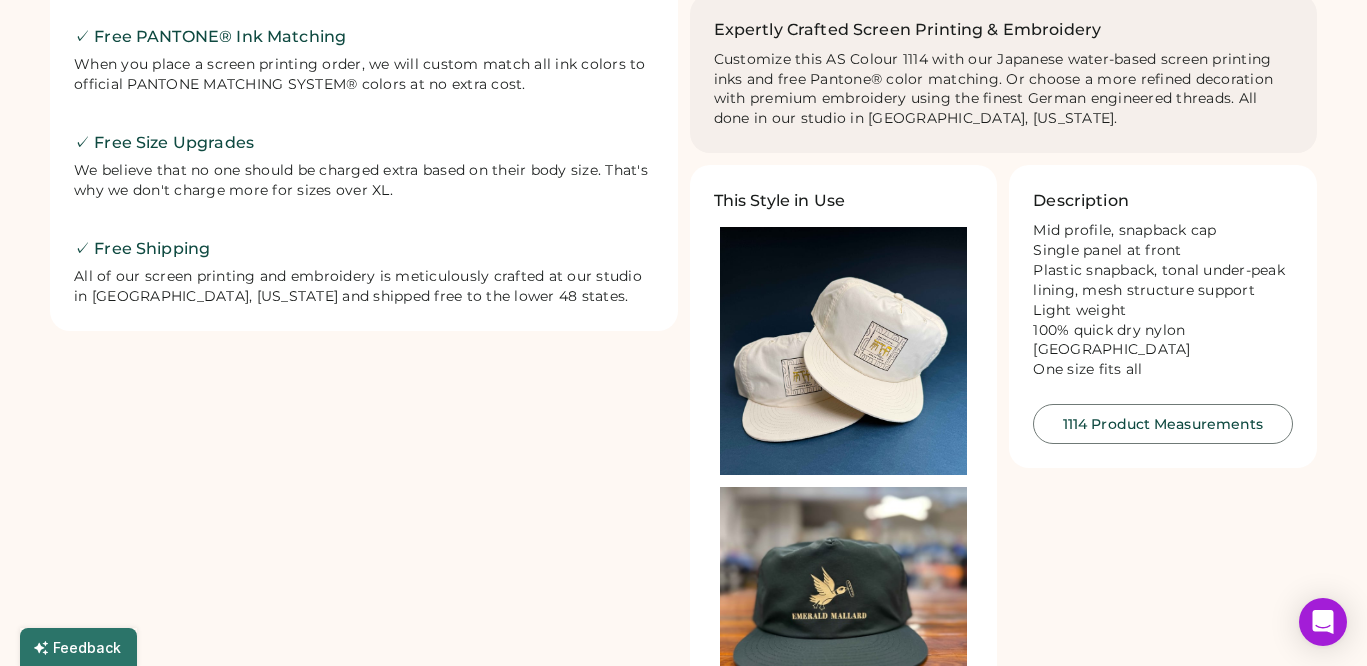 click at bounding box center [844, 351] 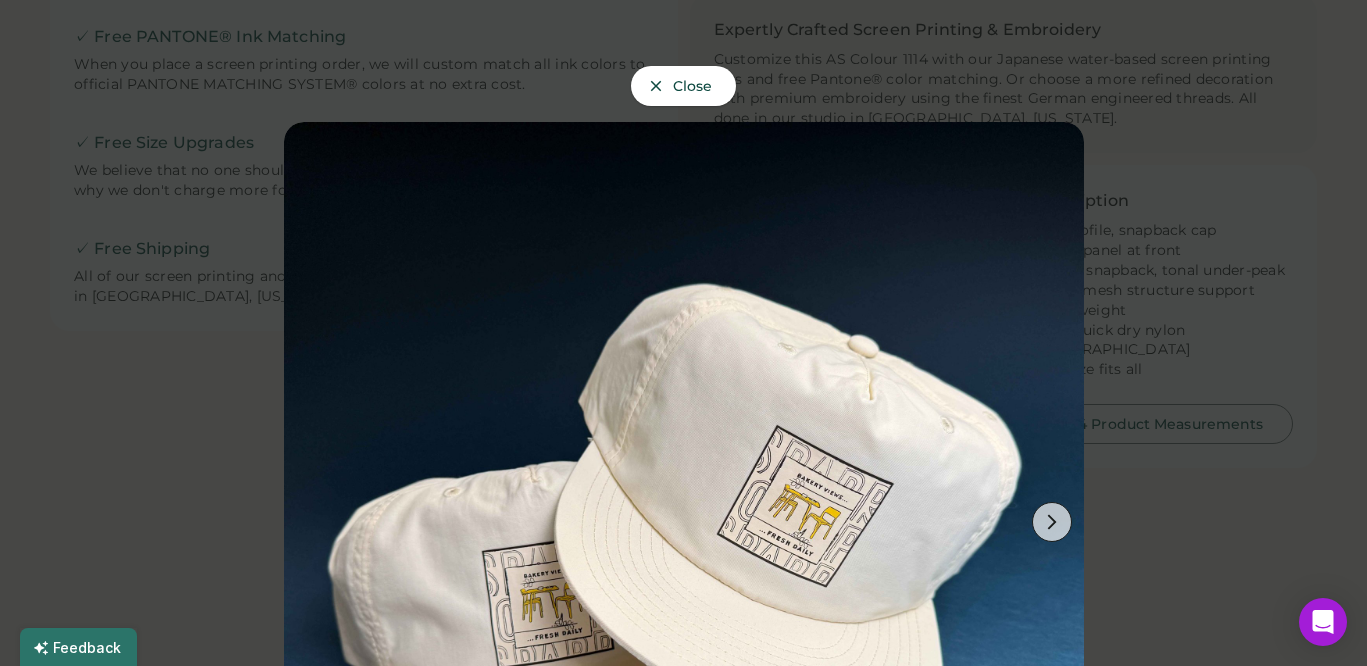 scroll, scrollTop: 72, scrollLeft: 0, axis: vertical 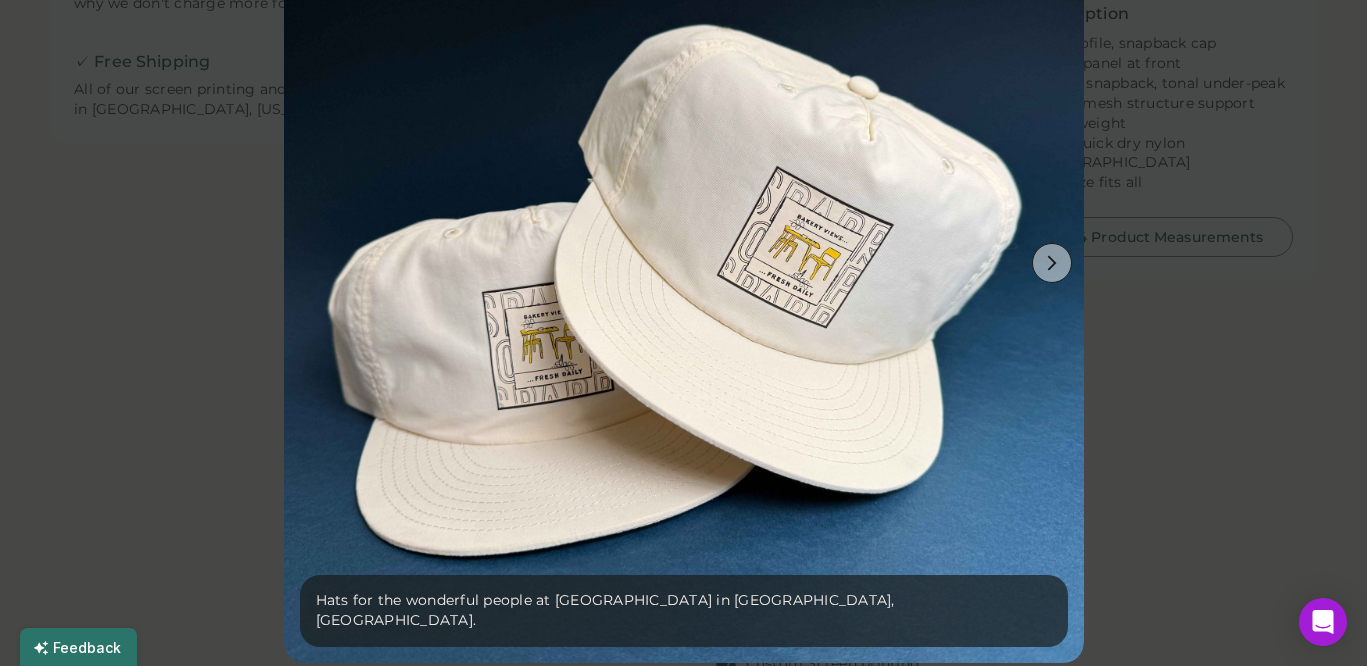 click at bounding box center (1052, 263) 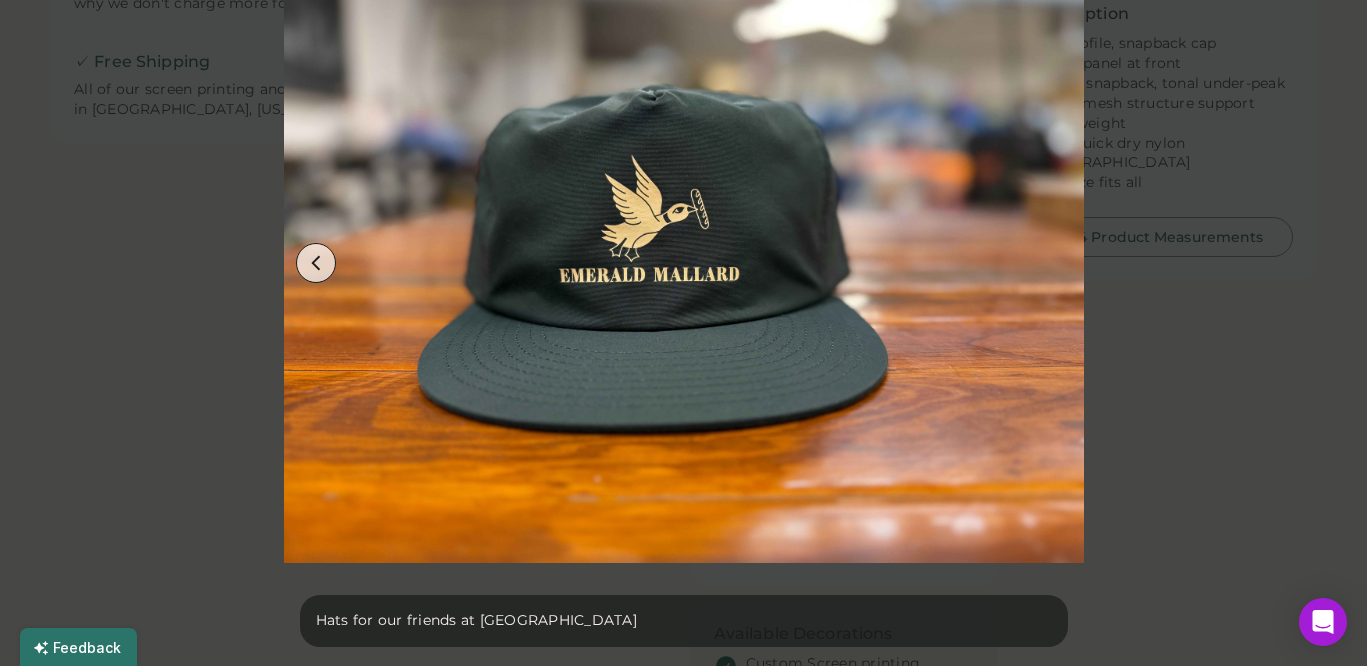 click at bounding box center [684, 263] 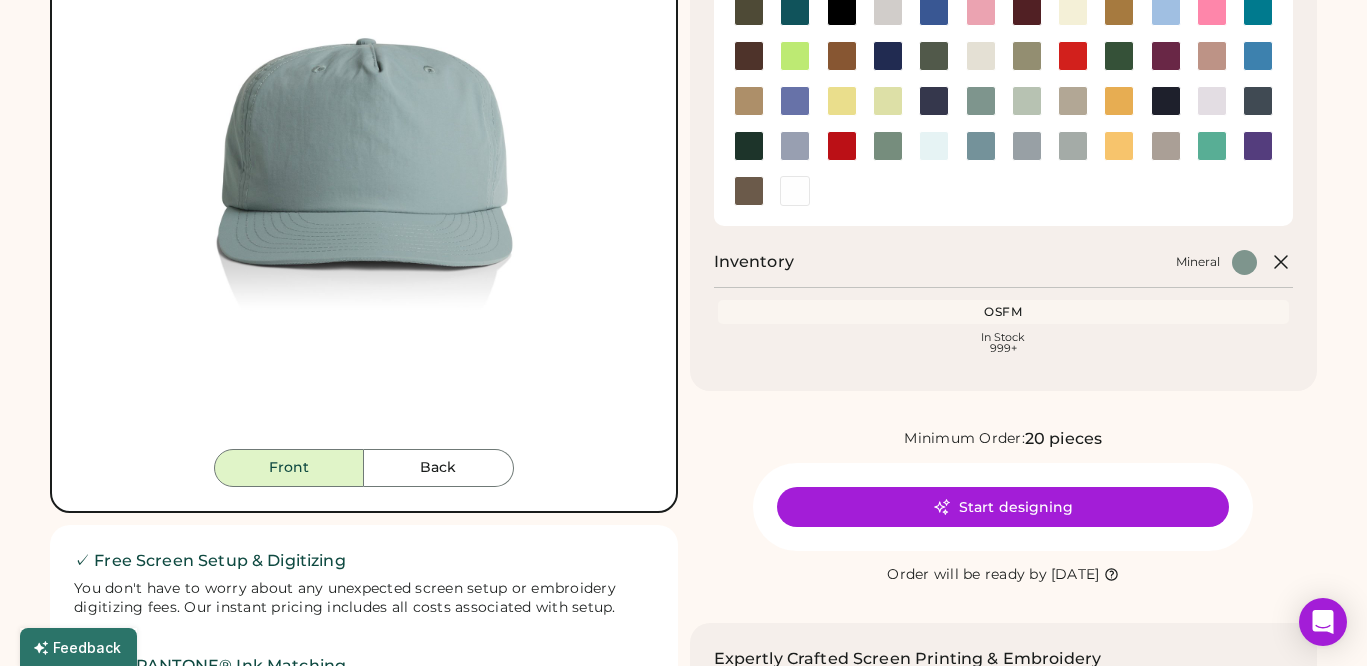 scroll, scrollTop: 0, scrollLeft: 0, axis: both 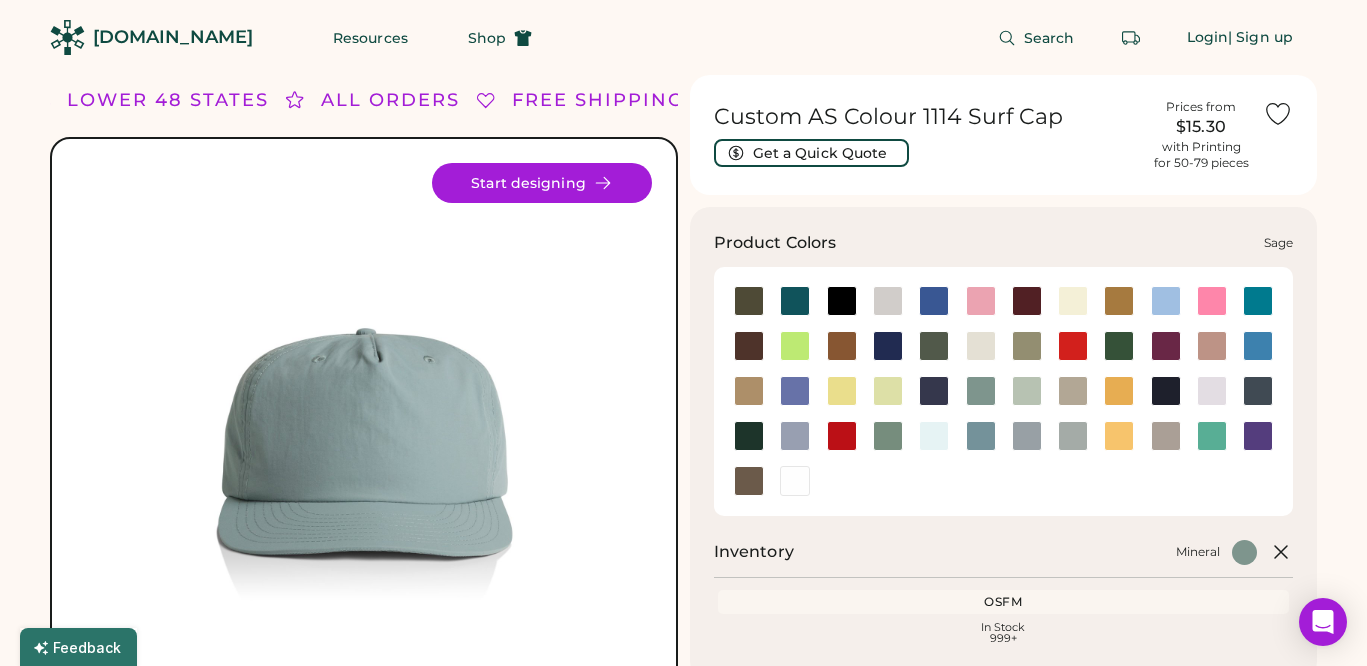 click at bounding box center [888, 436] 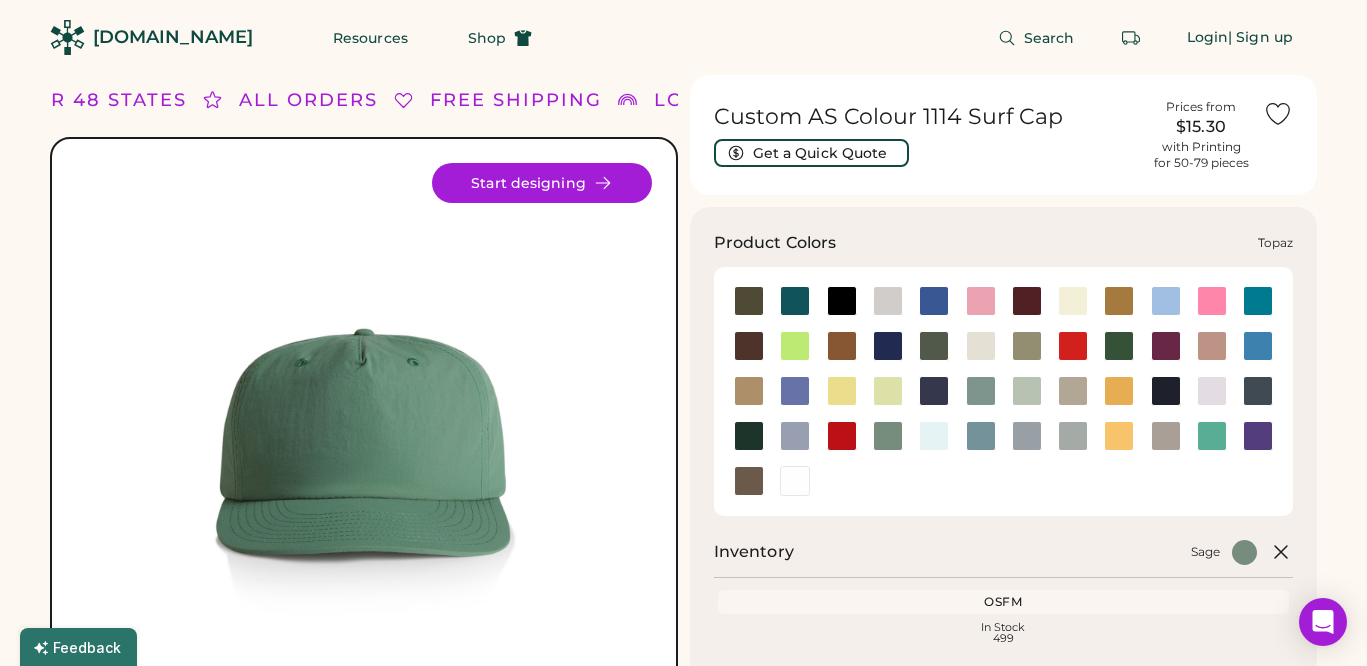 click at bounding box center [1212, 436] 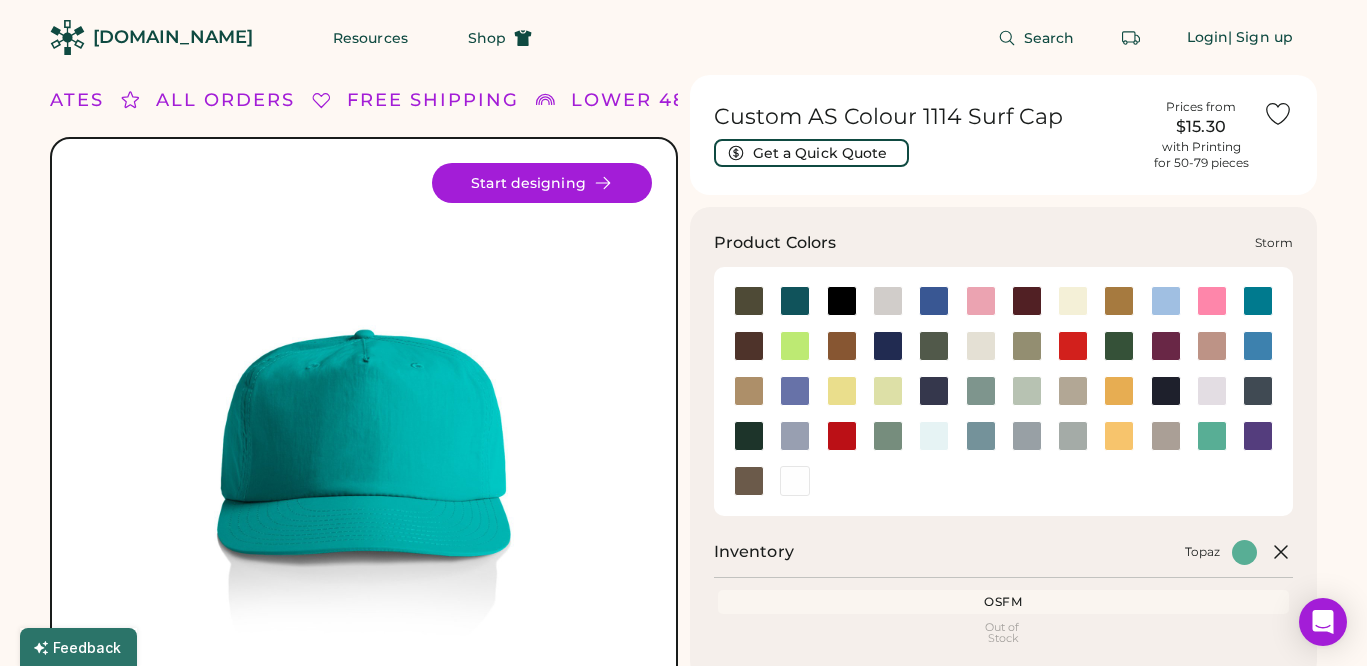 click at bounding box center (1073, 436) 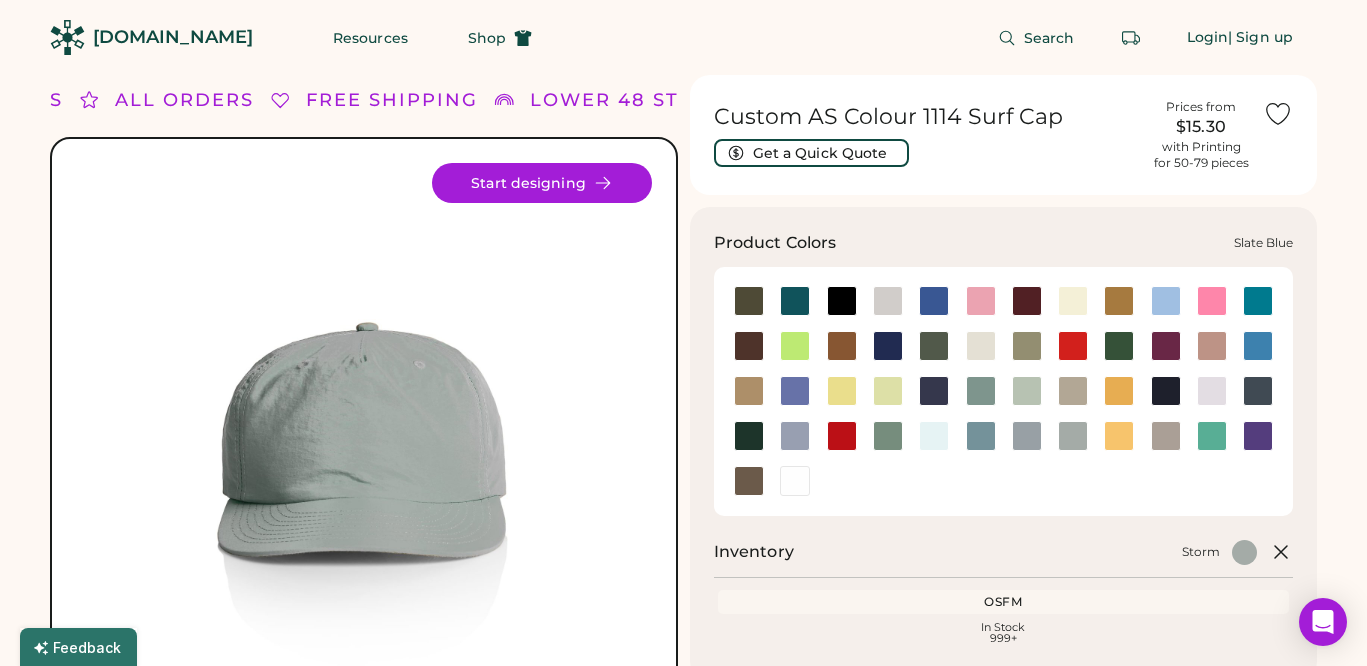 click at bounding box center [981, 436] 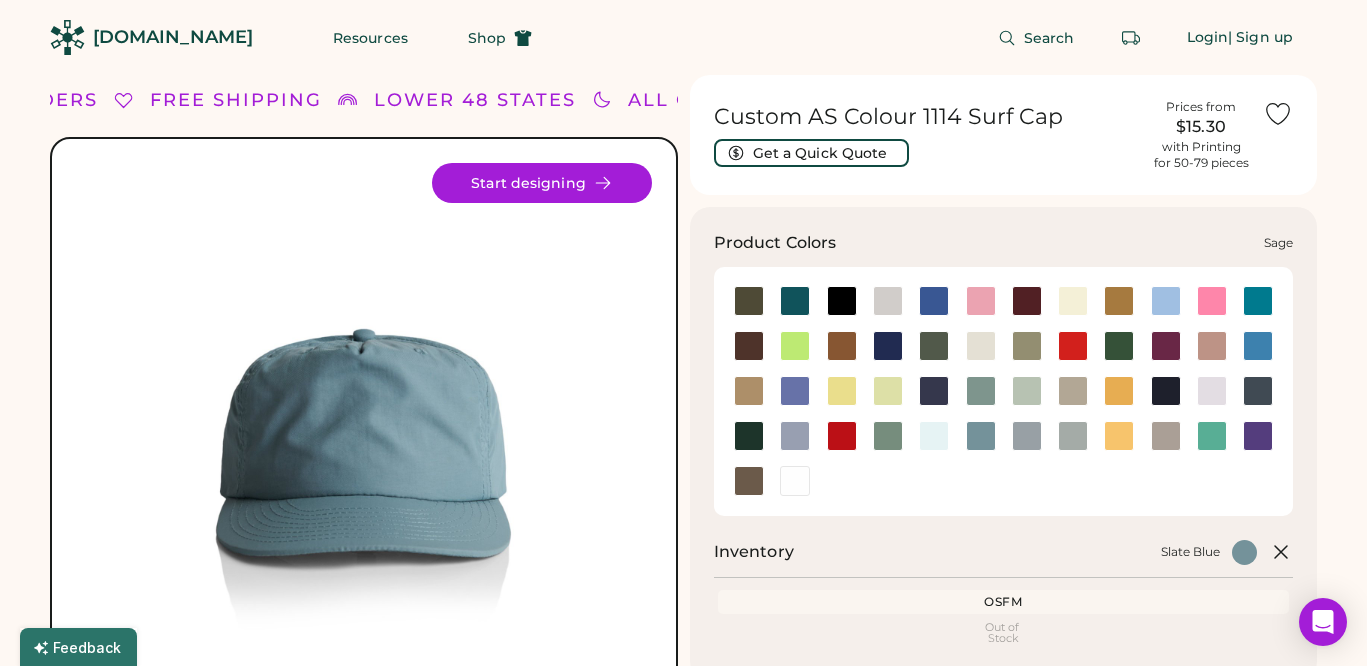 click at bounding box center (888, 436) 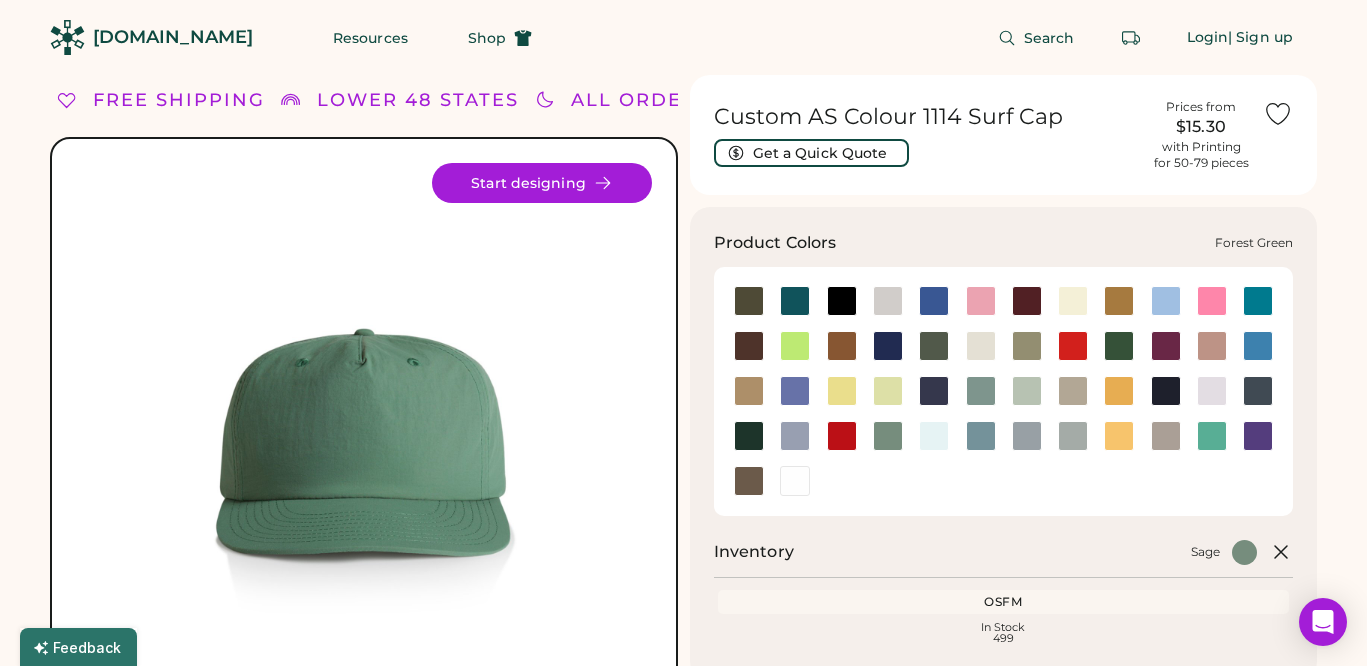 click at bounding box center [1119, 346] 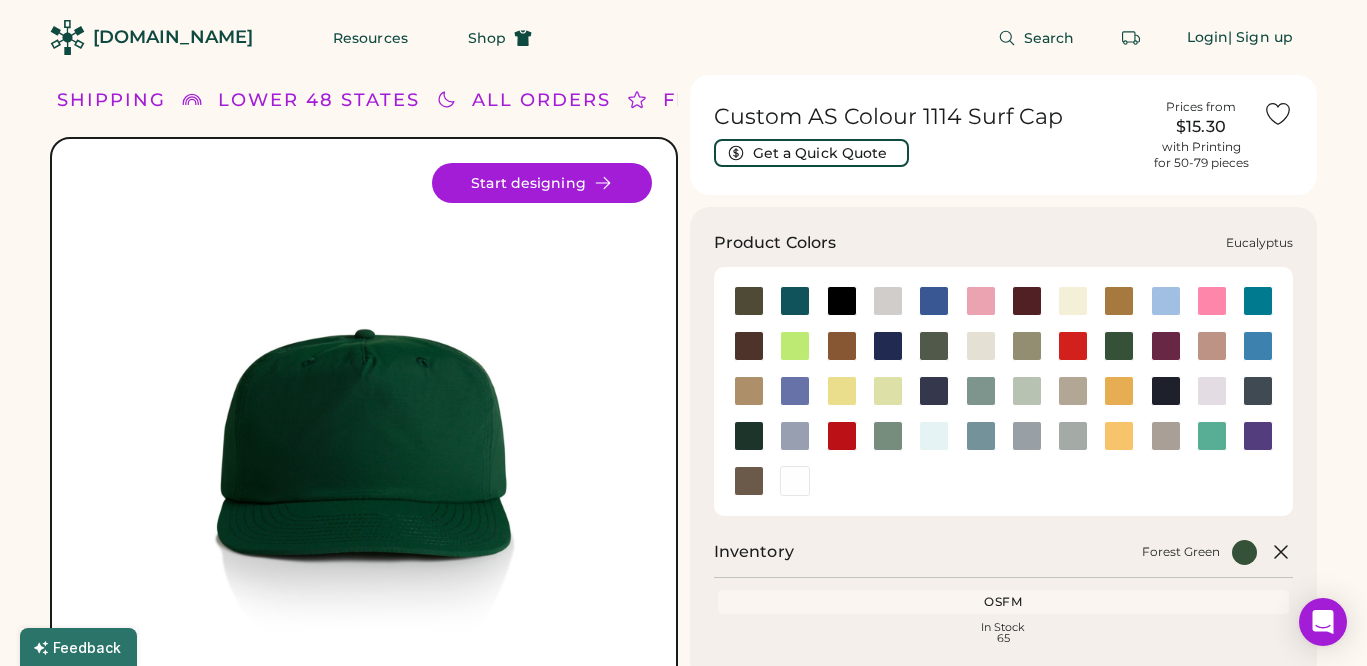 click at bounding box center [1027, 346] 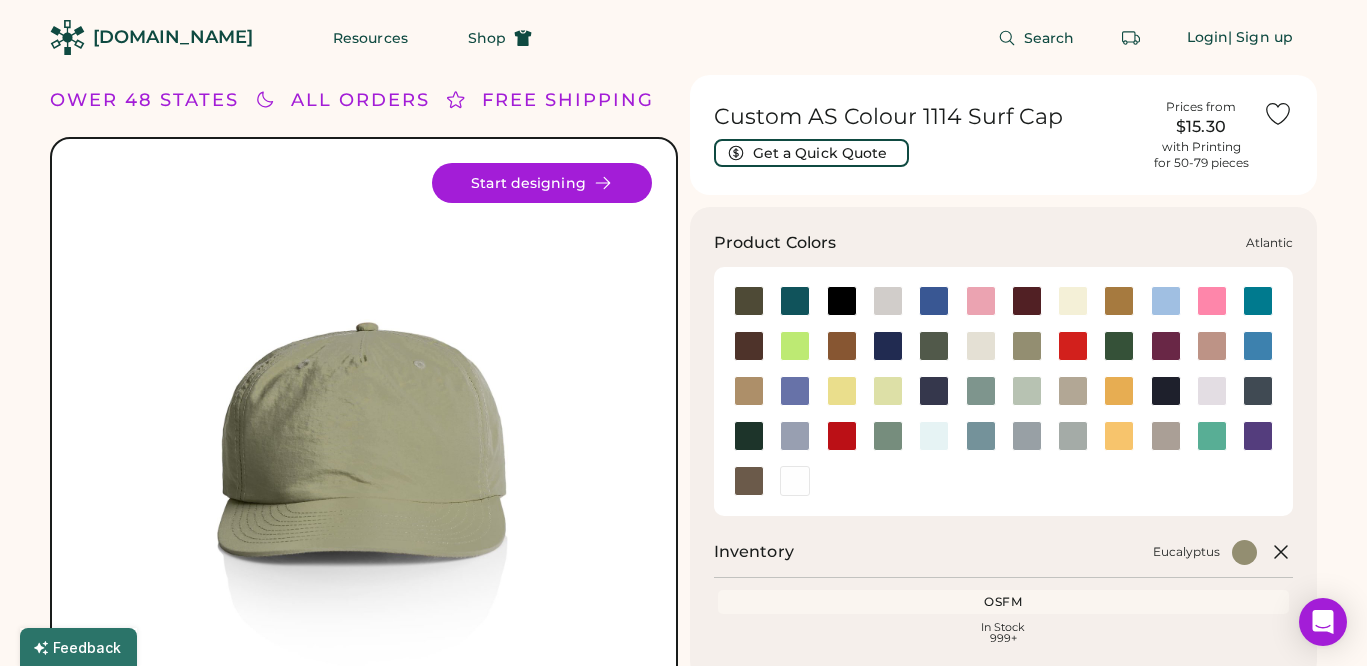click at bounding box center [795, 301] 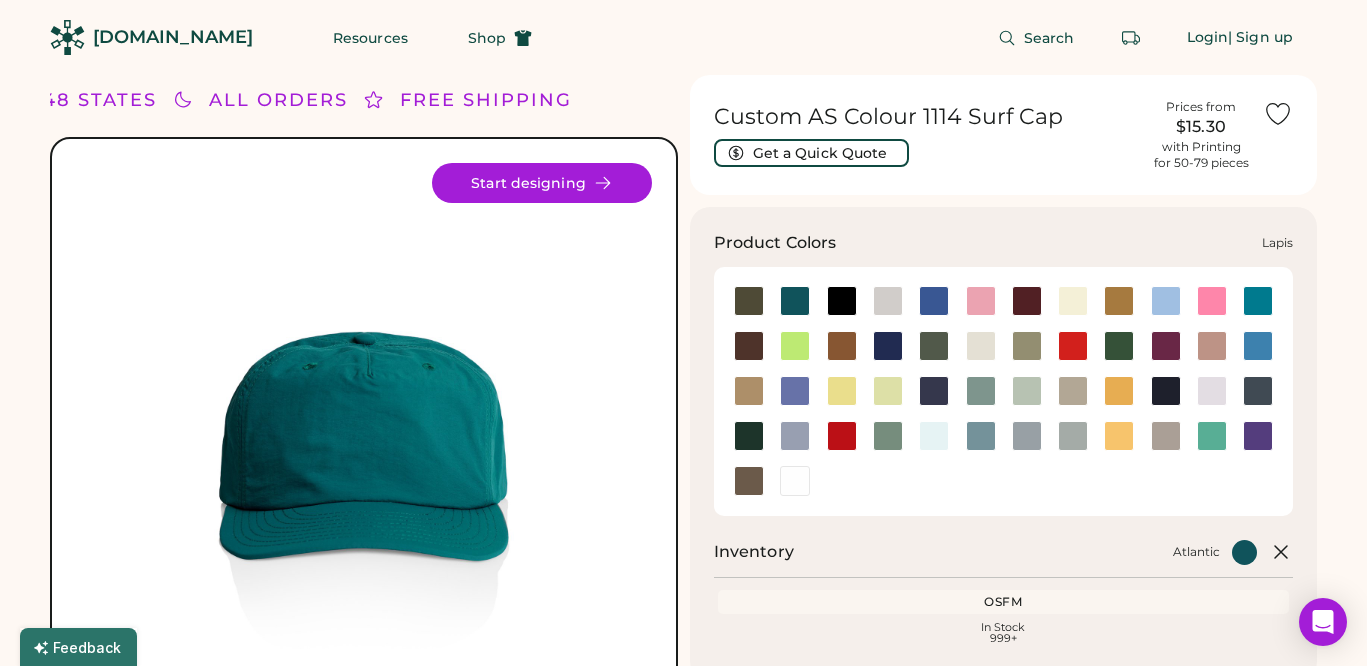 click at bounding box center (795, 391) 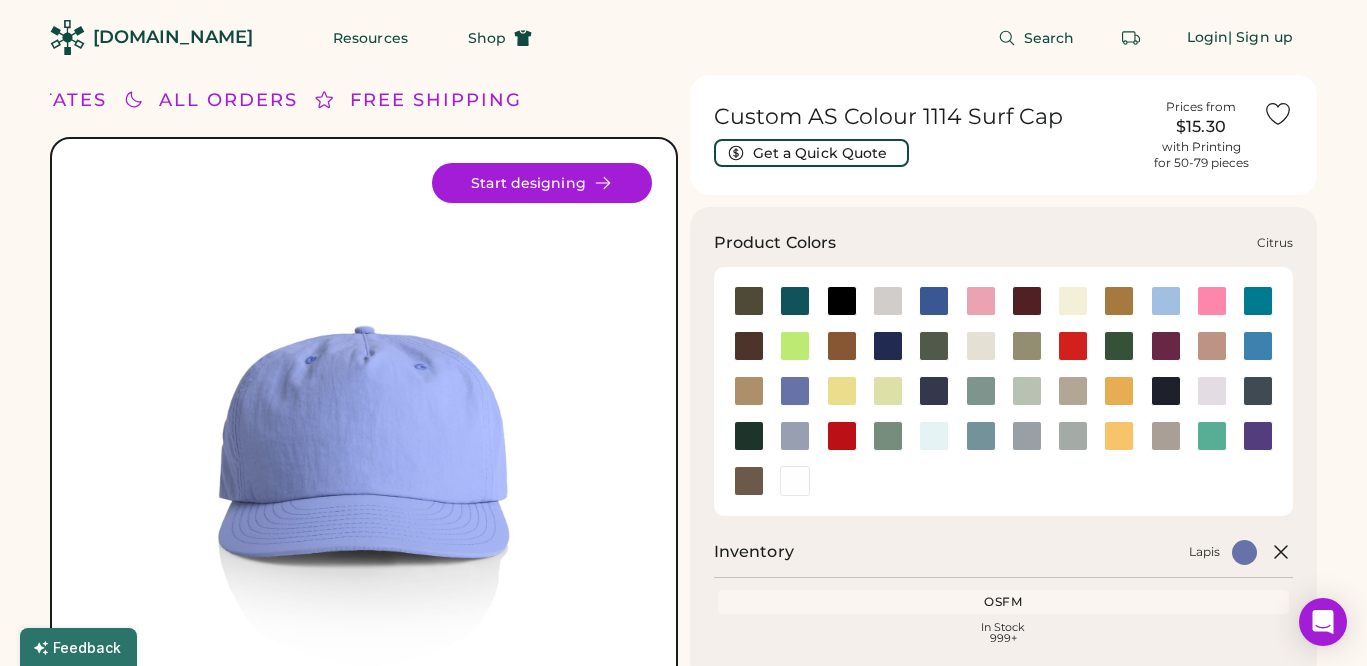 click at bounding box center (795, 346) 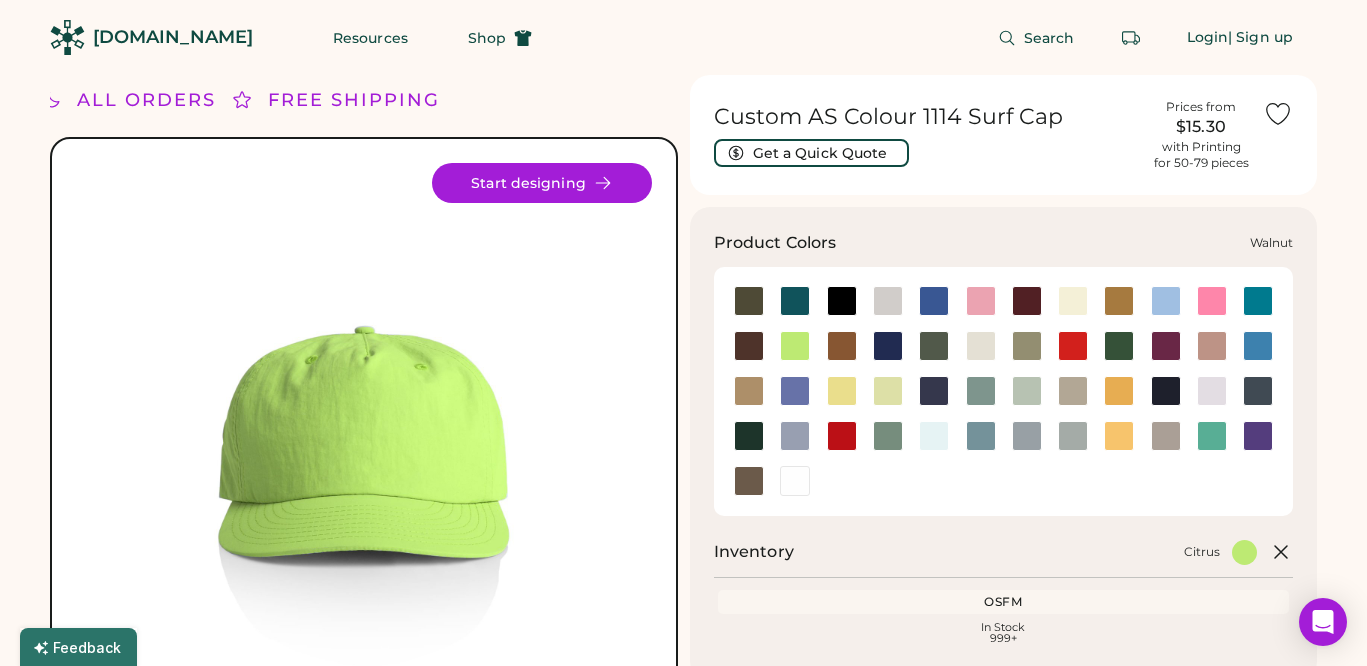click at bounding box center (749, 481) 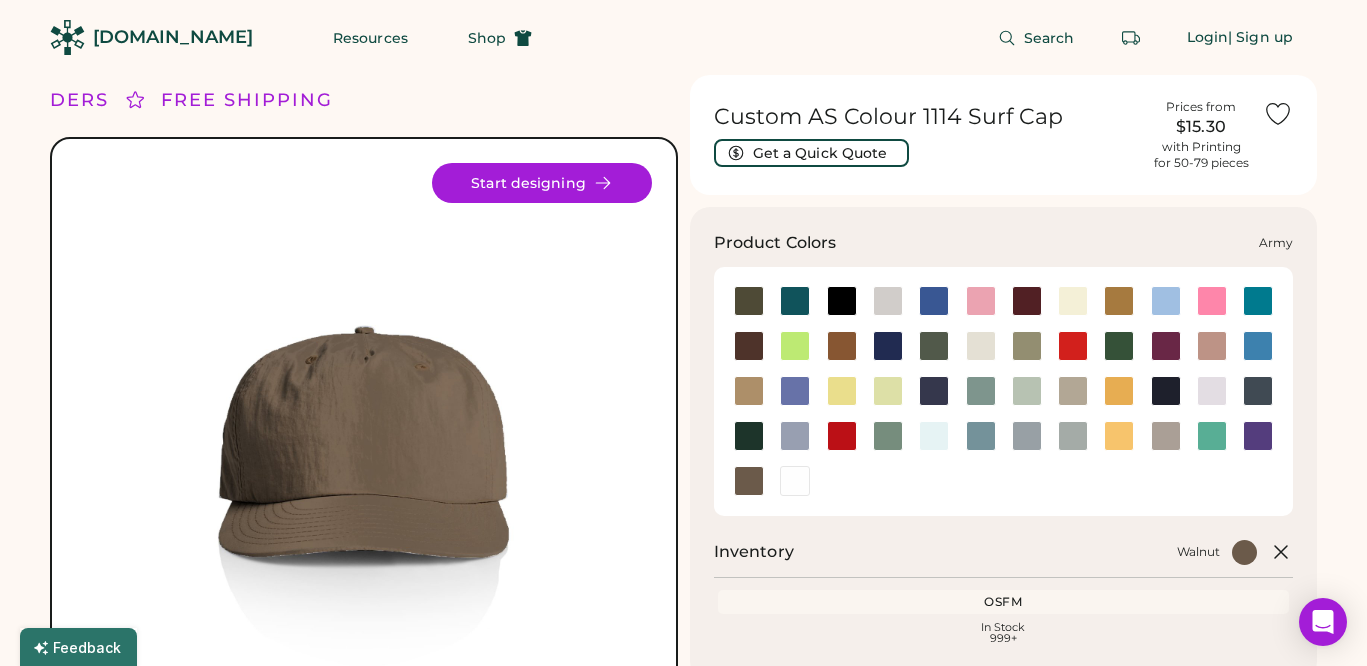 click at bounding box center (749, 301) 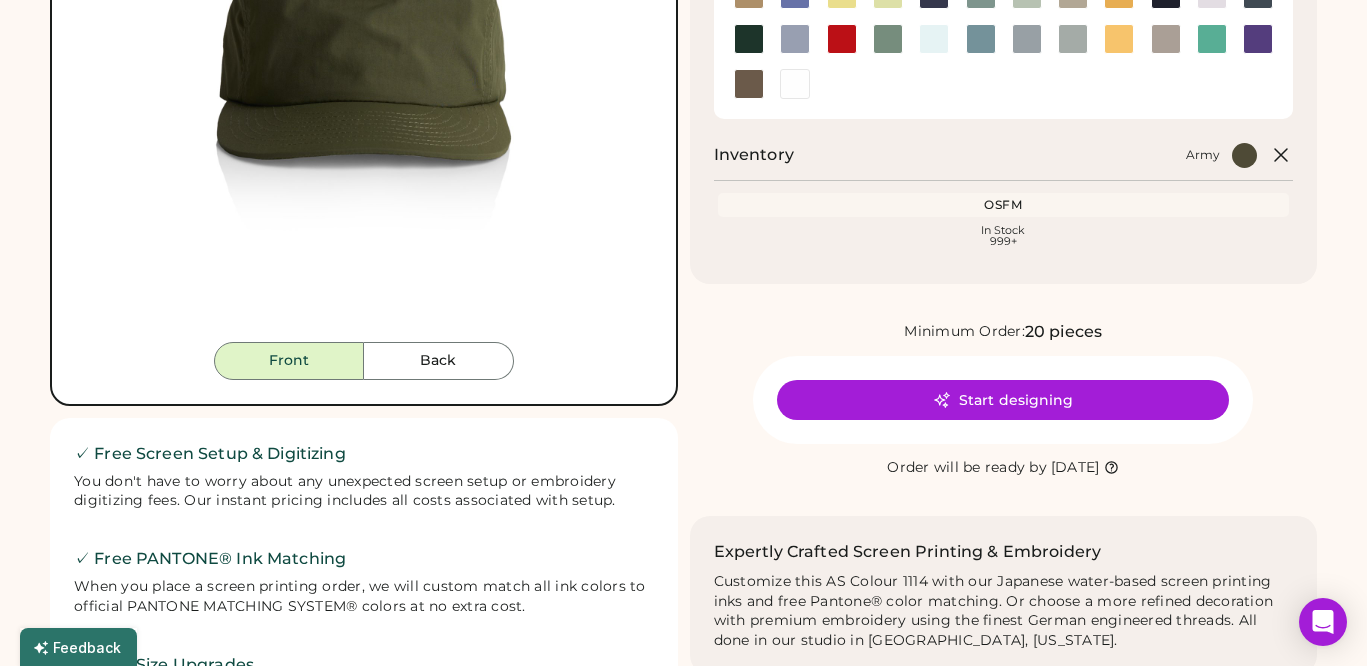 scroll, scrollTop: 405, scrollLeft: 0, axis: vertical 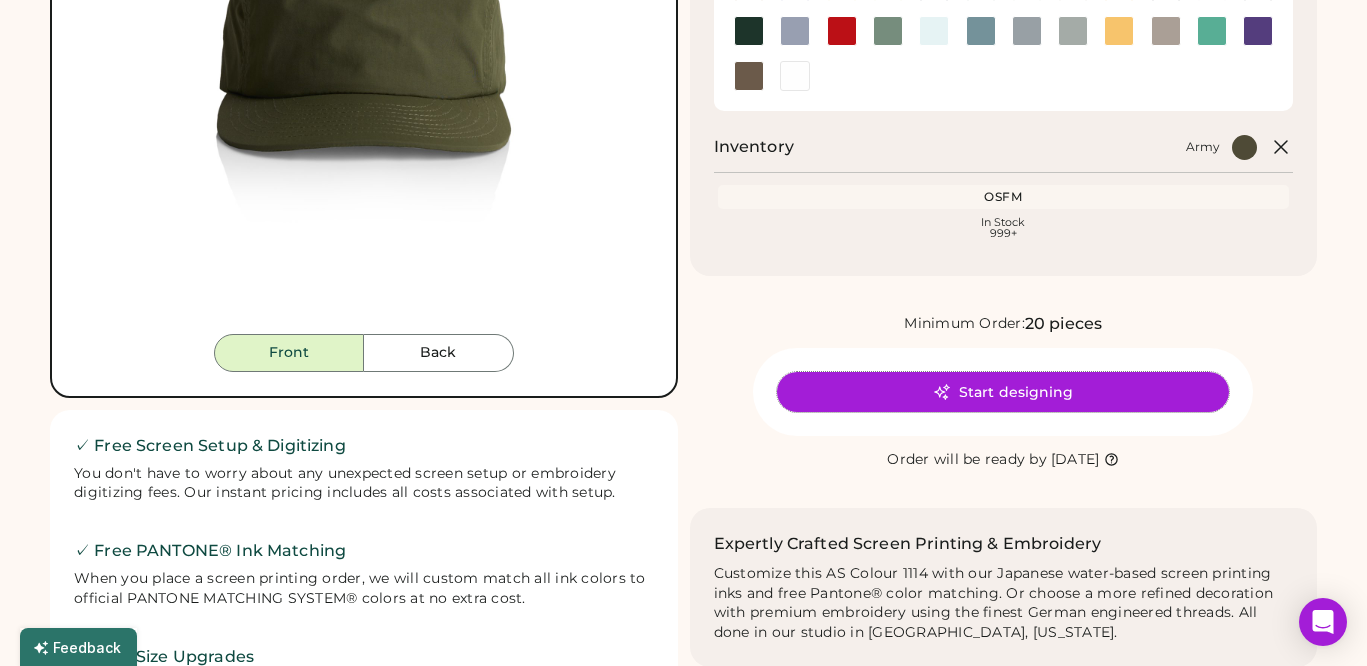click on "Start designing" at bounding box center [1003, 392] 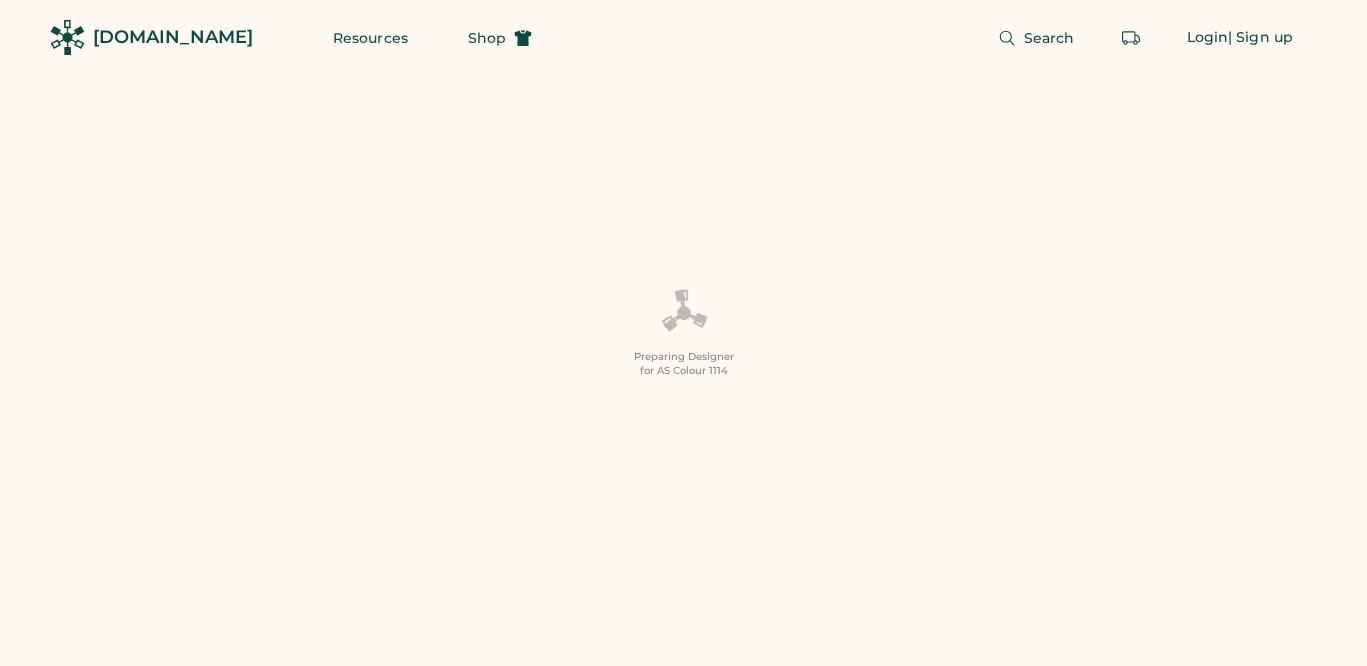 scroll, scrollTop: 0, scrollLeft: 0, axis: both 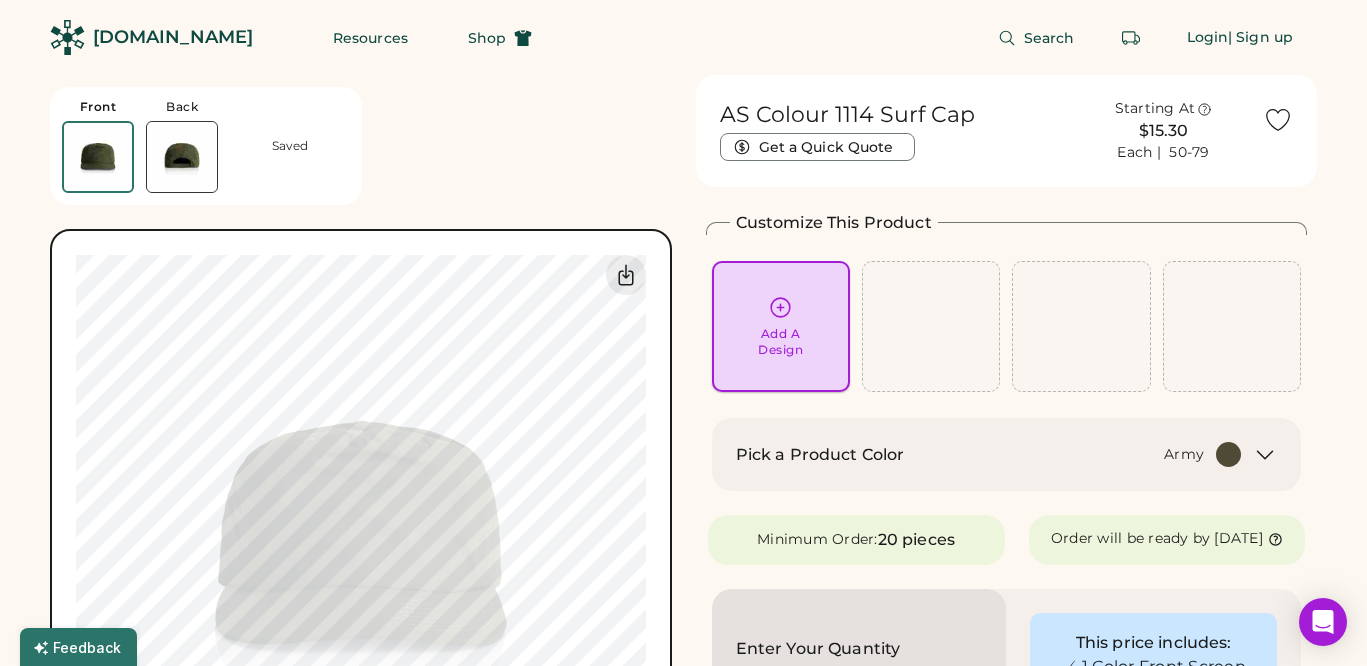 click on "Add A
Design" at bounding box center [780, 342] 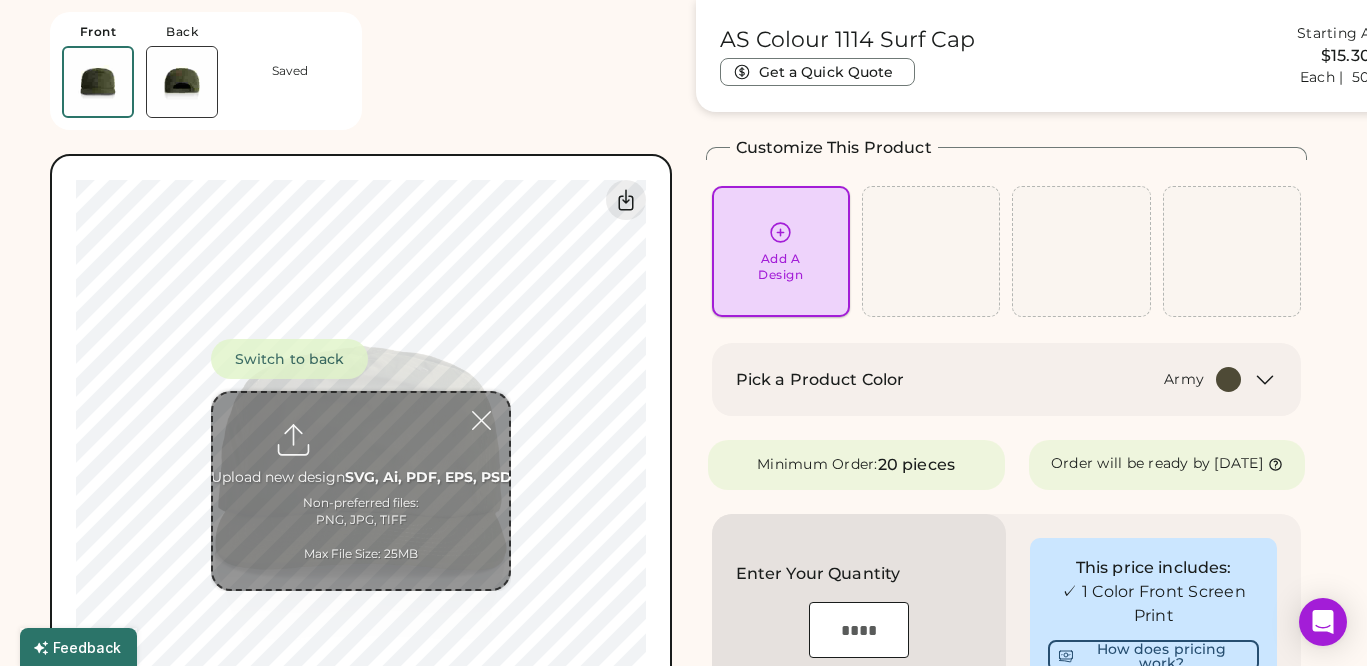 scroll, scrollTop: 75, scrollLeft: 0, axis: vertical 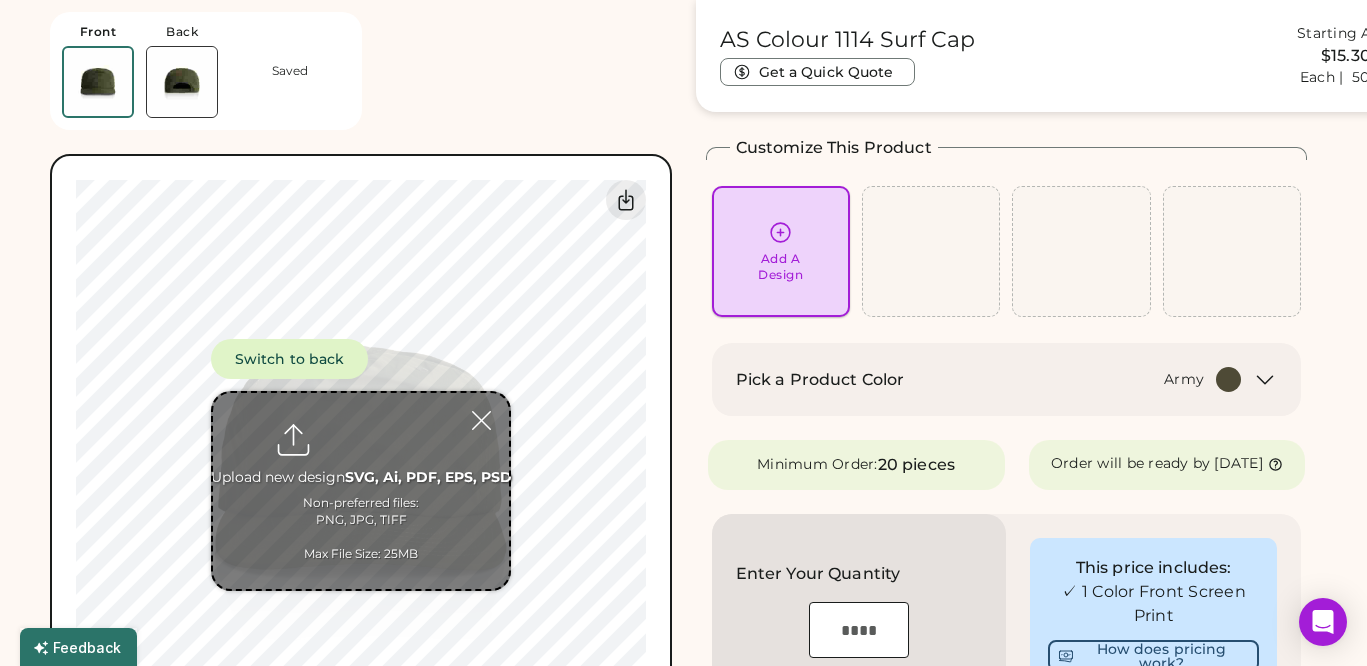 click on "Add A
Design" at bounding box center [780, 267] 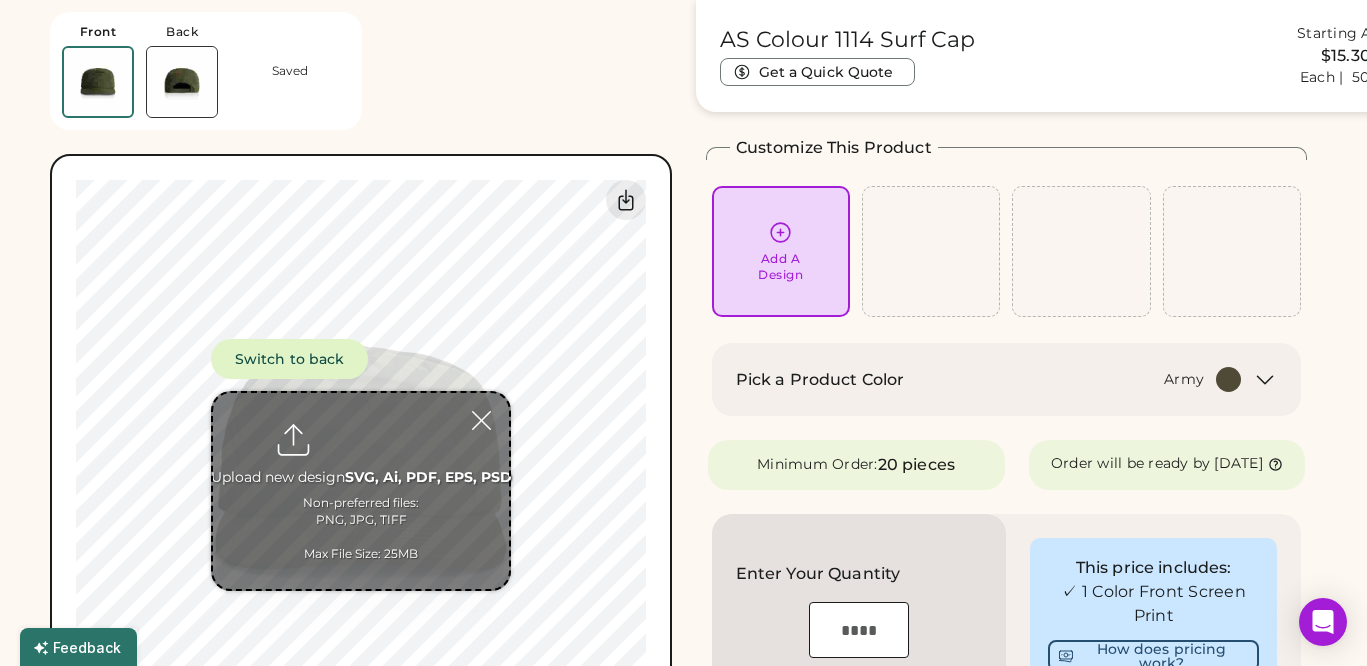 click at bounding box center [361, 491] 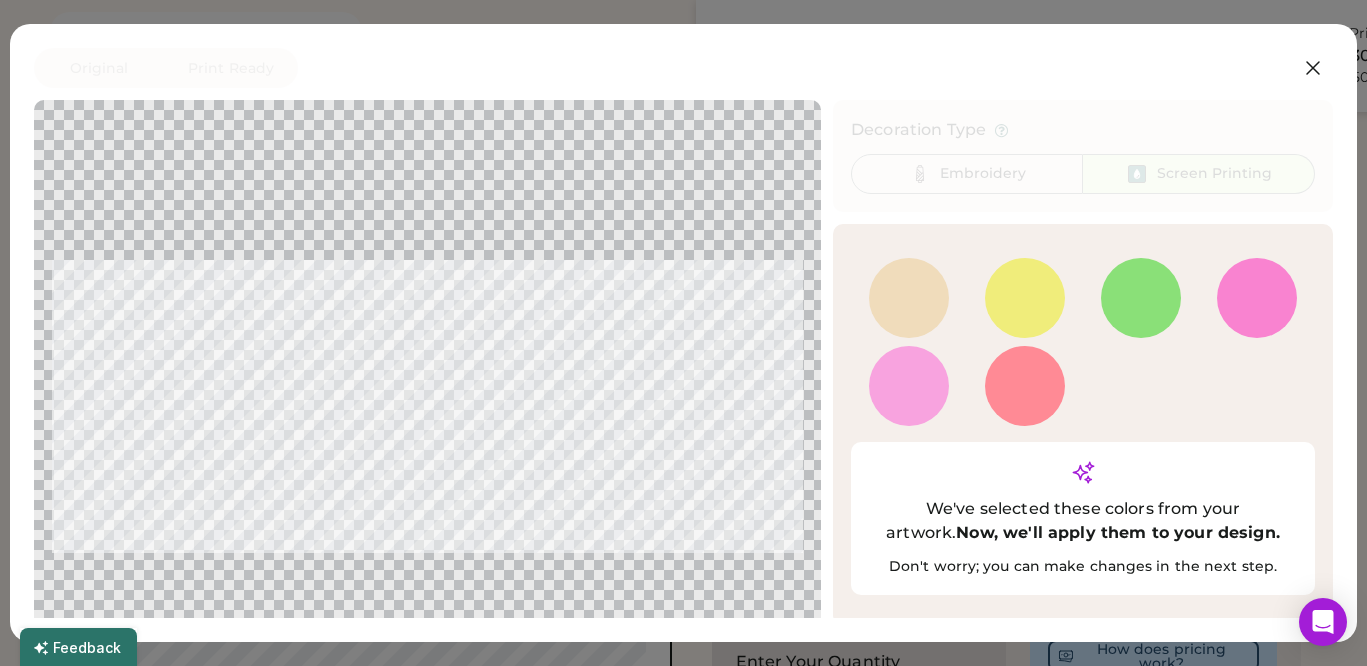 scroll, scrollTop: 58, scrollLeft: 0, axis: vertical 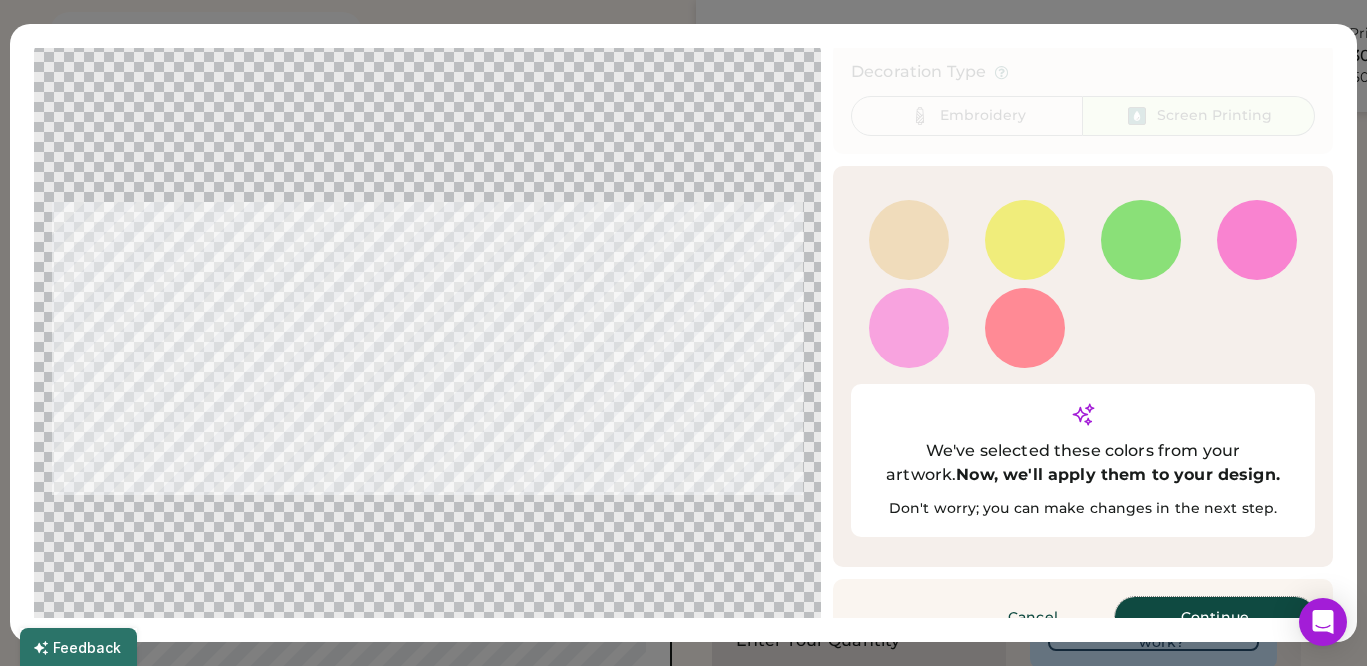 click on "Continue" at bounding box center (1215, 617) 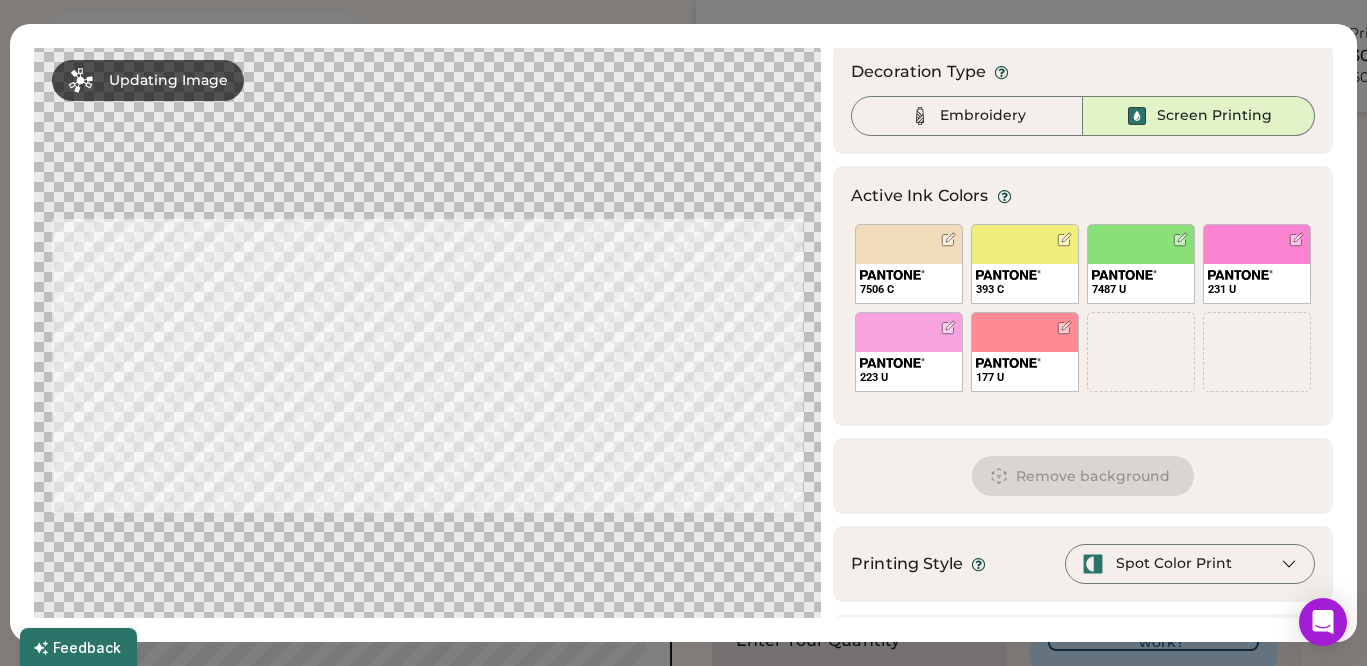 scroll, scrollTop: 130, scrollLeft: 0, axis: vertical 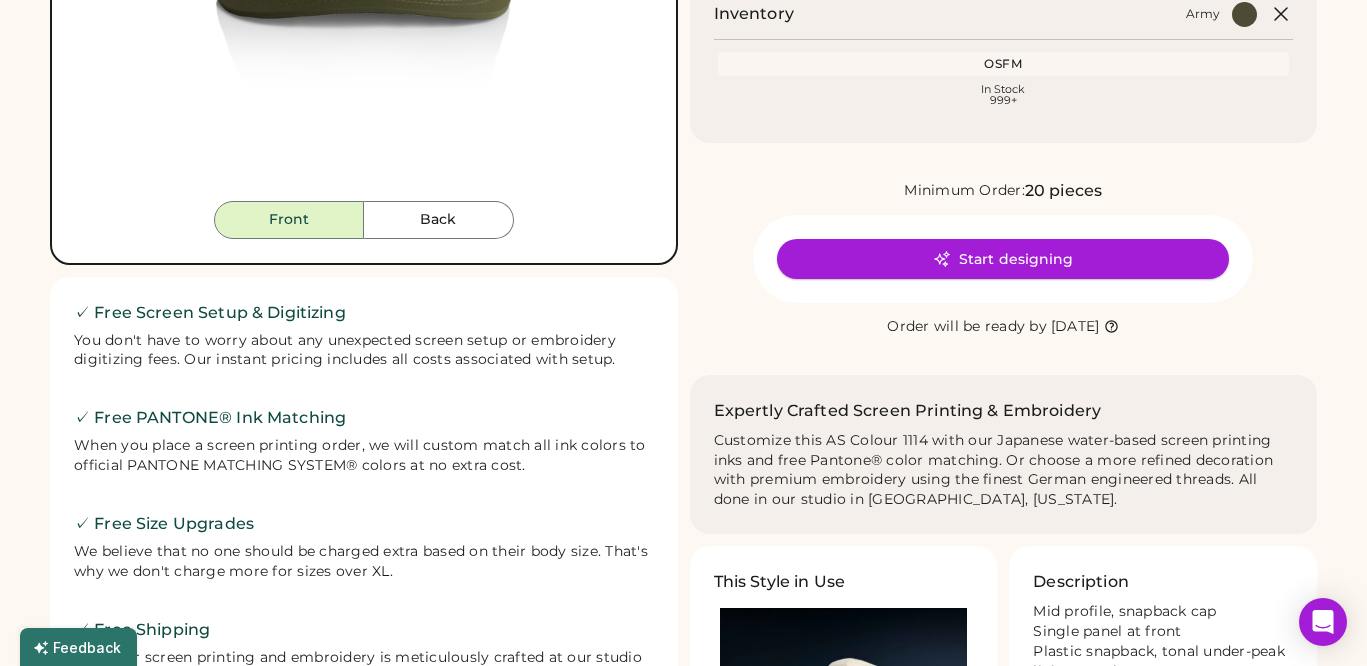 click 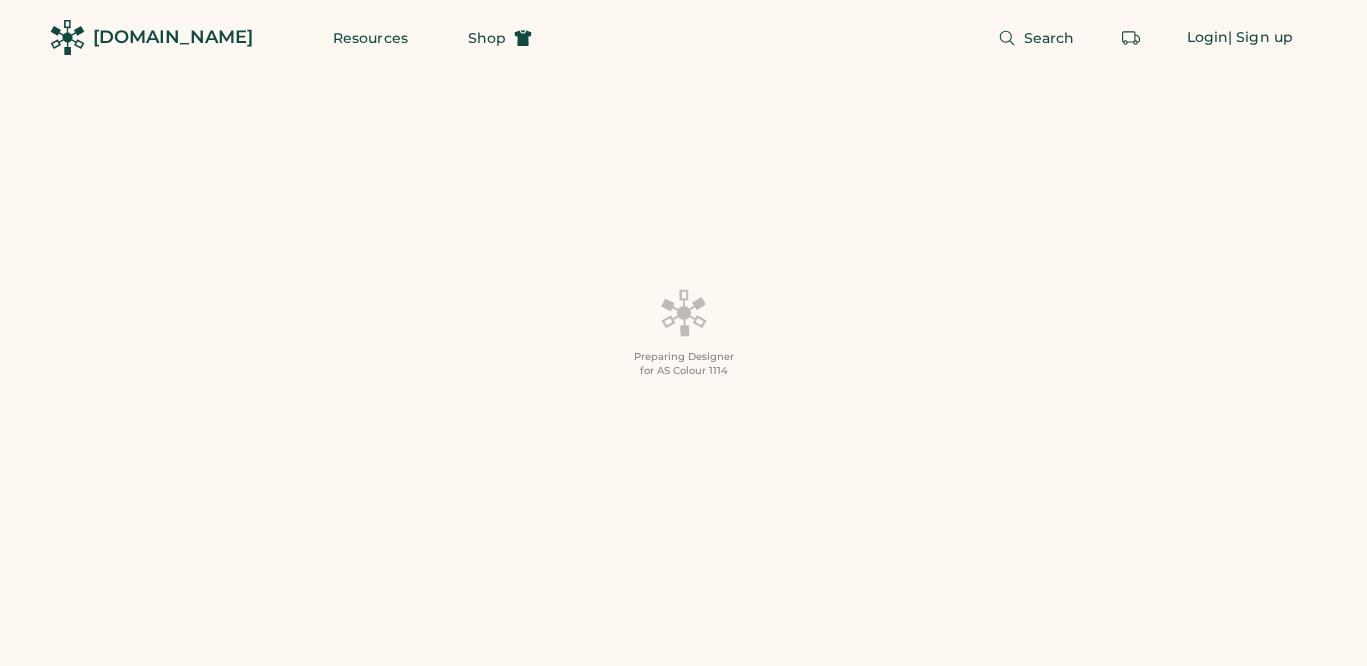 scroll, scrollTop: 0, scrollLeft: 0, axis: both 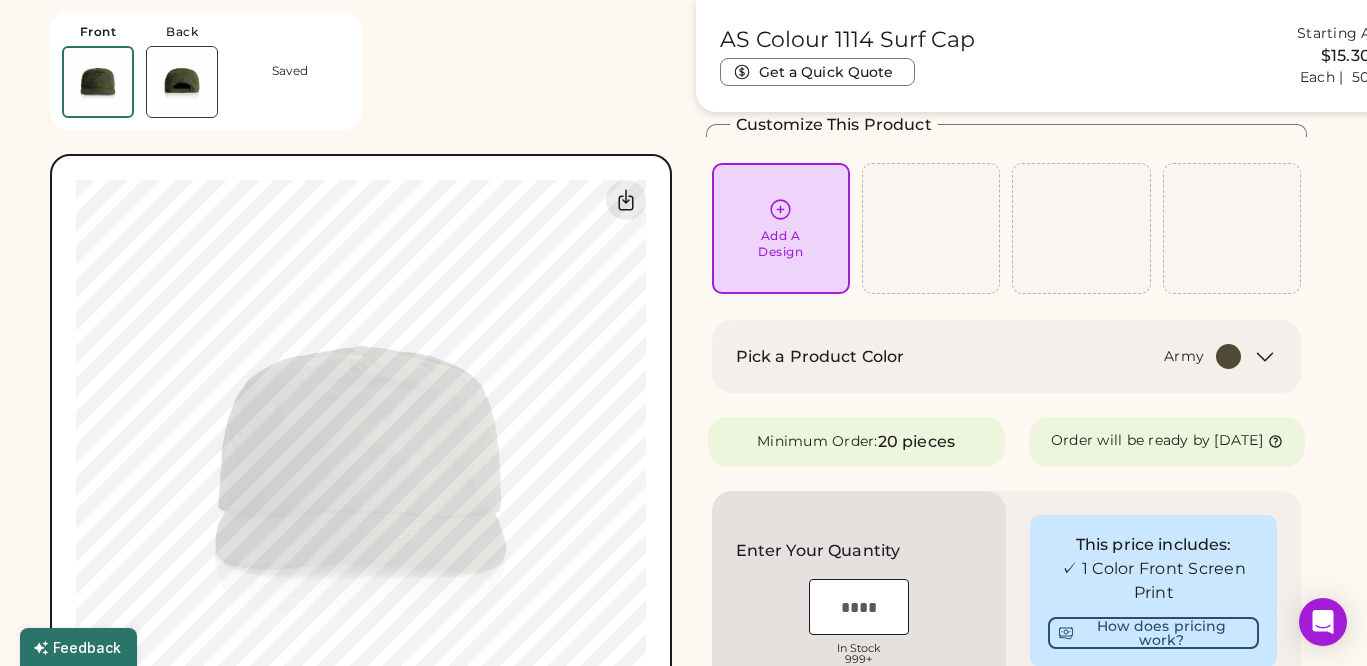 click on "Add A
Design" at bounding box center (780, 244) 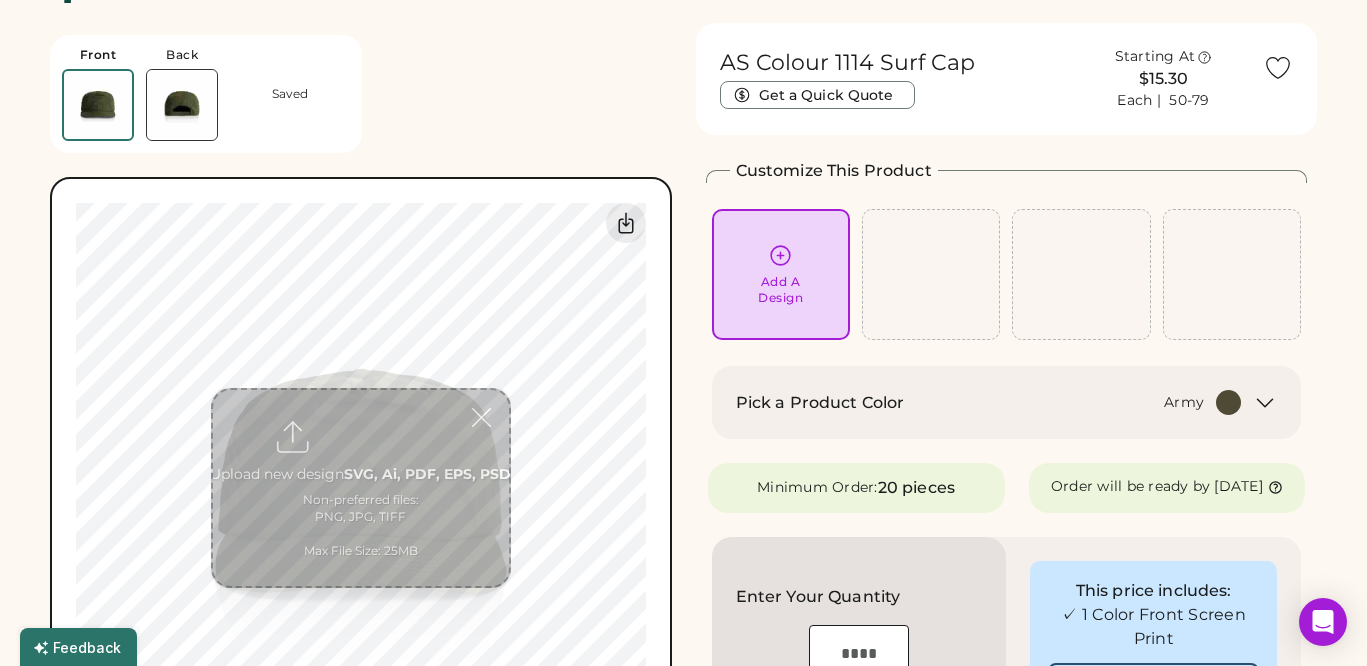 scroll, scrollTop: 75, scrollLeft: 0, axis: vertical 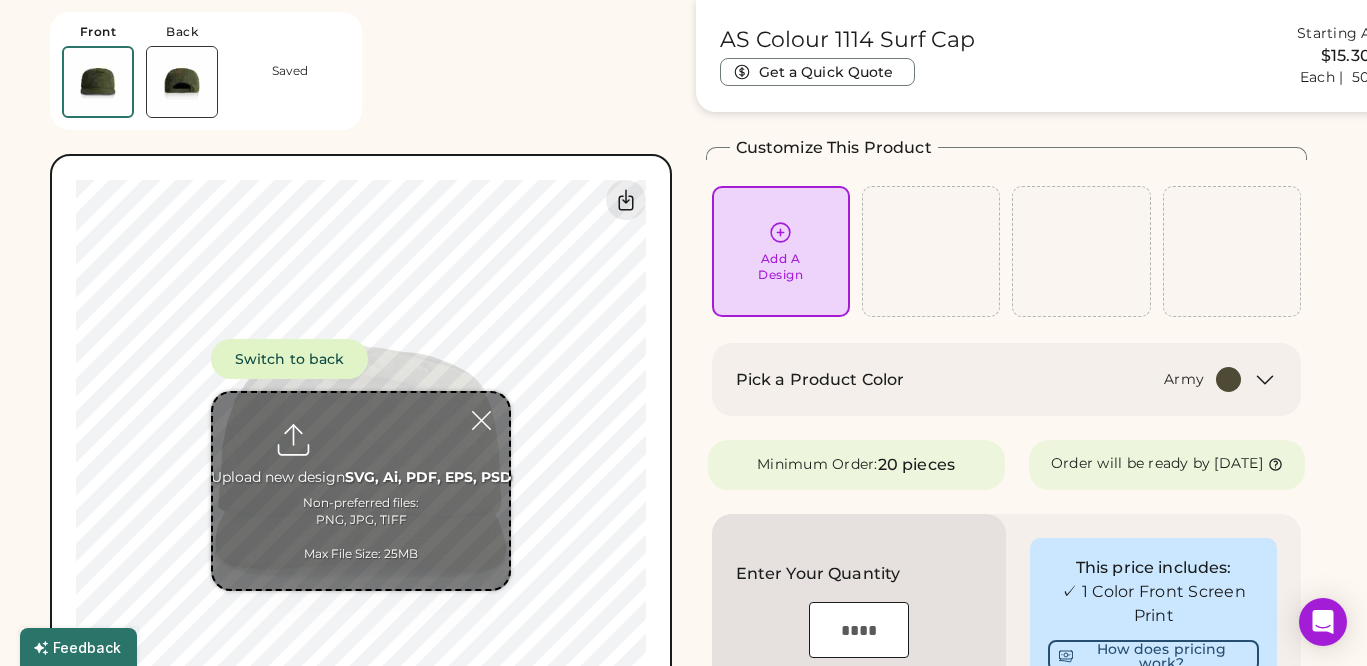 click at bounding box center [361, 491] 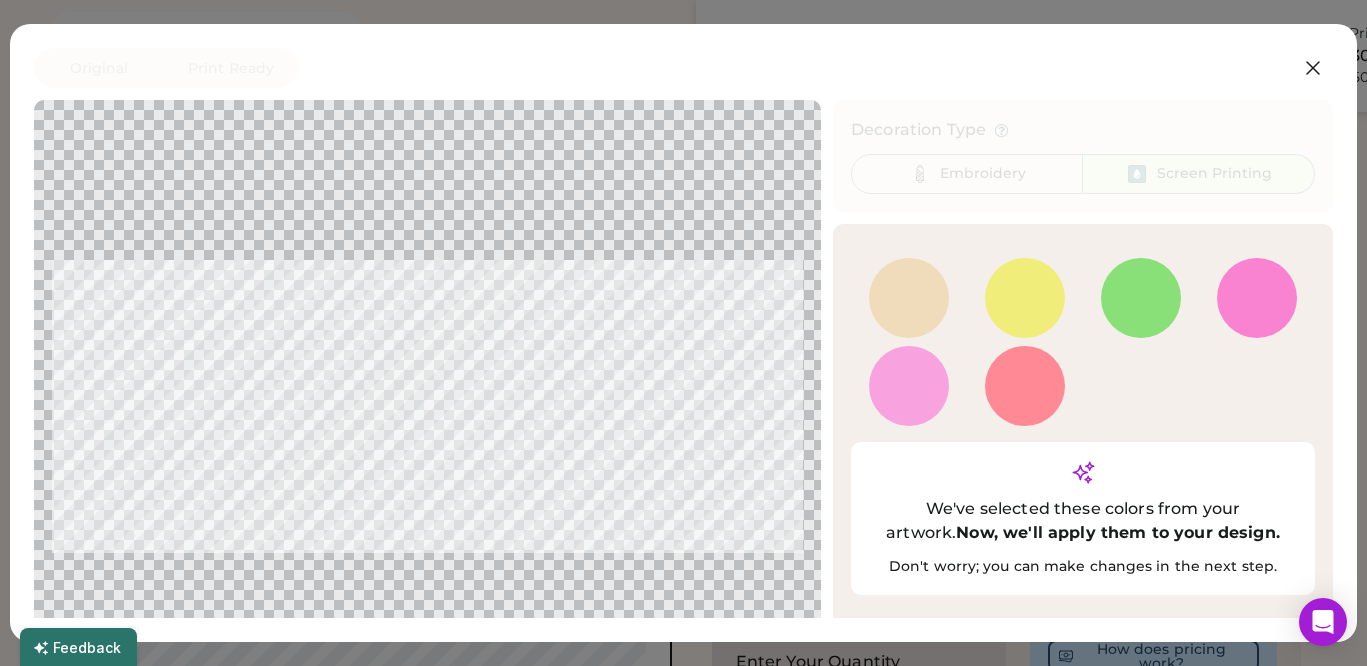 scroll, scrollTop: 58, scrollLeft: 0, axis: vertical 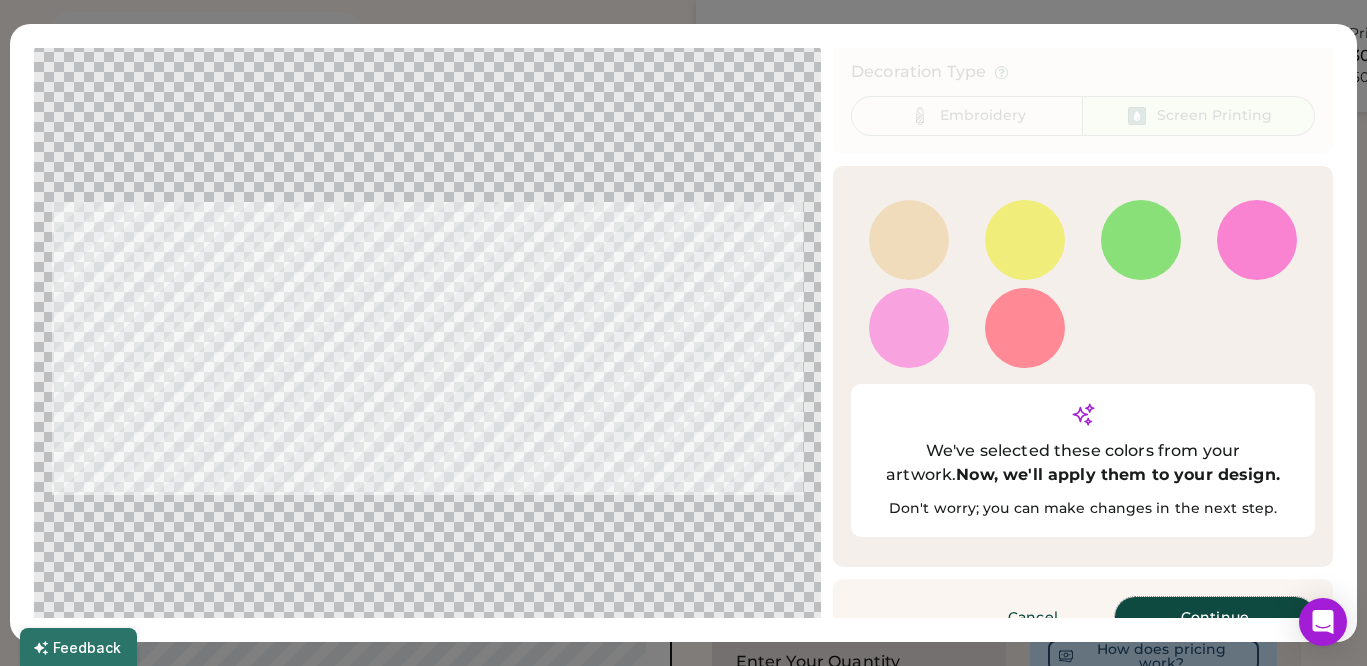 click on "Continue" at bounding box center [1215, 617] 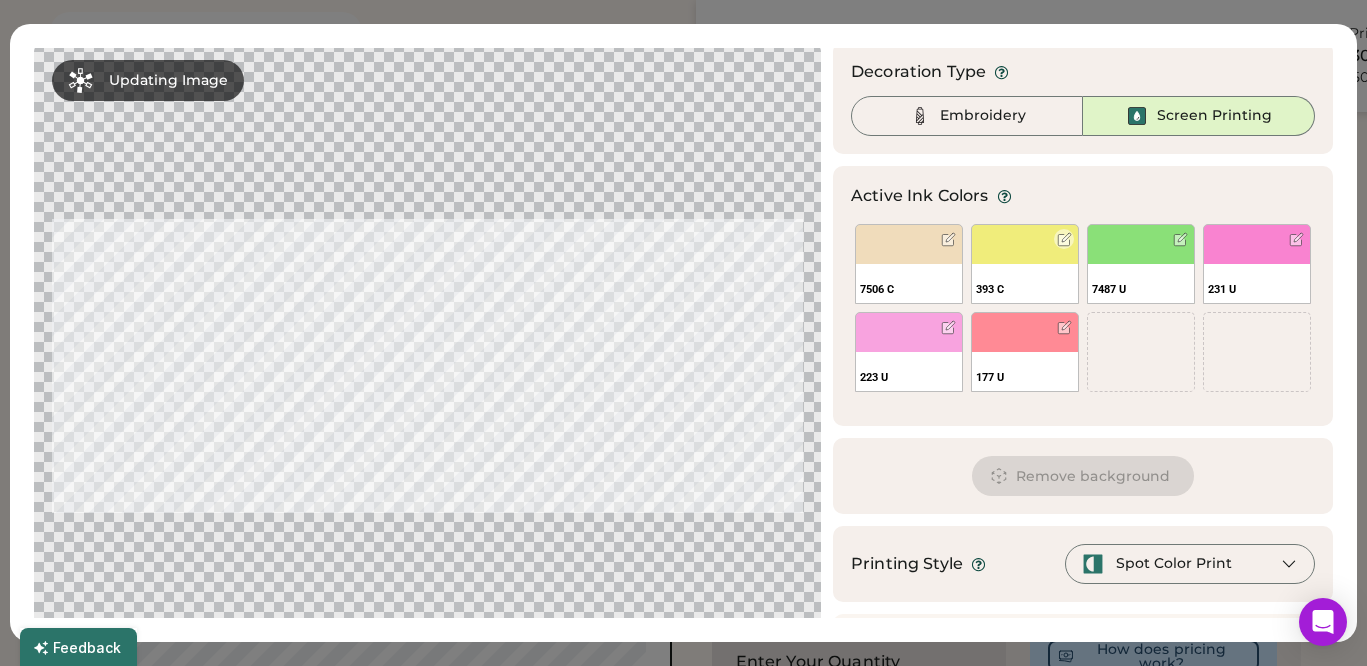scroll, scrollTop: 0, scrollLeft: 0, axis: both 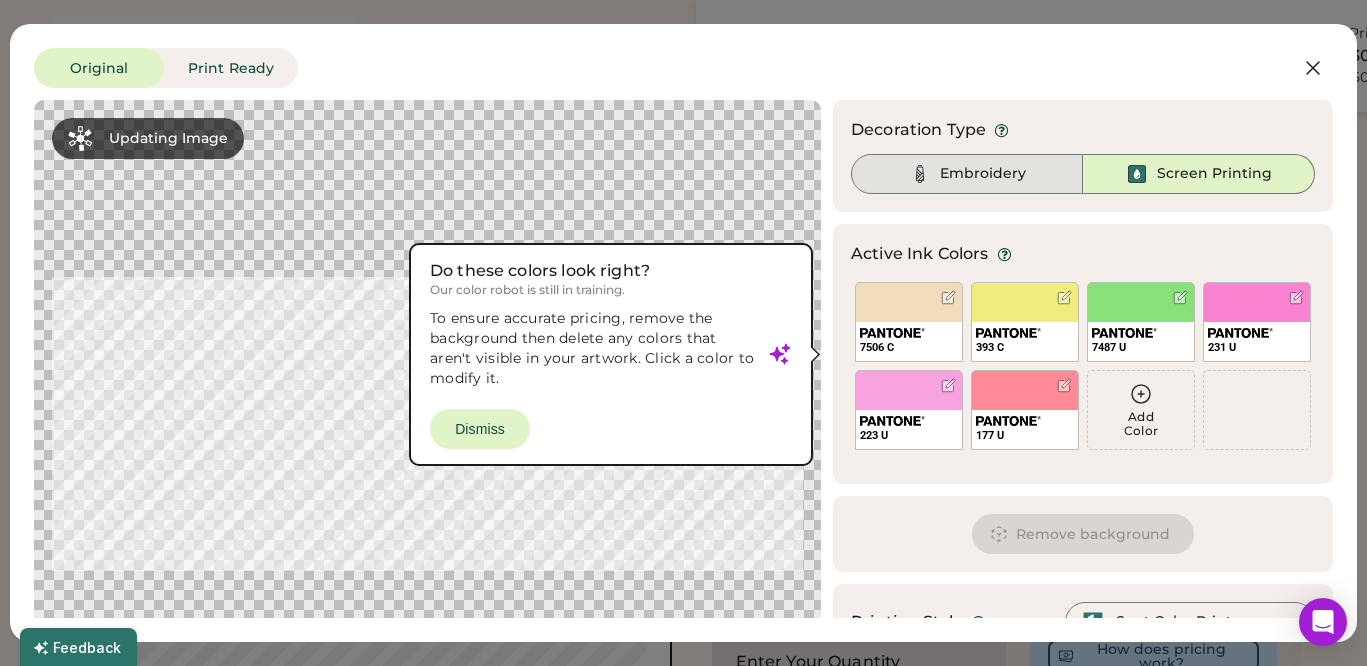 click on "Embroidery" at bounding box center (983, 174) 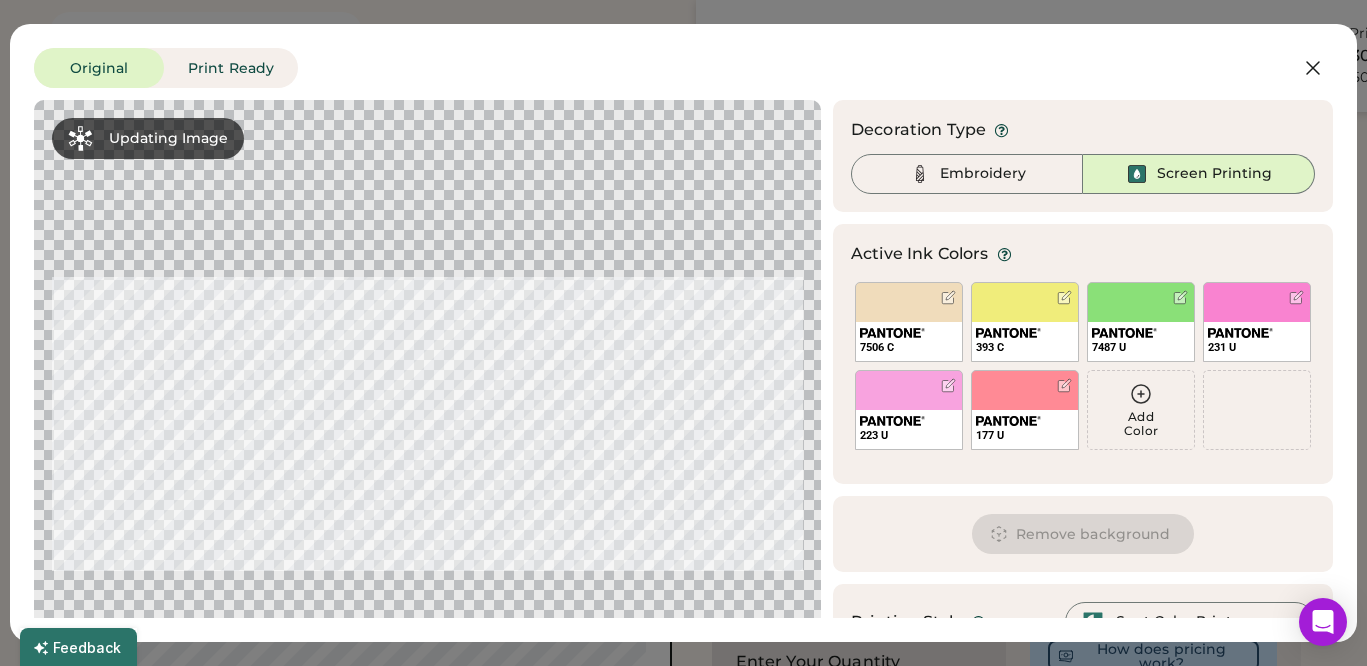 scroll, scrollTop: 130, scrollLeft: 0, axis: vertical 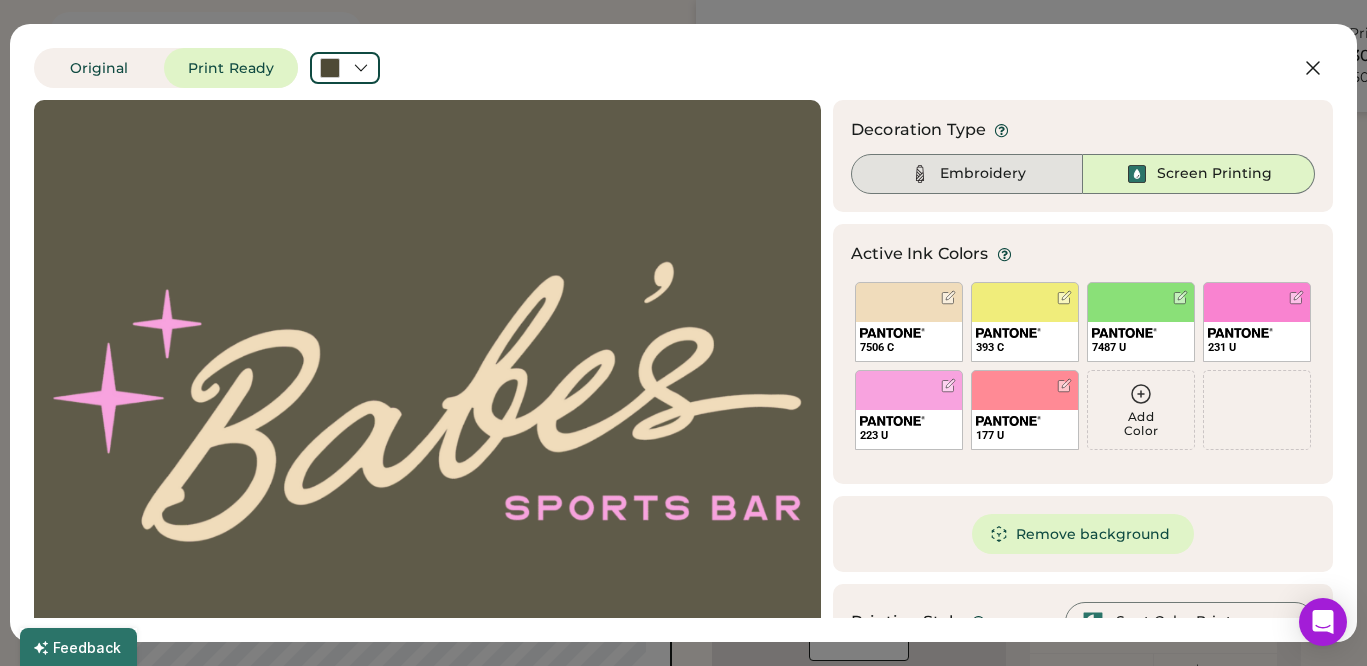 click on "Embroidery" at bounding box center [983, 174] 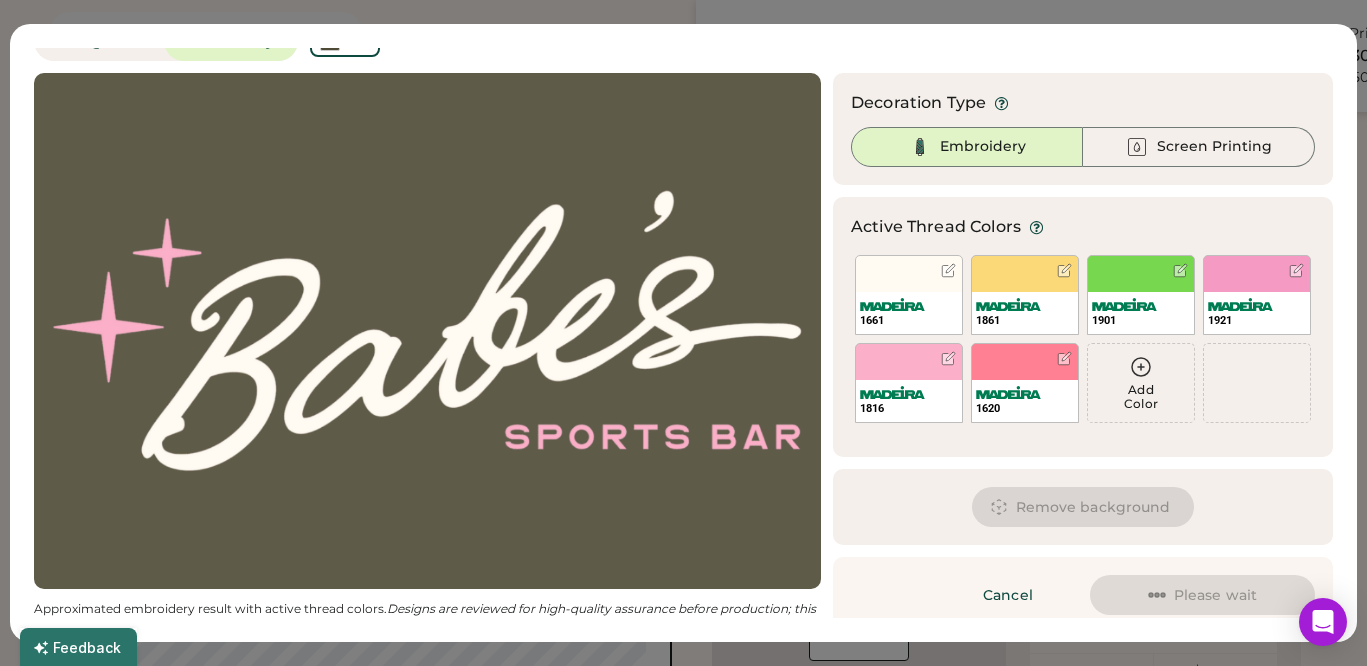 scroll, scrollTop: 25, scrollLeft: 0, axis: vertical 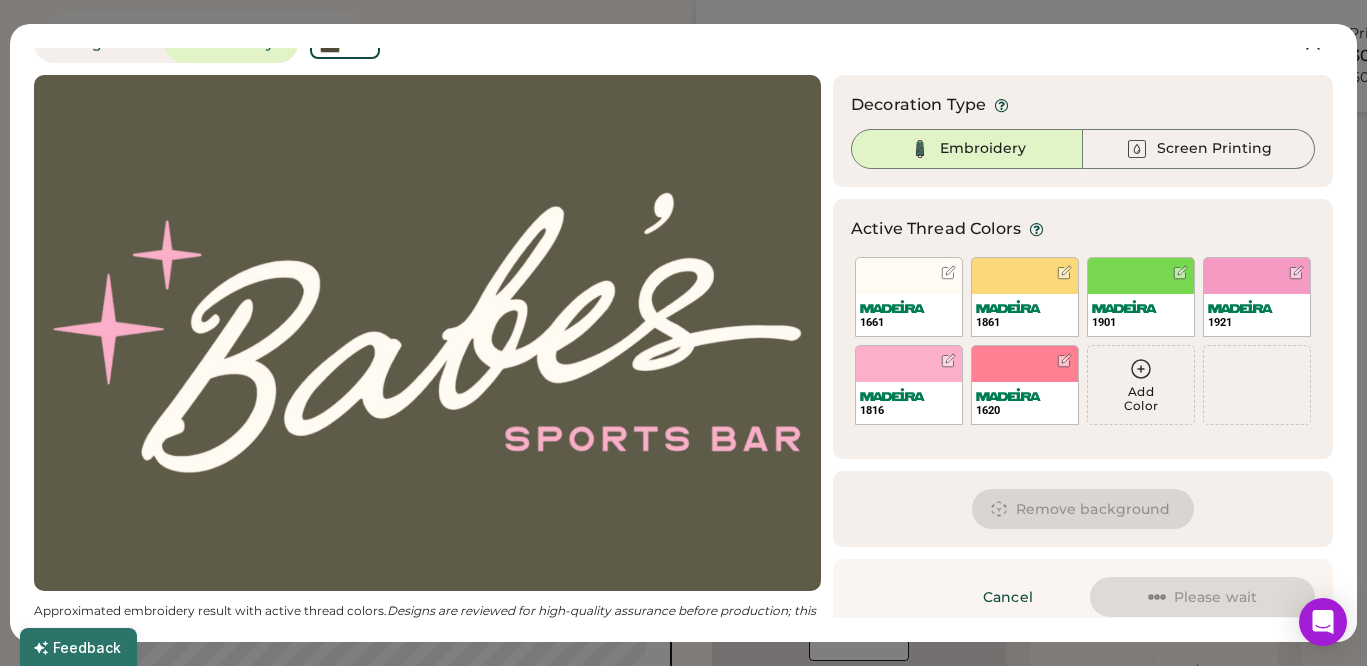 click at bounding box center (948, 272) 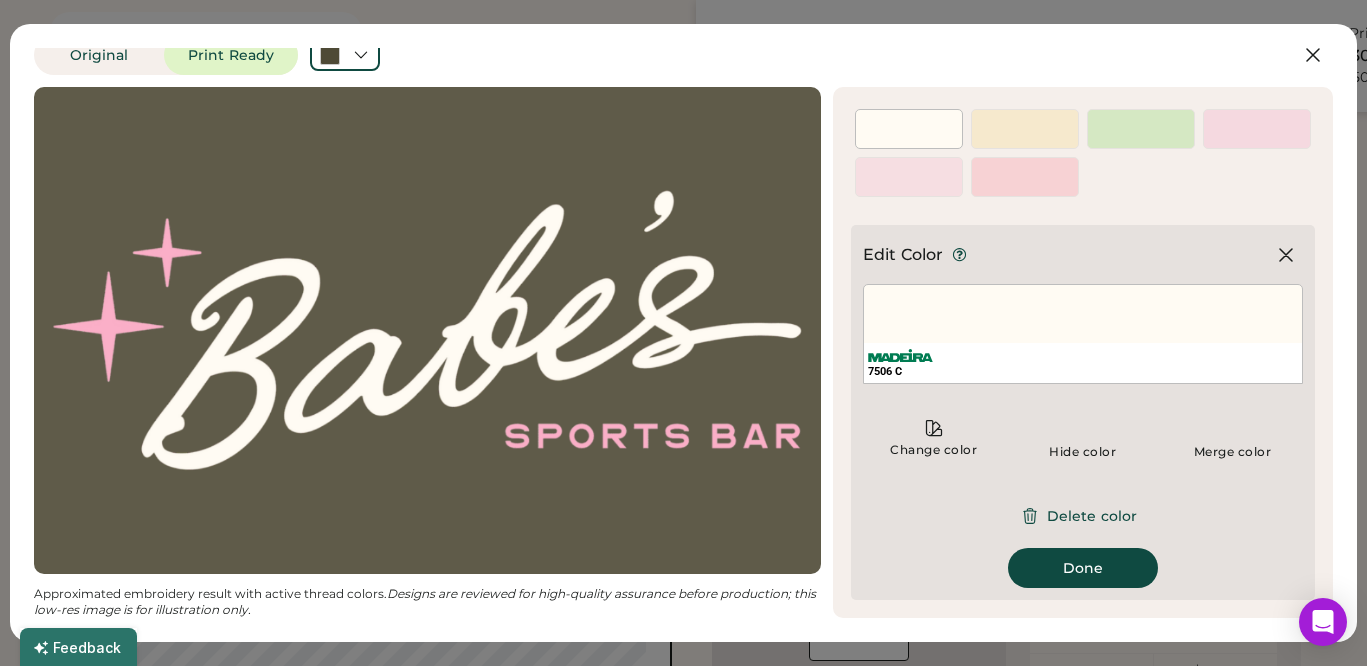 scroll, scrollTop: 13, scrollLeft: 0, axis: vertical 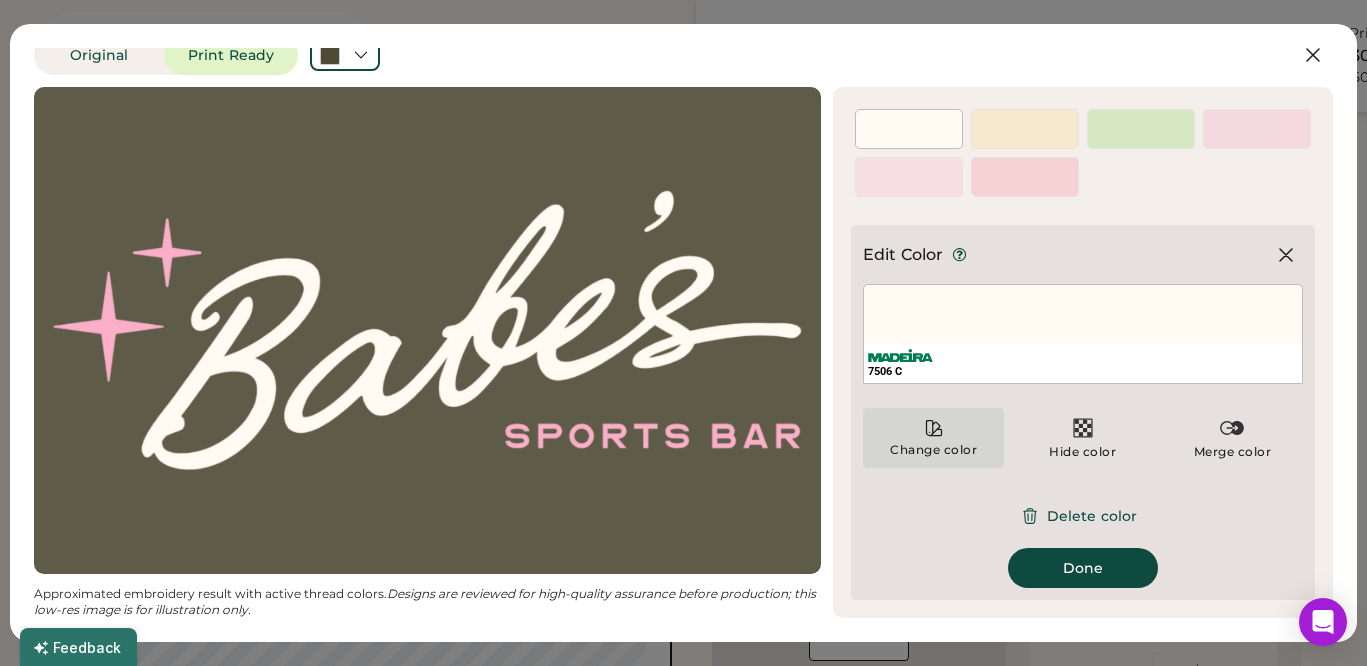 click on "Change color" at bounding box center (933, 438) 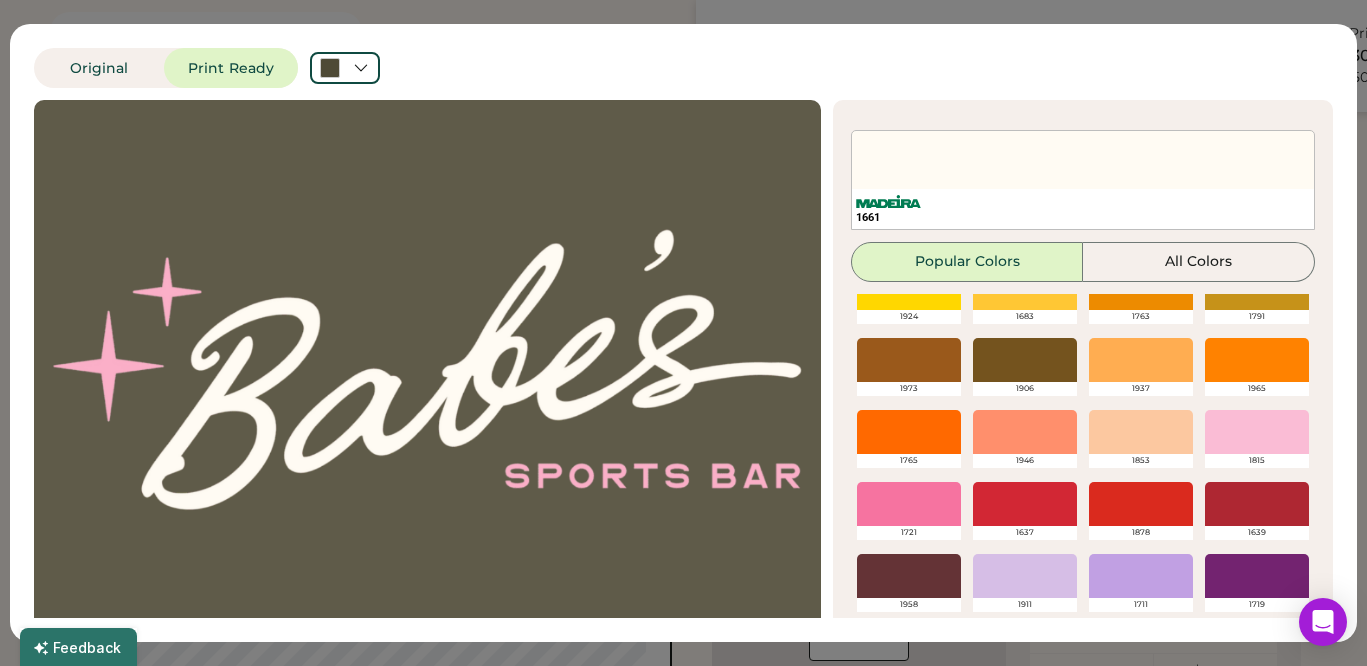 scroll, scrollTop: 472, scrollLeft: 0, axis: vertical 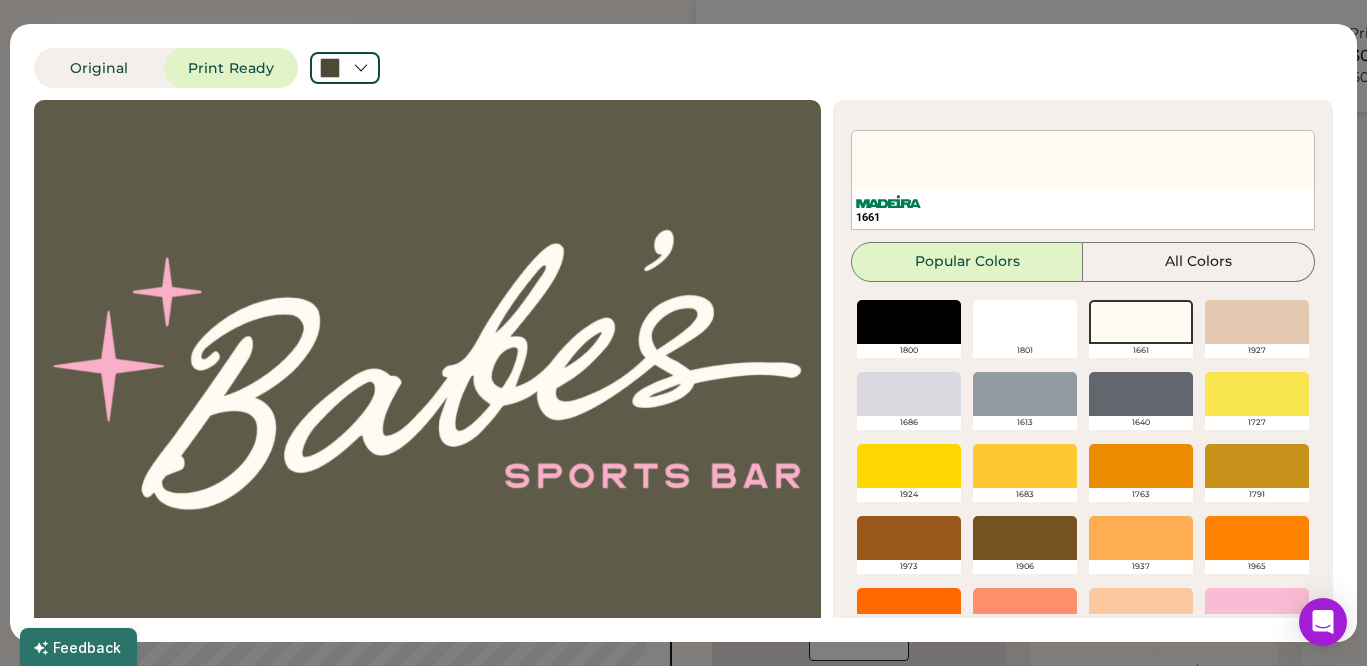 click at bounding box center (1257, 322) 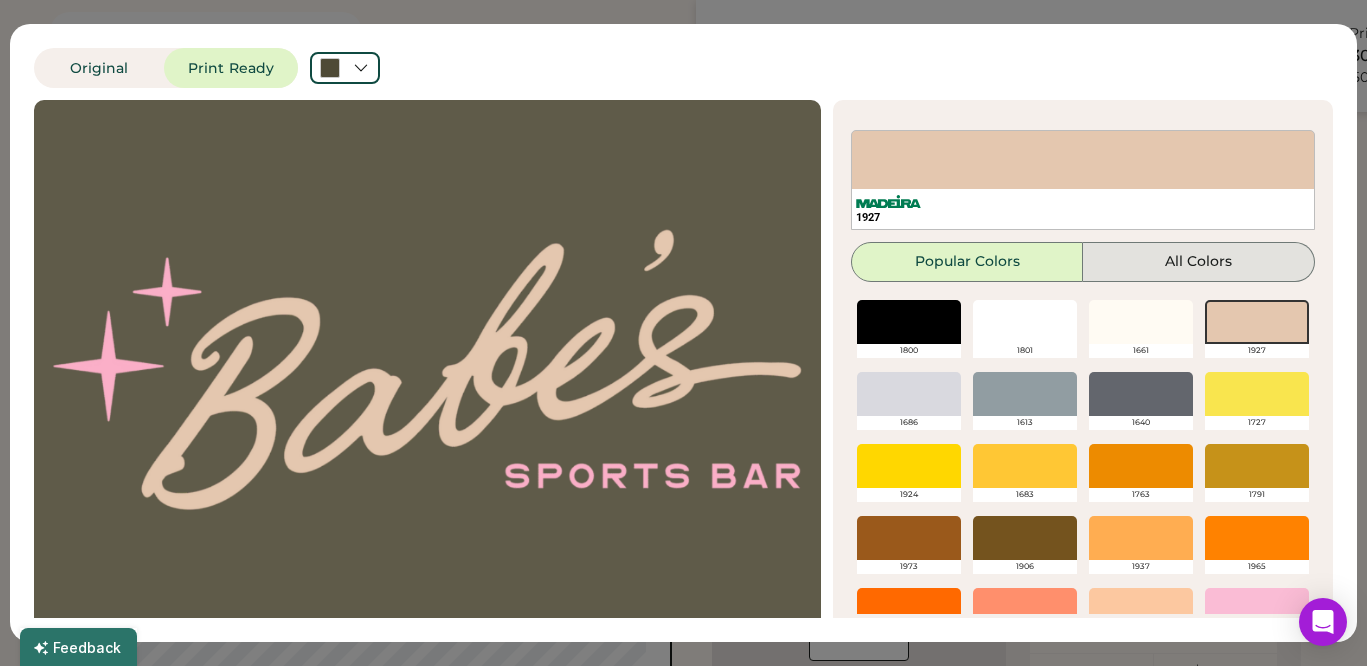 click on "All Colors" at bounding box center (1199, 262) 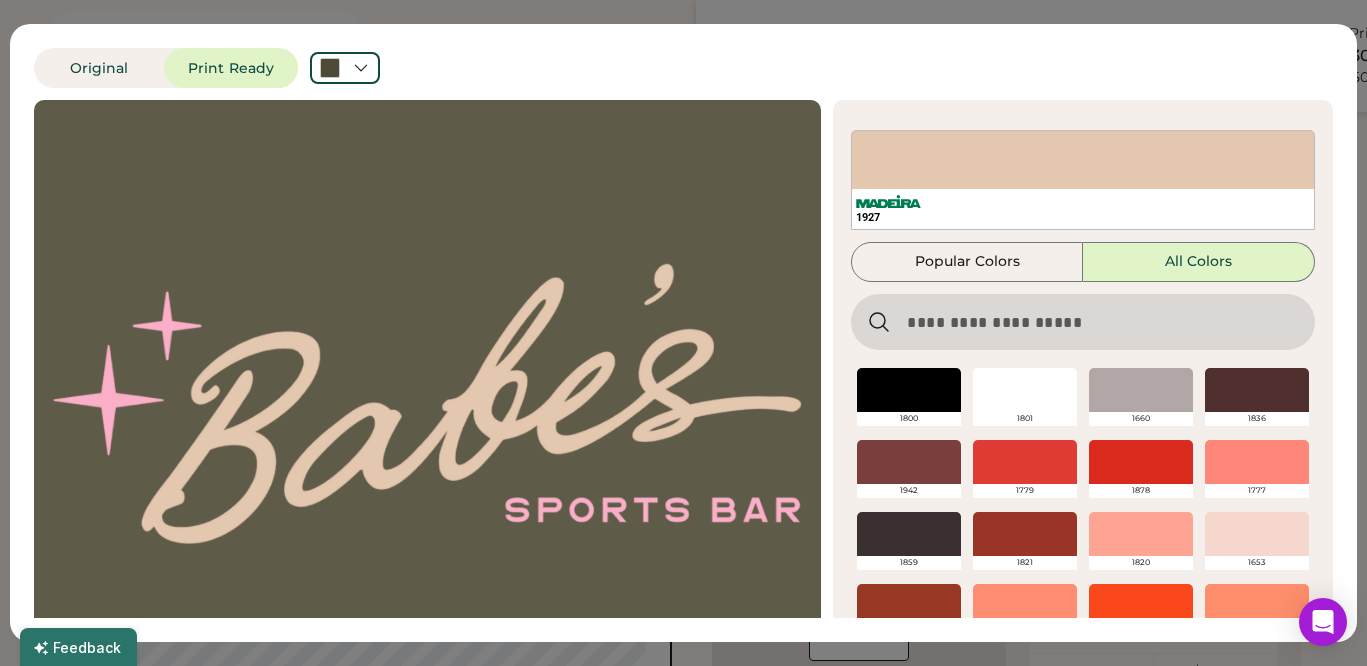 scroll, scrollTop: 195, scrollLeft: 0, axis: vertical 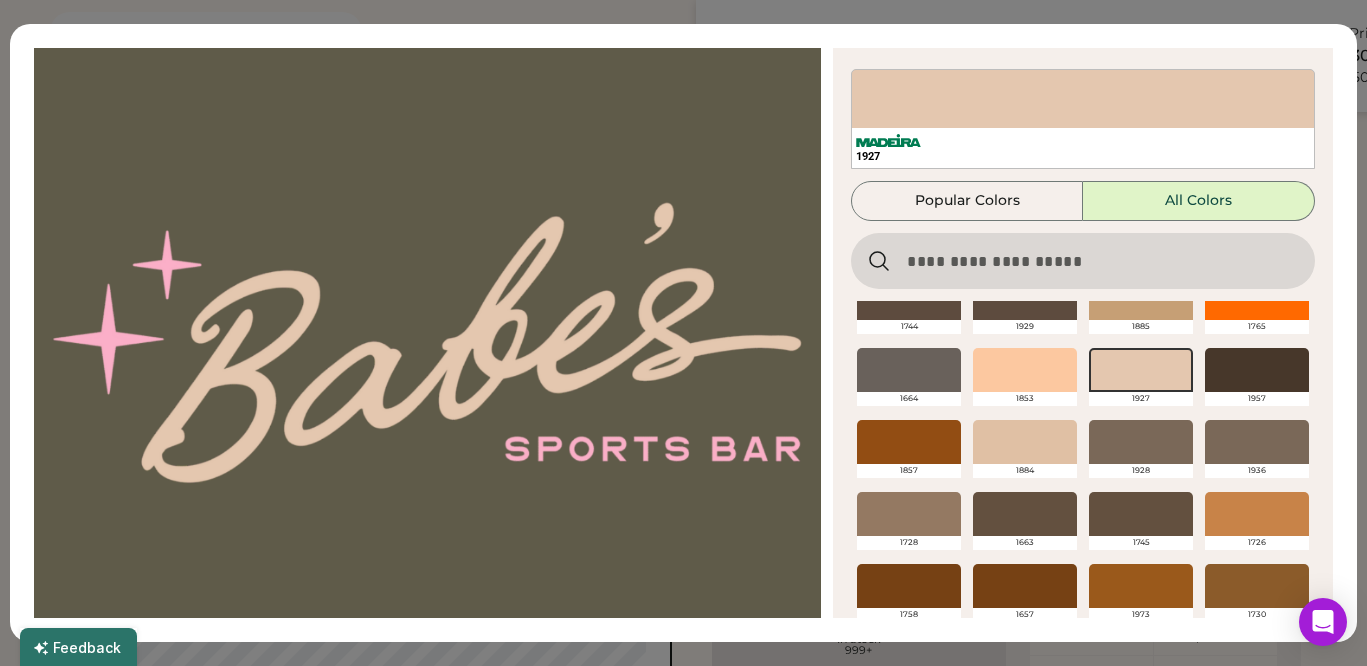 click at bounding box center [1025, 442] 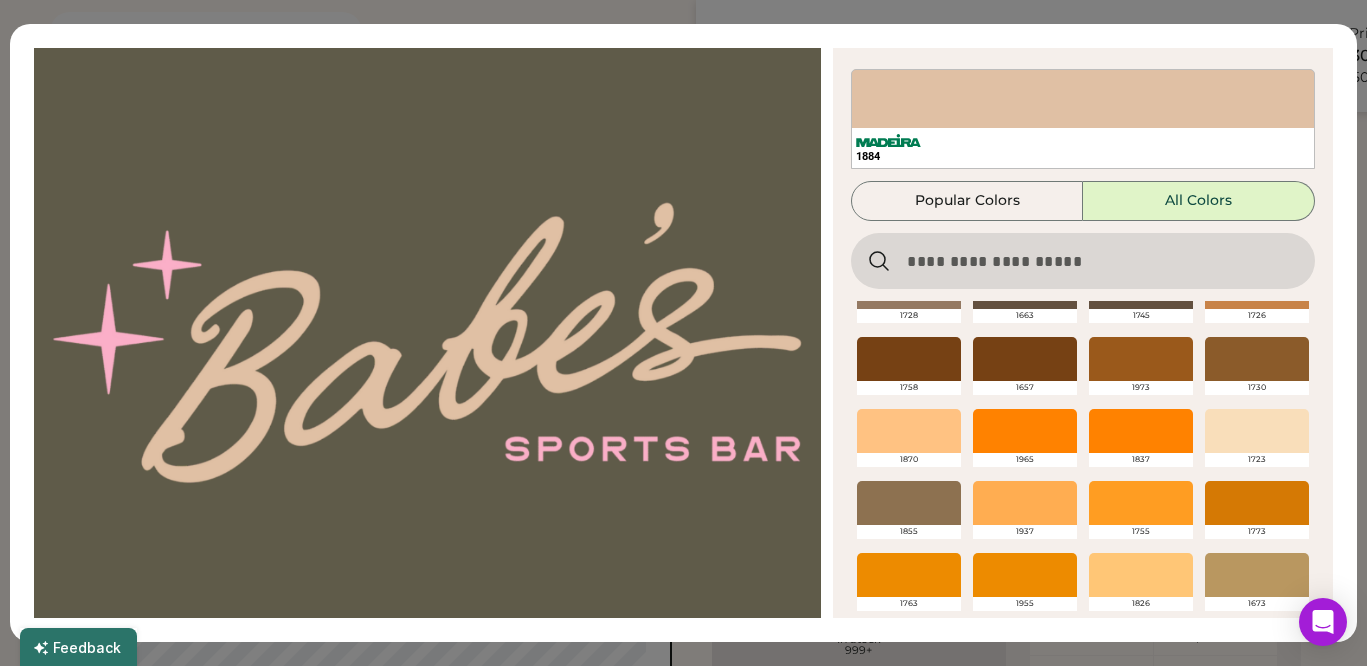scroll, scrollTop: 854, scrollLeft: 0, axis: vertical 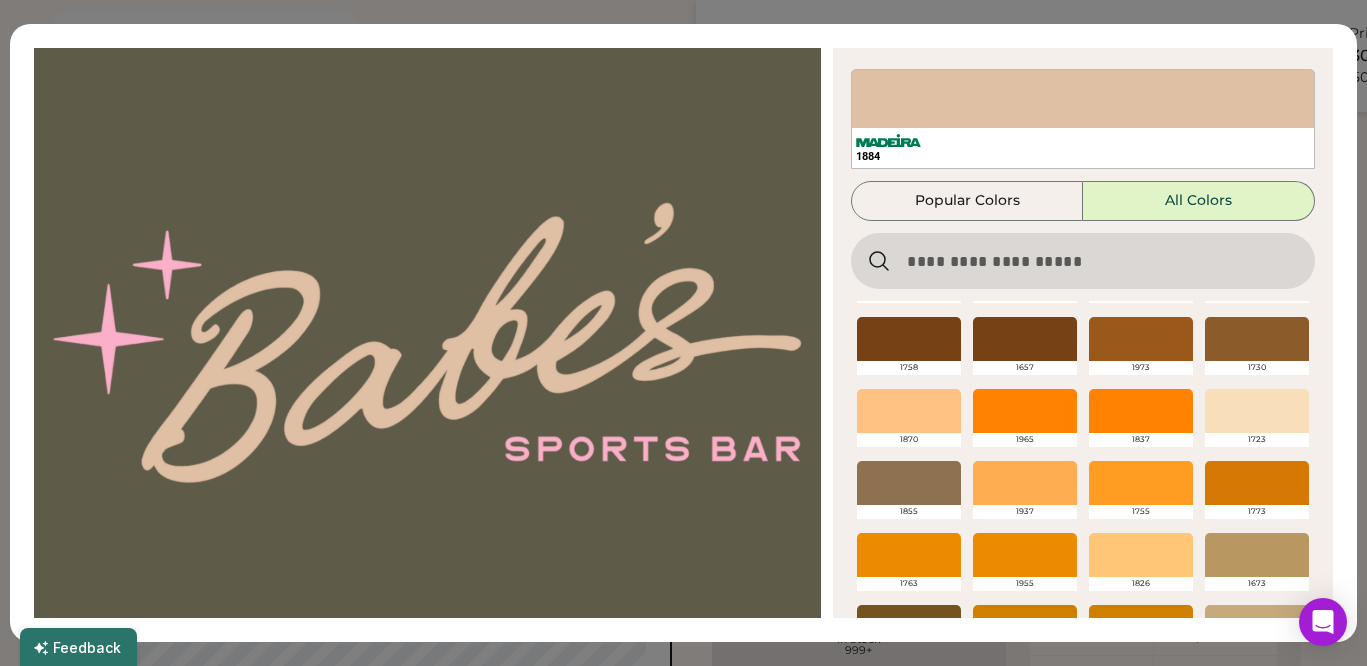 click at bounding box center (1257, 411) 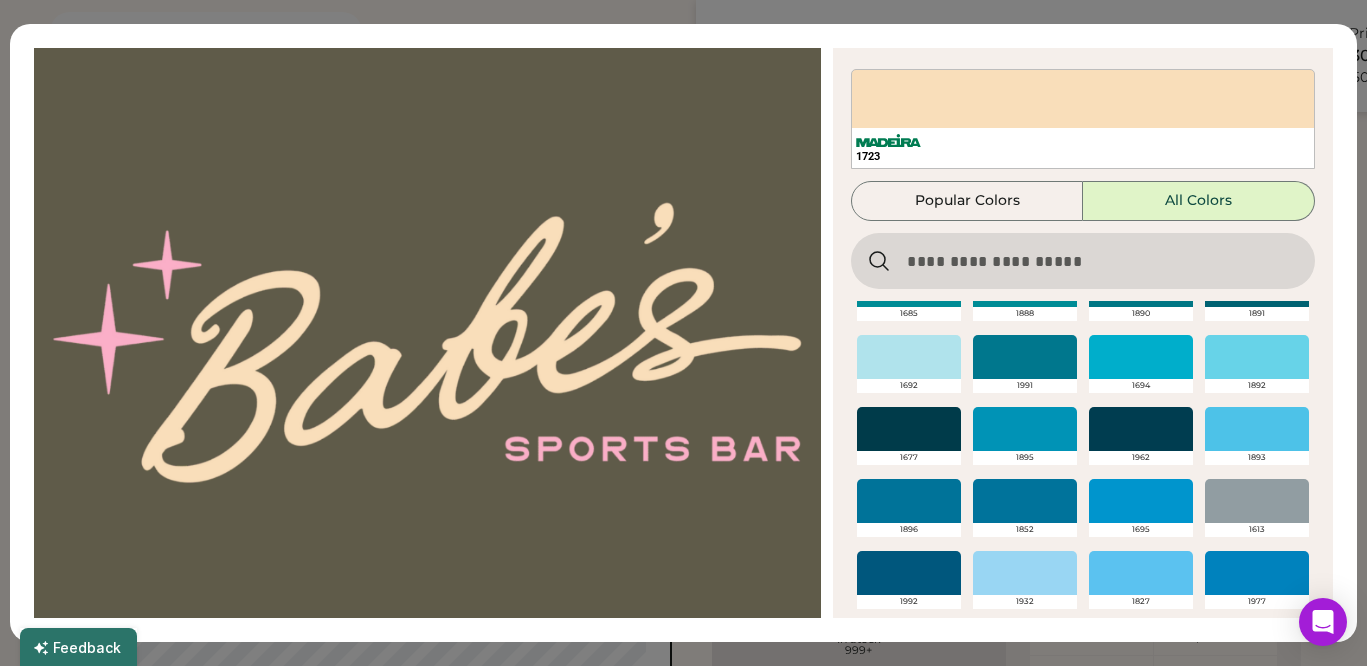 scroll, scrollTop: 3064, scrollLeft: 0, axis: vertical 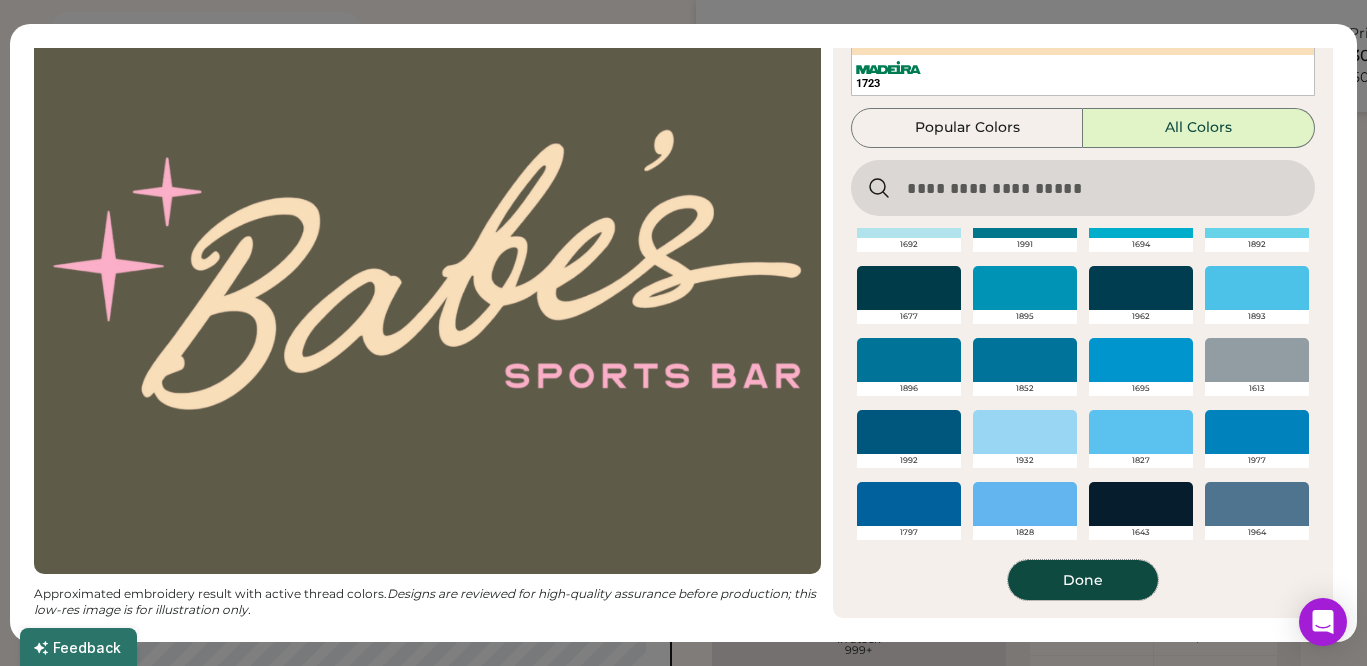 click on "Done" at bounding box center (1083, 580) 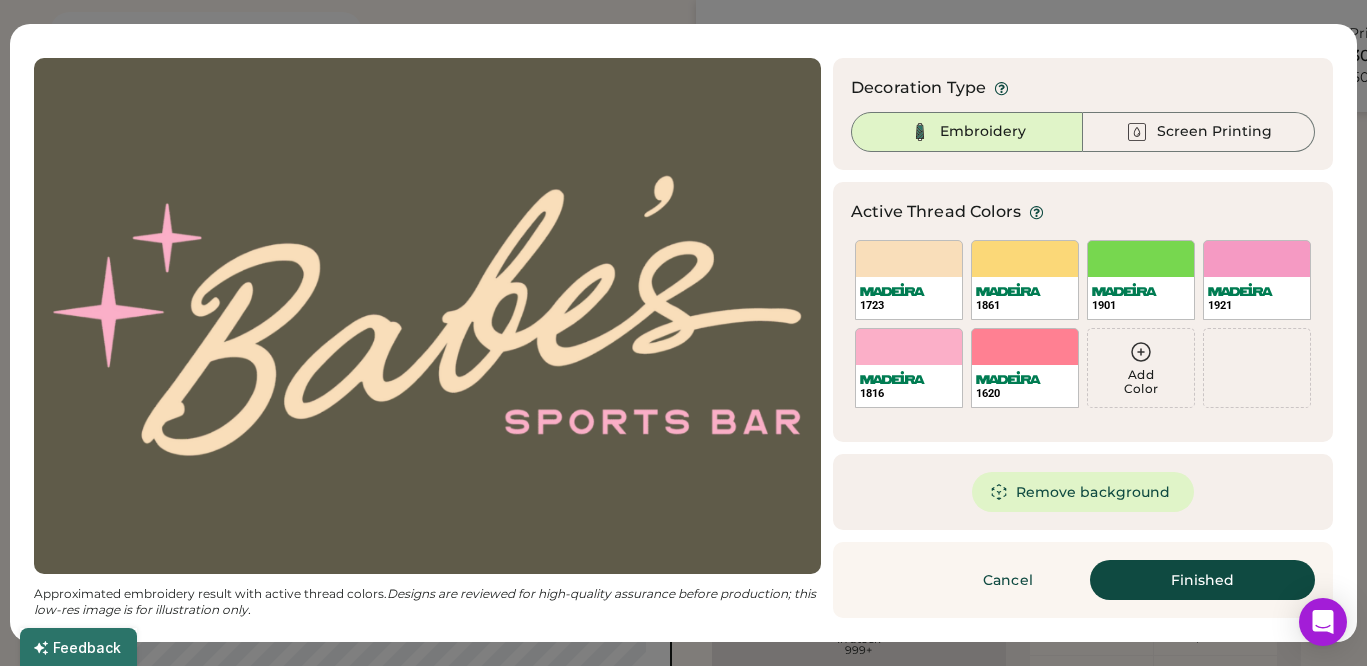 scroll, scrollTop: 0, scrollLeft: 0, axis: both 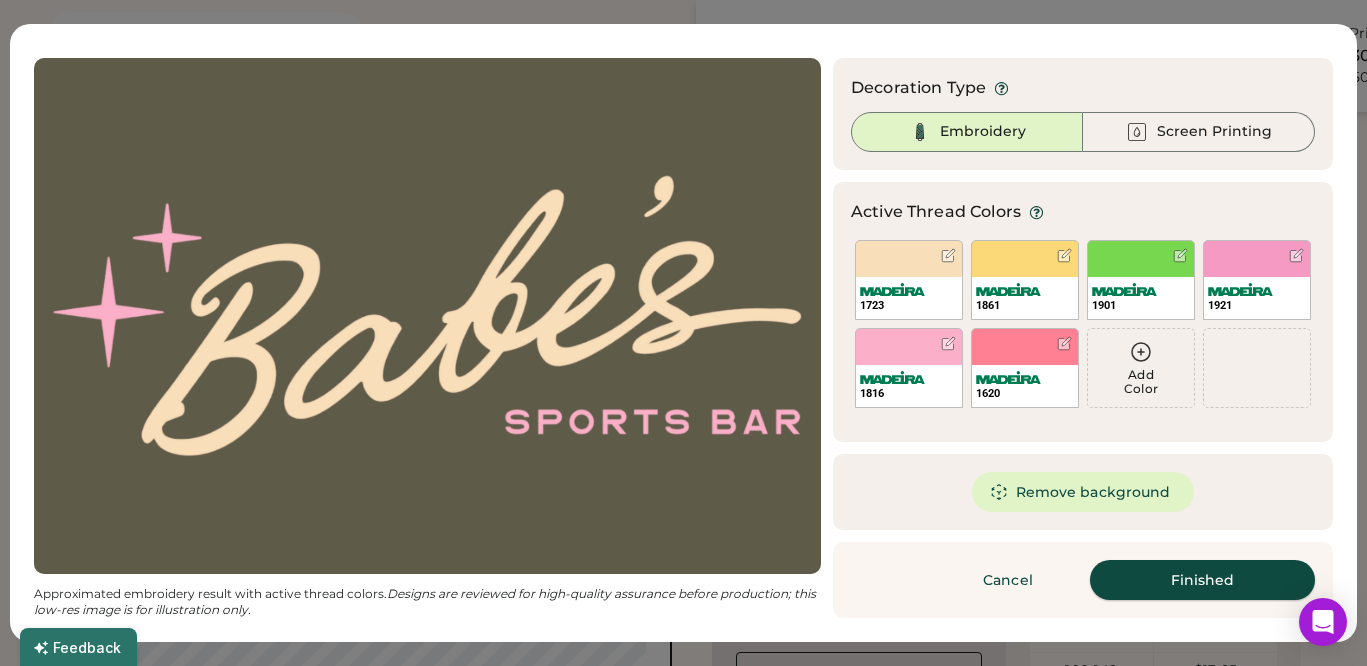 click on "Finished" at bounding box center [1202, 580] 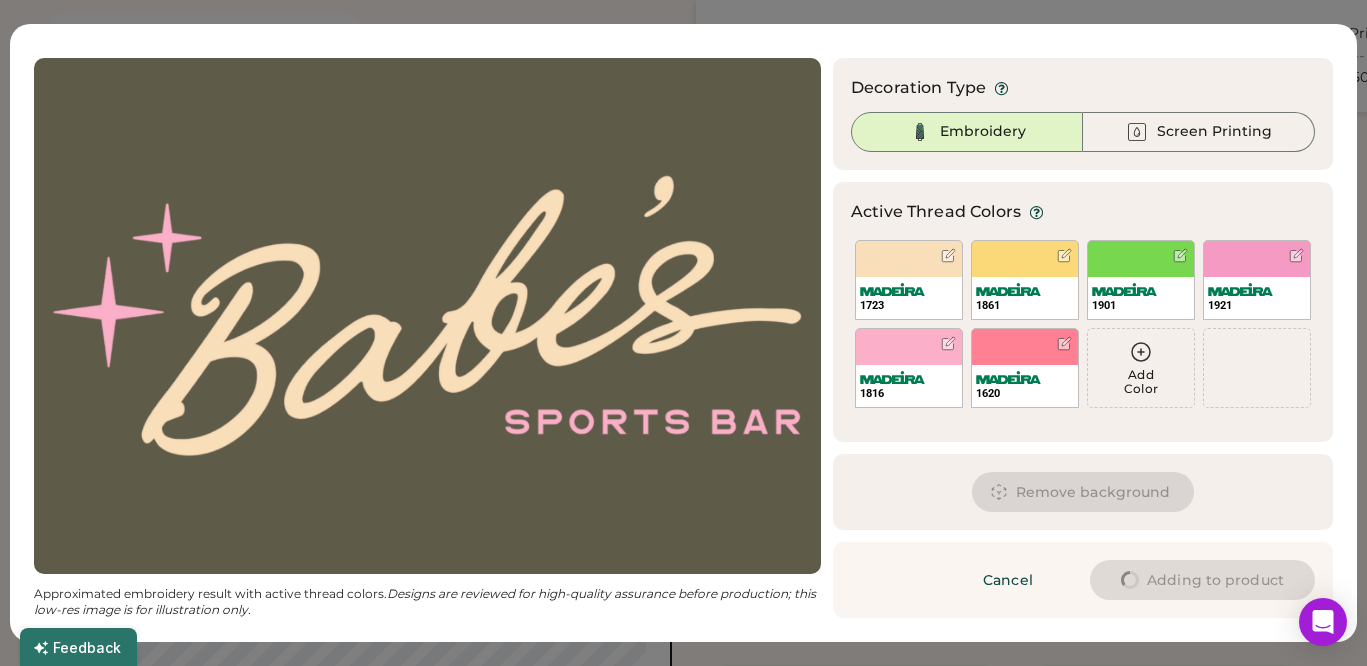 type on "****" 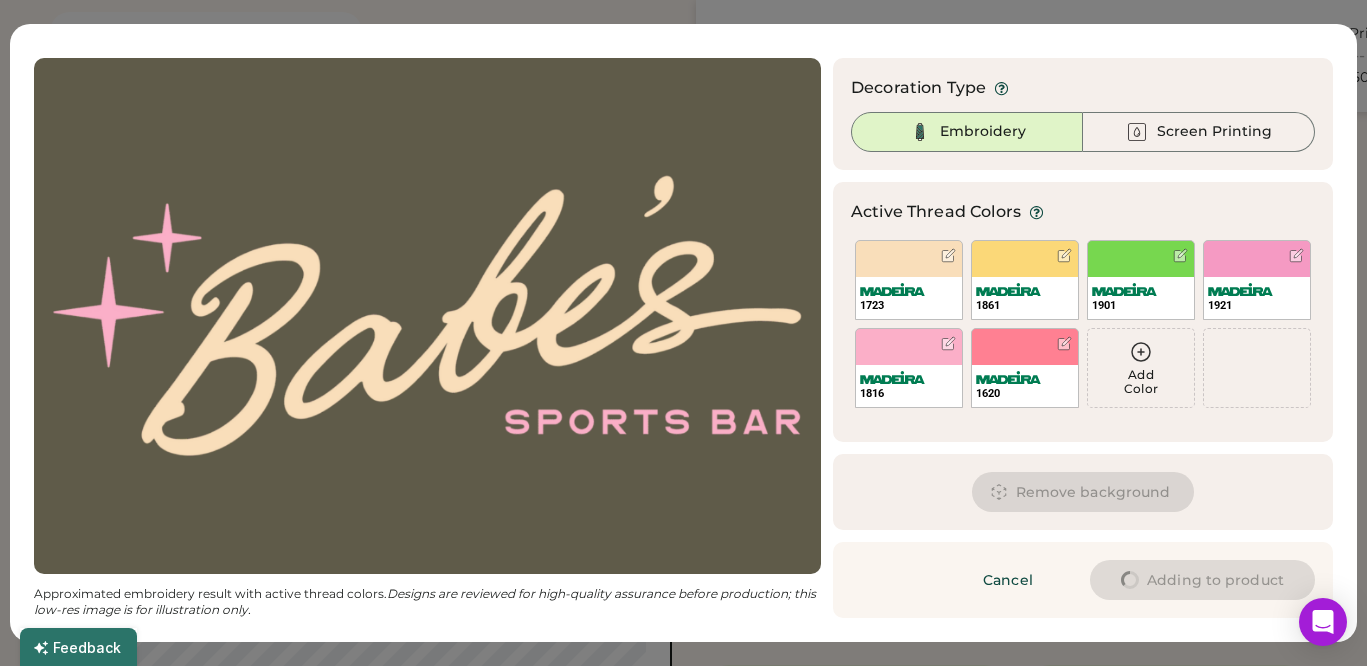 type on "****" 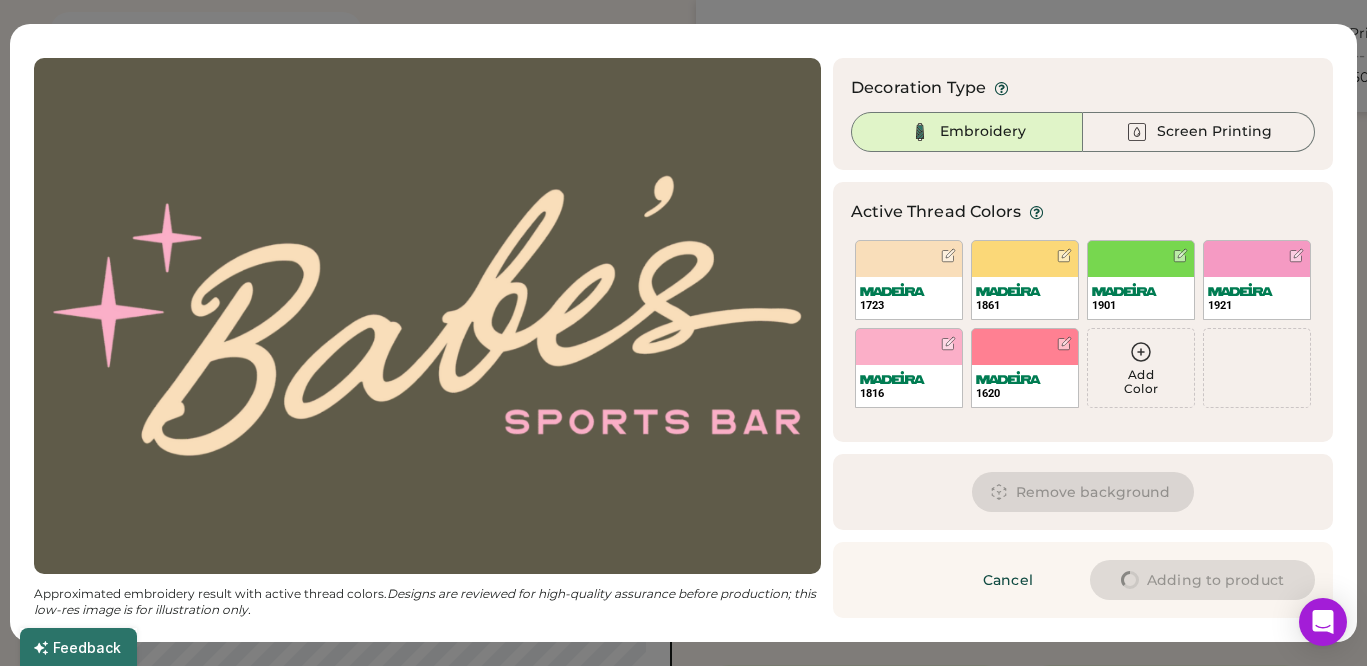 type on "****" 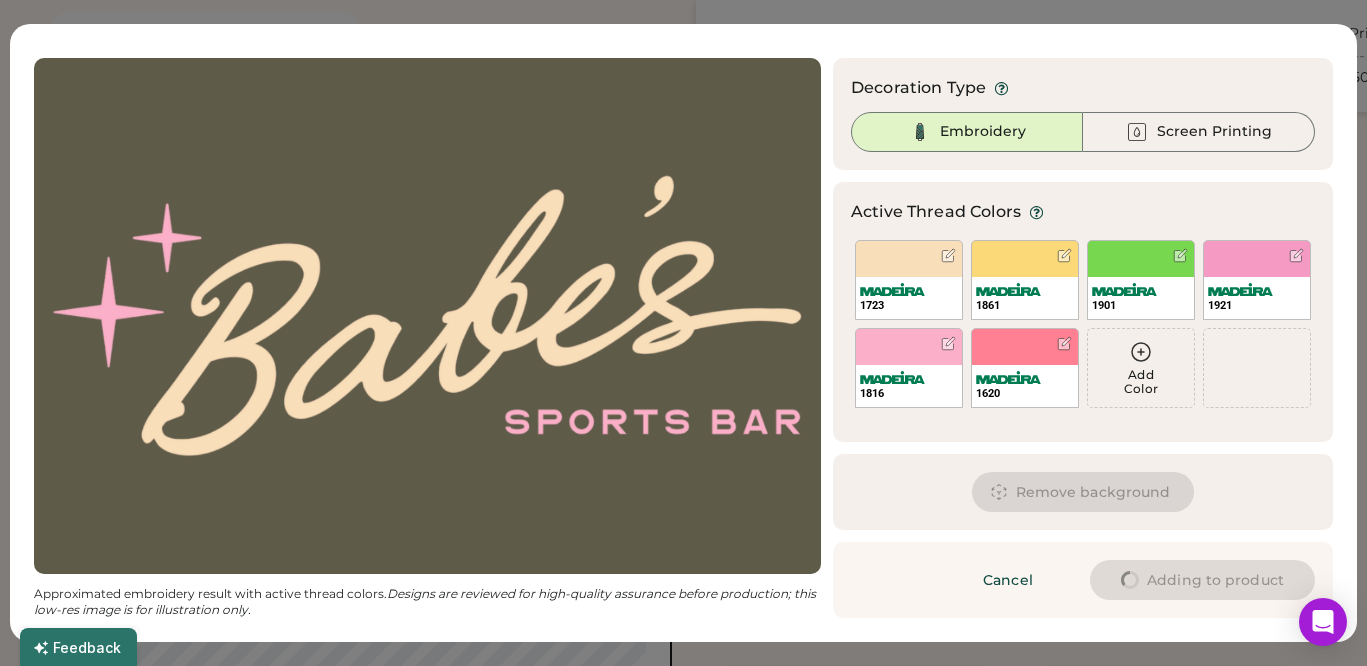 type on "****" 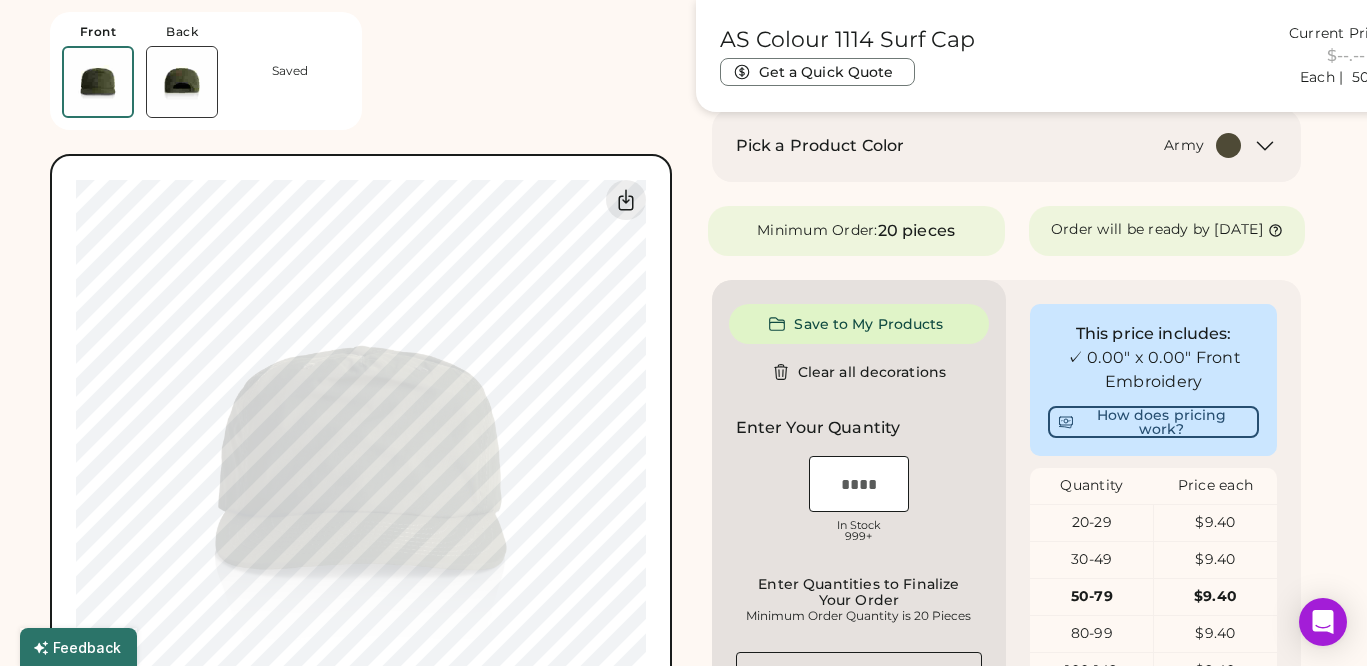 type on "****" 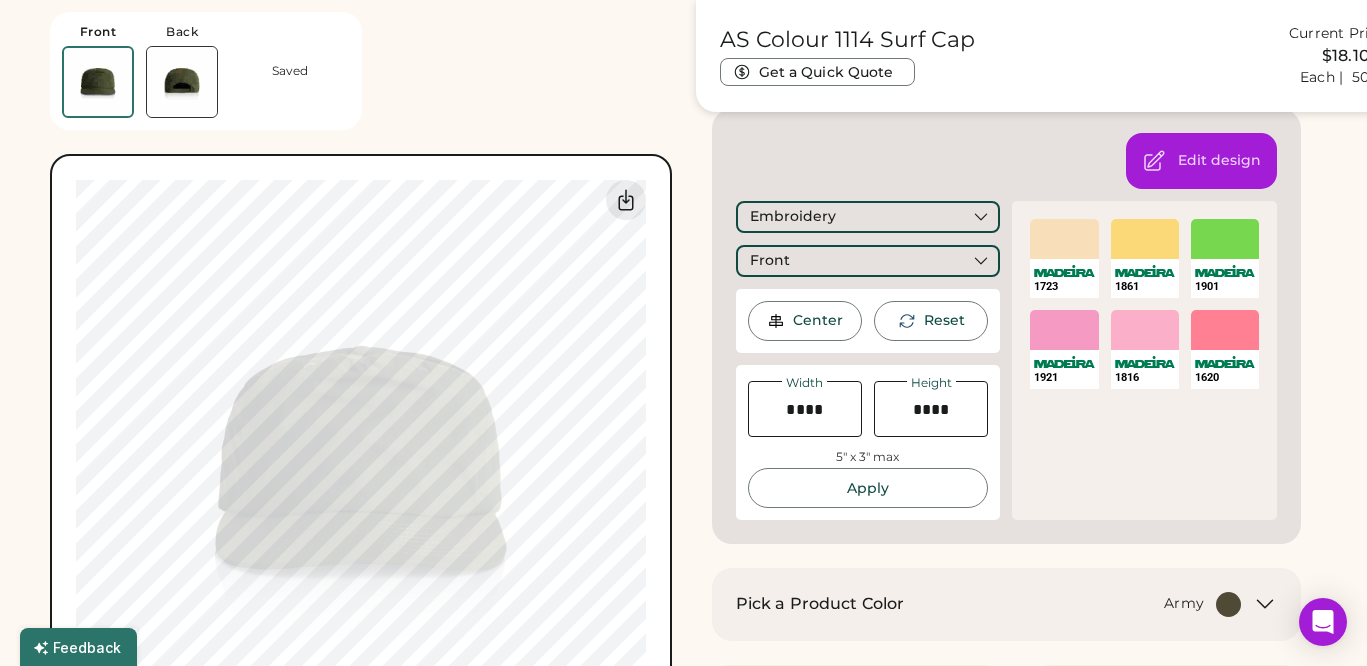 type on "****" 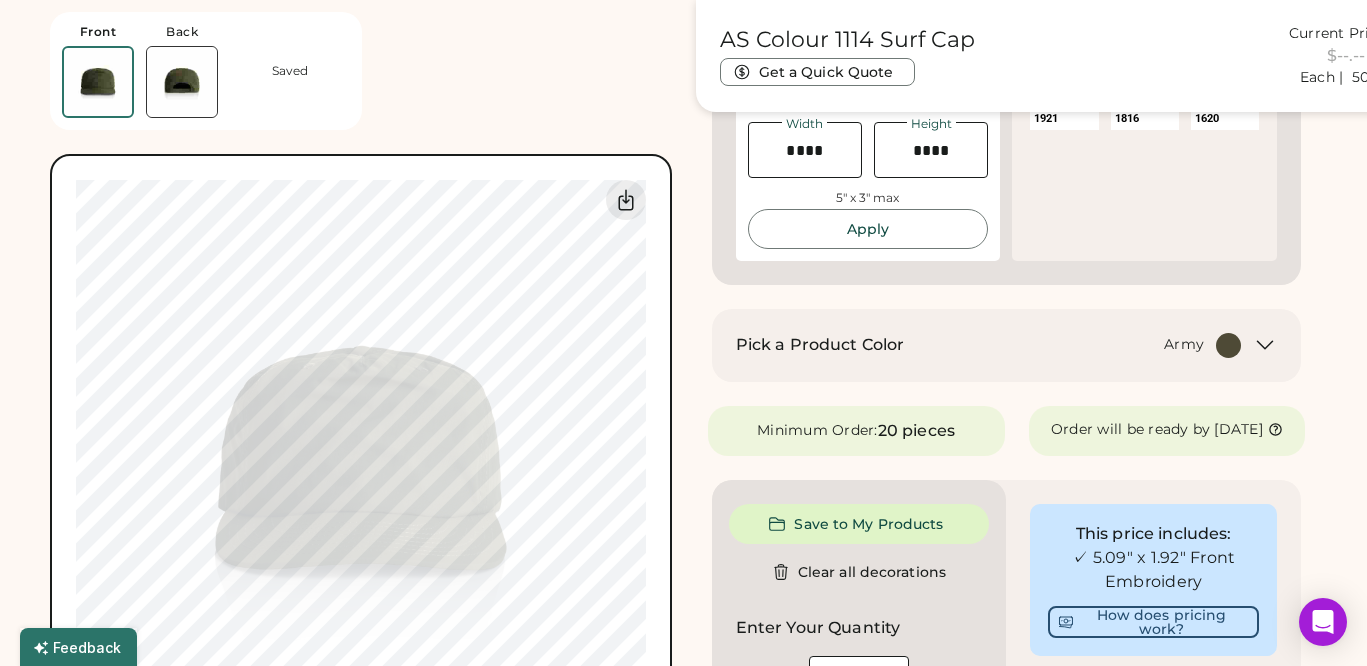 scroll, scrollTop: 104, scrollLeft: 0, axis: vertical 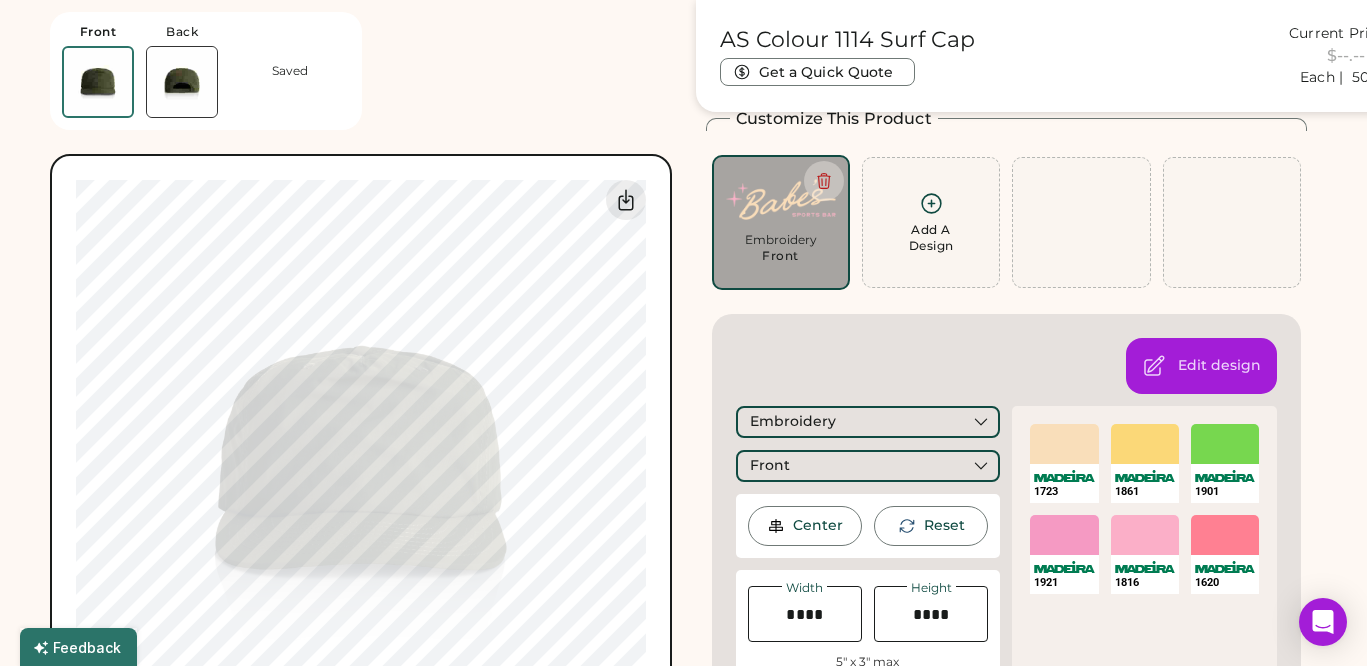 click at bounding box center [182, 82] 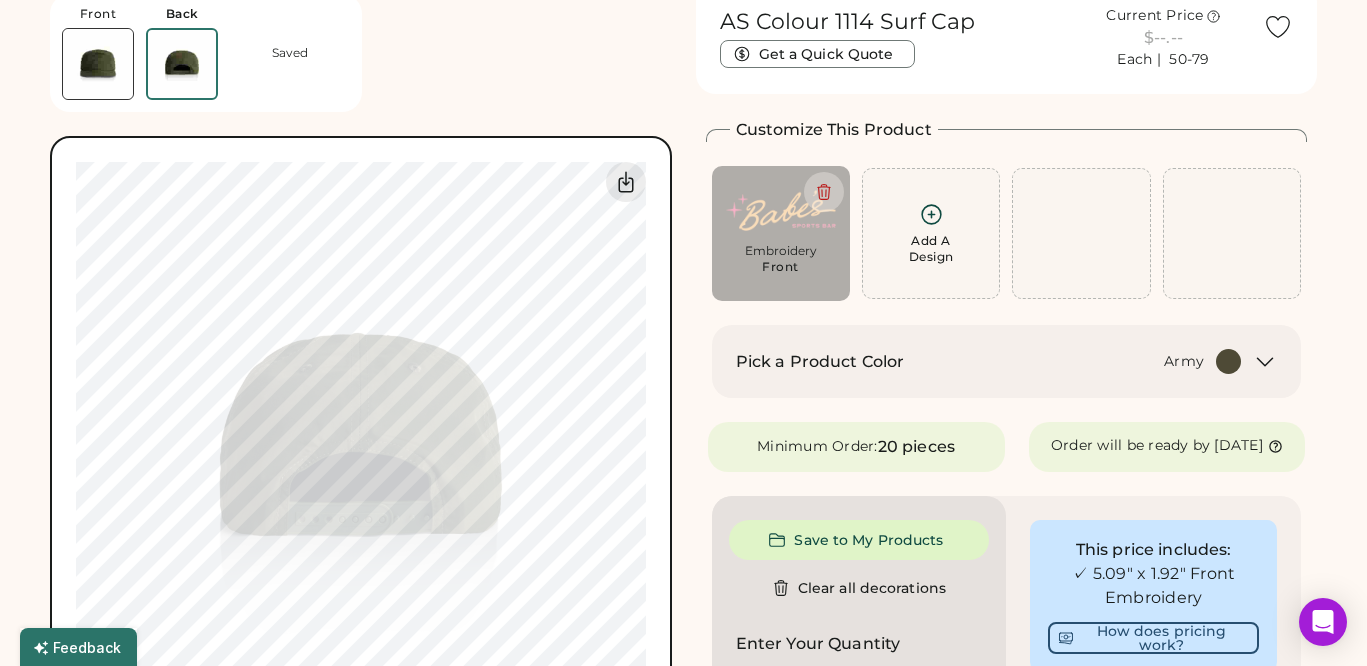 scroll, scrollTop: 21, scrollLeft: 0, axis: vertical 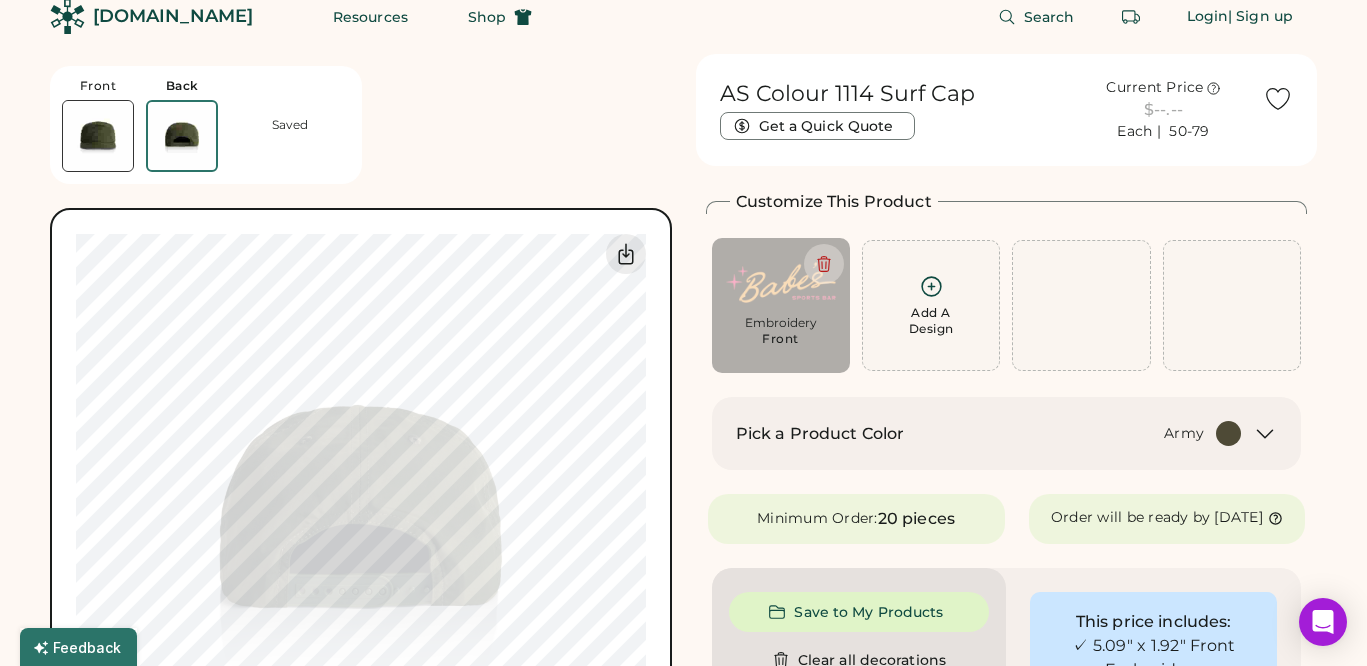 click 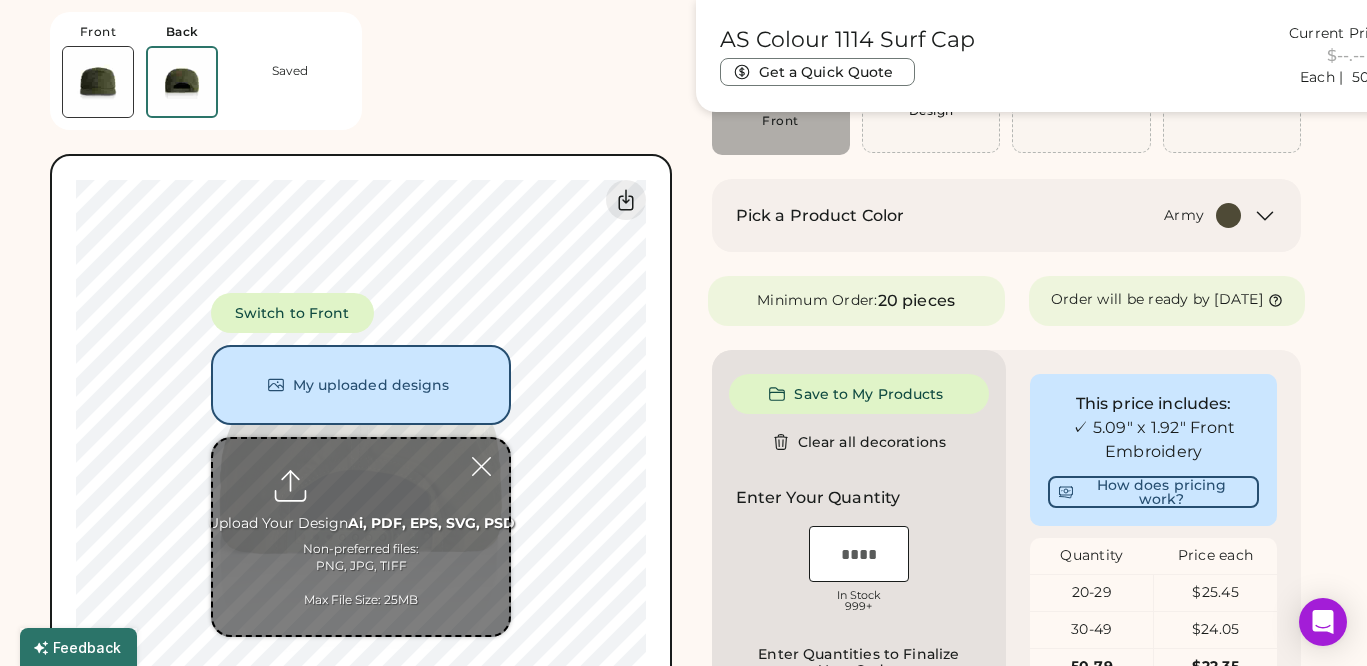 scroll, scrollTop: 0, scrollLeft: 0, axis: both 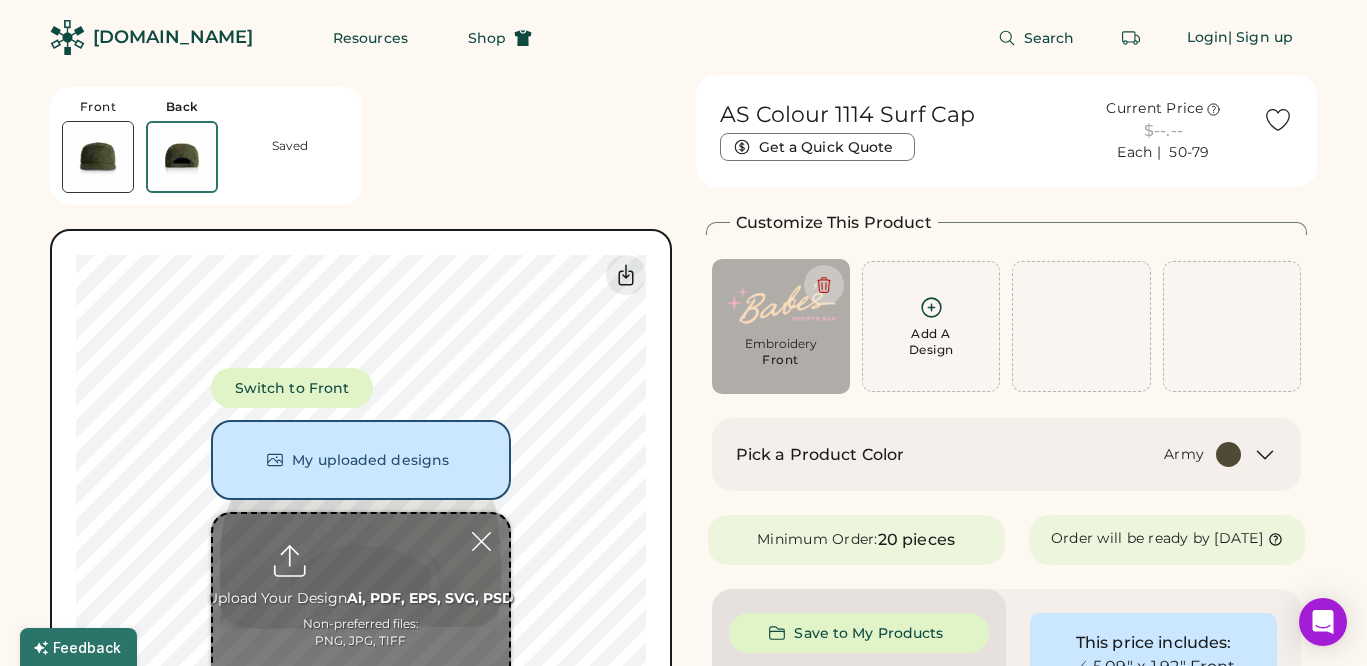 click 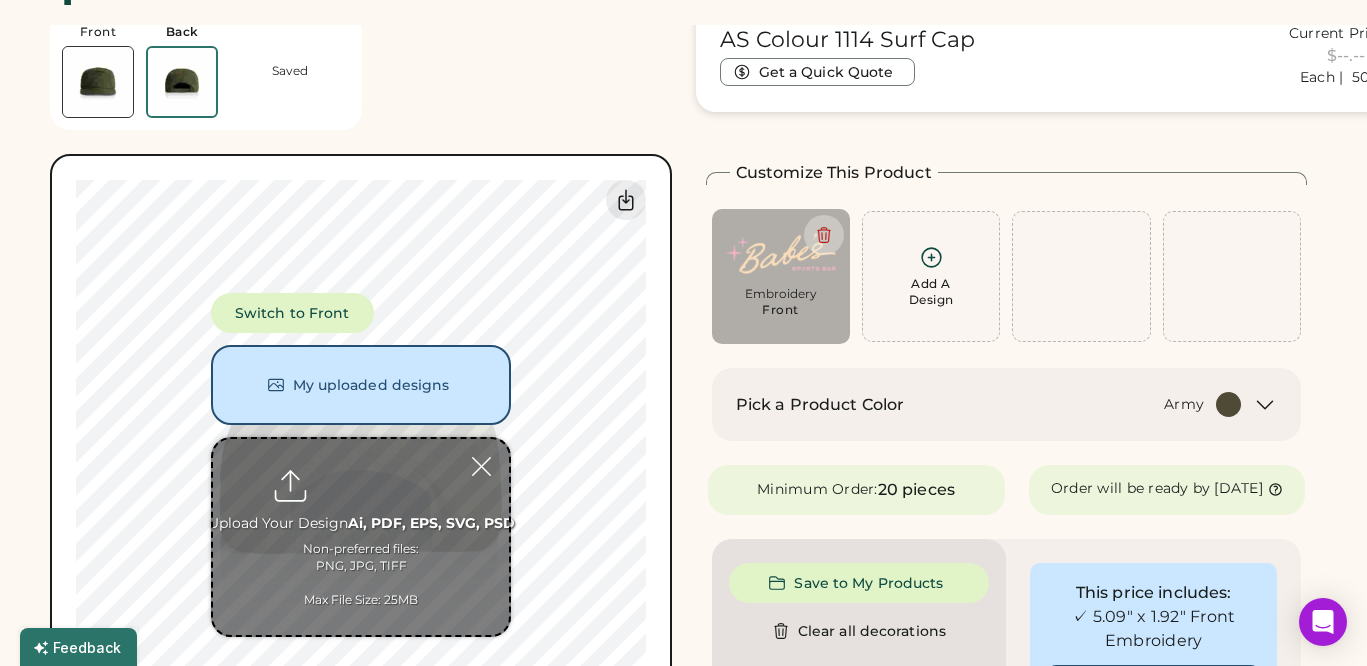 scroll, scrollTop: 75, scrollLeft: 0, axis: vertical 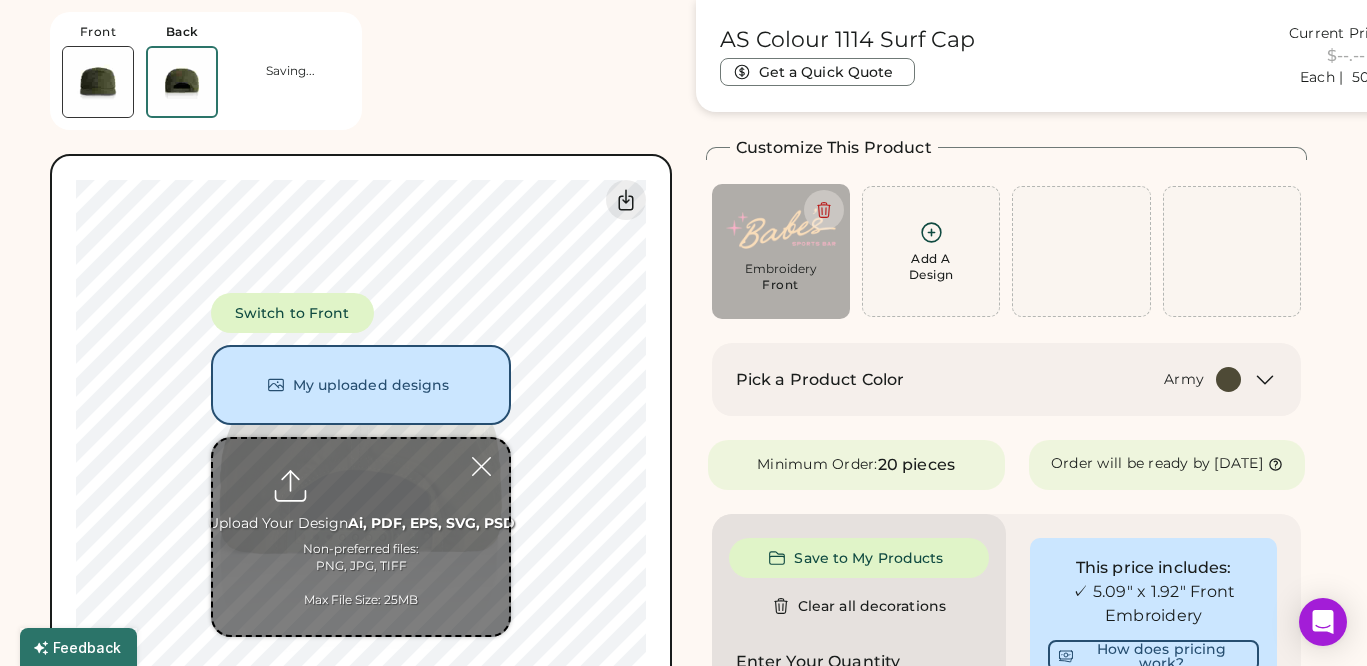 click at bounding box center (361, 537) 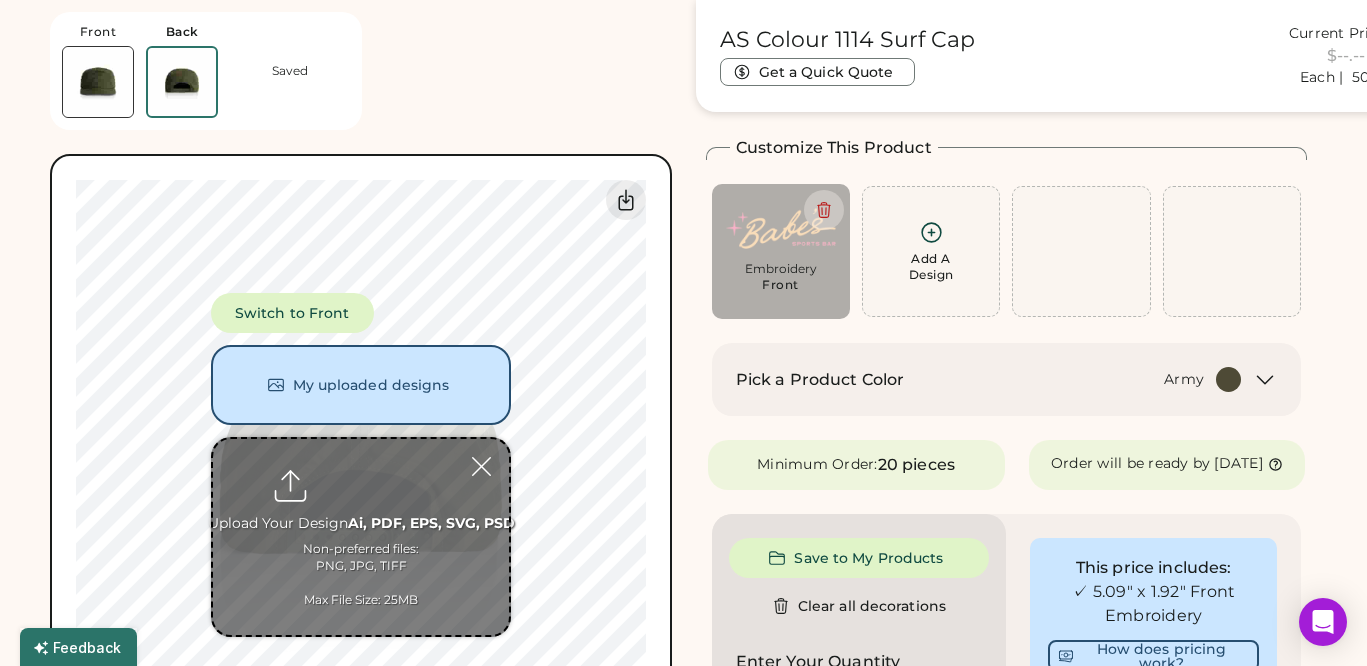 type on "**********" 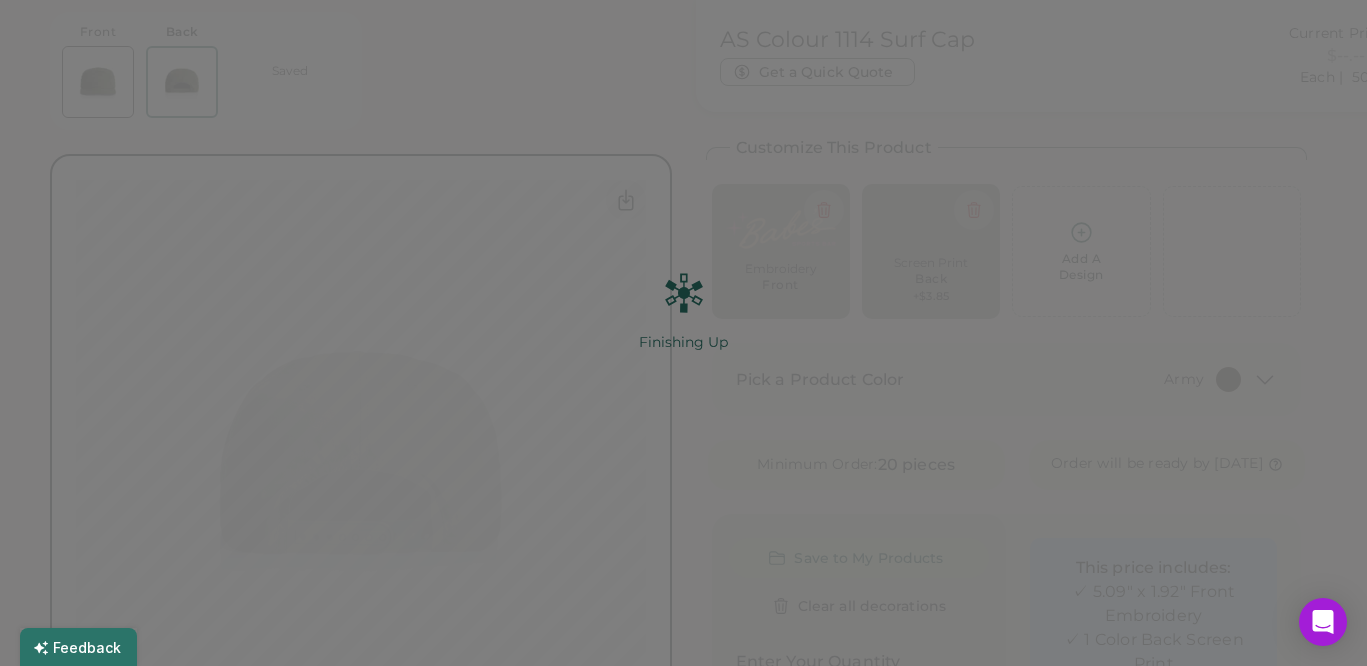 scroll, scrollTop: 0, scrollLeft: 0, axis: both 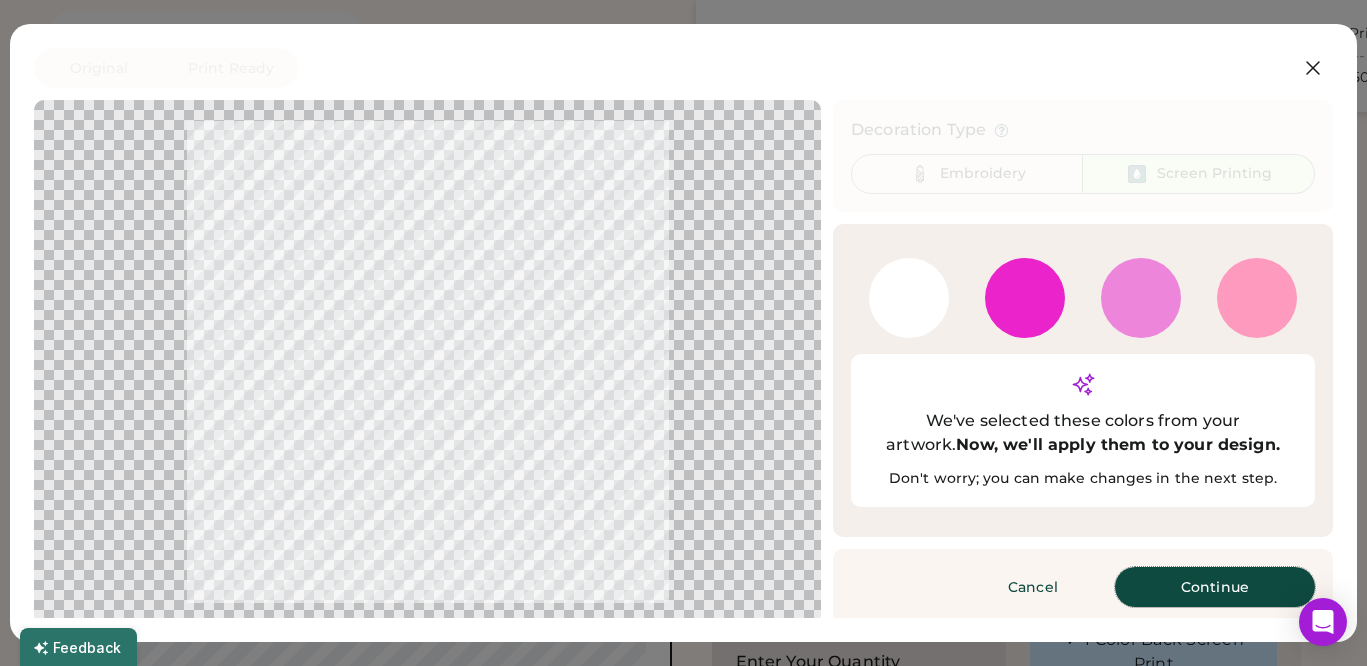 click on "Continue" at bounding box center (1215, 587) 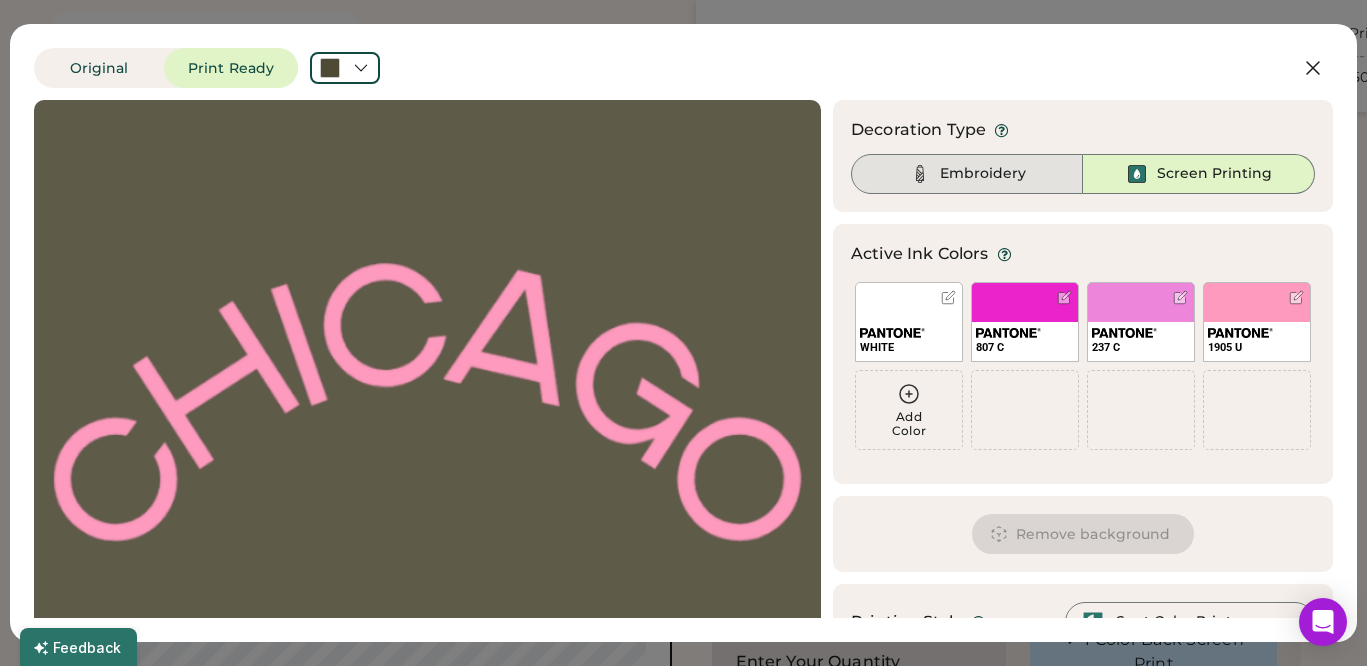 click on "Embroidery" at bounding box center [983, 174] 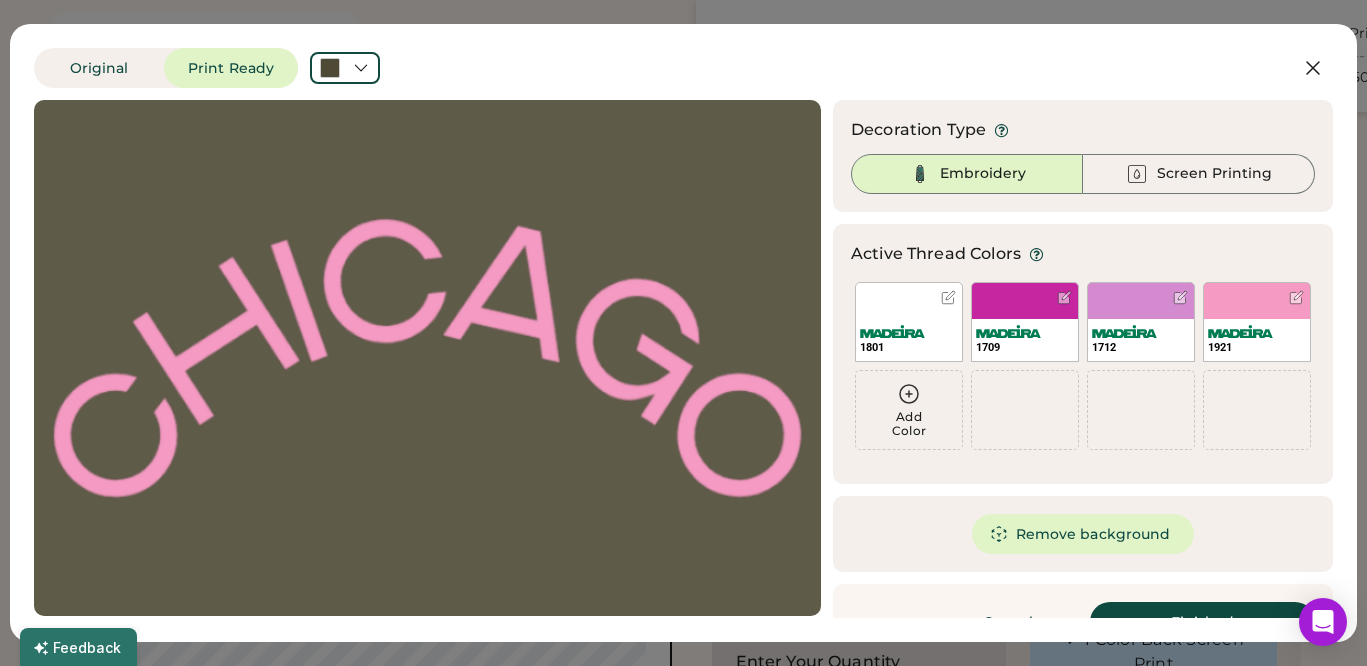 scroll, scrollTop: 42, scrollLeft: 0, axis: vertical 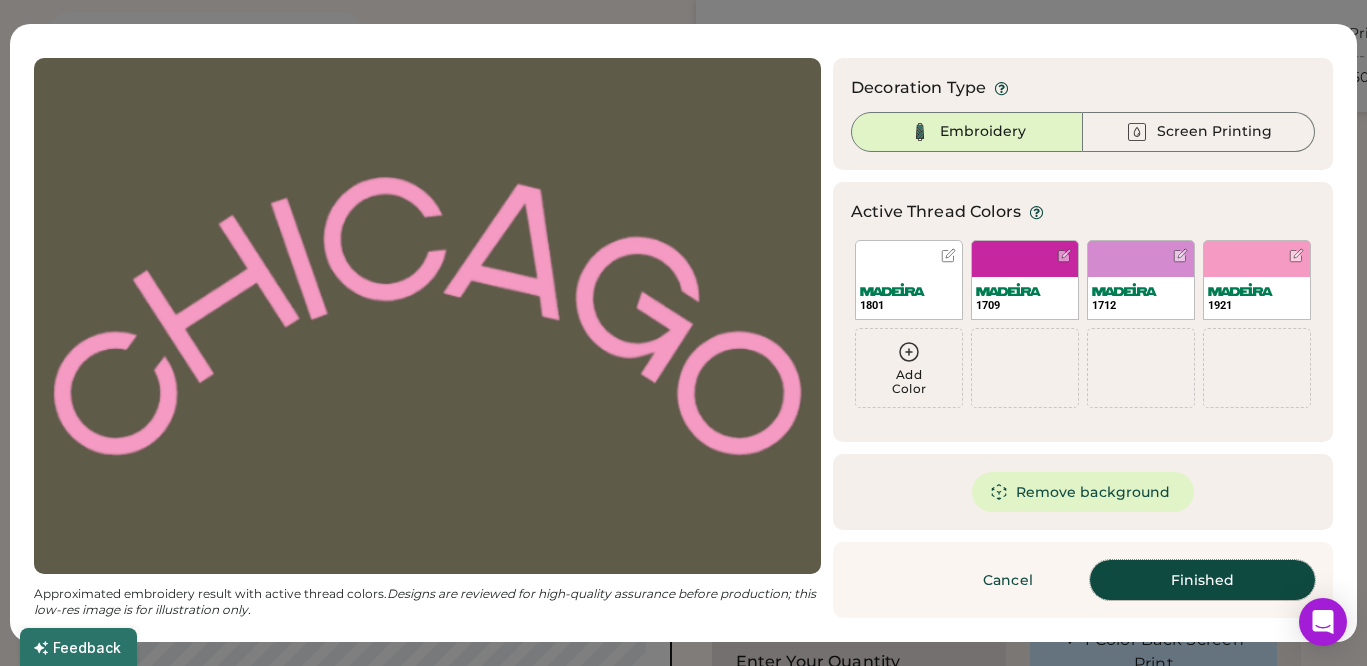 click on "Finished" at bounding box center [1202, 580] 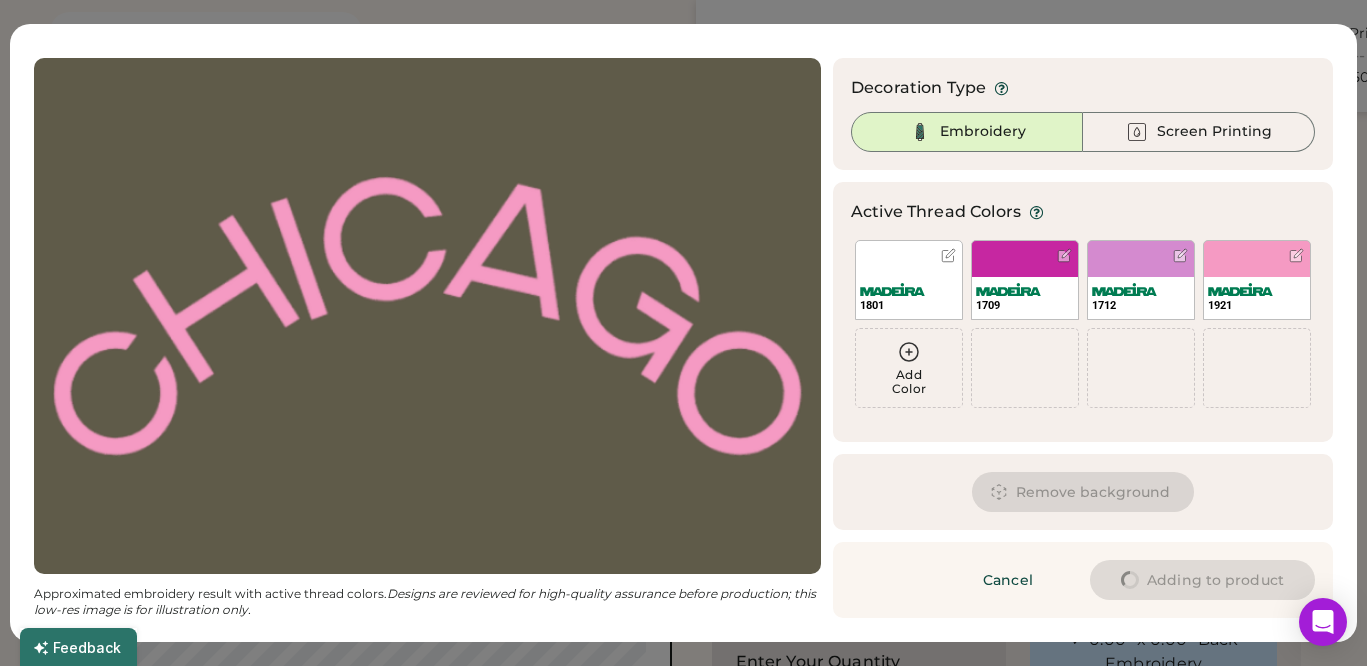 type on "****" 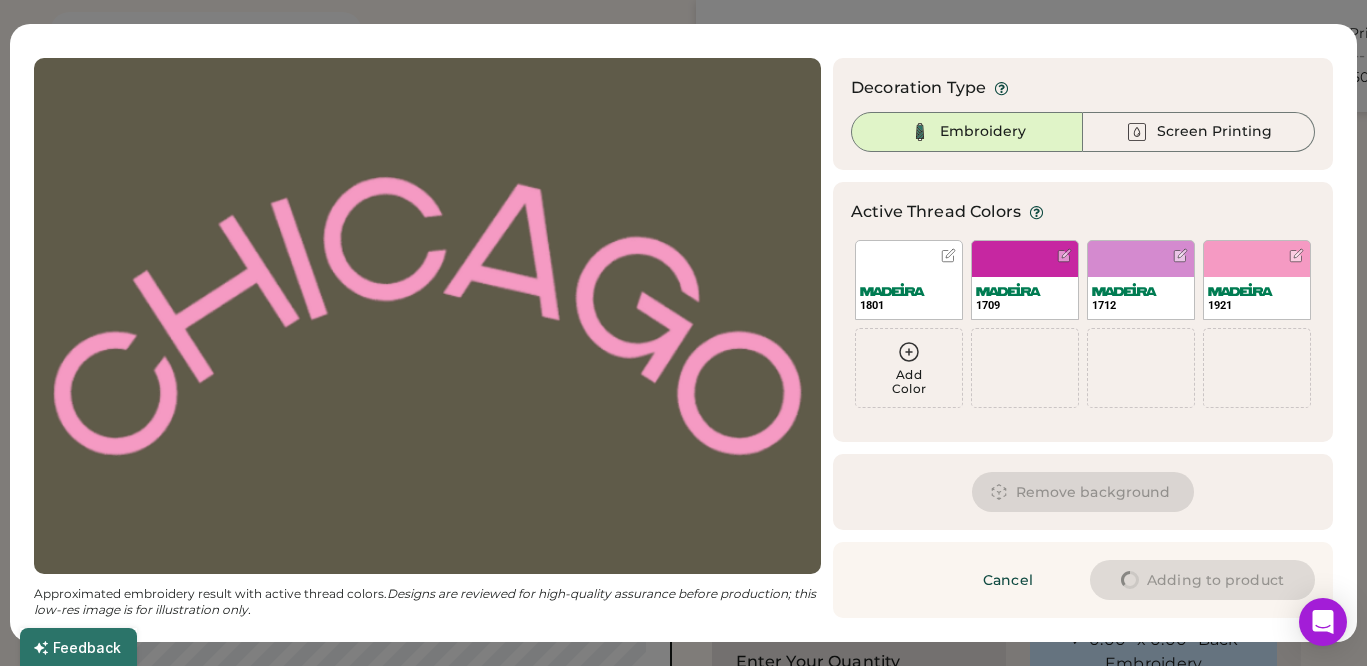 type on "****" 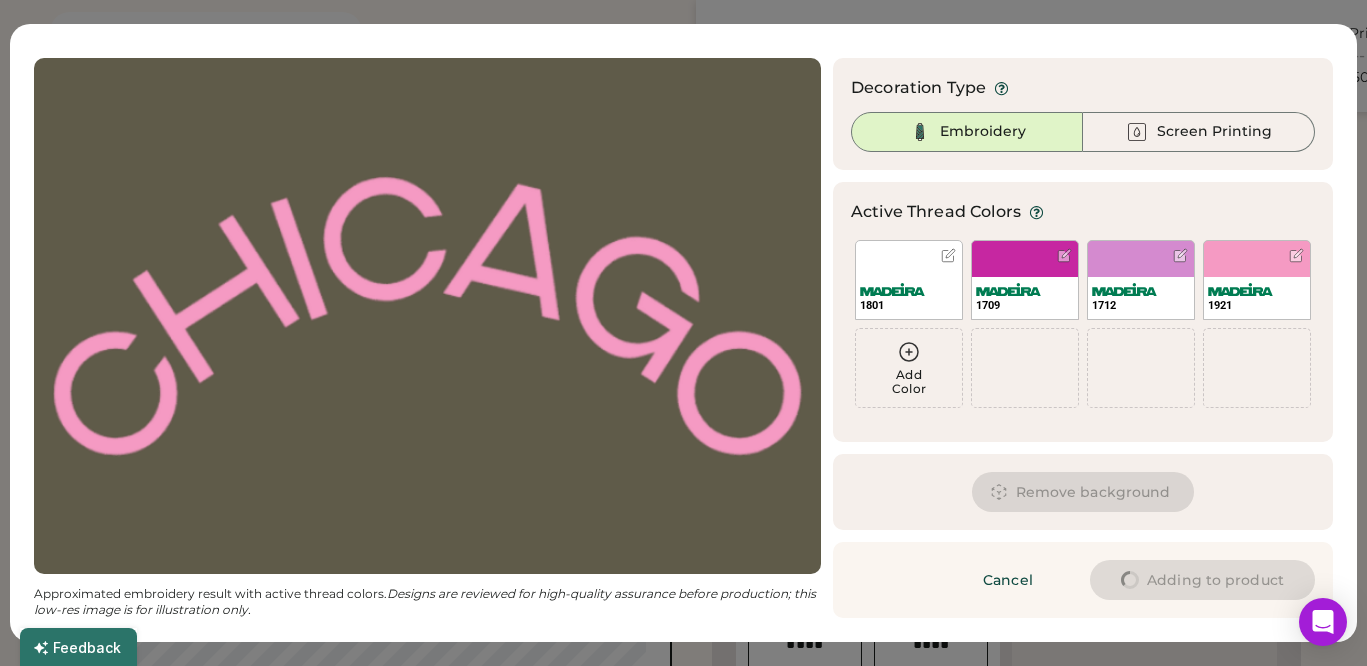 type on "****" 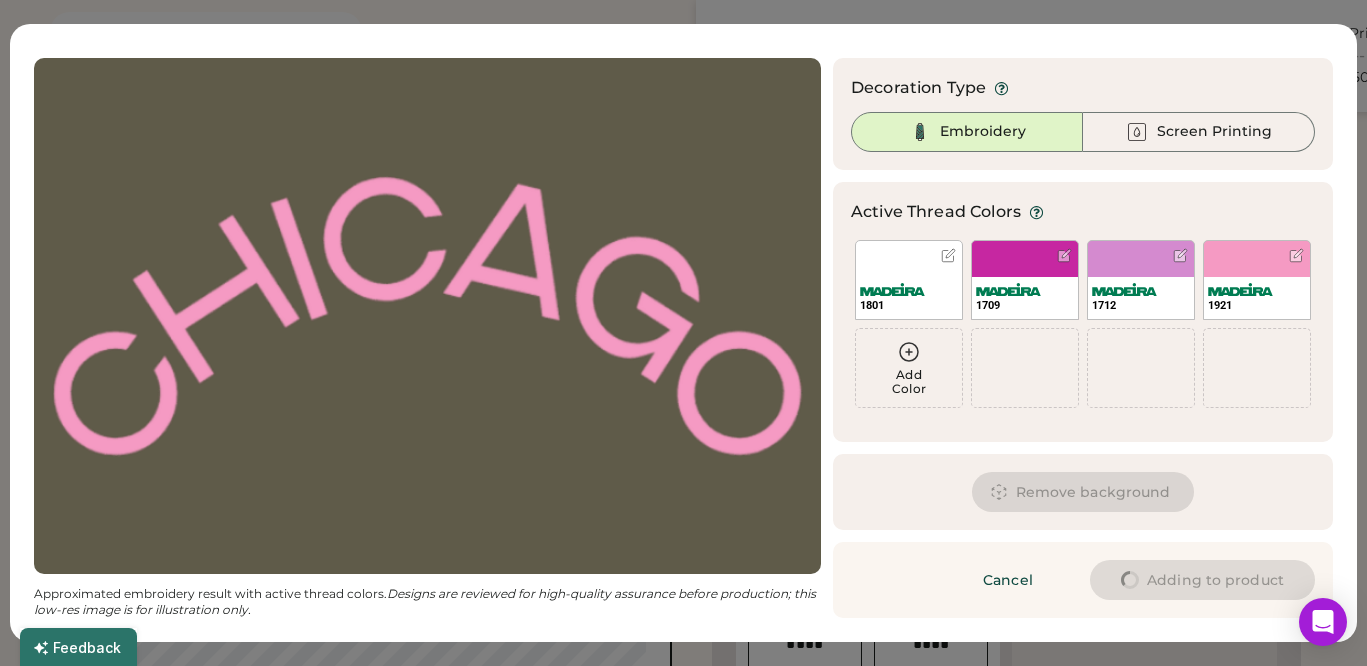 type on "****" 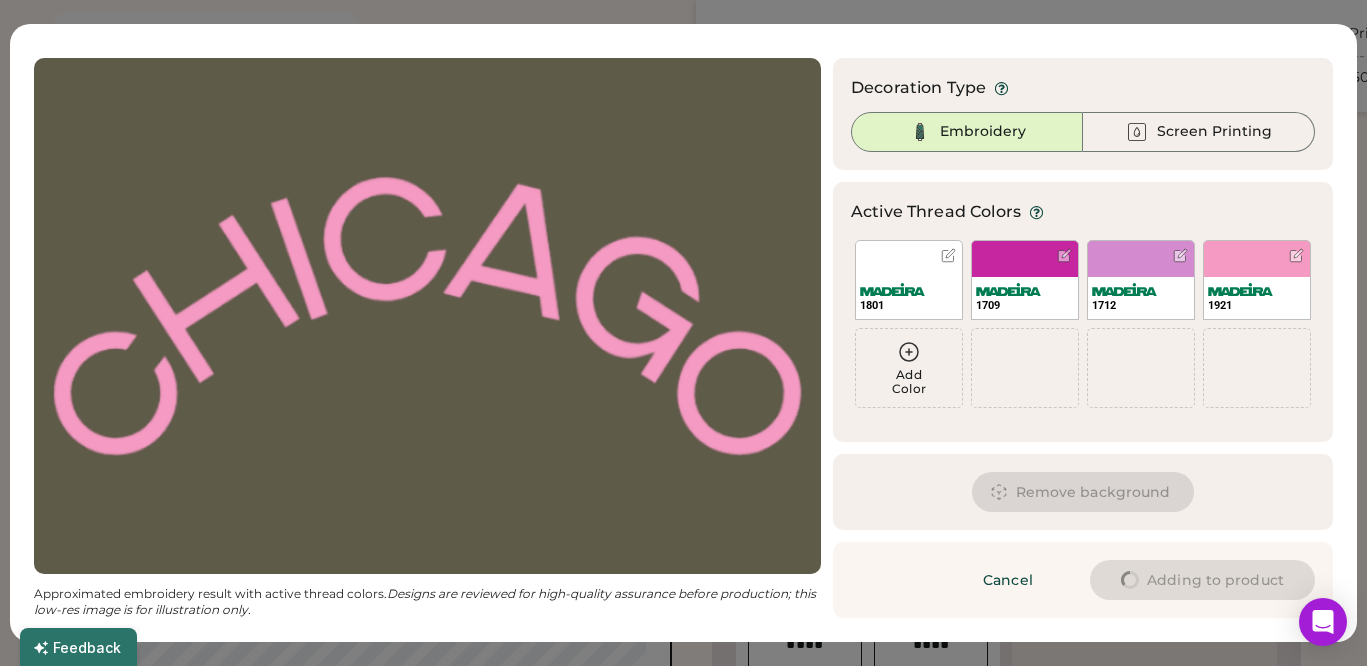 type on "****" 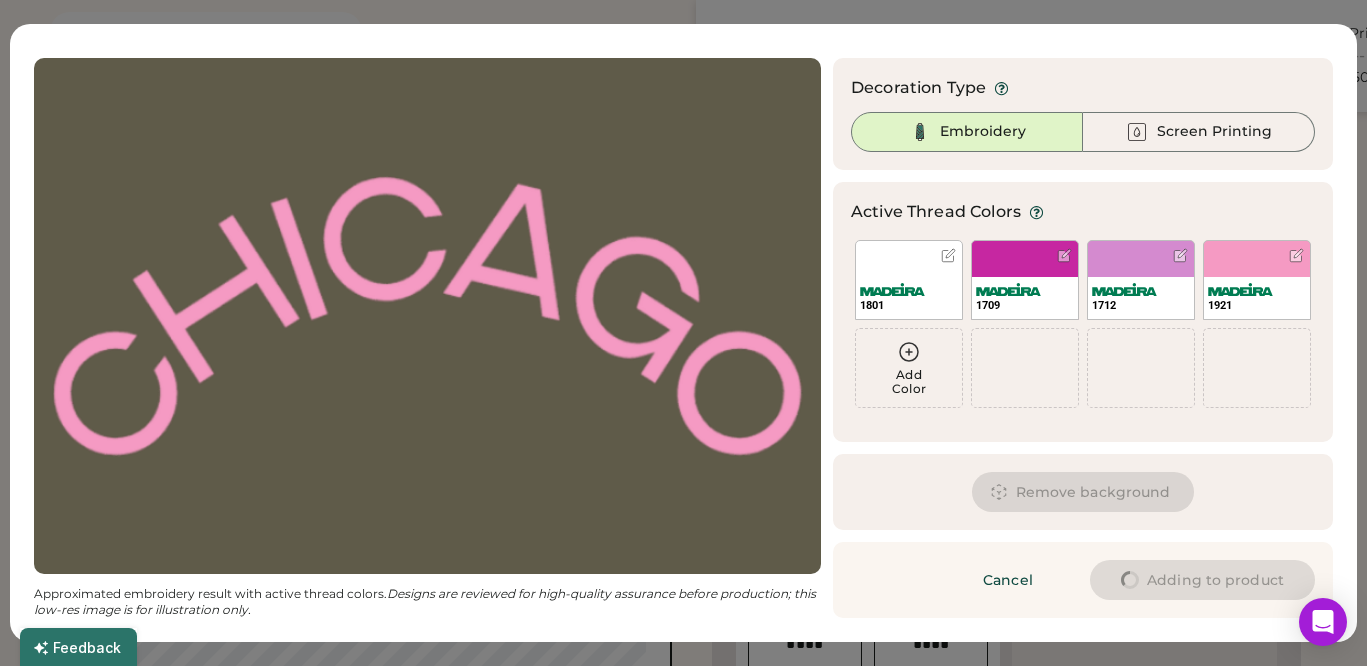 type on "****" 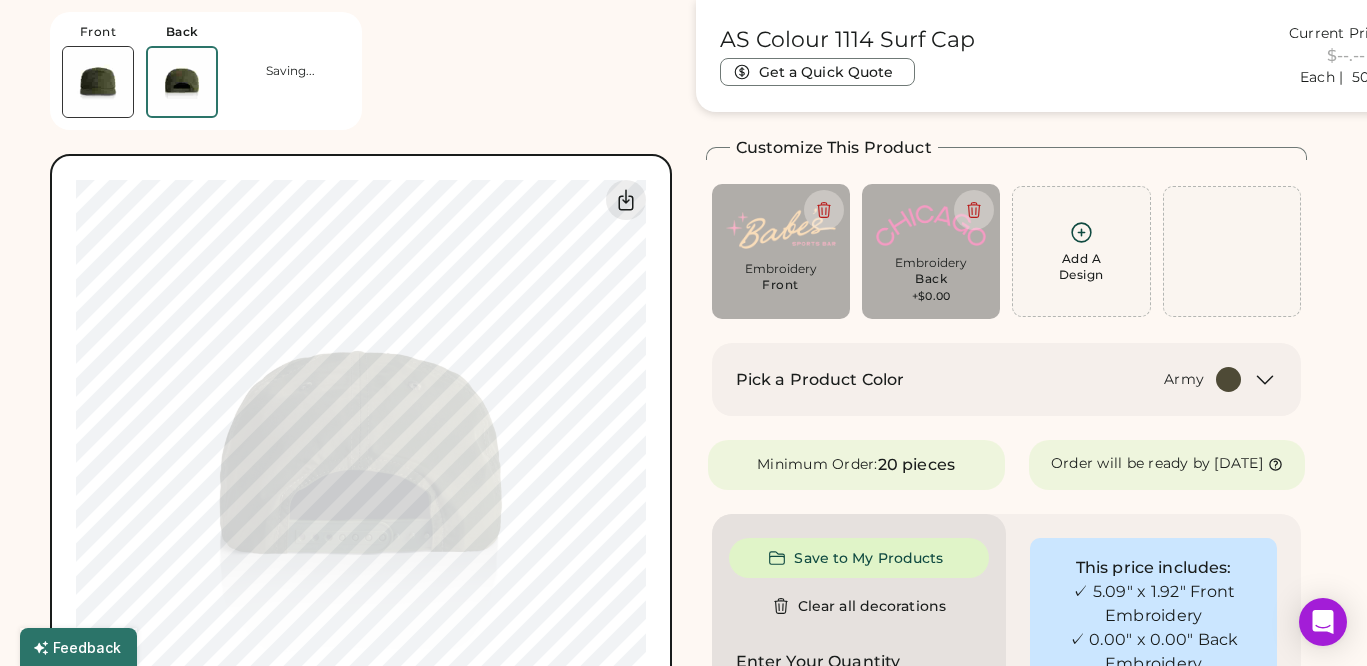type on "****" 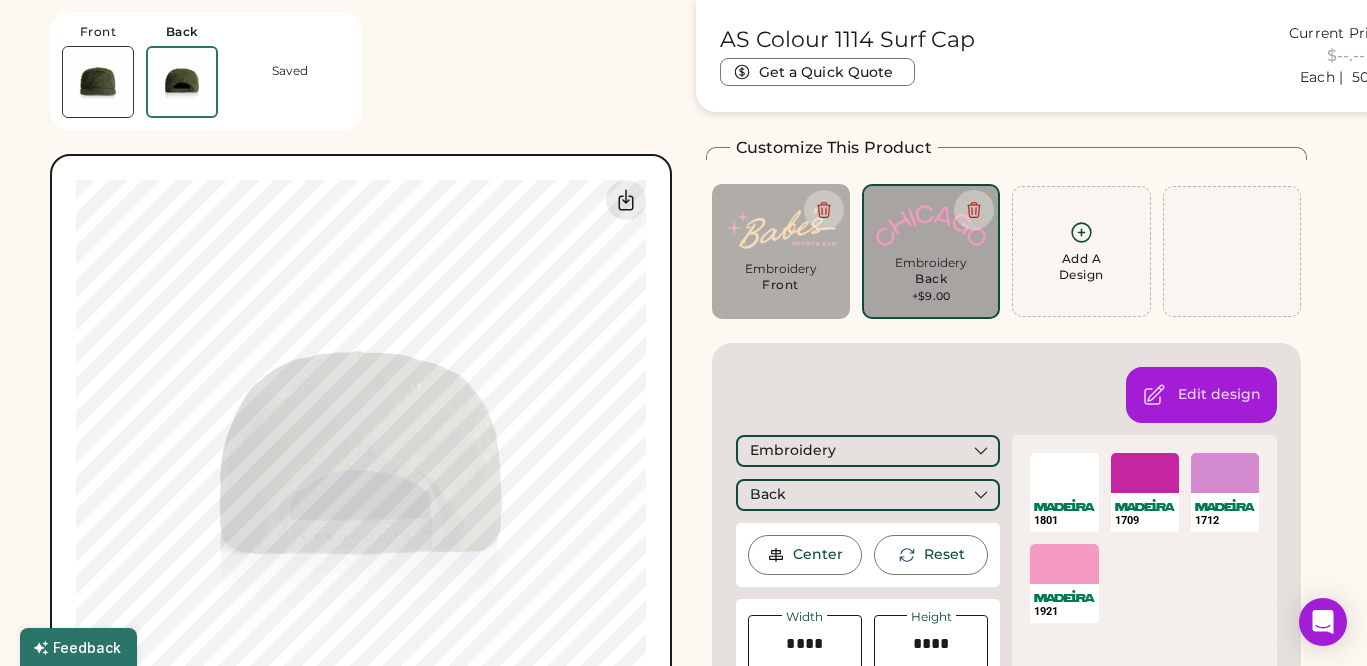 click on "Front Back Saved Switch to back Upload new design
SVG, Ai, PDF, EPS, PSD Non-preferred files:
PNG, JPG, TIFF Max File Size: 25MB    Guidelines are approximate; our team will confirm the correct placement. Switch to Front    My uploaded designs Upload Your Design
Ai, PDF, EPS, SVG, PSD Non-preferred files:
PNG, JPG, TIFF Max File Size: 25MB 100% 100%    Guidelines are approximate; our team will confirm the correct placement." at bounding box center [361, 388] 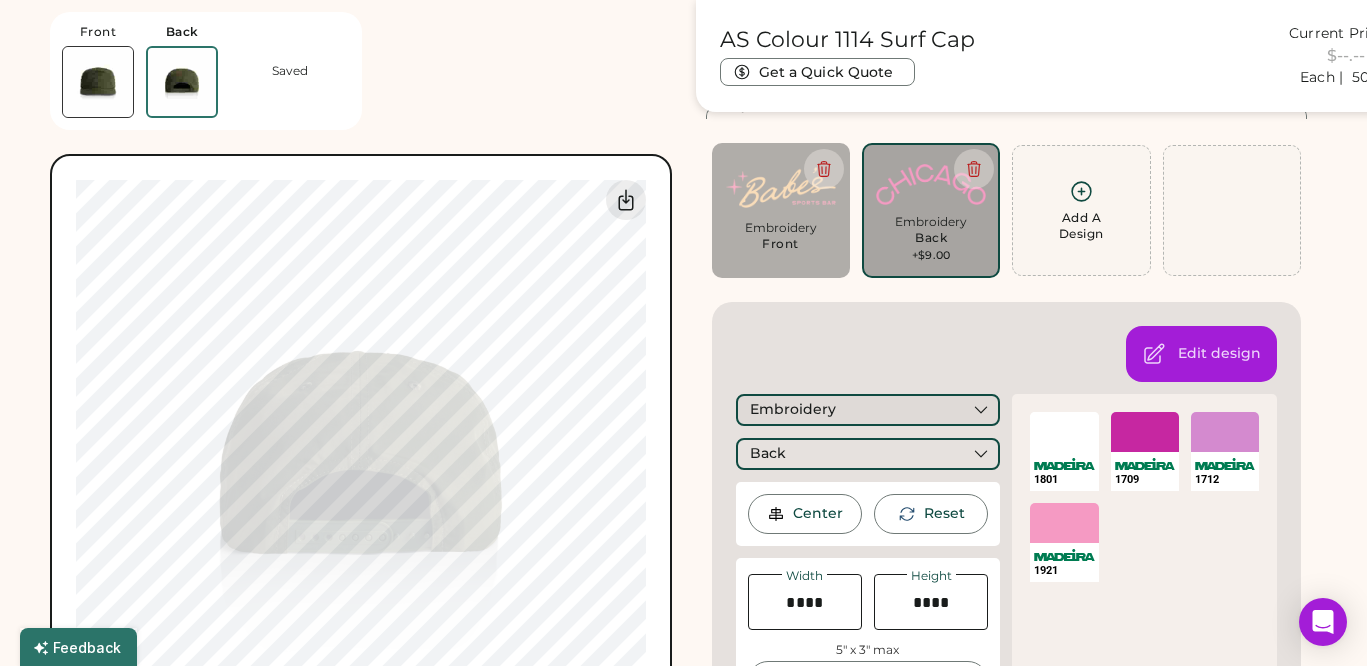 scroll, scrollTop: 145, scrollLeft: 0, axis: vertical 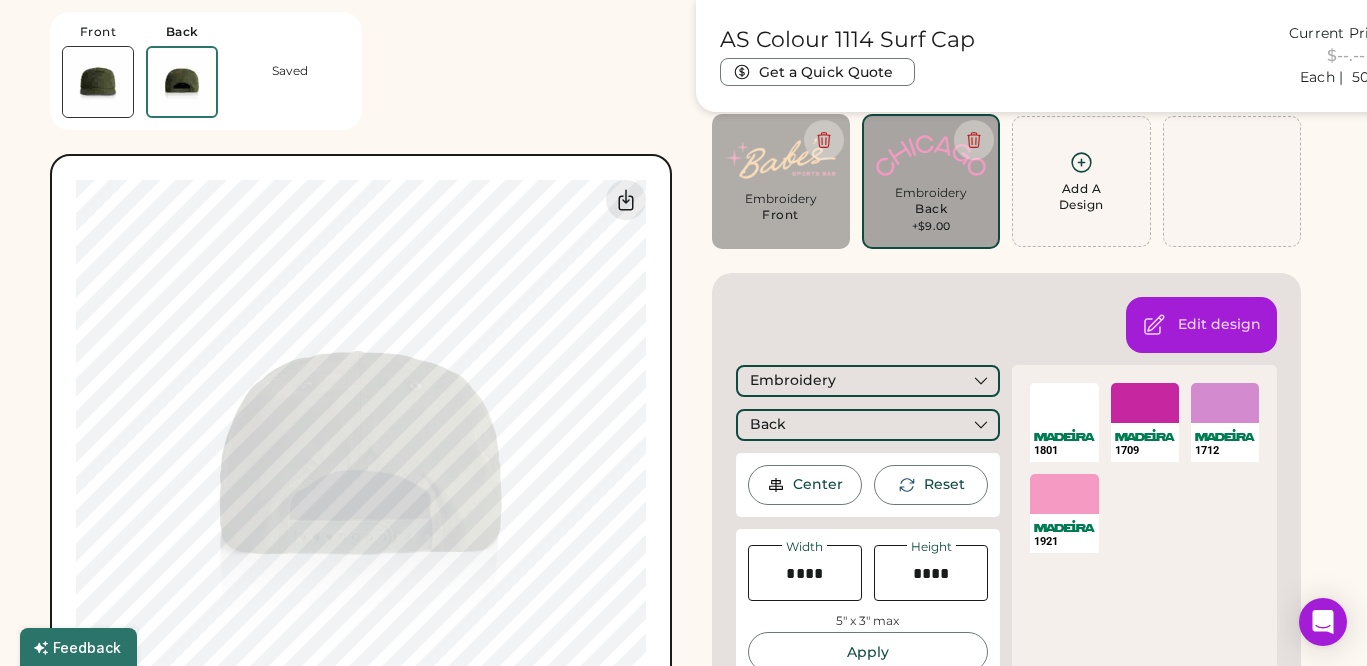 click on "Embroidery Front" at bounding box center (781, 213) 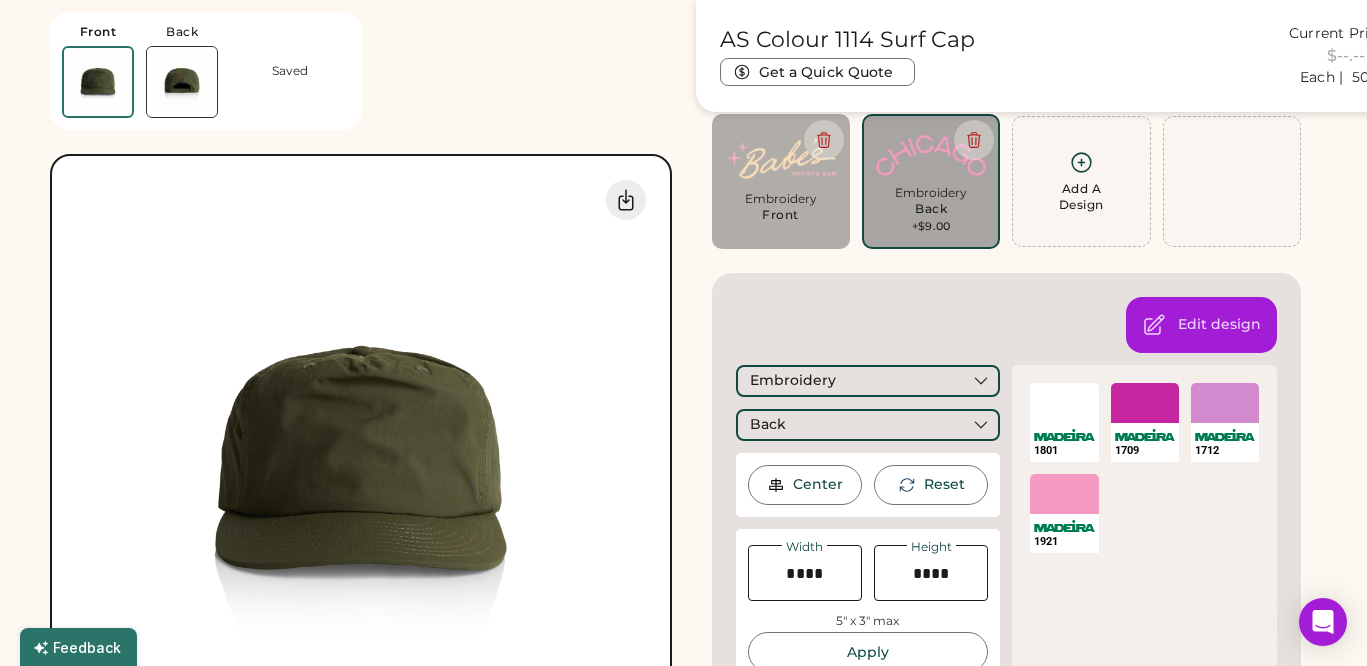 type on "****" 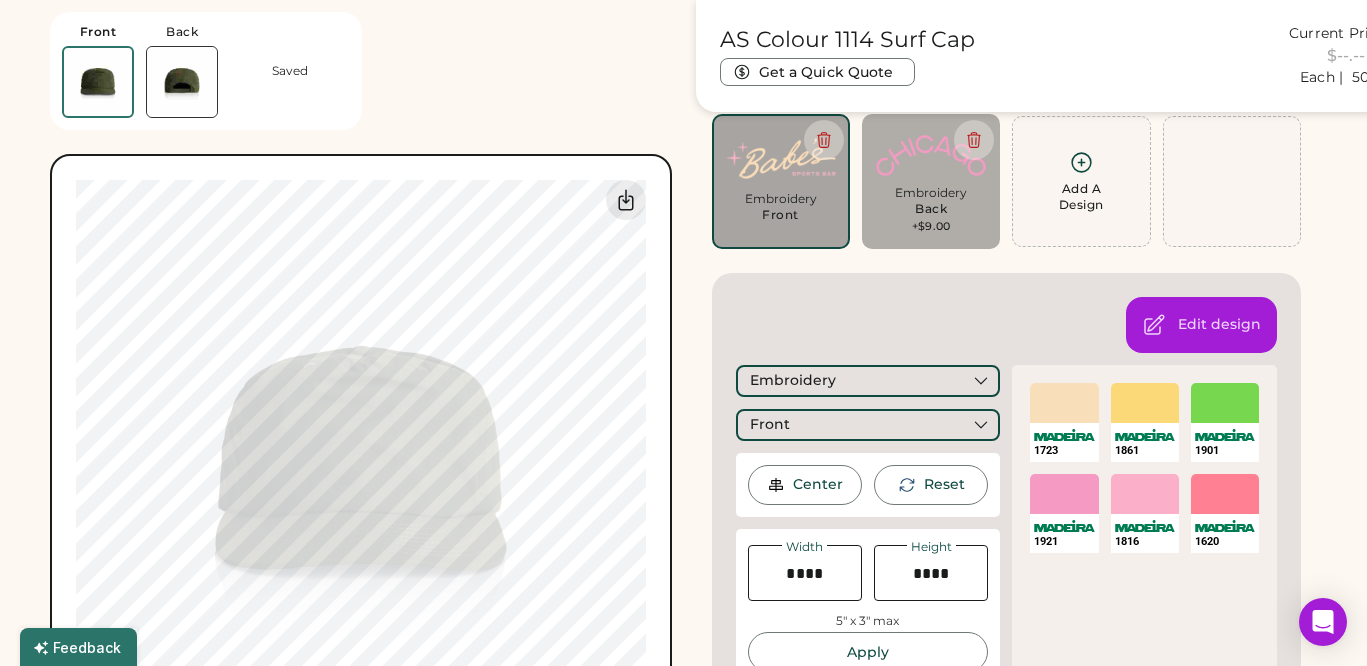 click on "+$9.00" at bounding box center (931, 227) 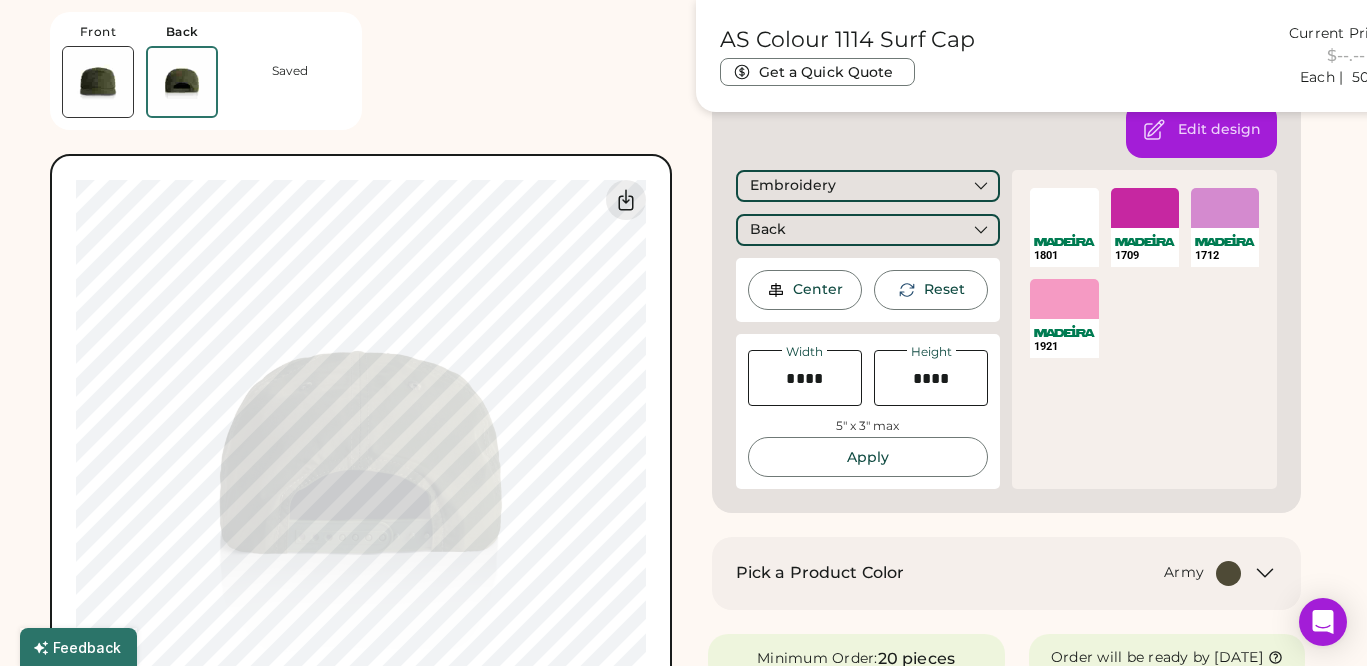 scroll, scrollTop: 342, scrollLeft: 0, axis: vertical 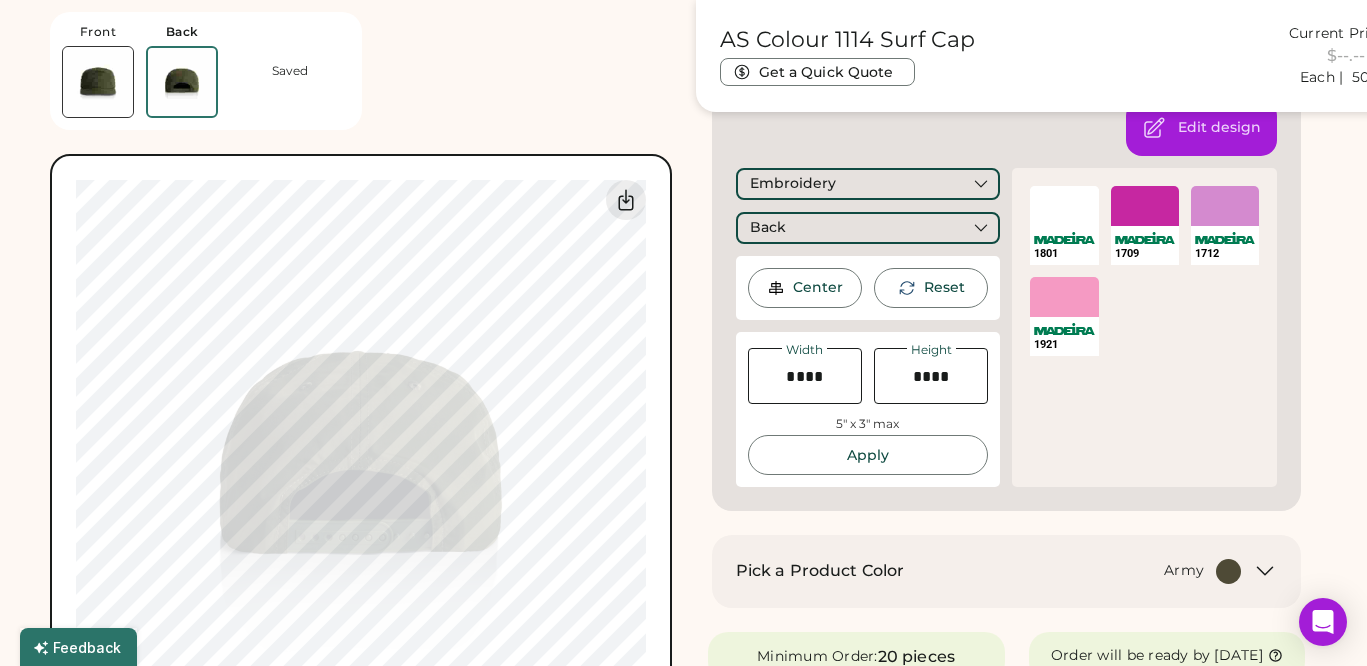 type on "****" 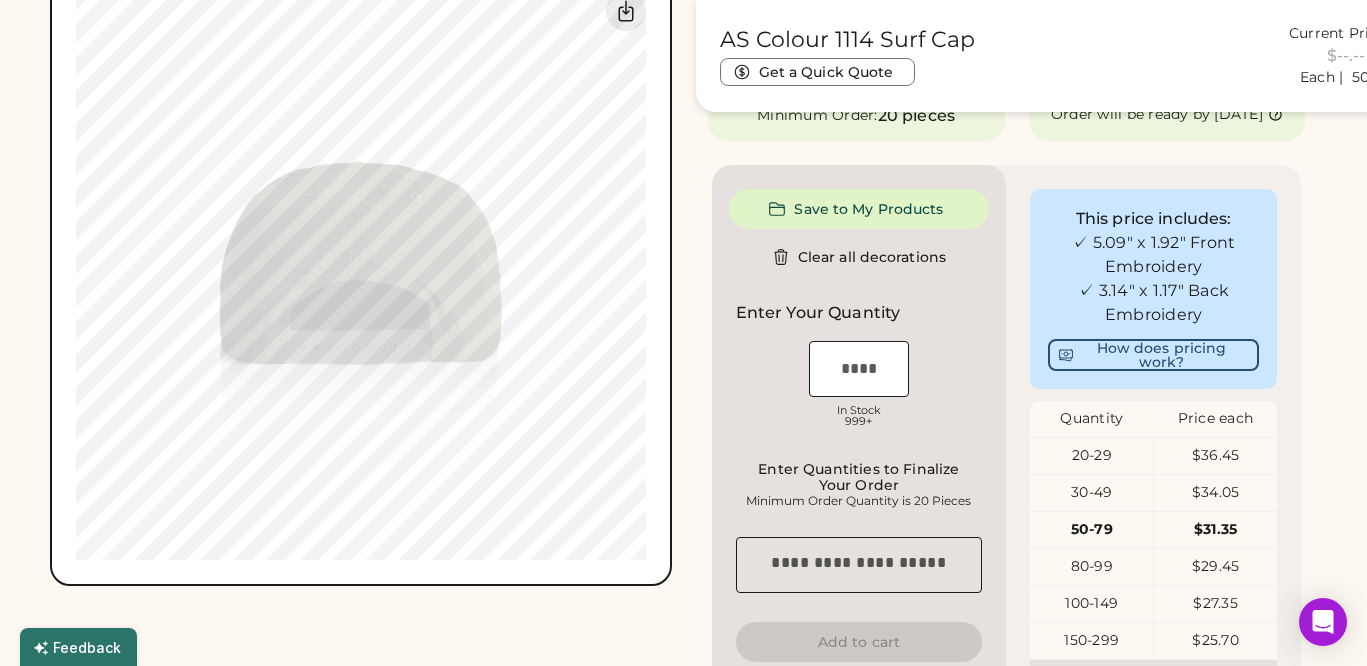 scroll, scrollTop: 886, scrollLeft: 0, axis: vertical 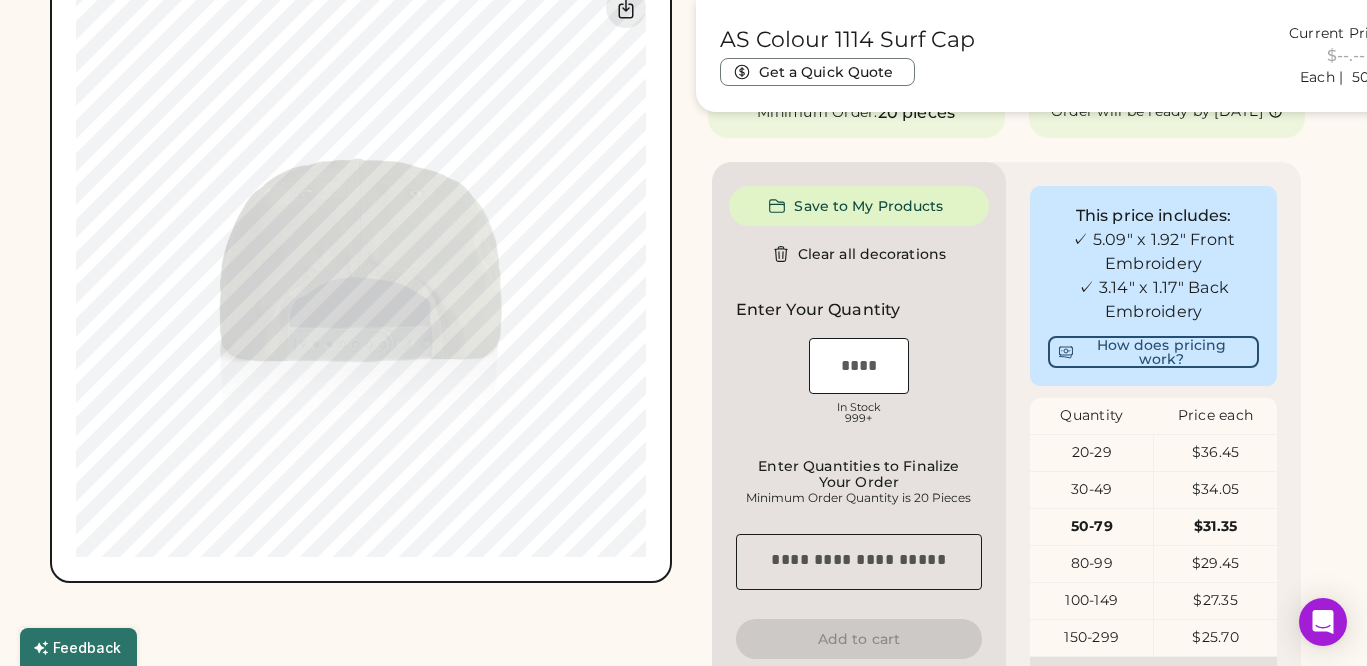 click at bounding box center (859, 366) 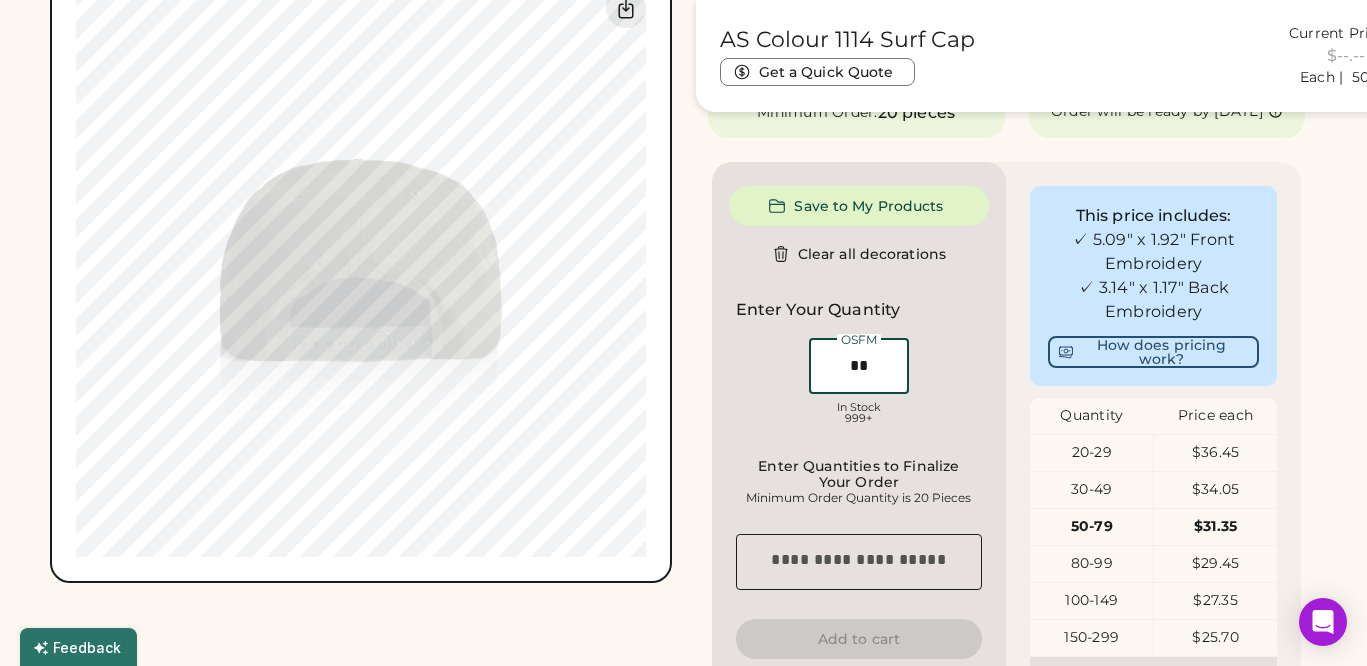 type on "***" 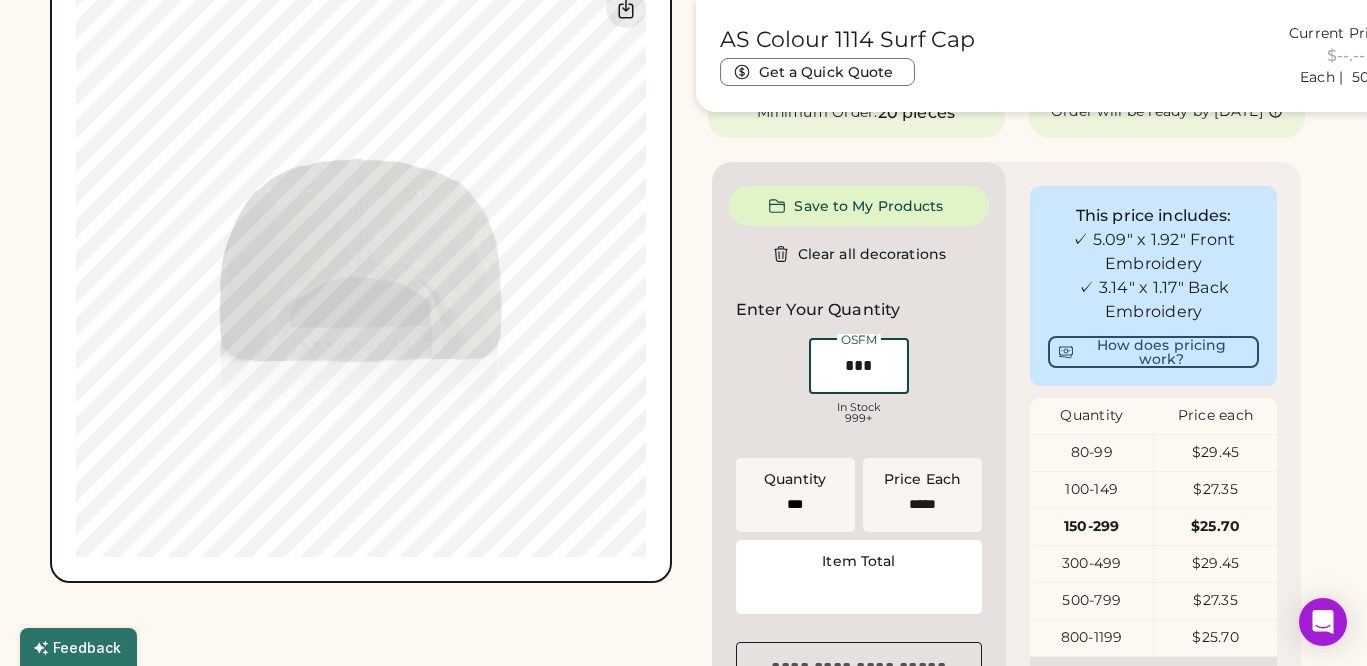 type on "******" 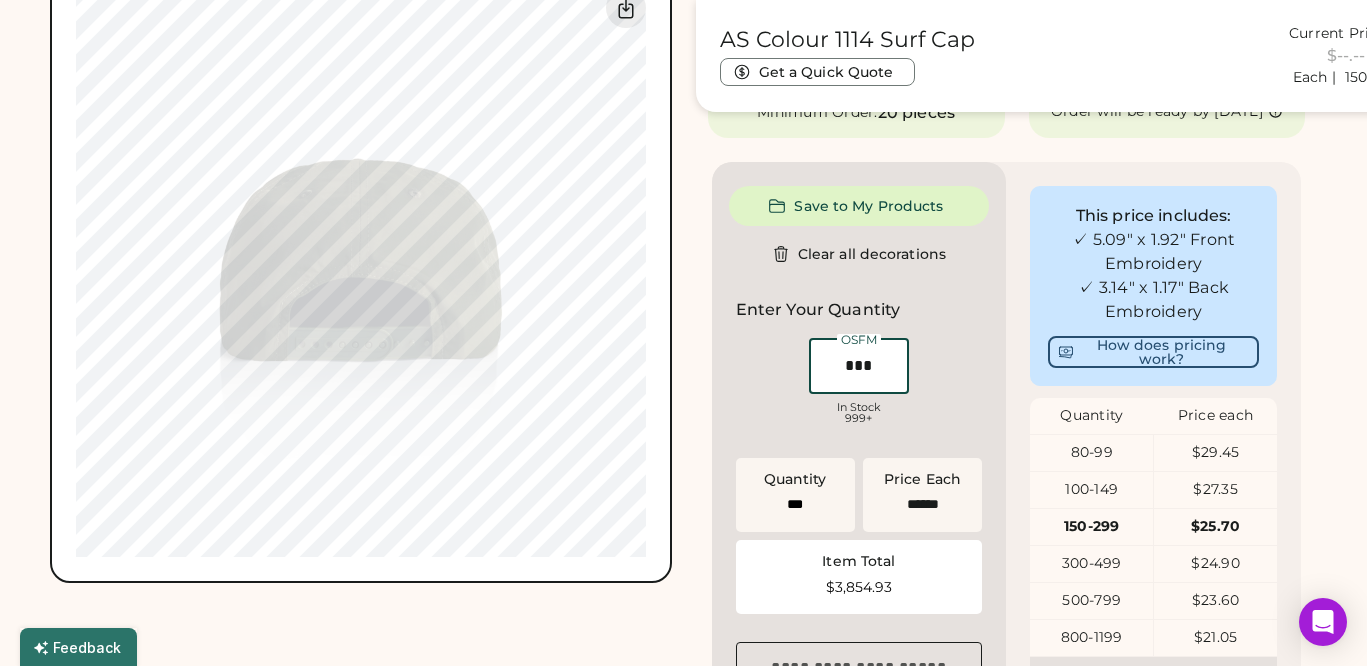 type on "***" 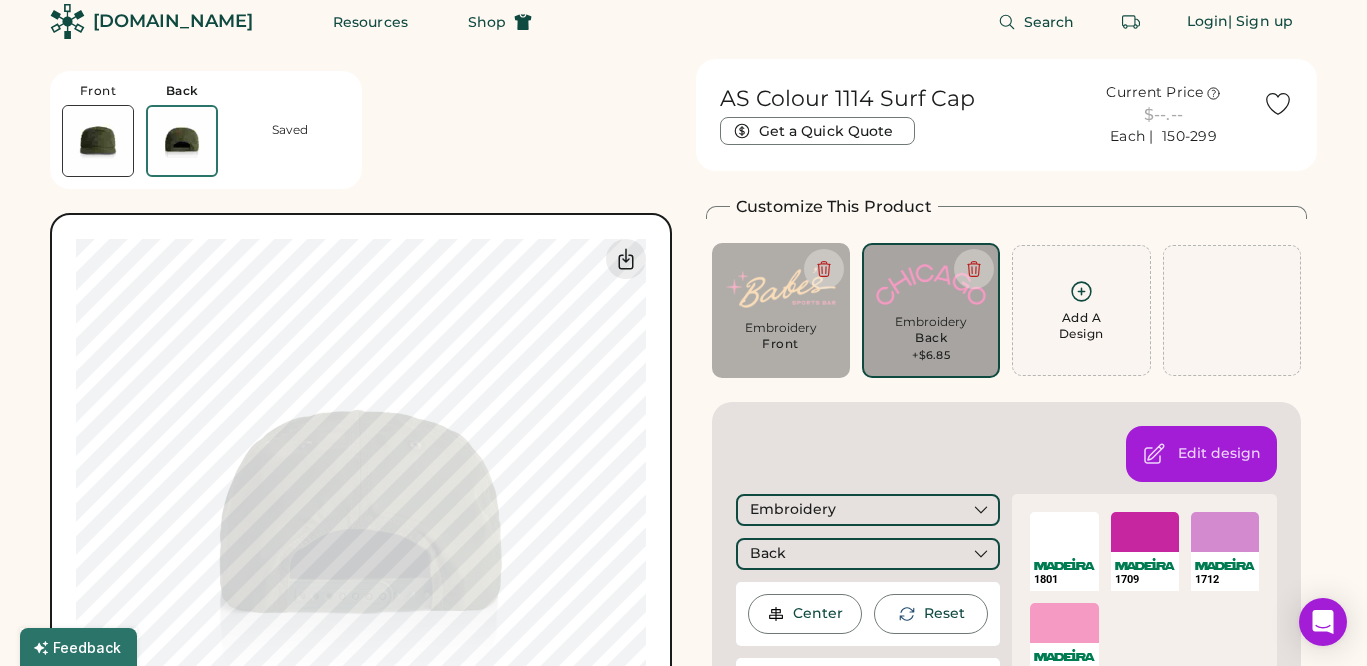 scroll, scrollTop: 0, scrollLeft: 0, axis: both 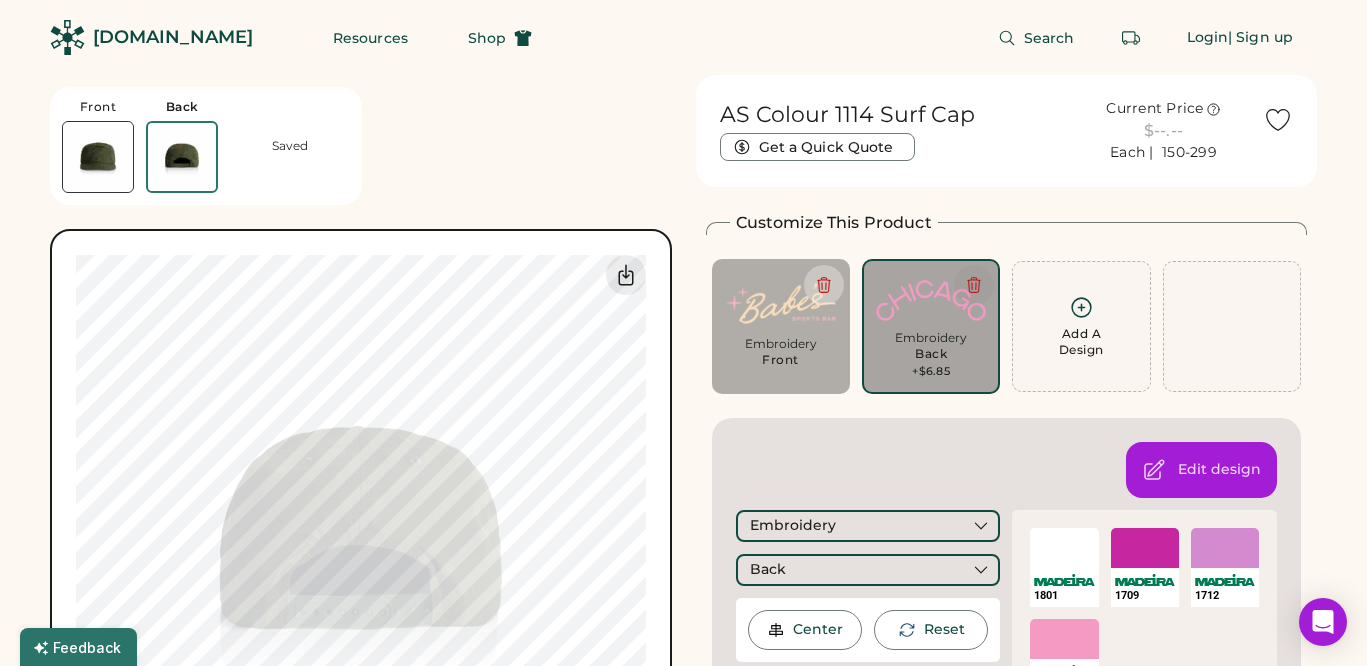 click at bounding box center (974, 285) 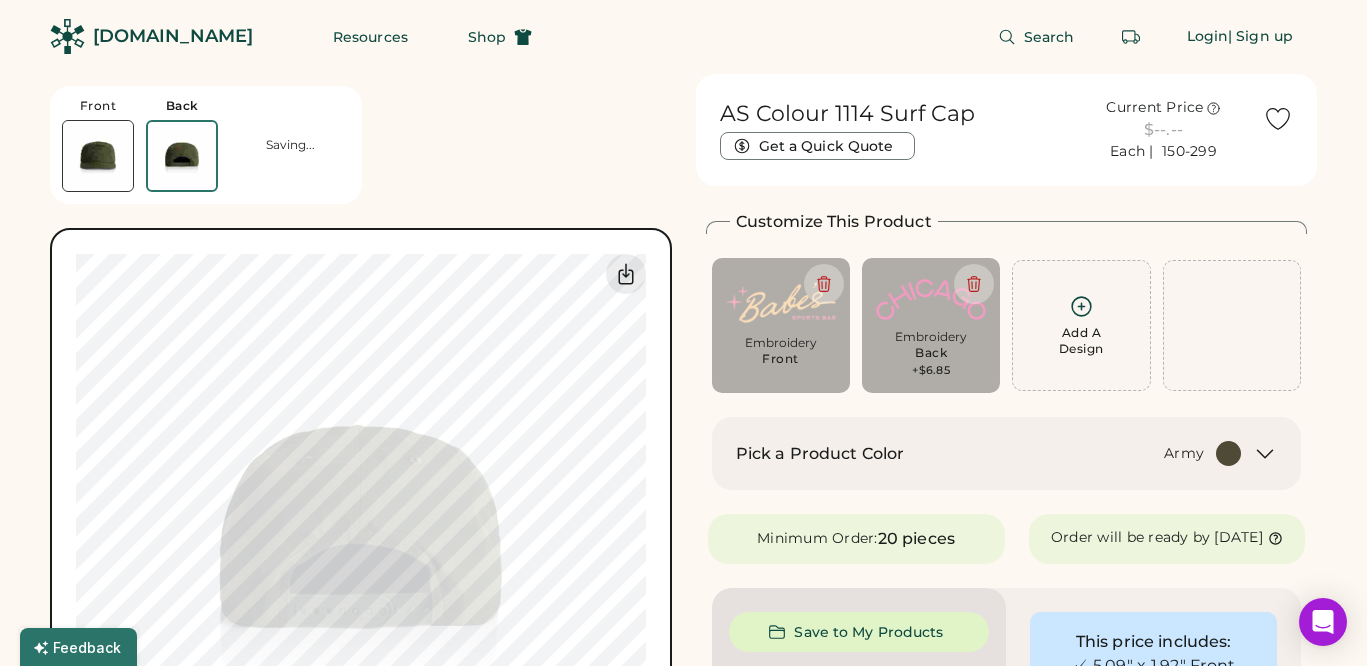 type on "******" 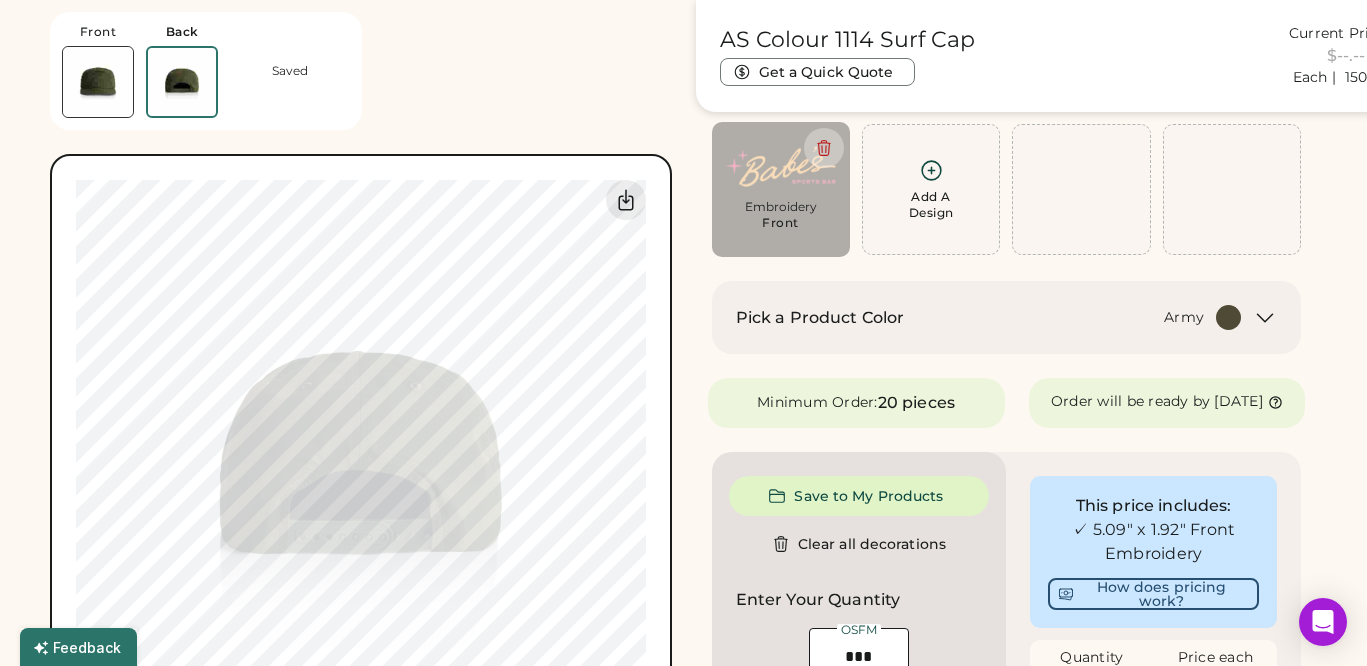 scroll, scrollTop: 0, scrollLeft: 0, axis: both 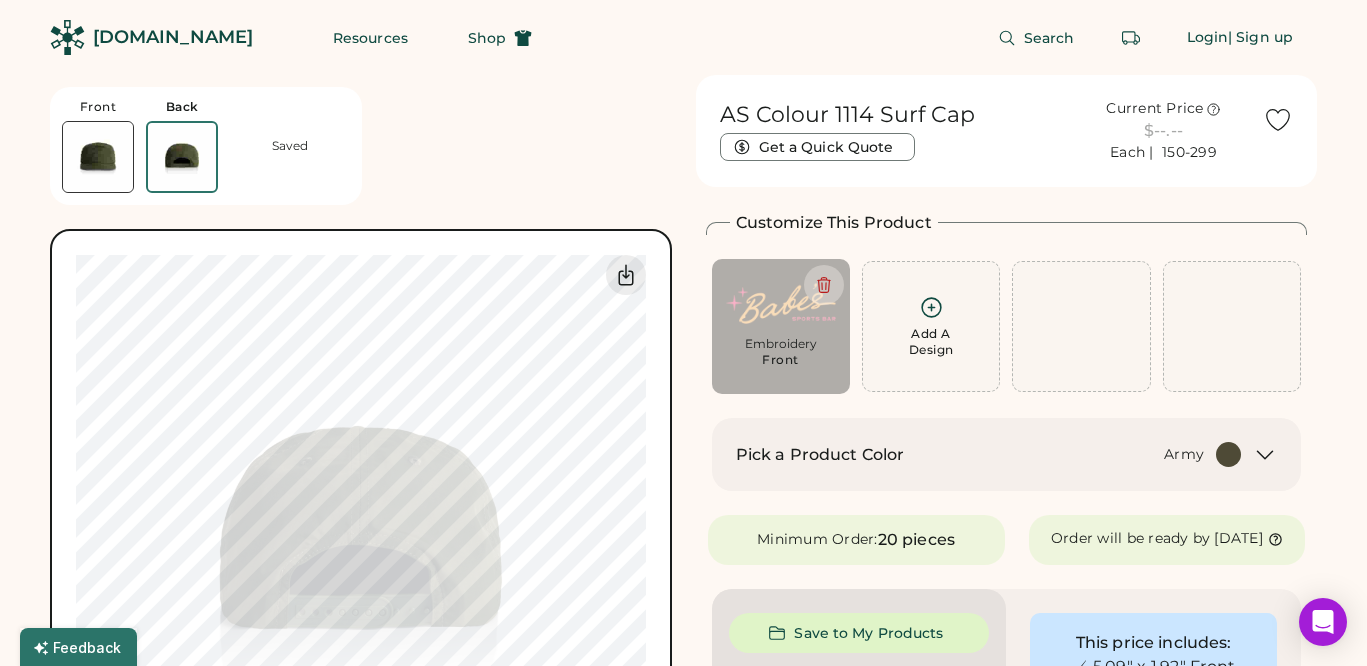 click on "Embroidery" at bounding box center (781, 344) 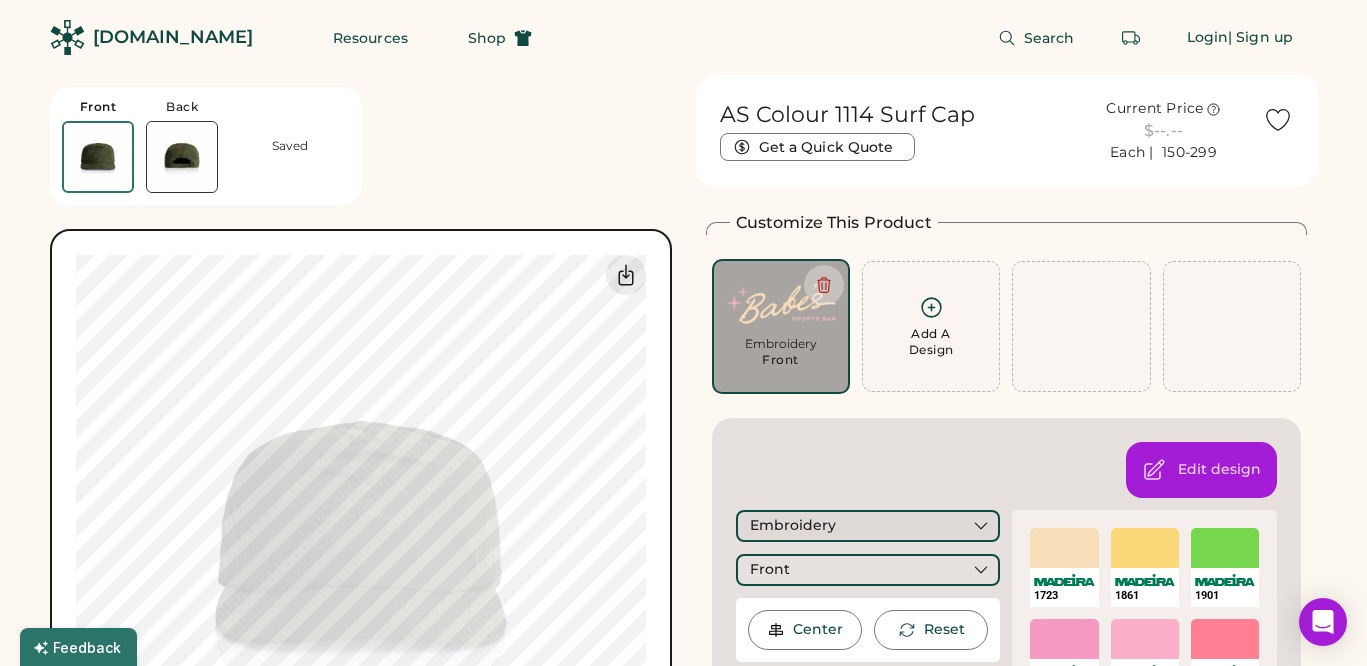 click on "Embroidery" at bounding box center [868, 526] 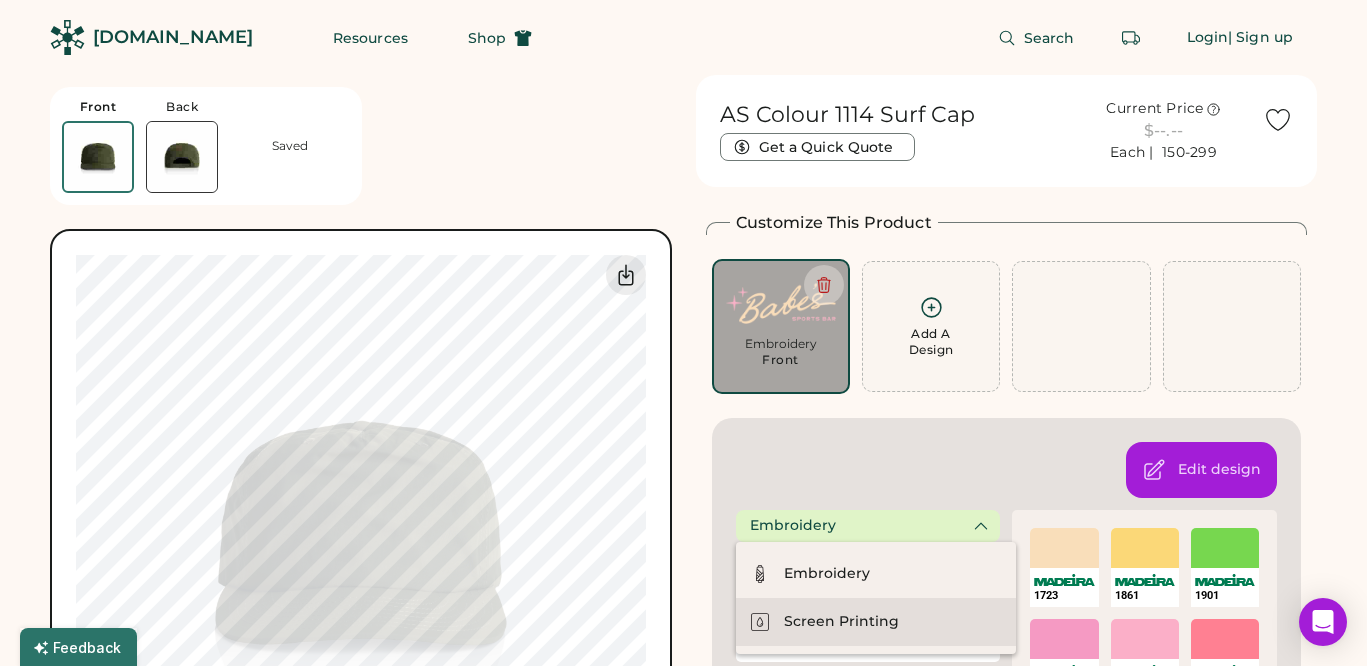 click on "Screen Printing" at bounding box center (841, 622) 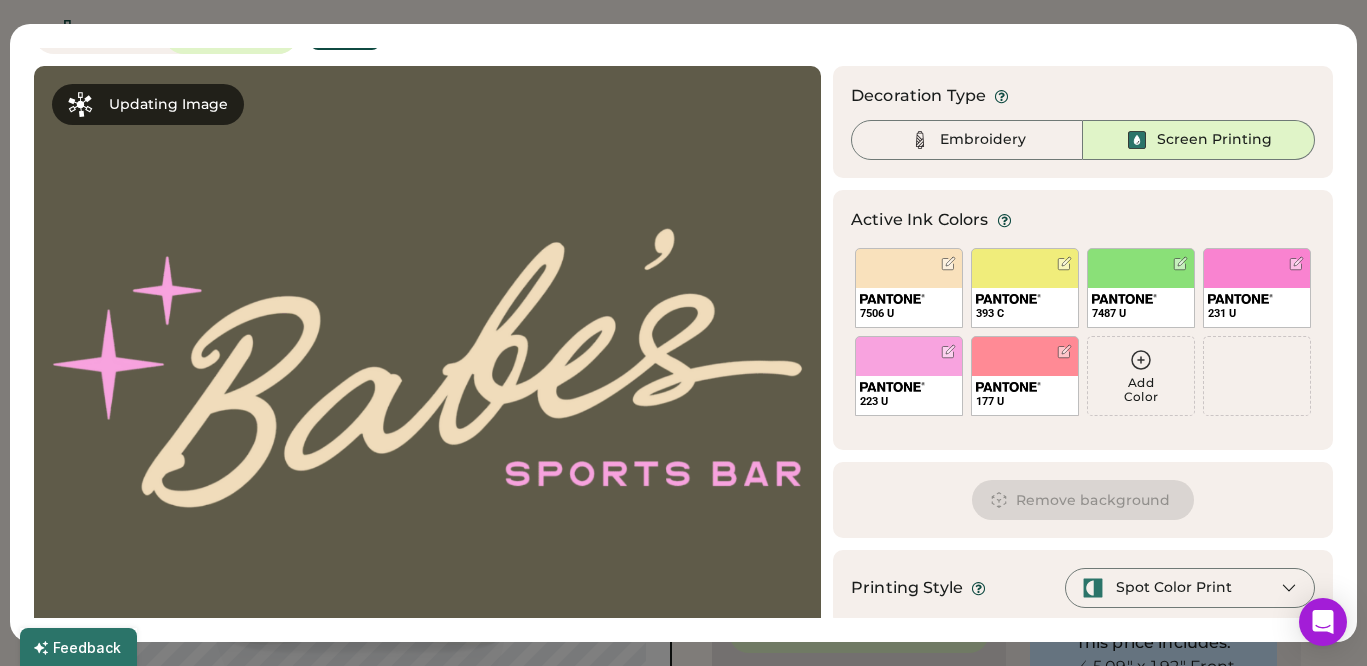 scroll, scrollTop: 86, scrollLeft: 0, axis: vertical 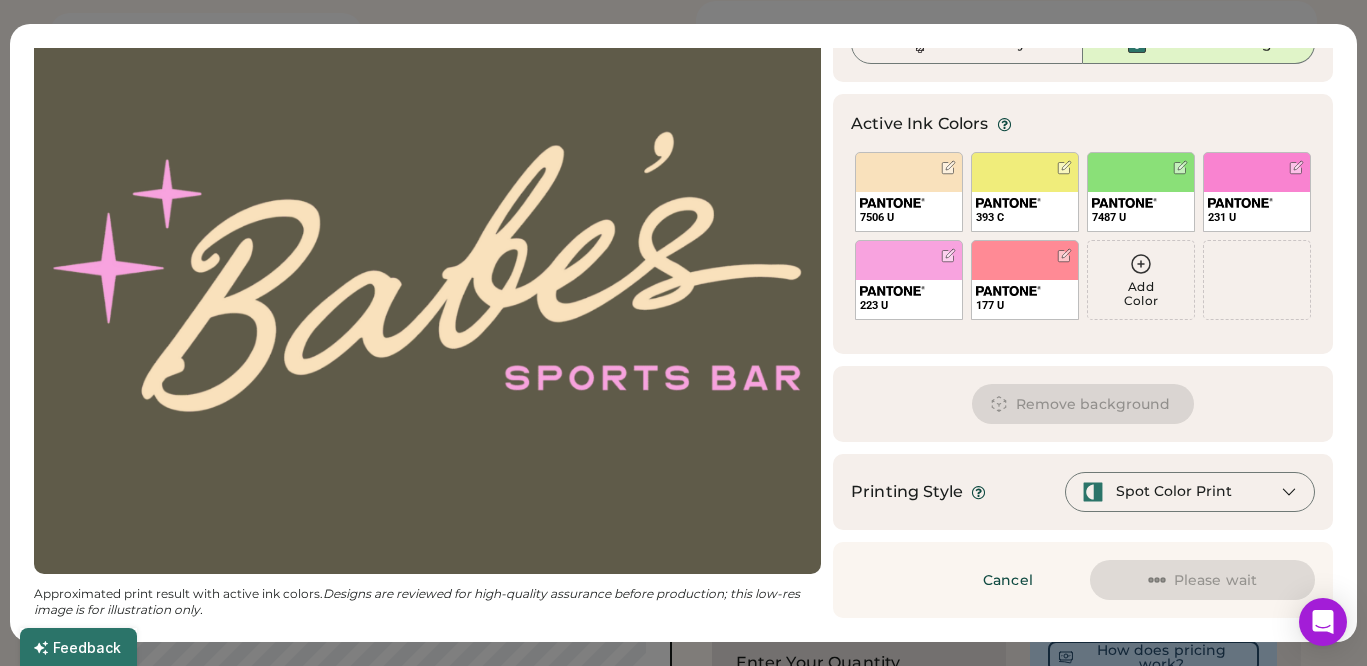 click 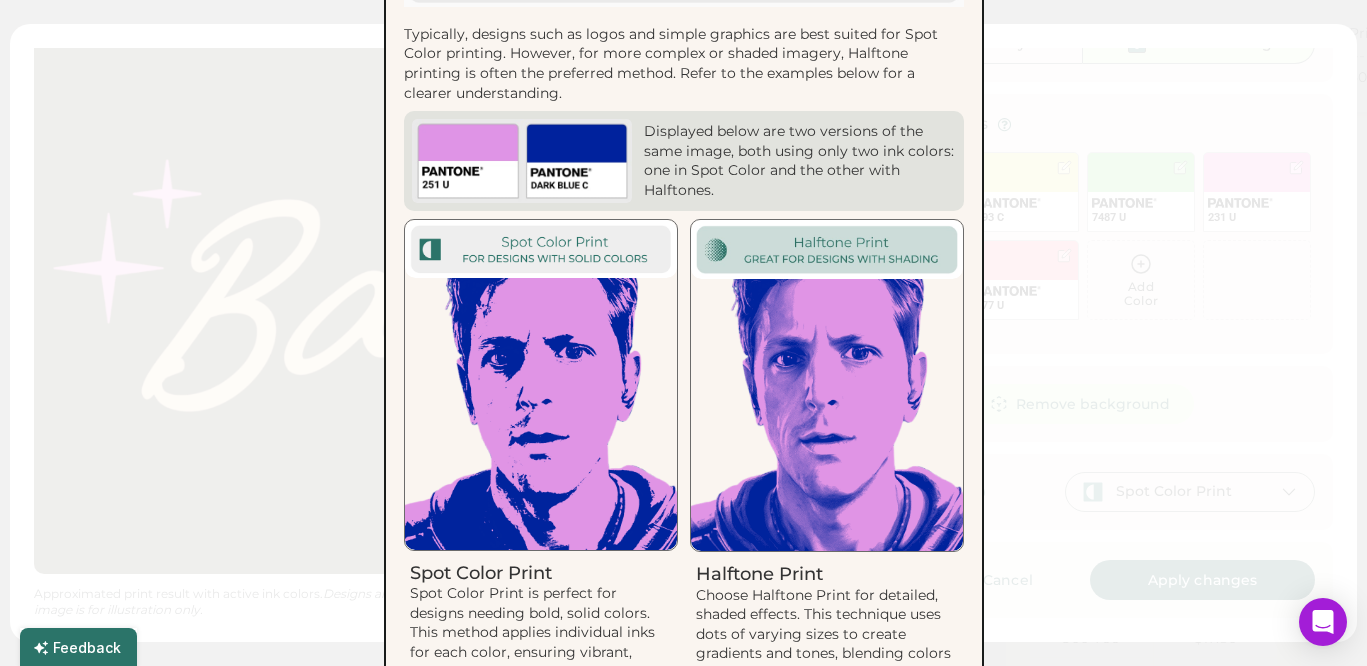 scroll, scrollTop: 0, scrollLeft: 0, axis: both 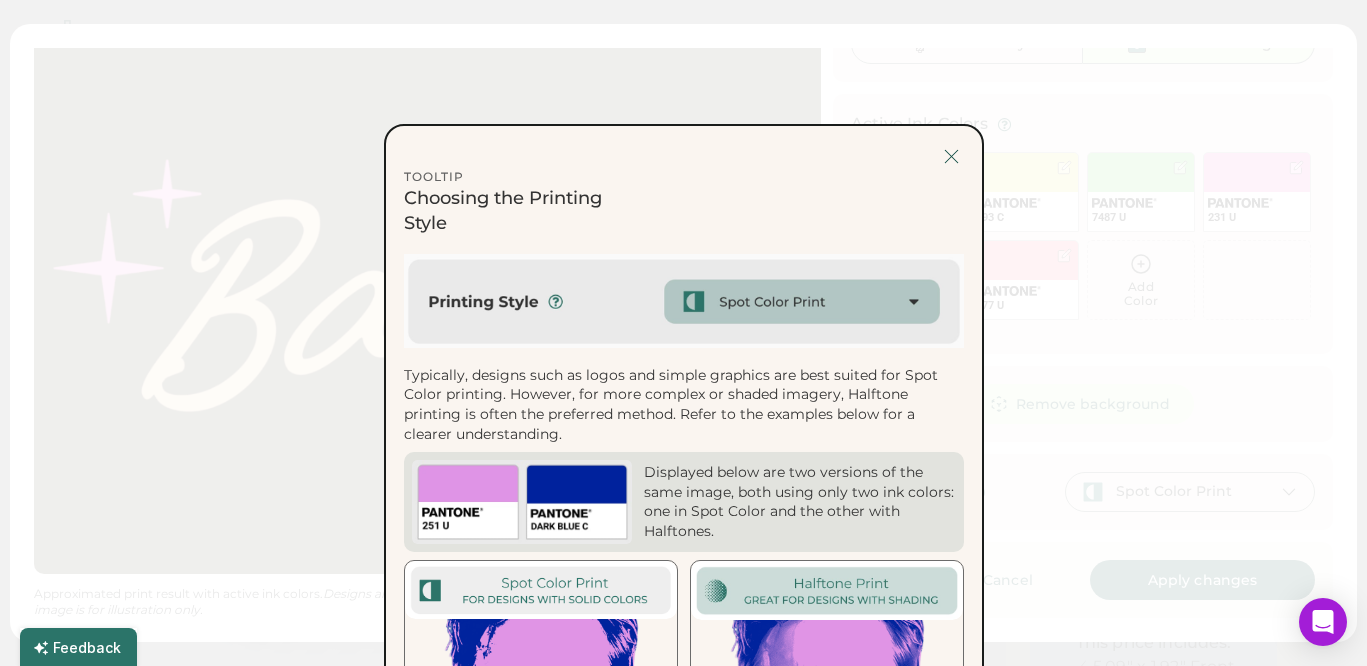 click at bounding box center [951, 156] 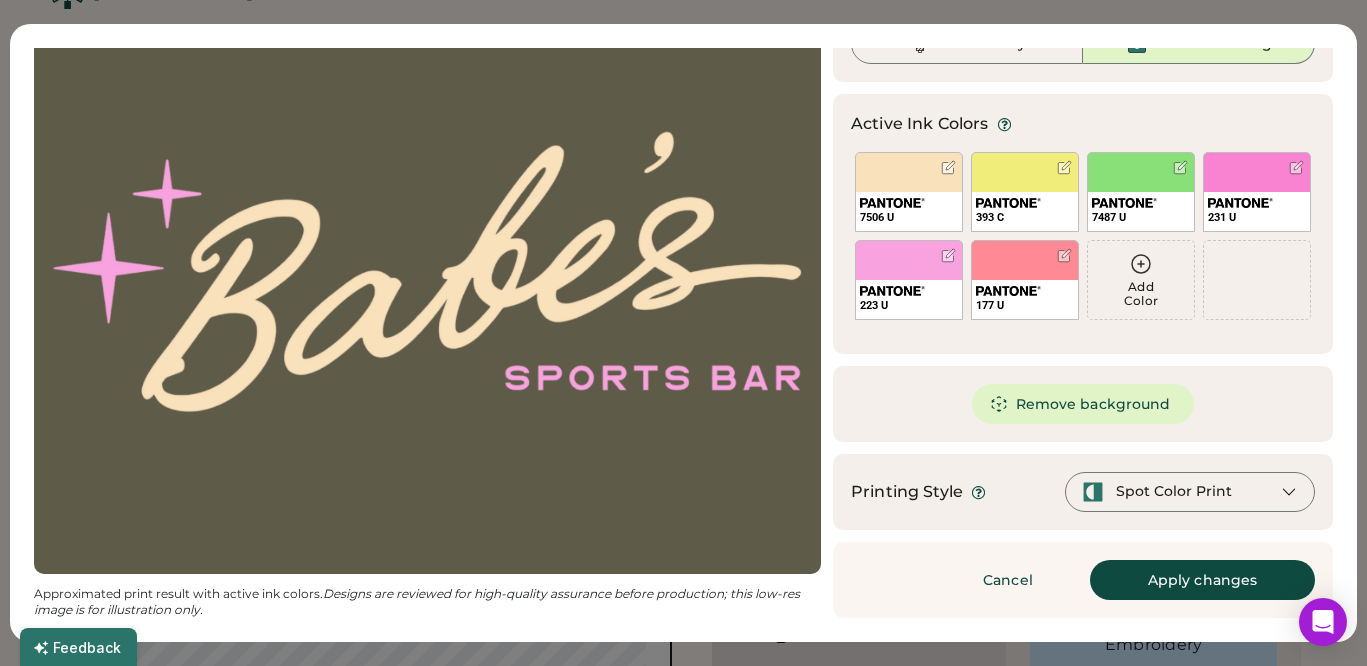 scroll, scrollTop: 49, scrollLeft: 0, axis: vertical 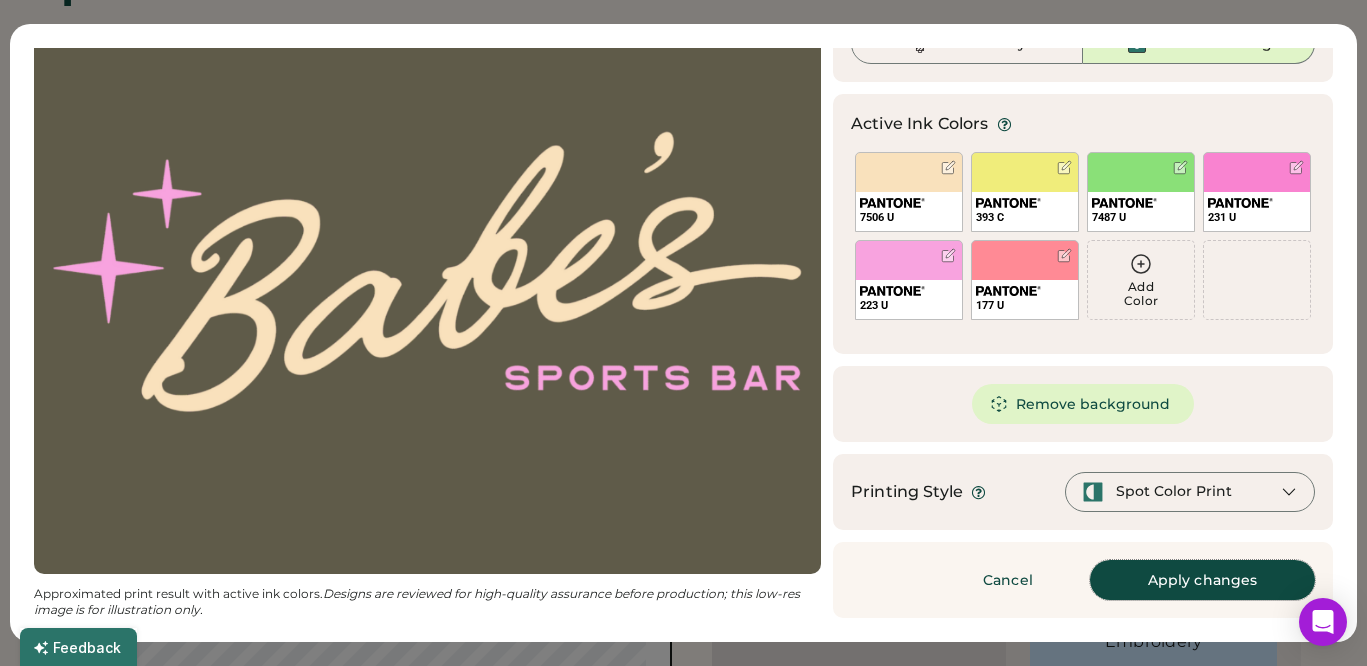 click on "Apply changes" at bounding box center [1202, 580] 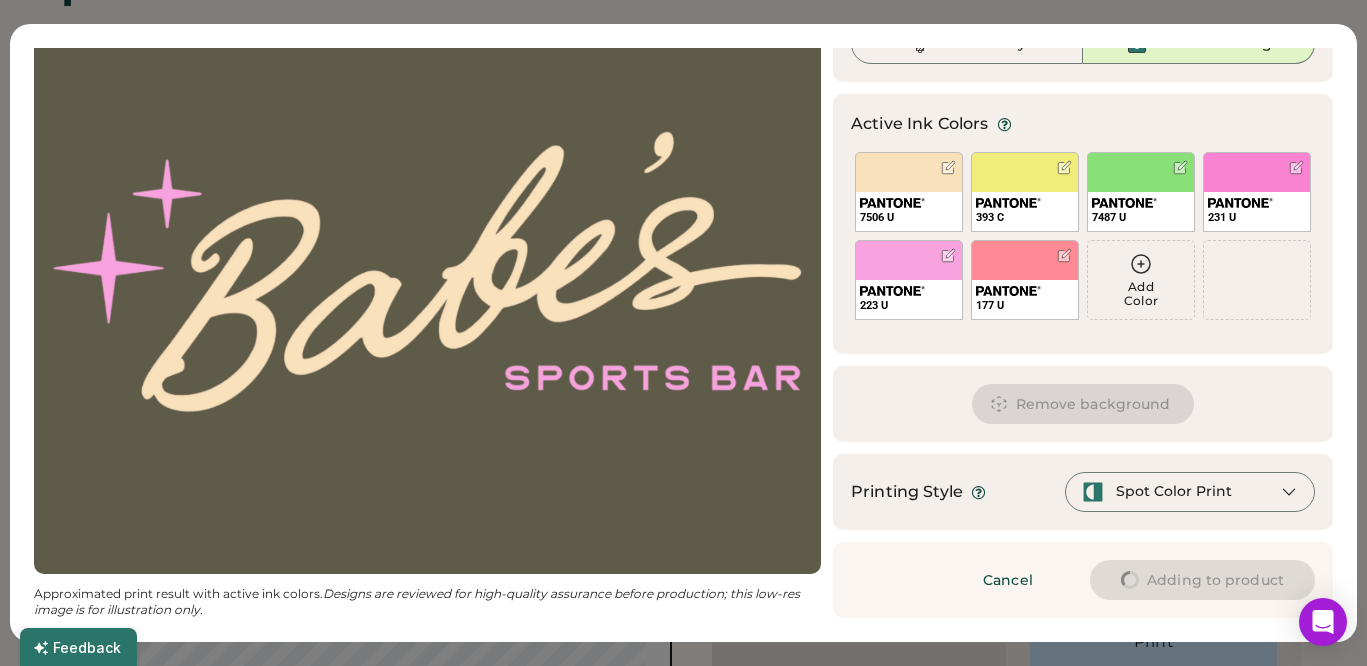 type on "*****" 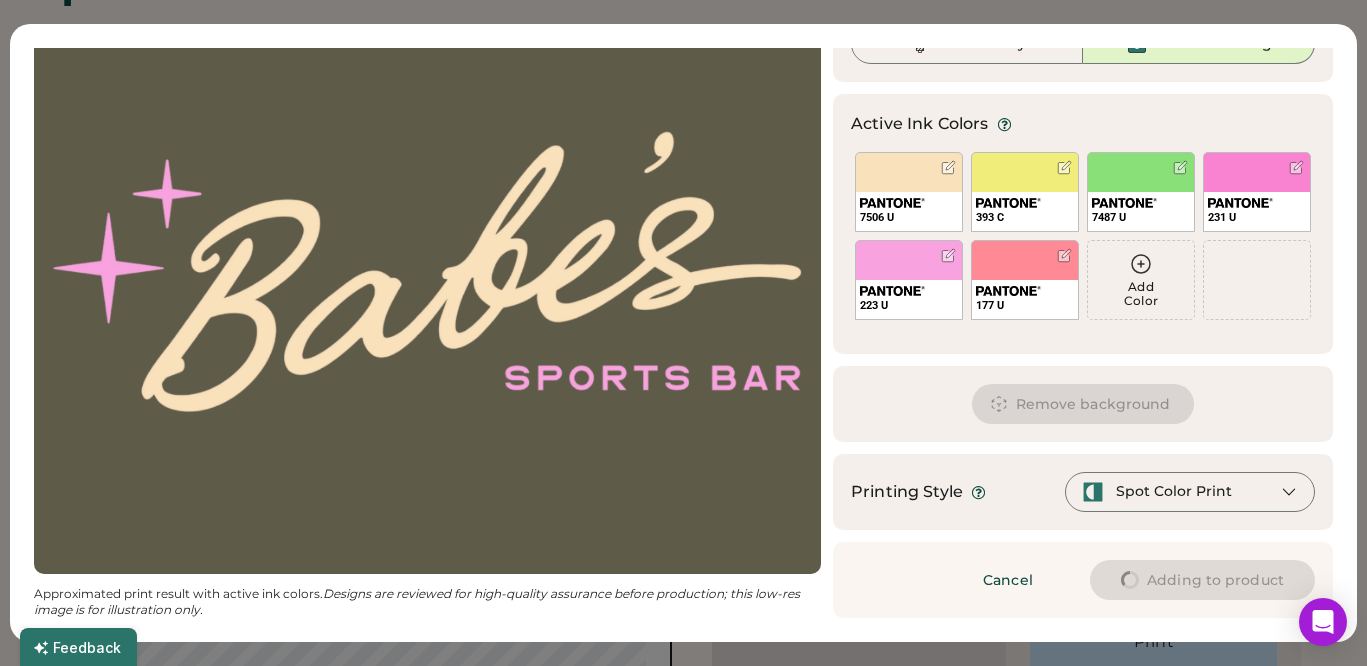 type on "****" 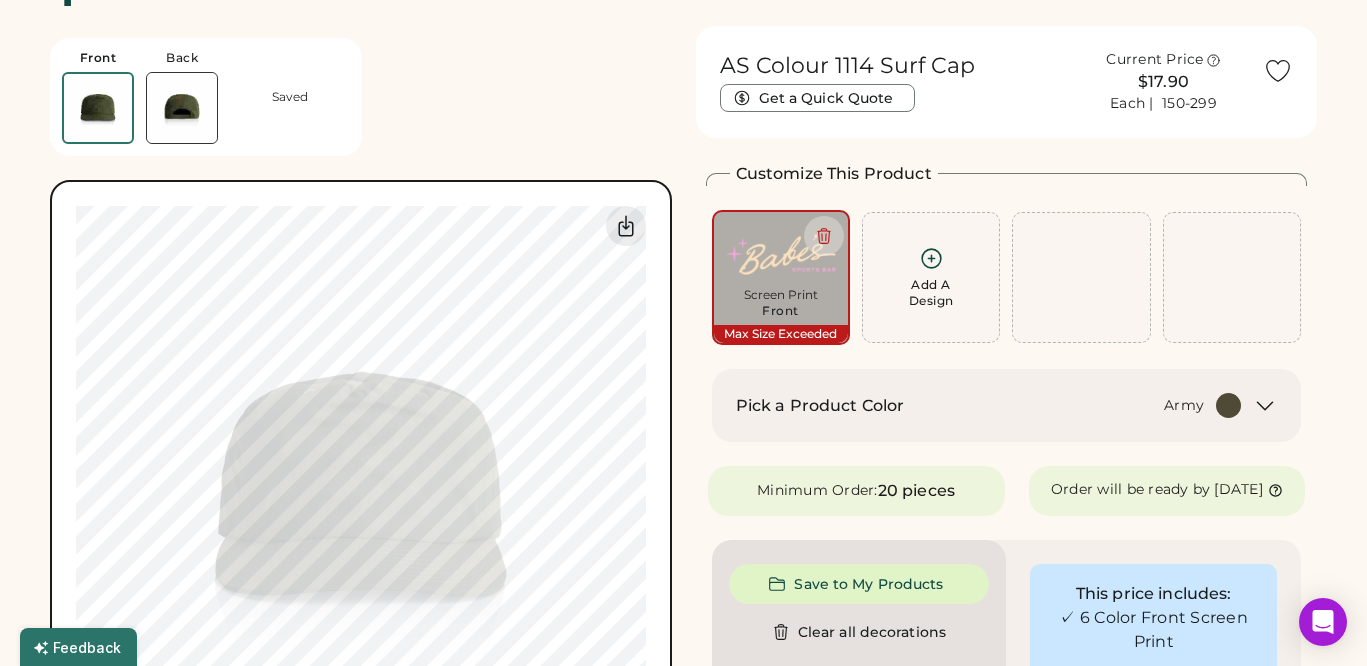 type on "****" 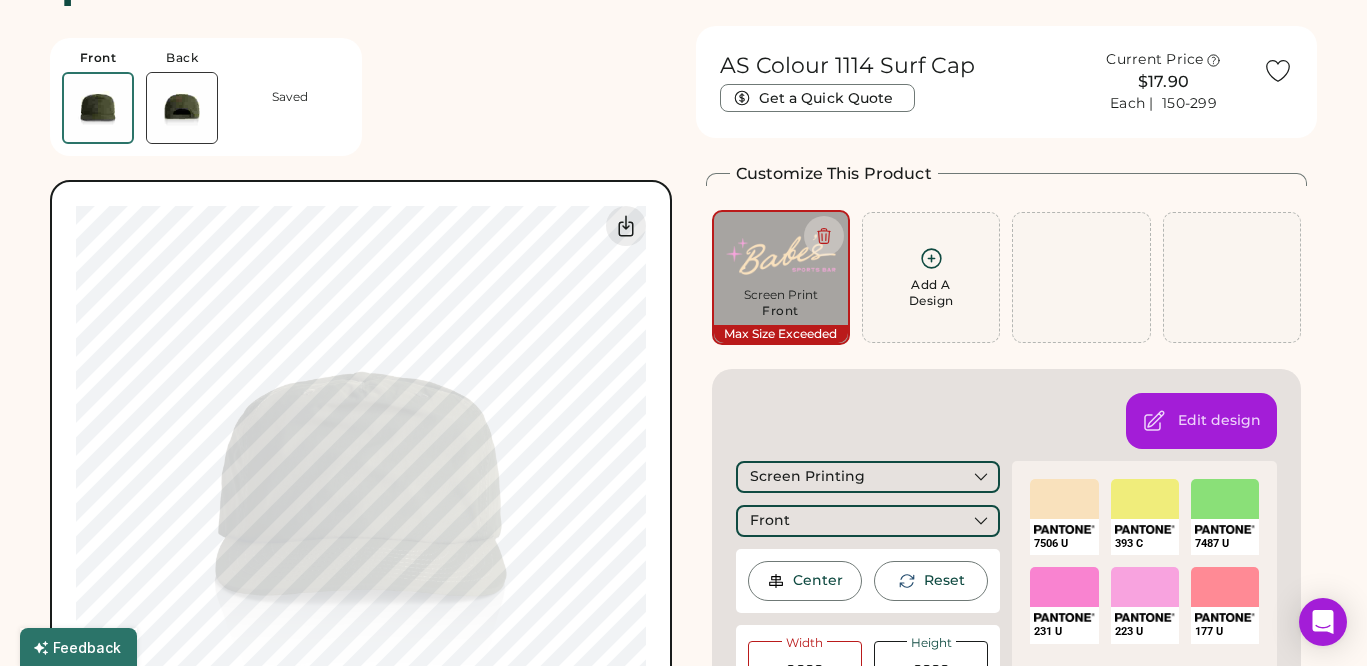 type on "****" 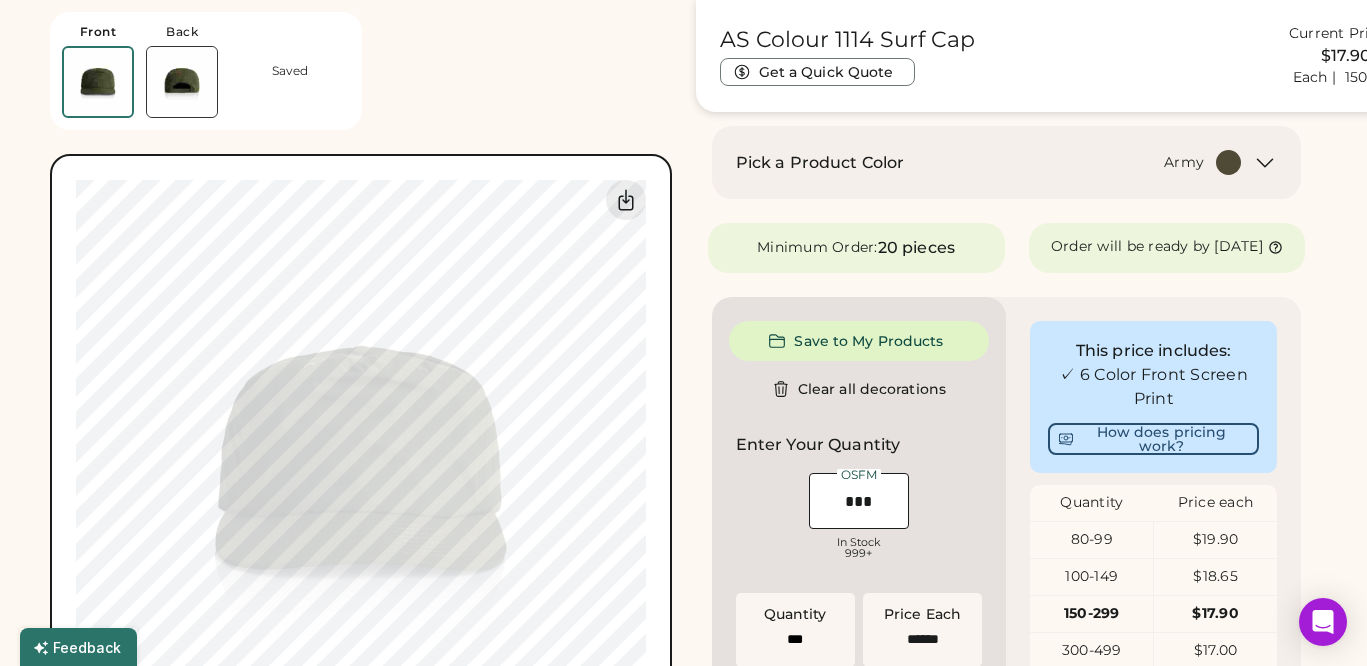 scroll, scrollTop: 295, scrollLeft: 0, axis: vertical 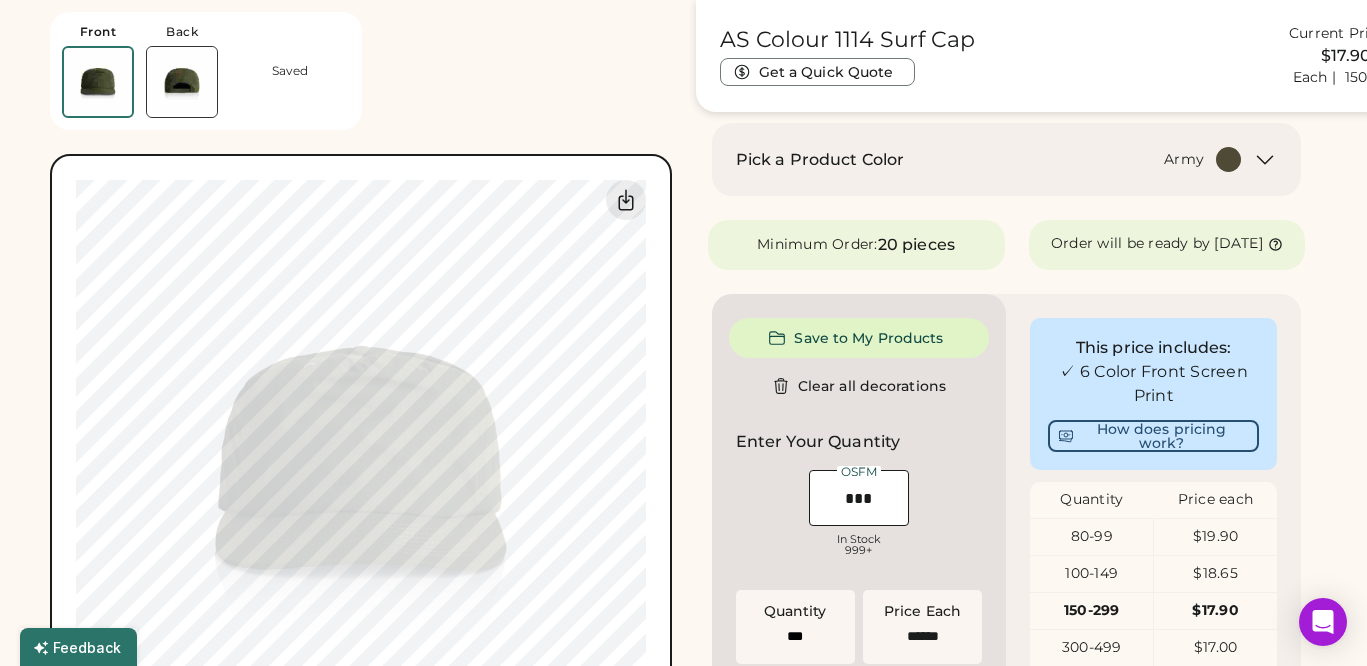 type on "****" 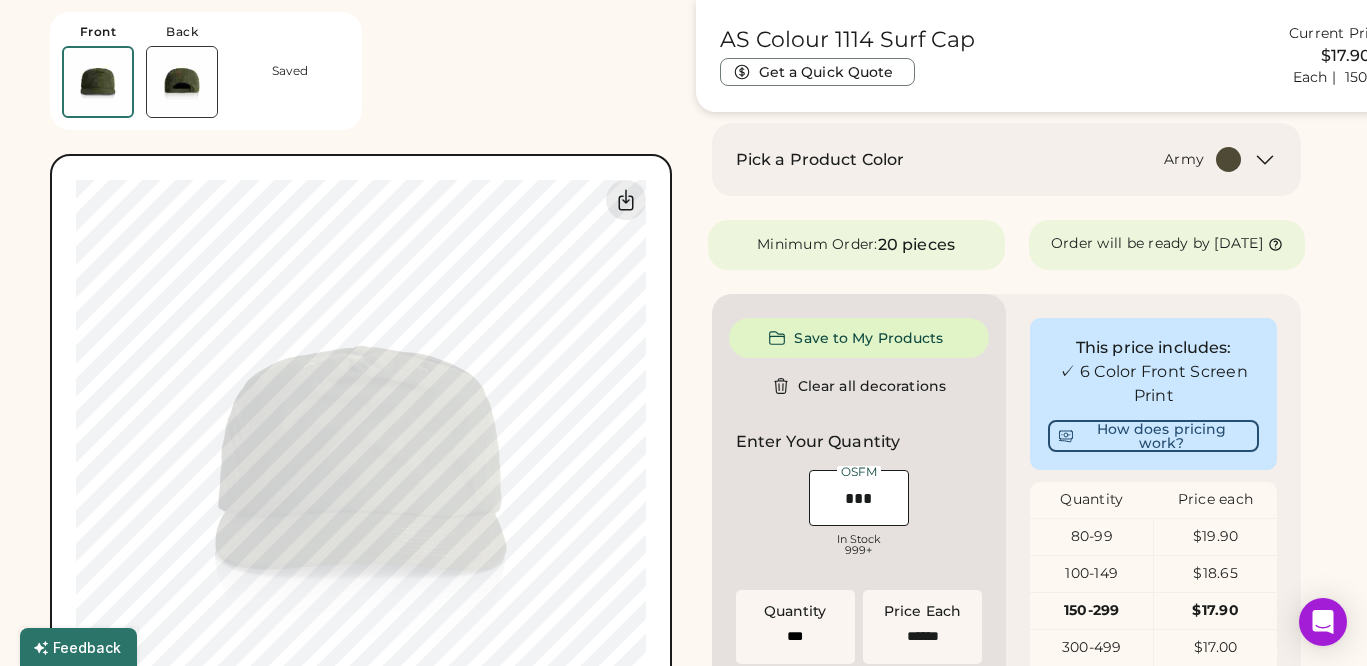 type on "****" 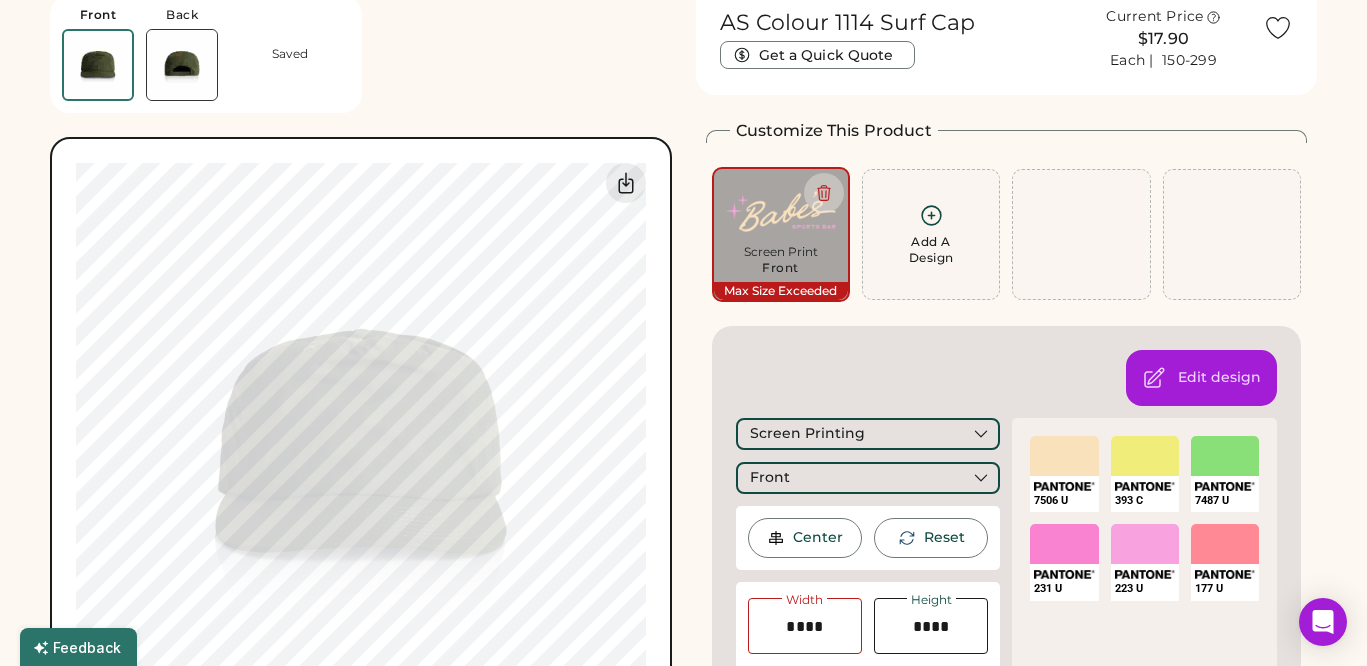 scroll, scrollTop: 33, scrollLeft: 0, axis: vertical 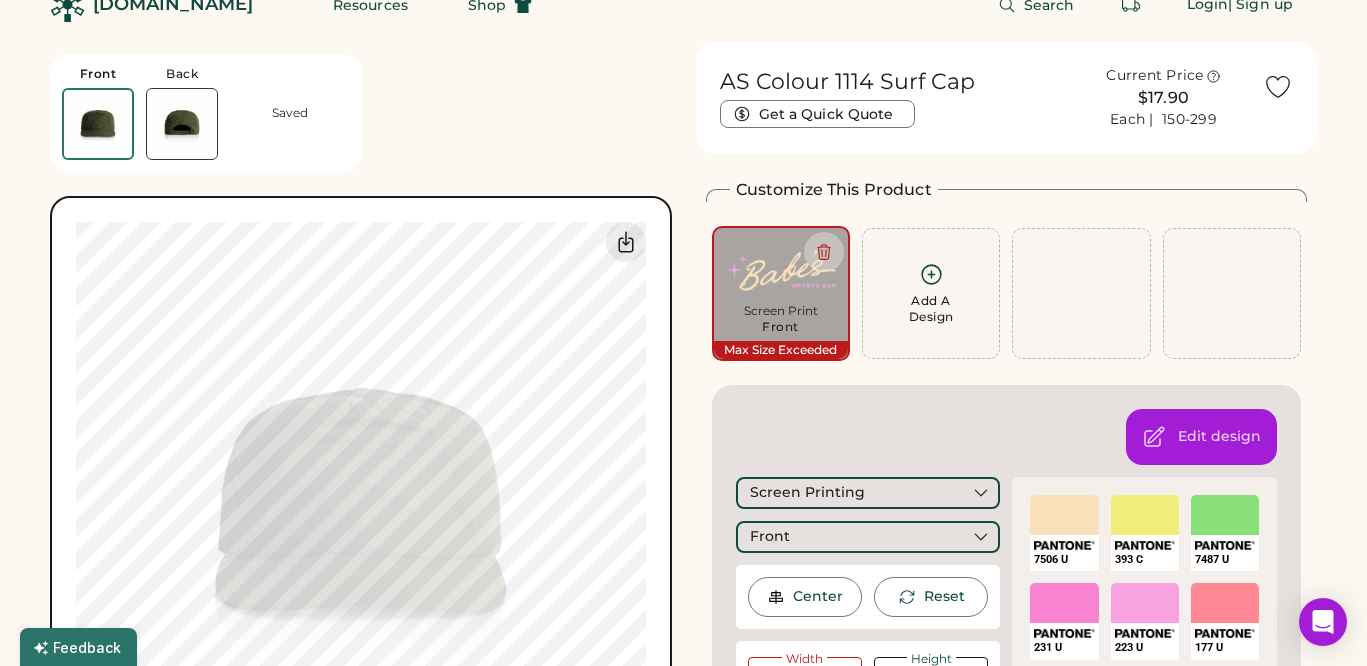 type on "****" 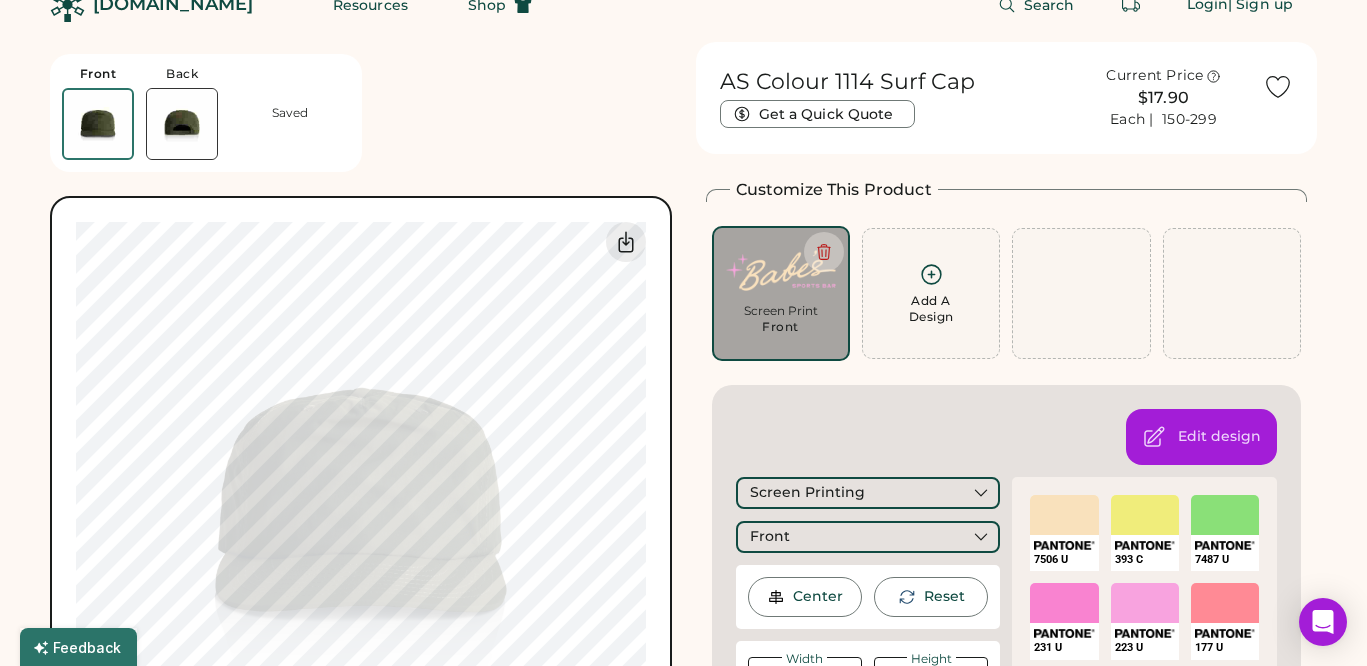 type on "****" 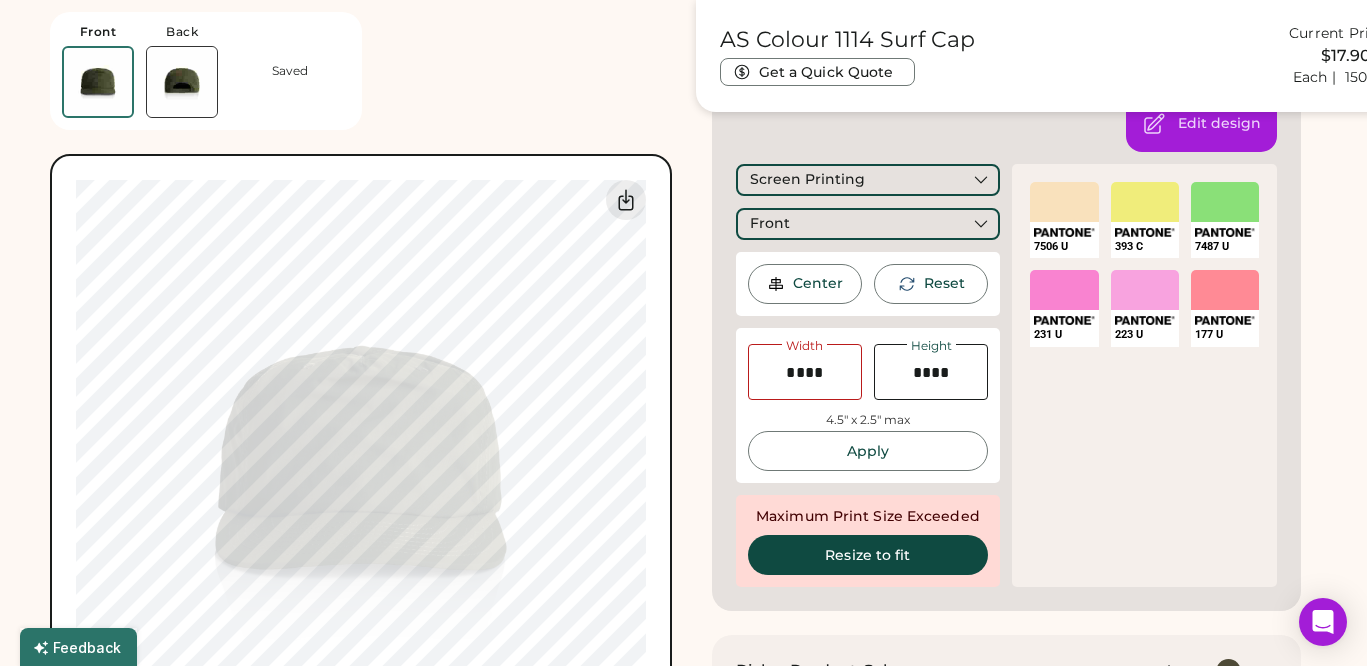 scroll, scrollTop: 343, scrollLeft: 0, axis: vertical 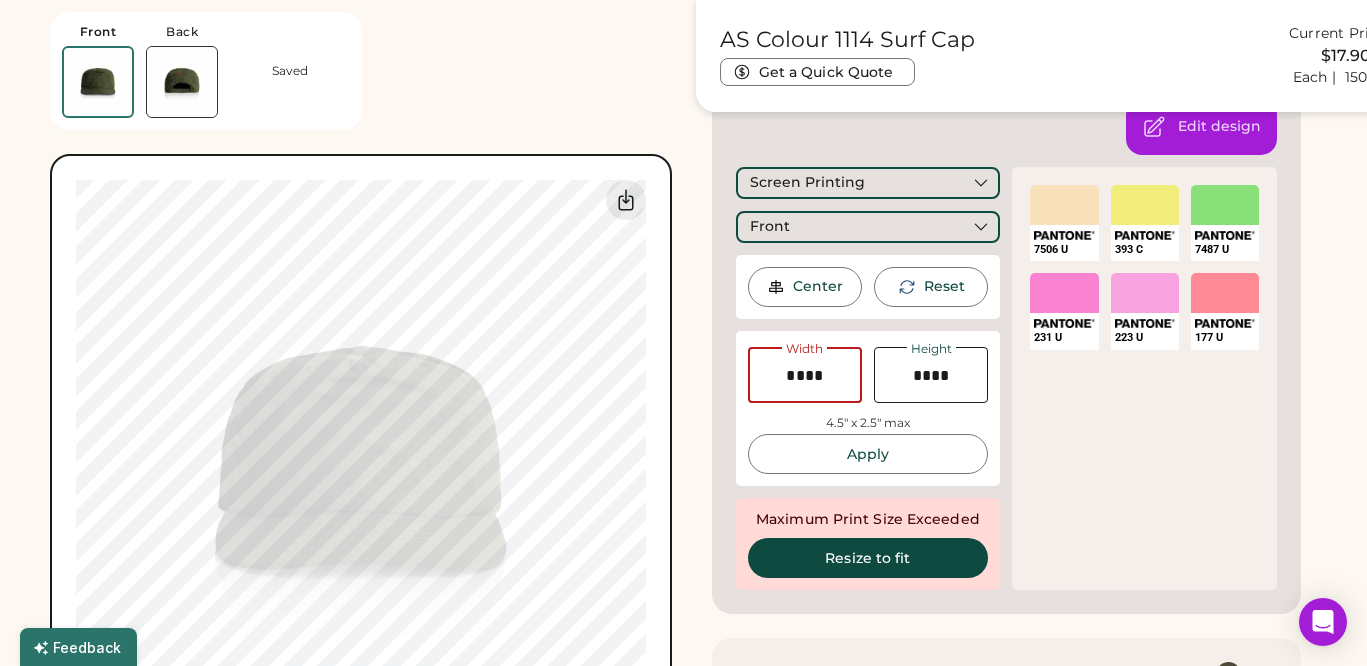 click at bounding box center [805, 375] 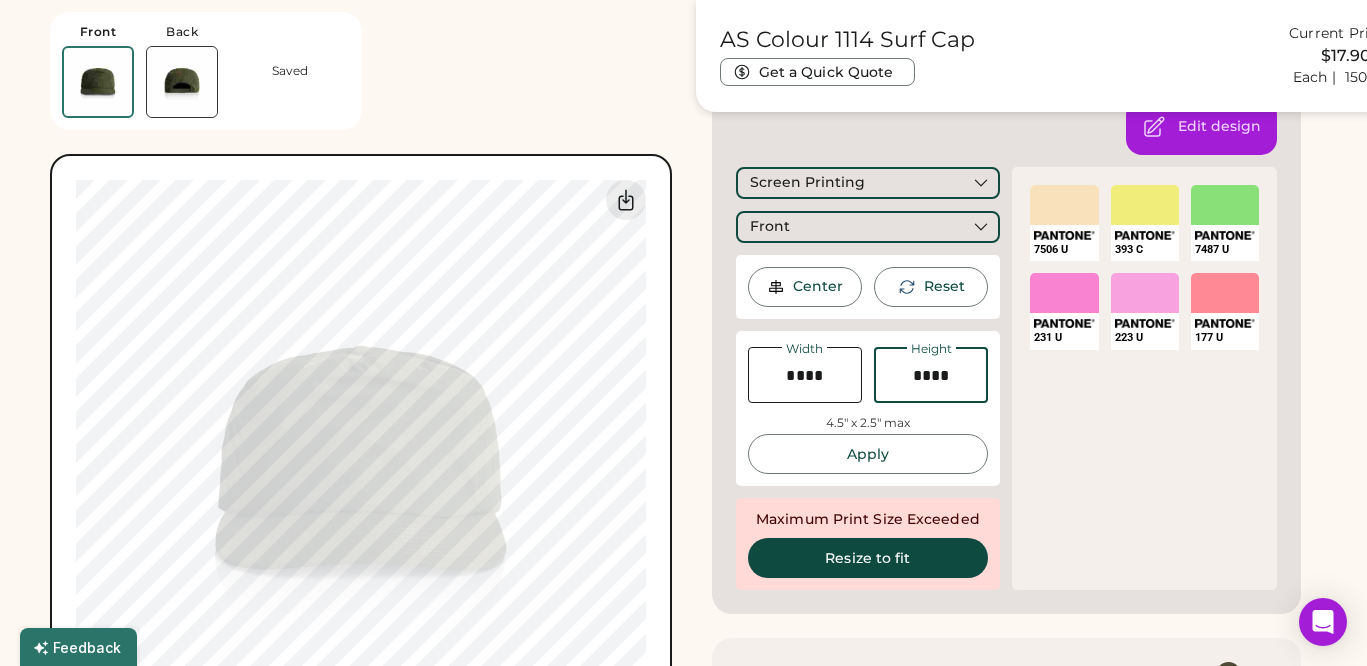 type 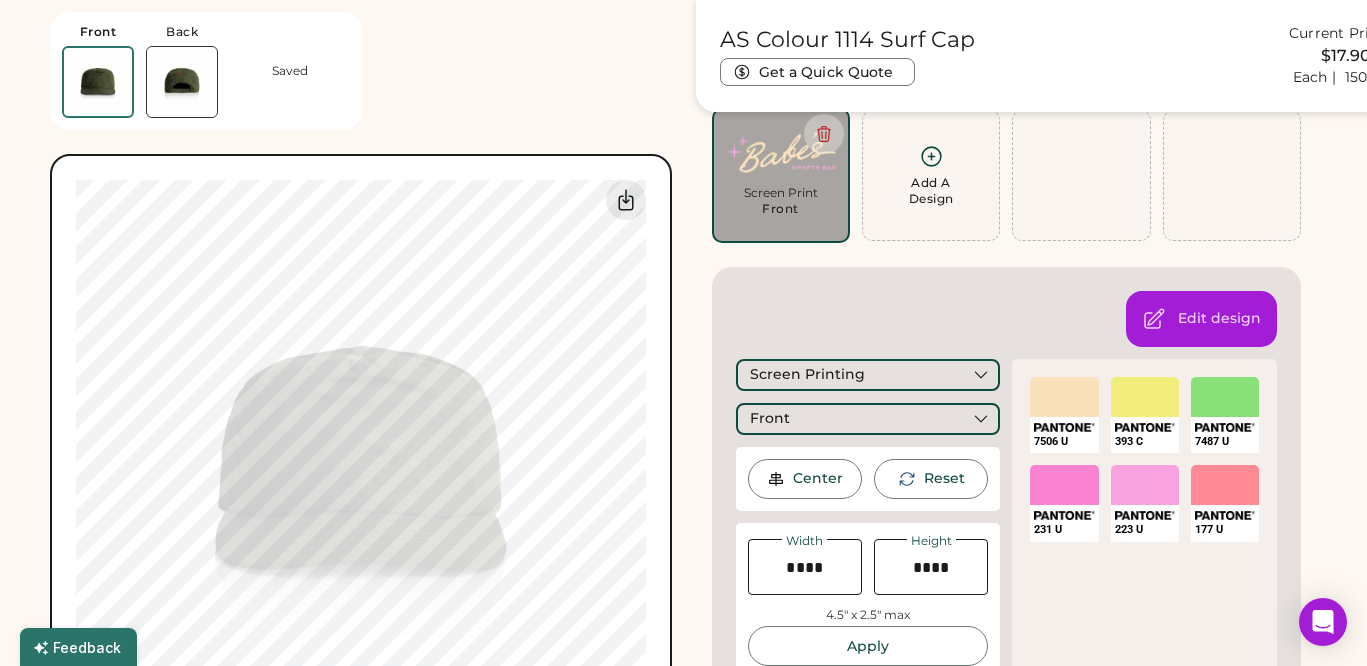 scroll, scrollTop: 174, scrollLeft: 0, axis: vertical 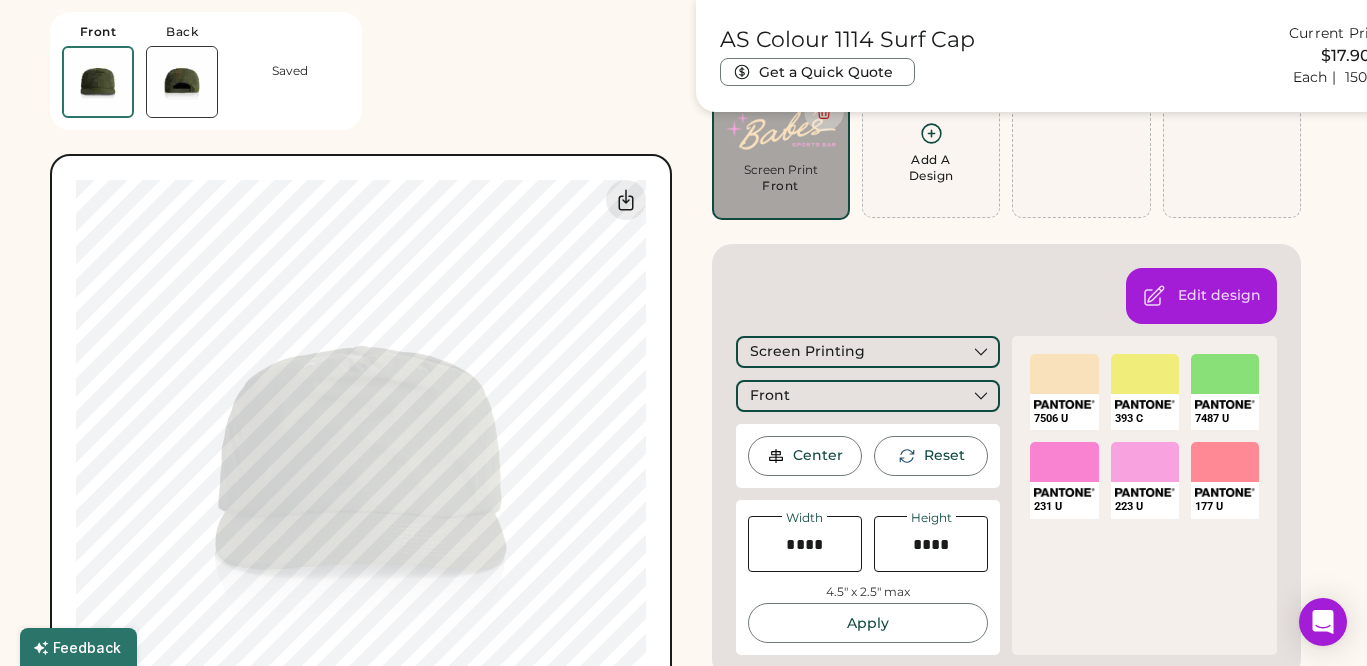 click on "Edit design Screen Printing    Front    Center    Reset Width Height 4.5" x 2.5" max Apply Maximum Print Size Exceeded Resize to fit 7506 U SELECT
A COLOR 393 C SELECT
A COLOR 7487 U SELECT
A COLOR 231 U SELECT
A COLOR 223 U SELECT
A COLOR 177 U" at bounding box center (1007, 461) 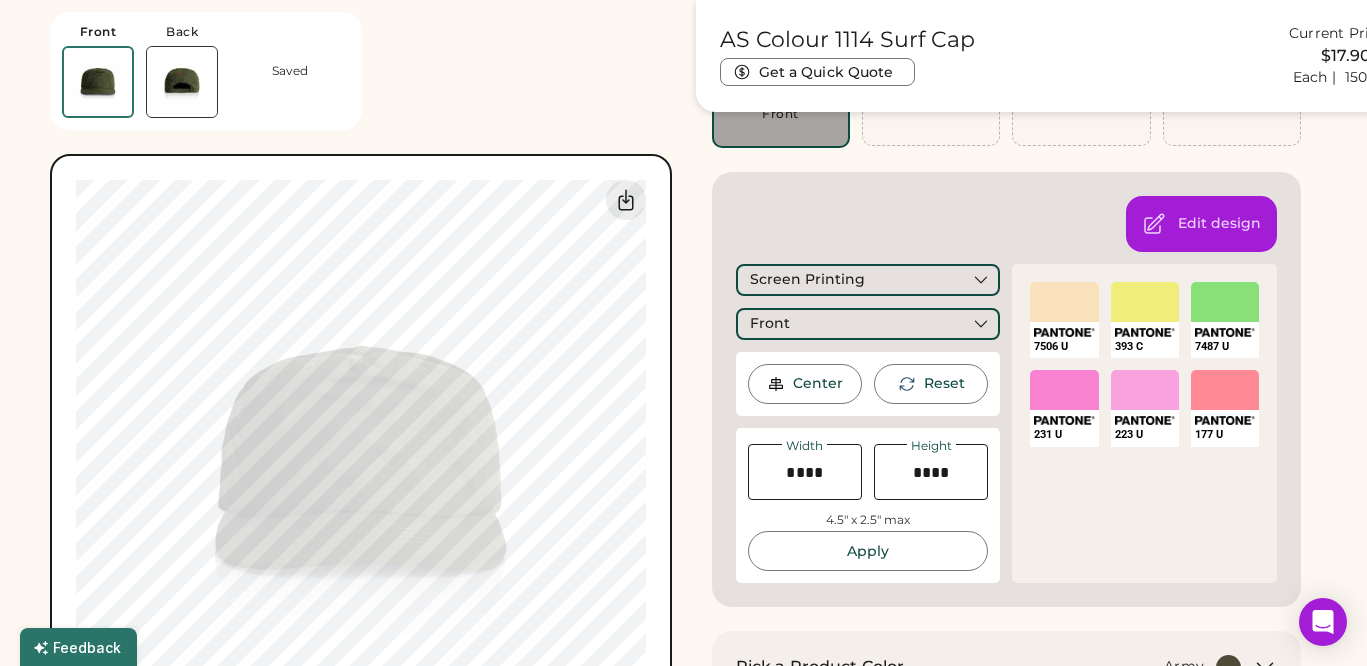 scroll, scrollTop: 289, scrollLeft: 0, axis: vertical 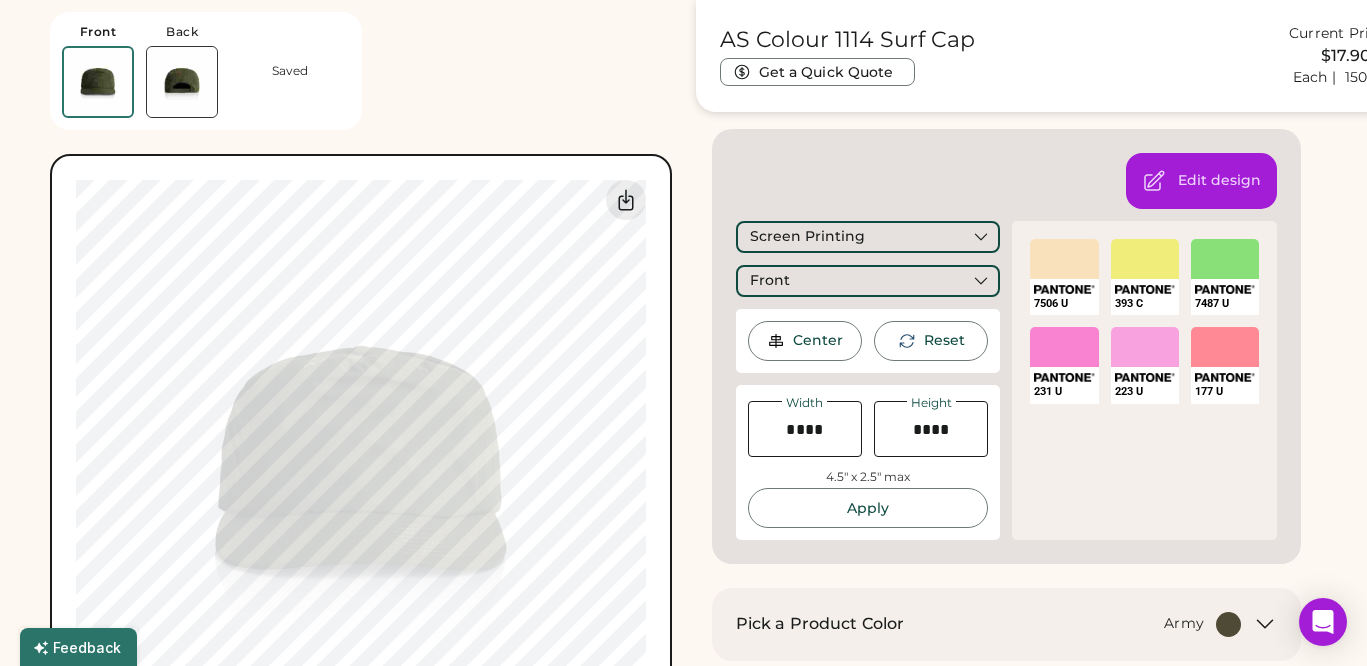 click on "Reset" at bounding box center (944, 341) 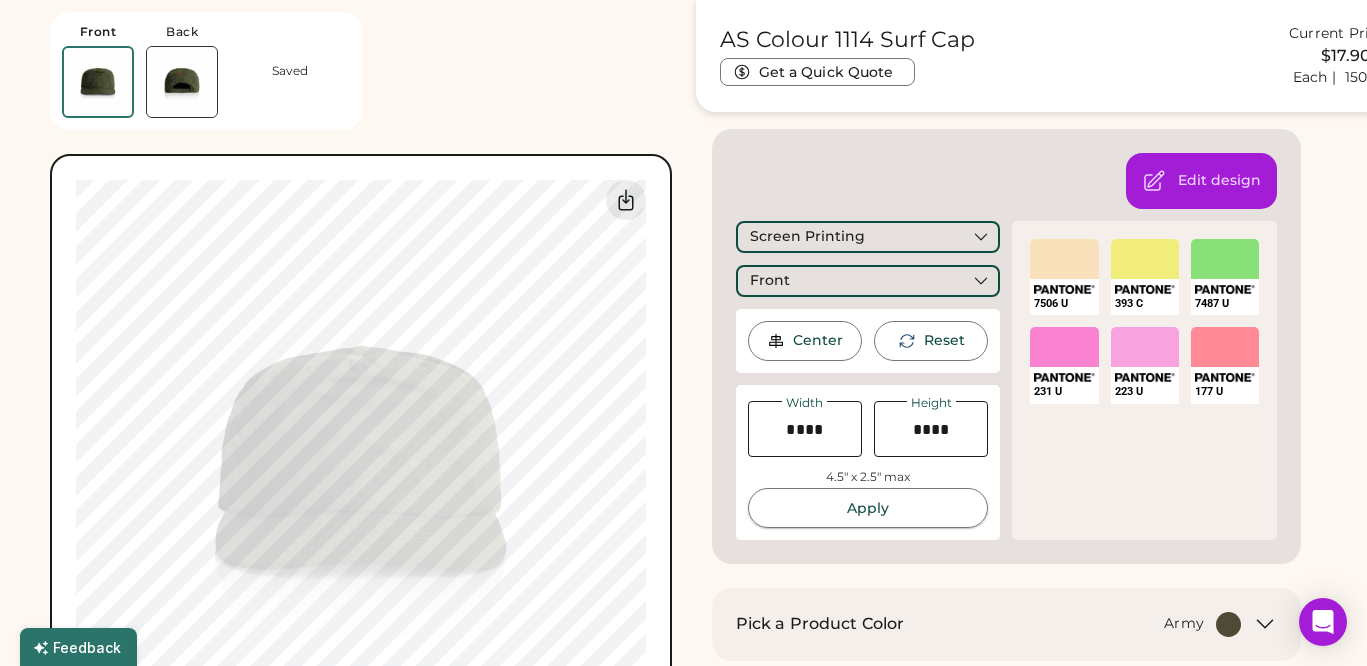 click on "Apply" at bounding box center (868, 508) 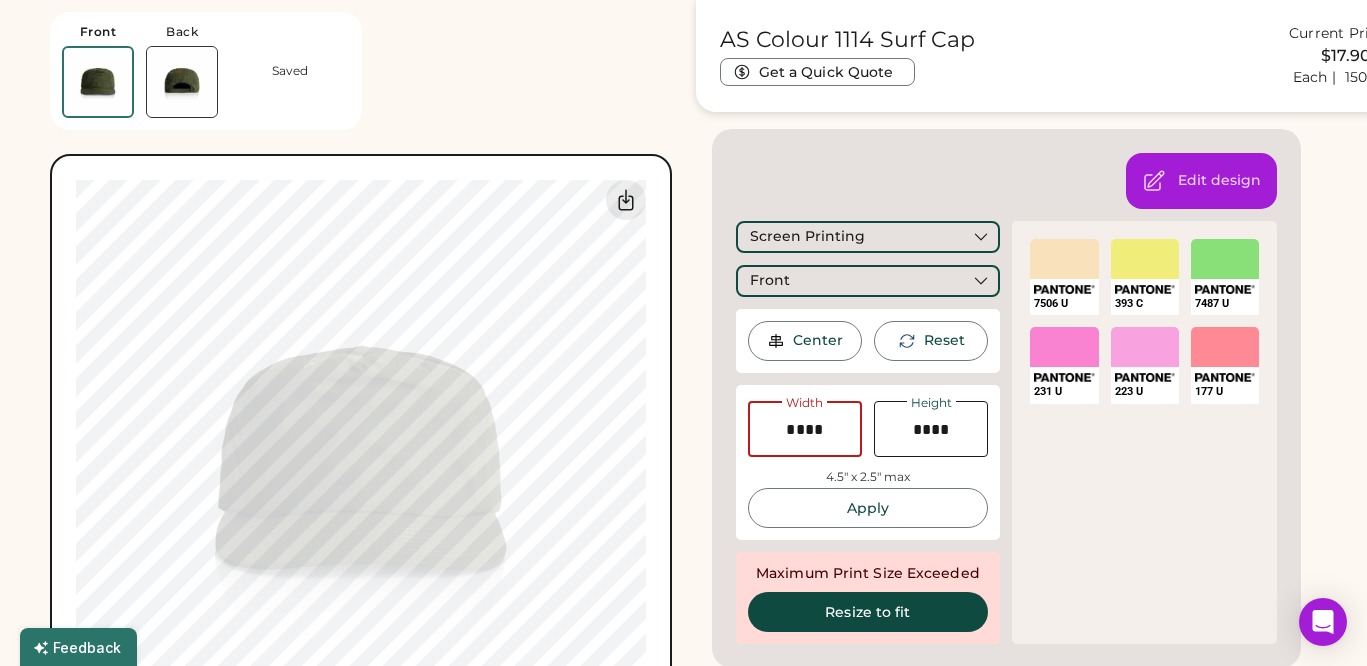 drag, startPoint x: 802, startPoint y: 431, endPoint x: 831, endPoint y: 431, distance: 29 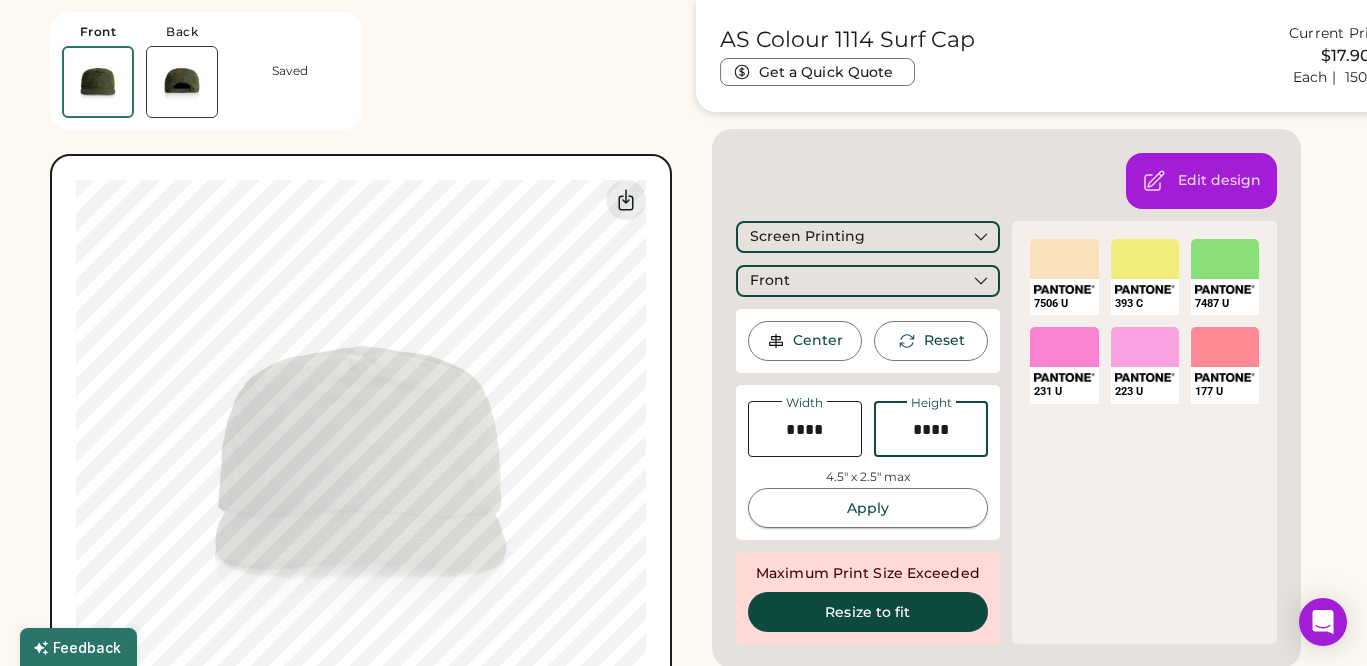 click on "Apply" at bounding box center (868, 508) 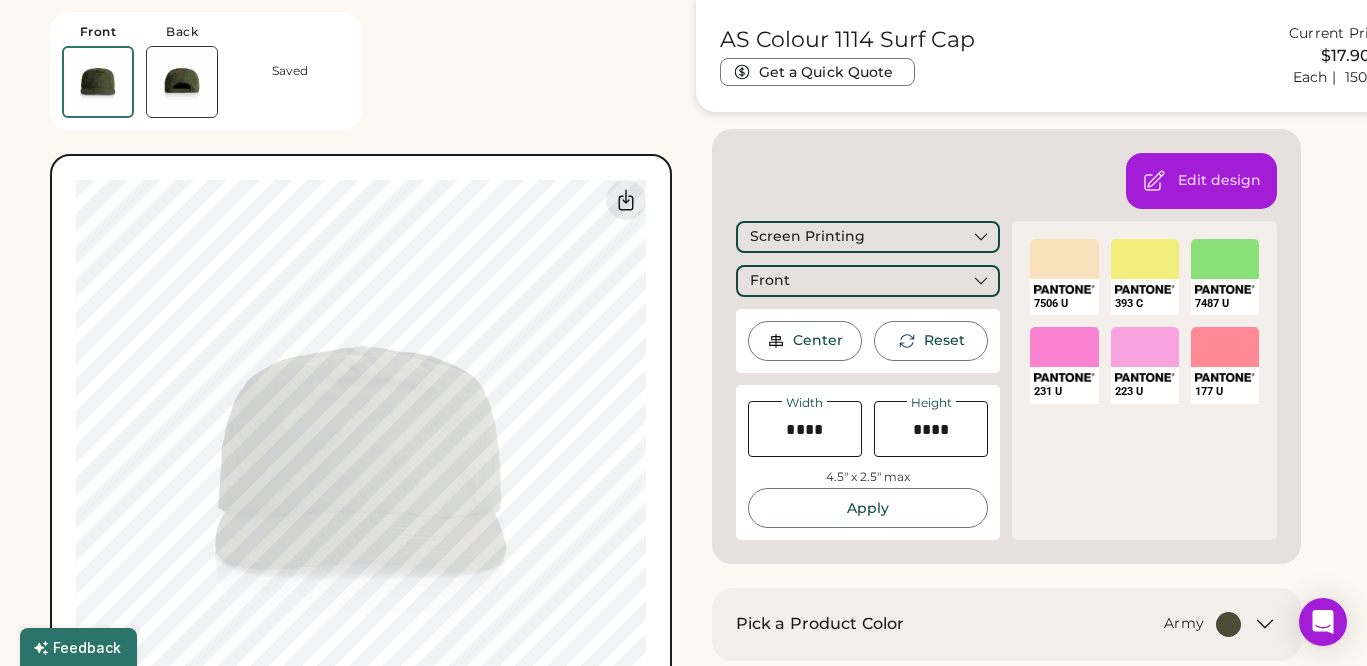 type on "****" 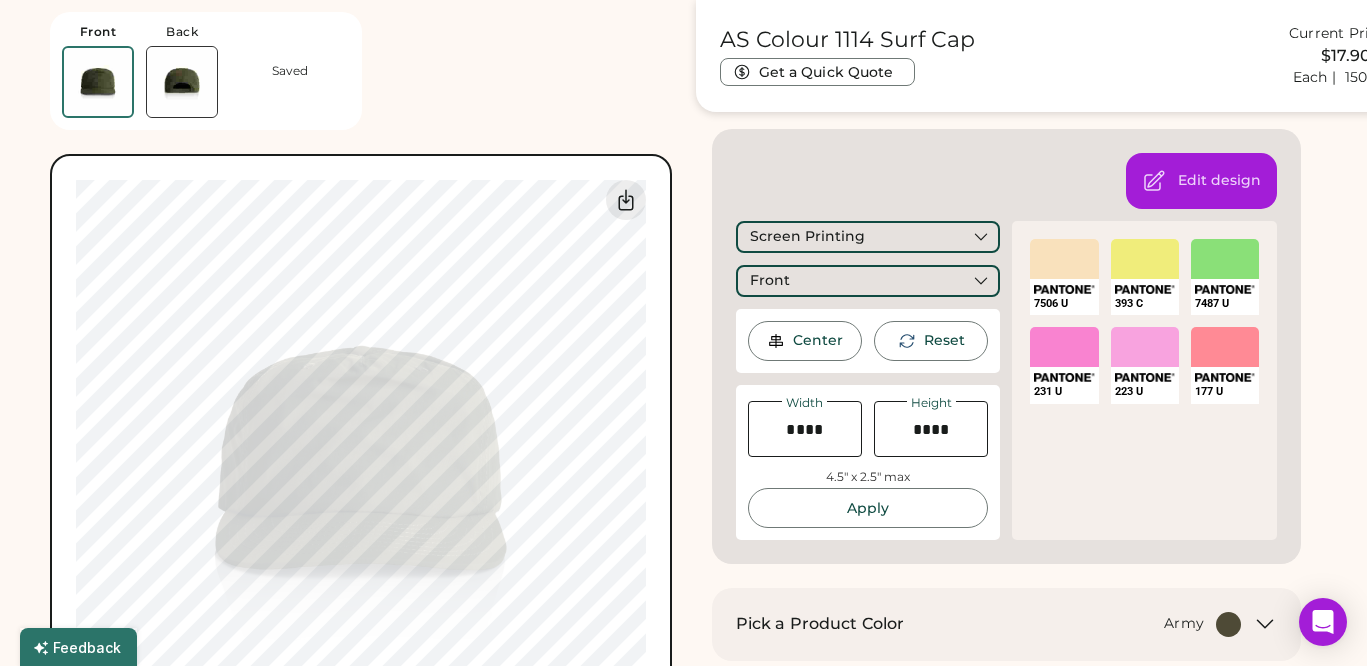 type on "****" 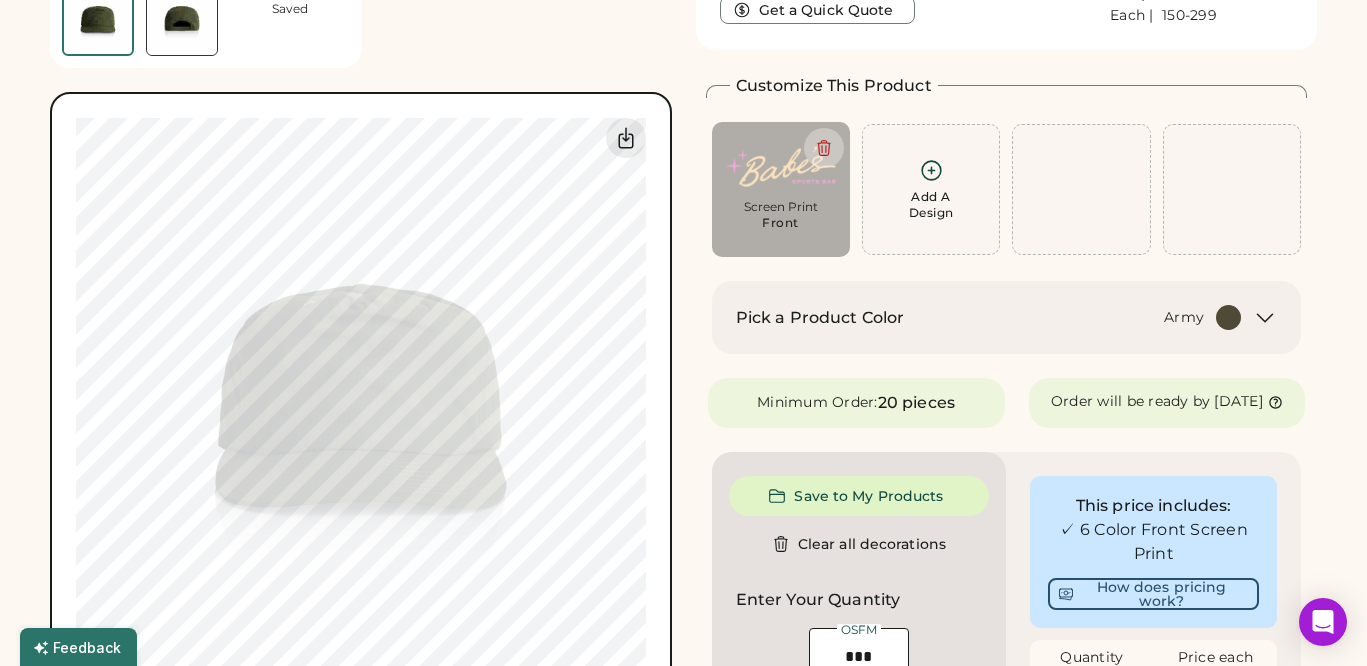scroll, scrollTop: 0, scrollLeft: 0, axis: both 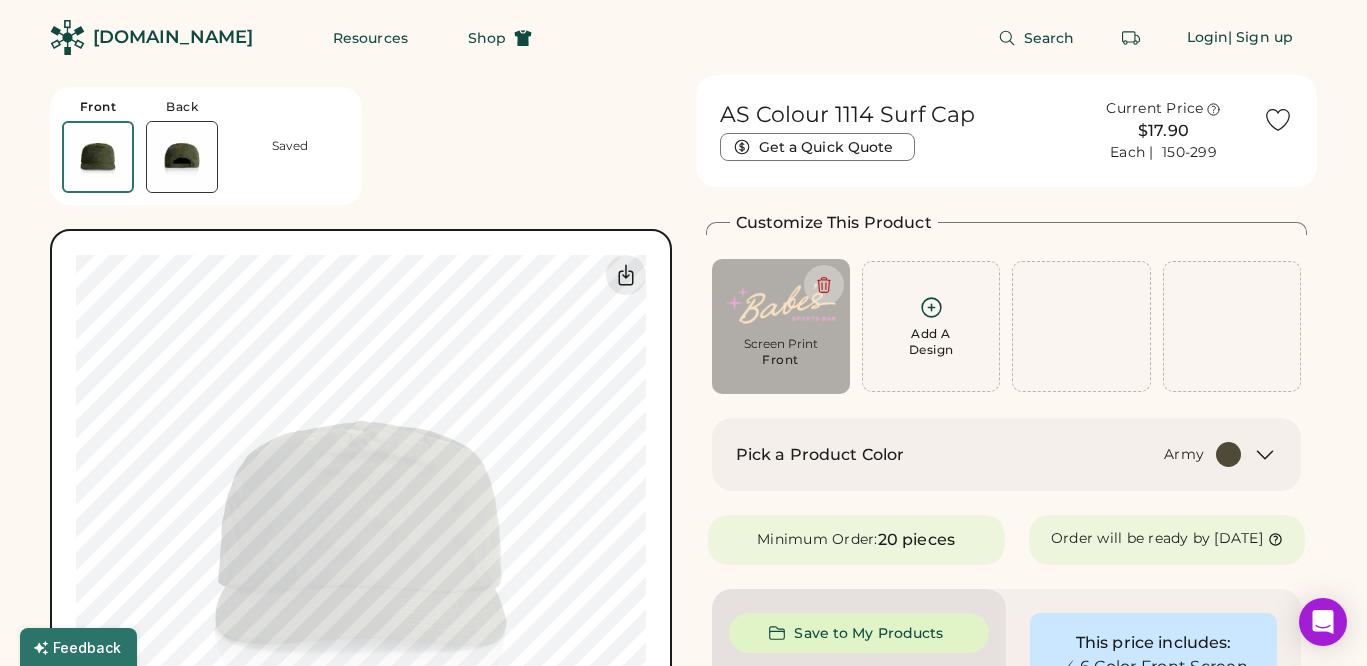 click on "Screen Print Front" at bounding box center [781, 358] 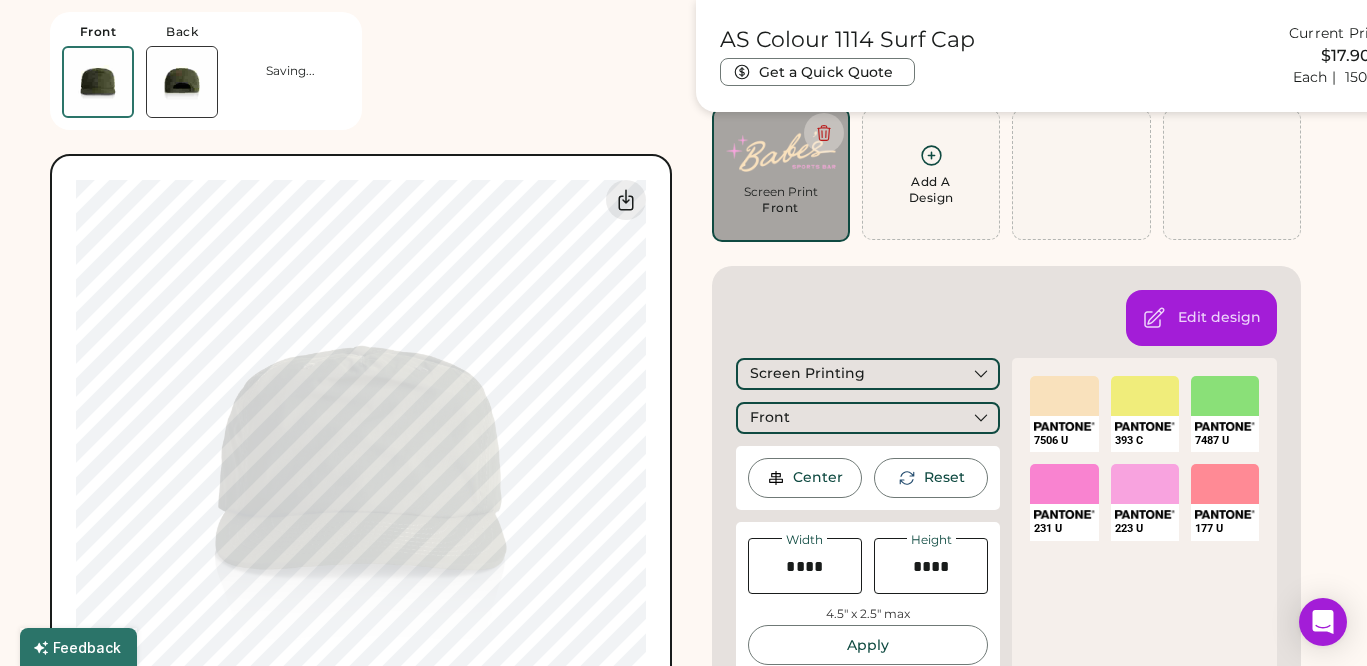 scroll, scrollTop: 144, scrollLeft: 0, axis: vertical 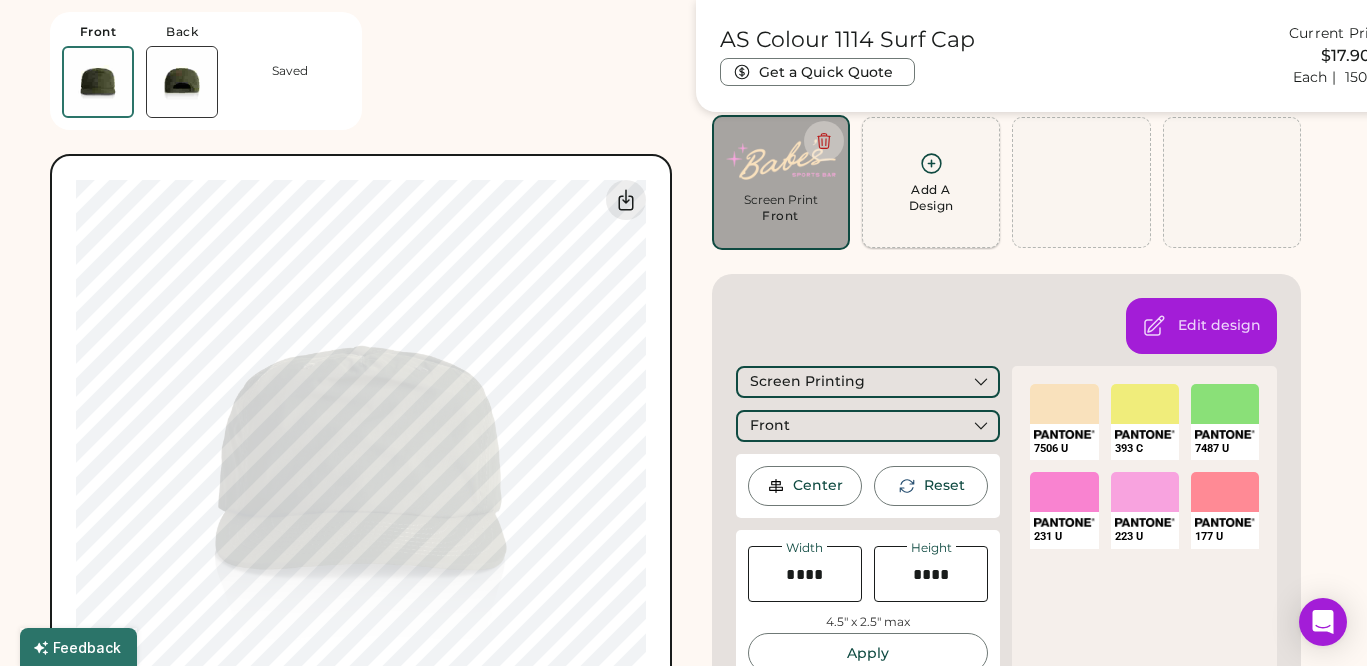 click on "Add A
Design" at bounding box center (931, 198) 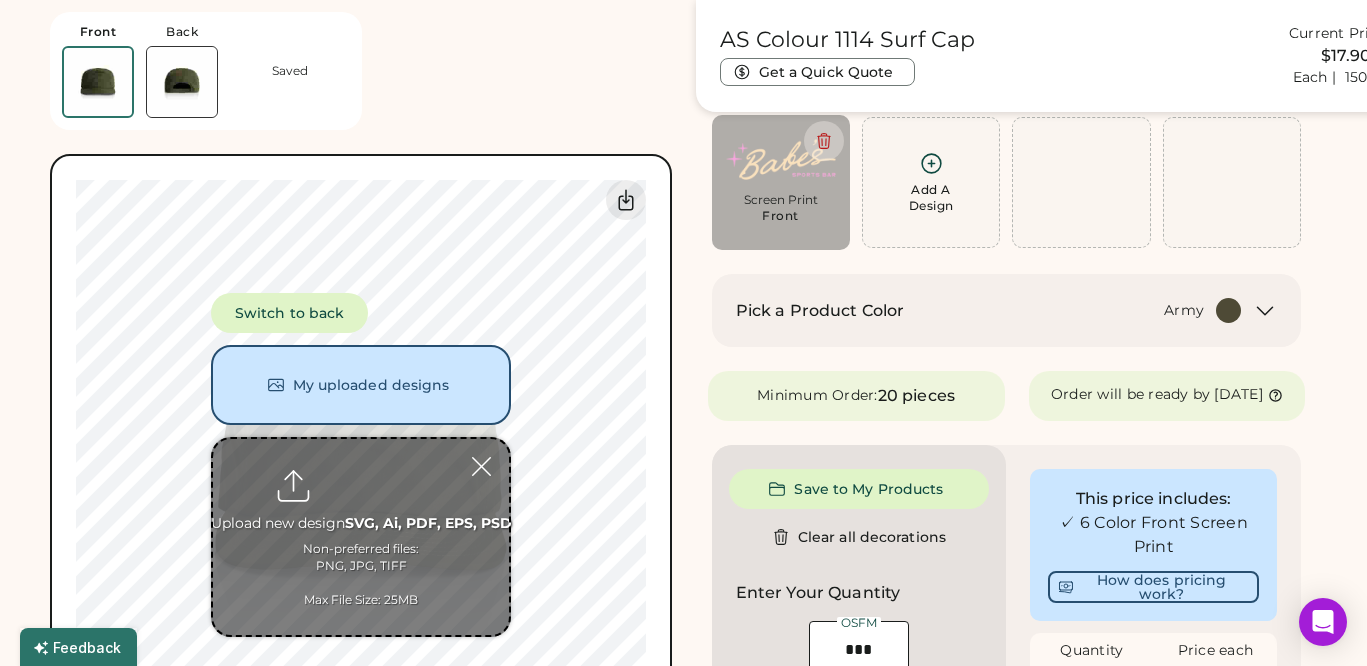 click at bounding box center (361, 537) 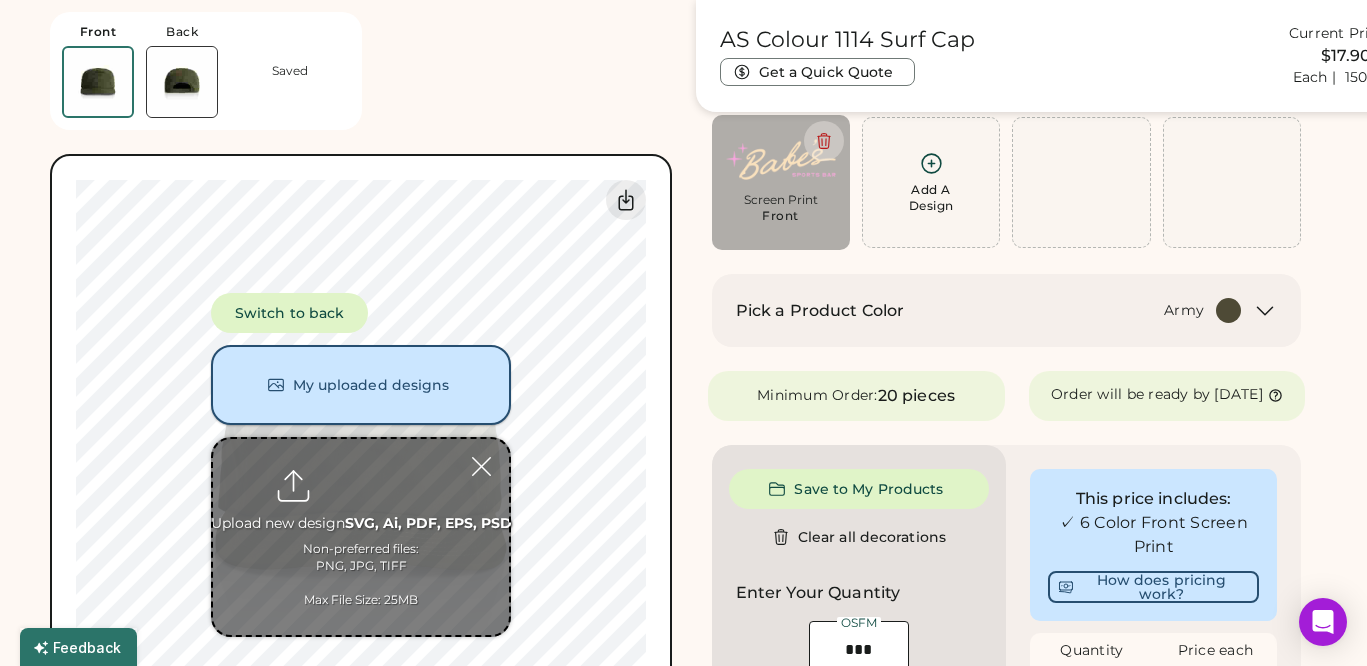 click on "My uploaded designs" at bounding box center [361, 385] 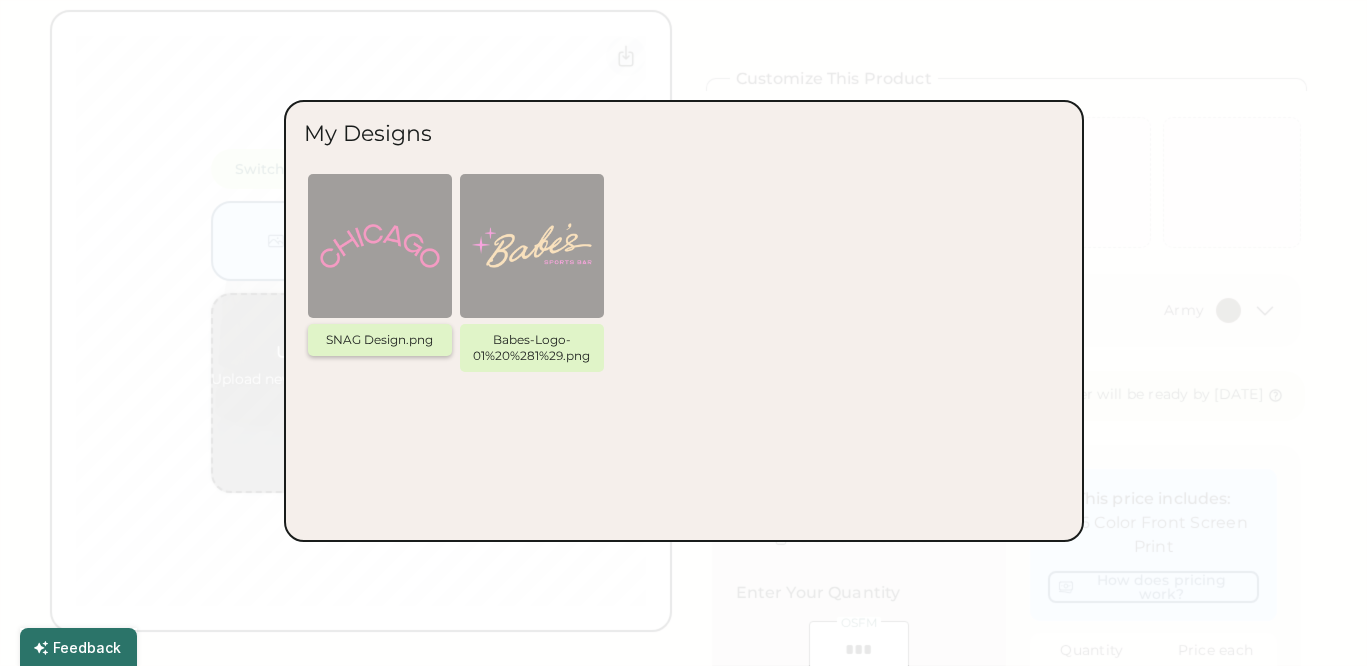click at bounding box center (380, 246) 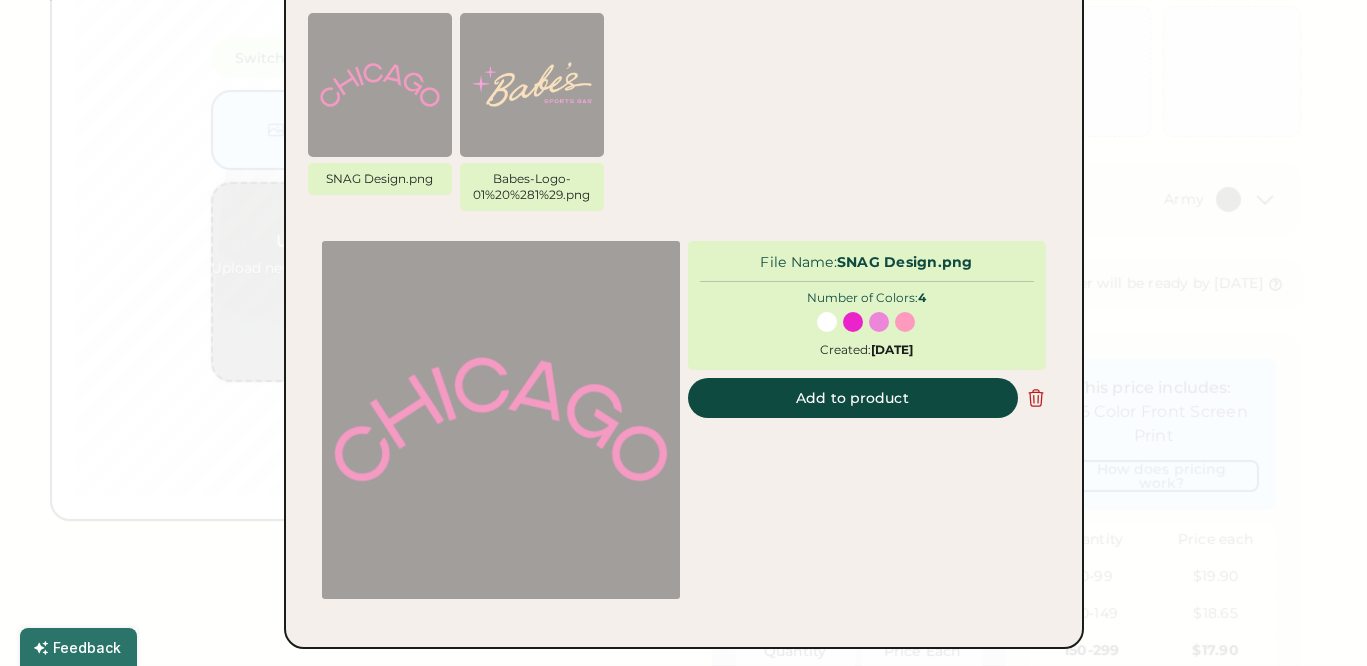 scroll, scrollTop: 256, scrollLeft: 0, axis: vertical 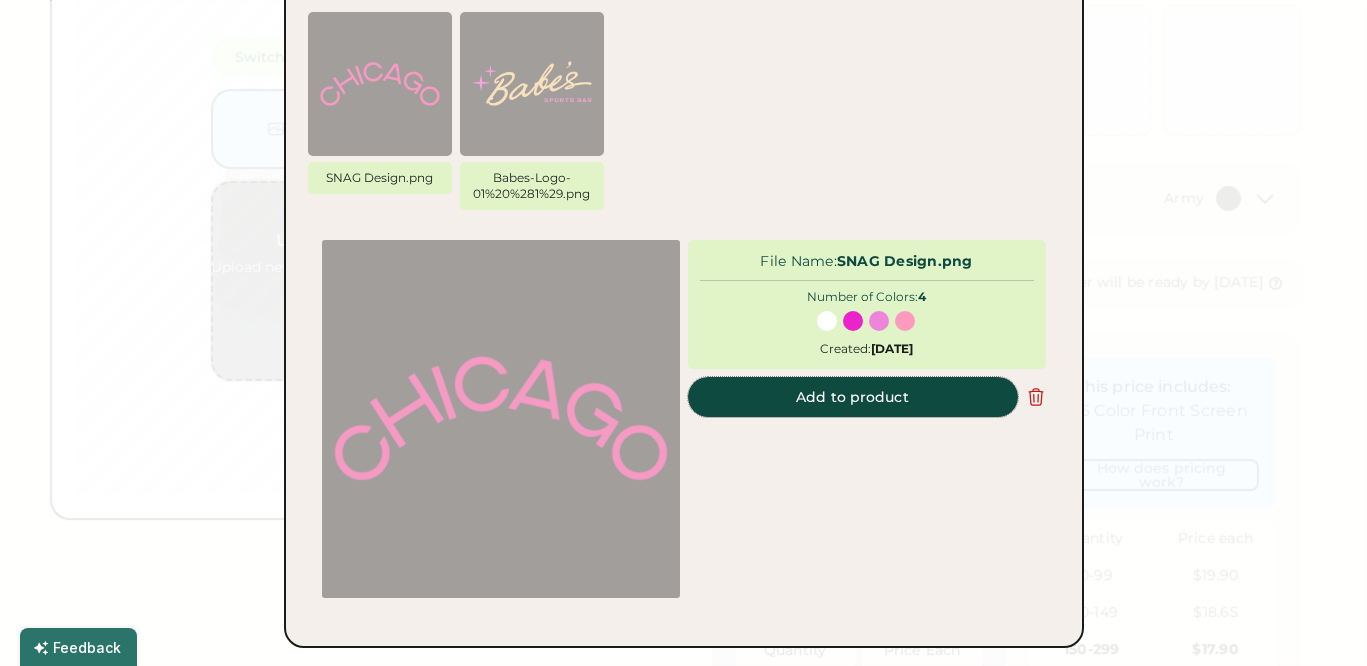 click on "Add to product" at bounding box center (853, 397) 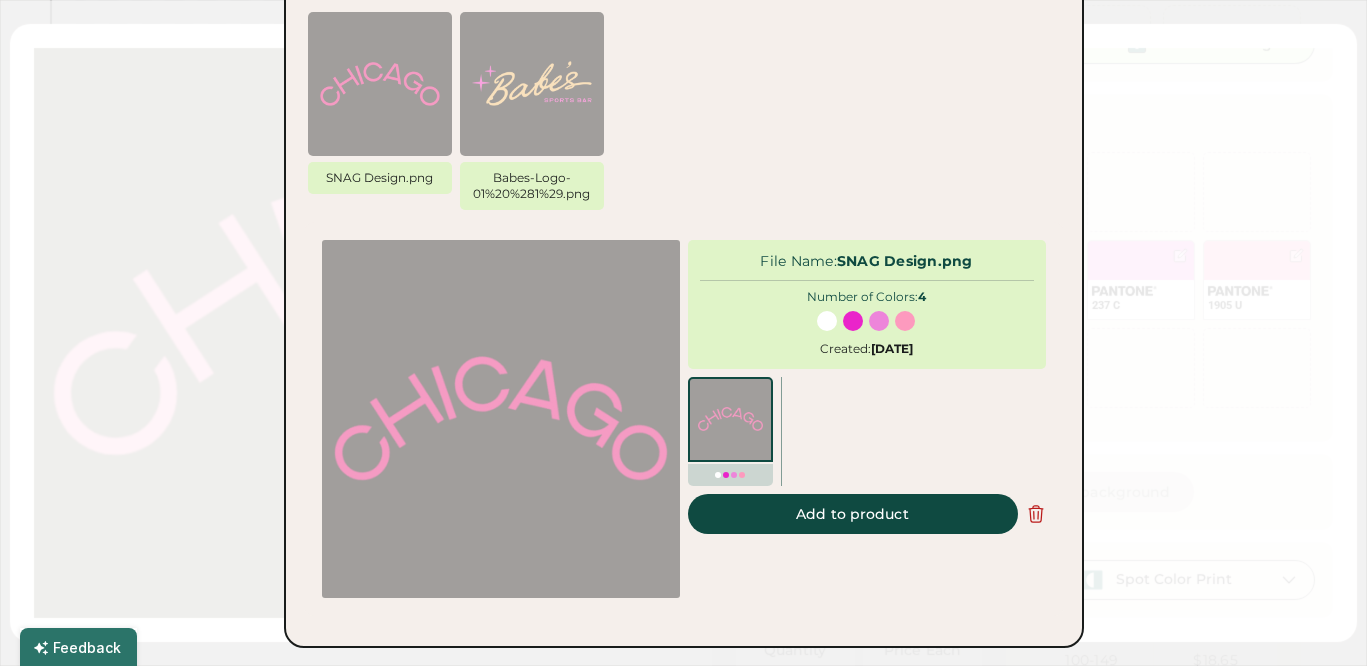 scroll, scrollTop: 0, scrollLeft: 0, axis: both 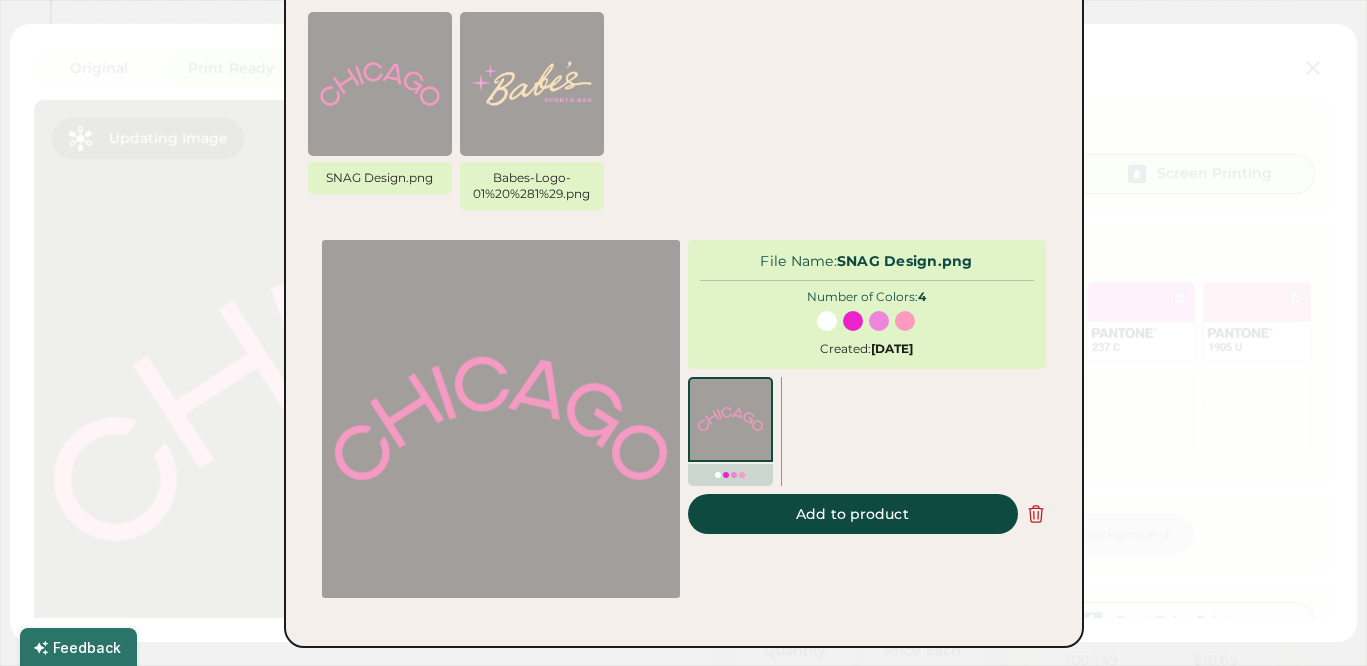 type on "******" 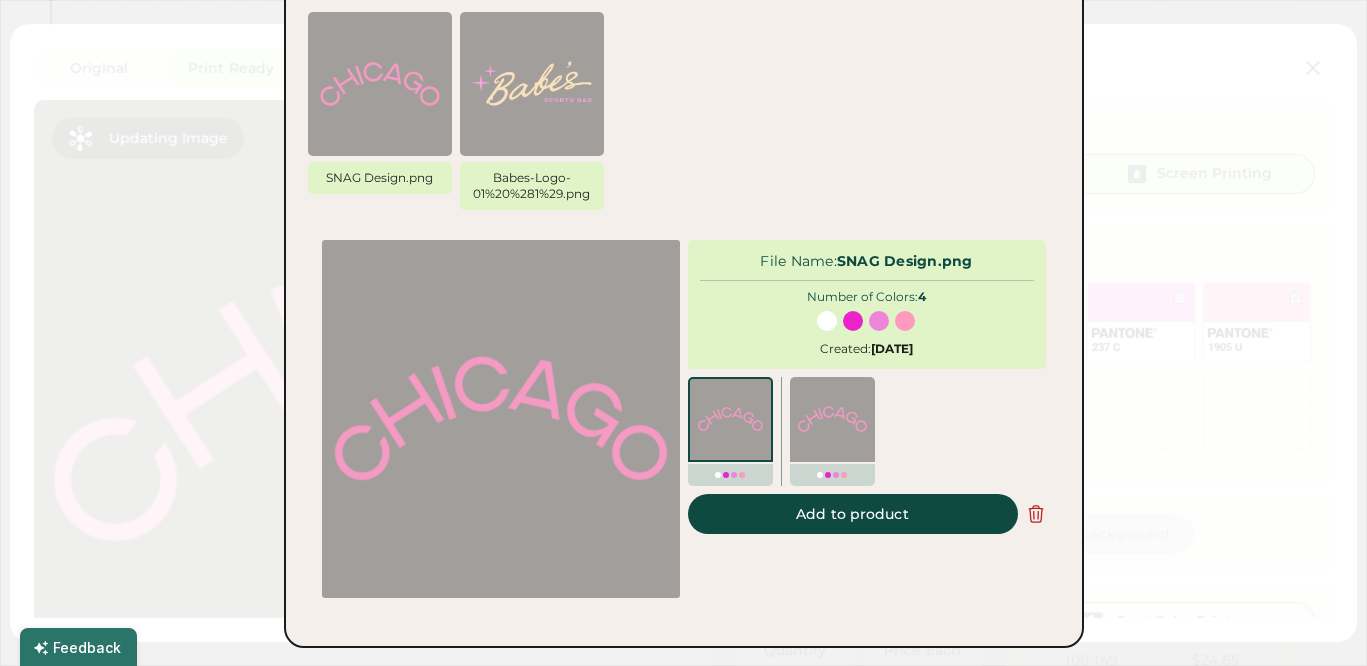 type on "****" 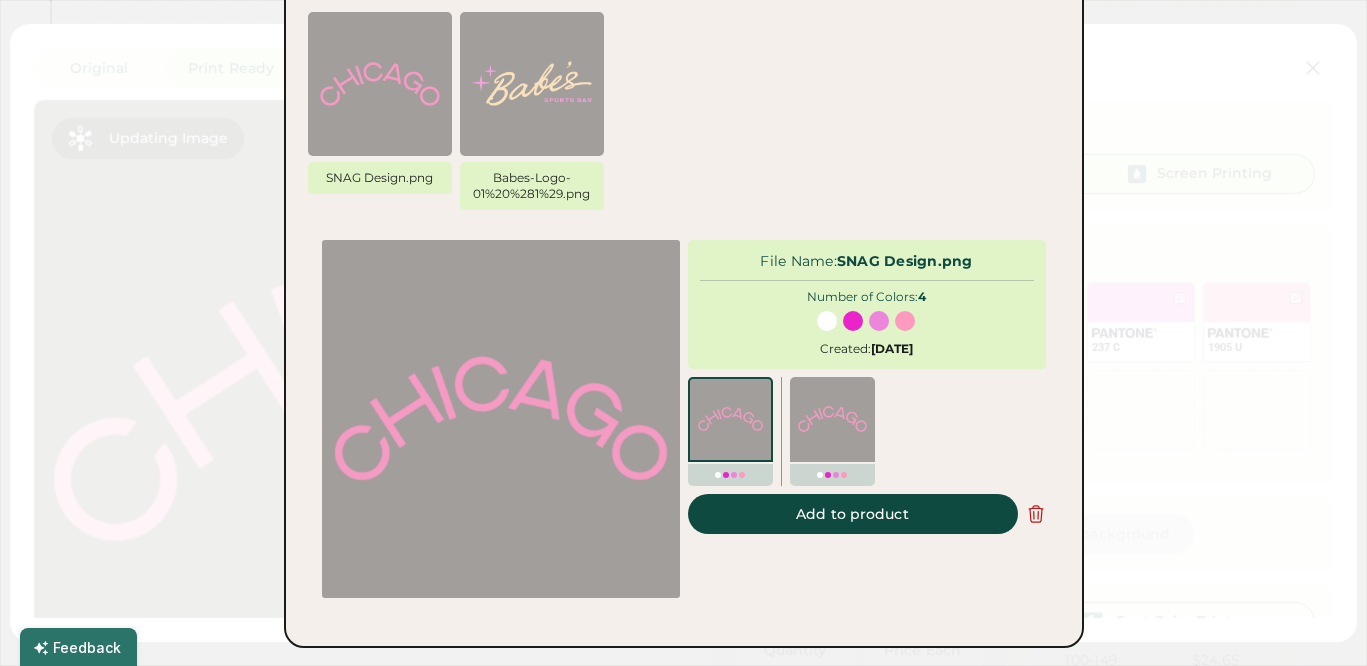 type on "****" 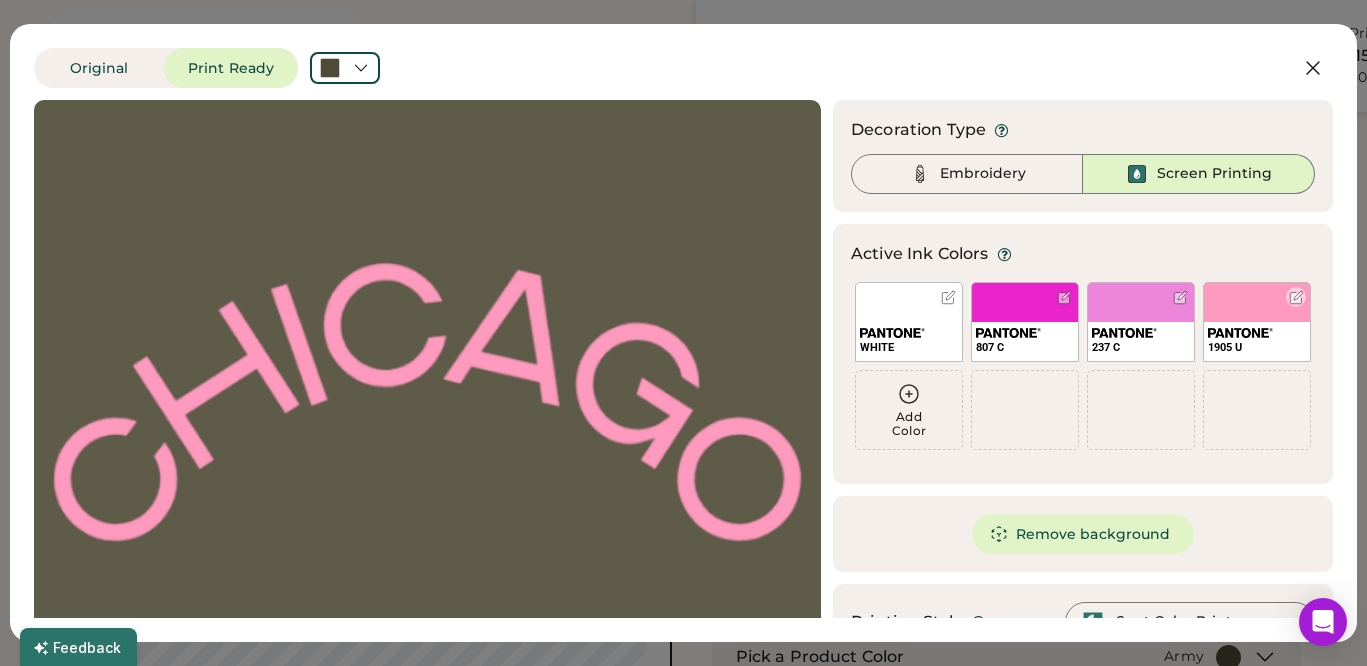 scroll, scrollTop: 130, scrollLeft: 0, axis: vertical 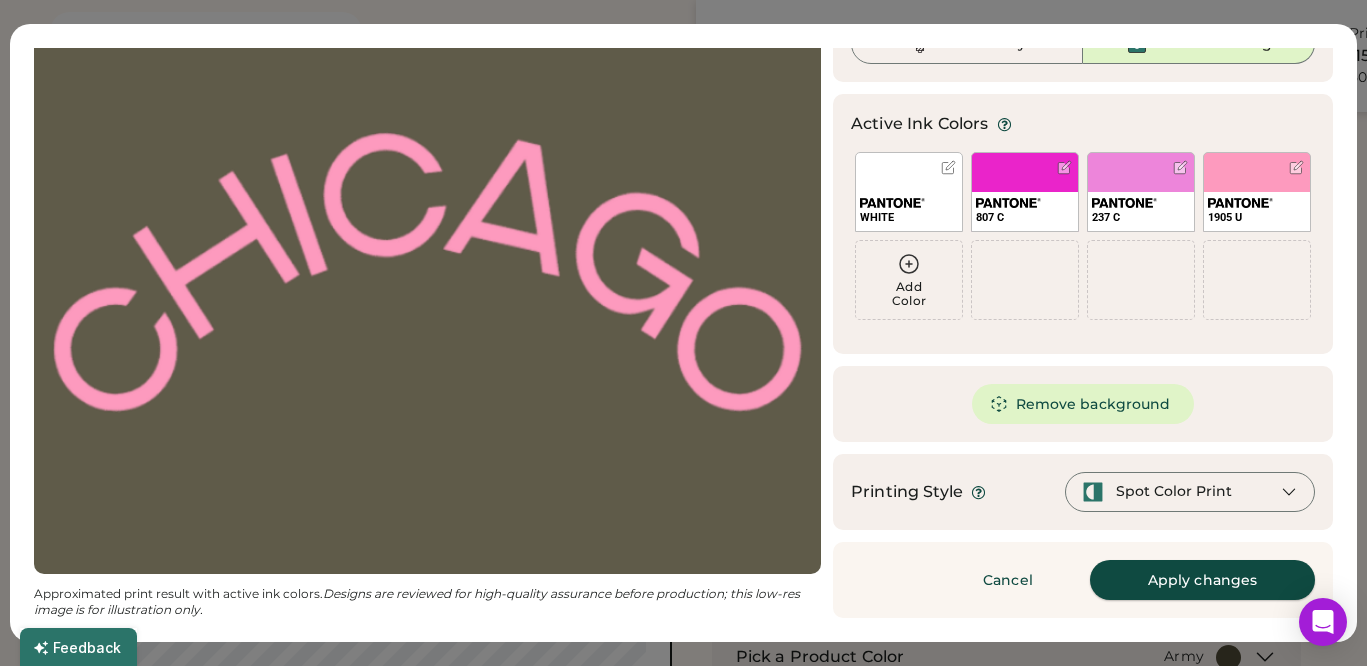 click on "Apply changes" at bounding box center [1202, 580] 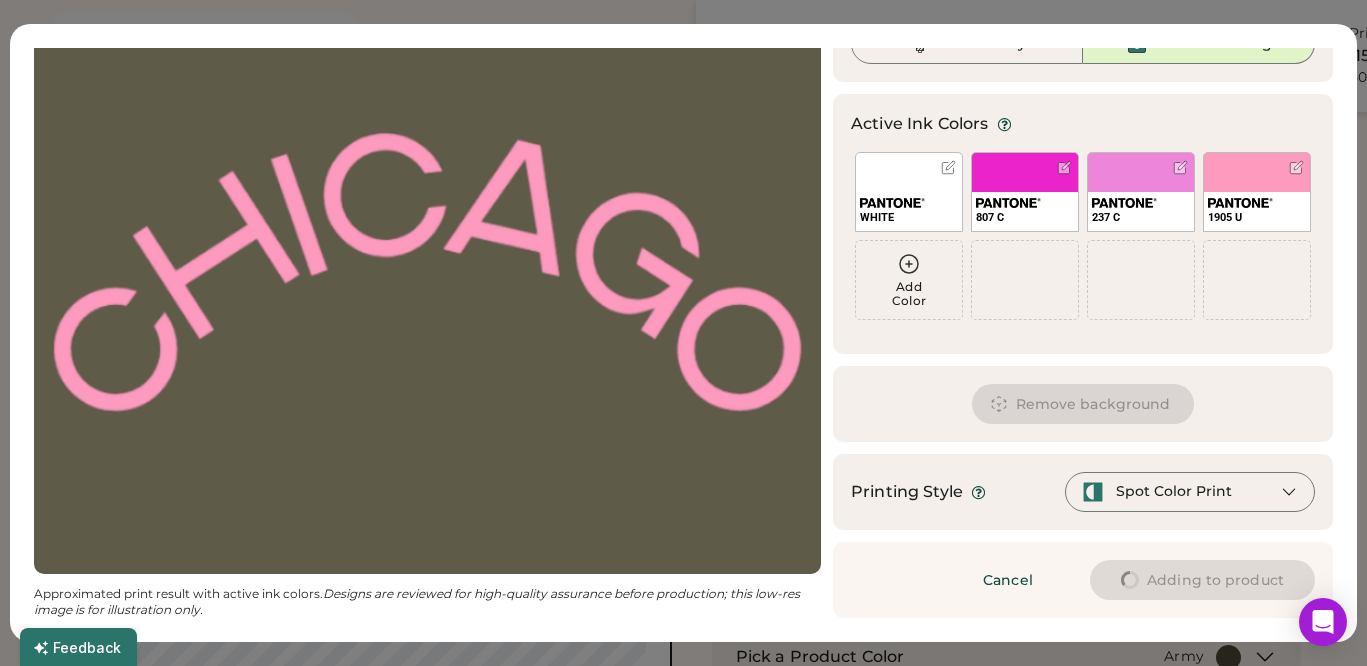 type on "****" 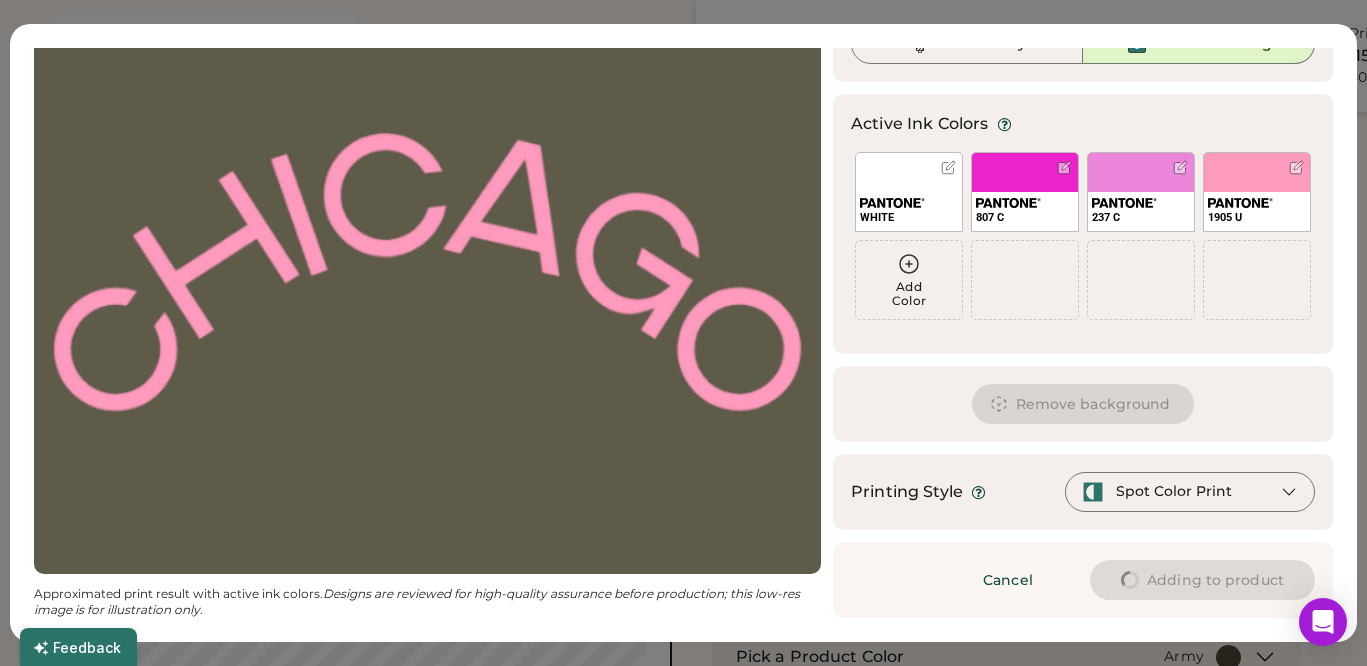 type on "****" 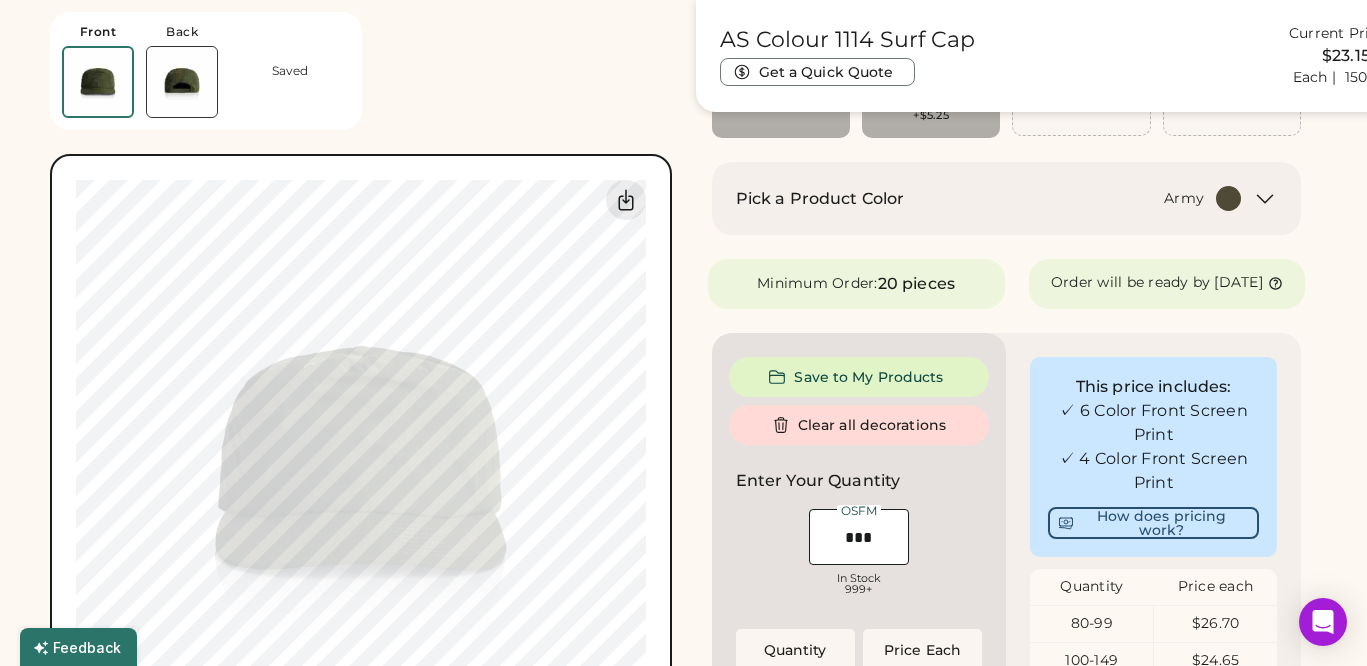 type on "****" 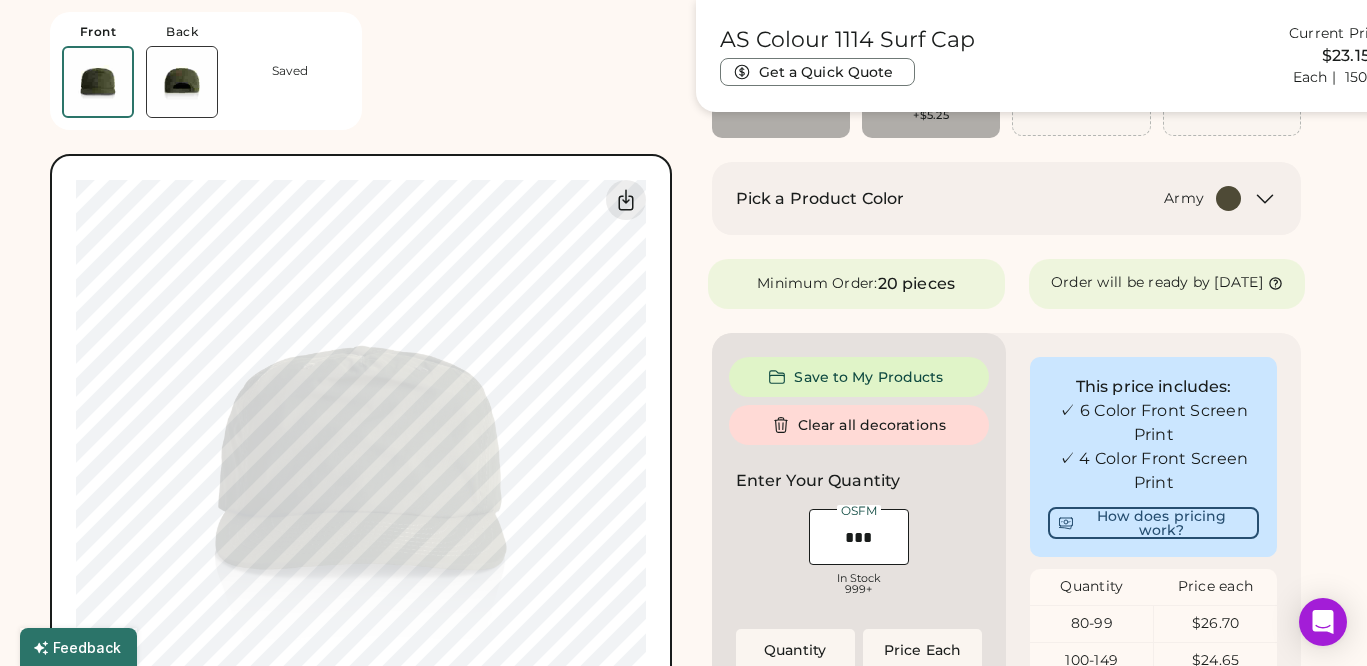 type on "****" 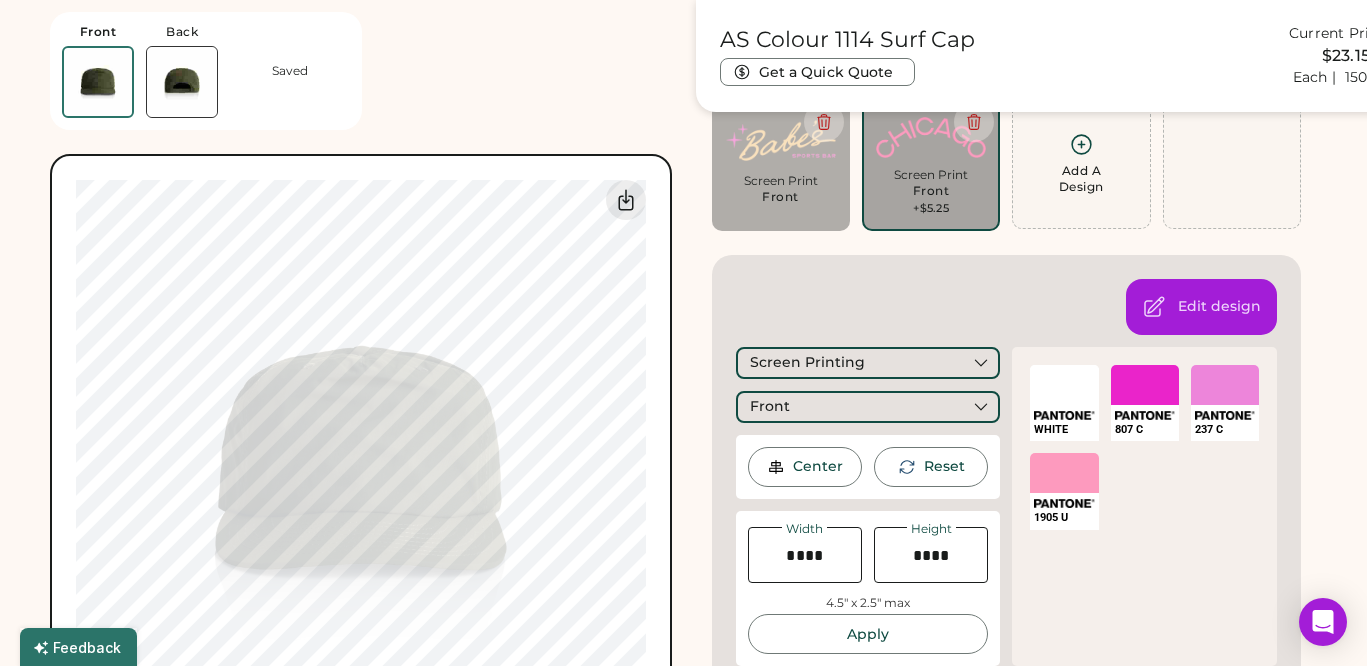 scroll, scrollTop: 150, scrollLeft: 0, axis: vertical 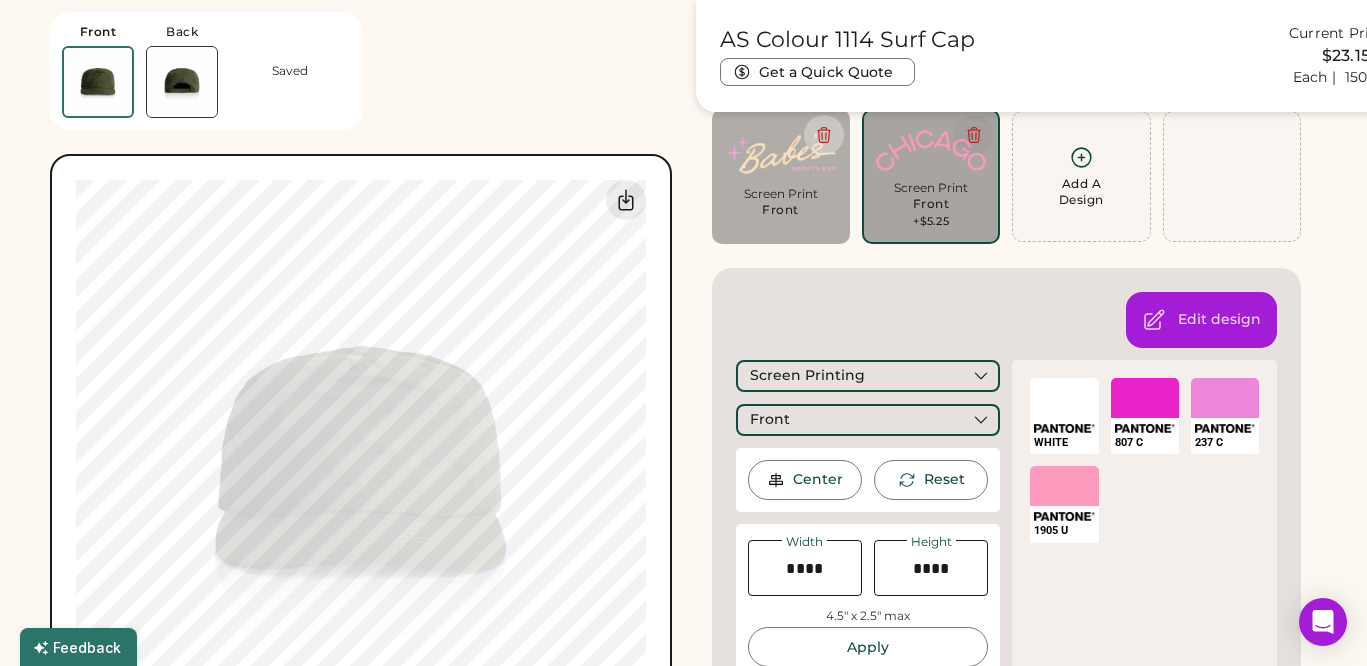 click 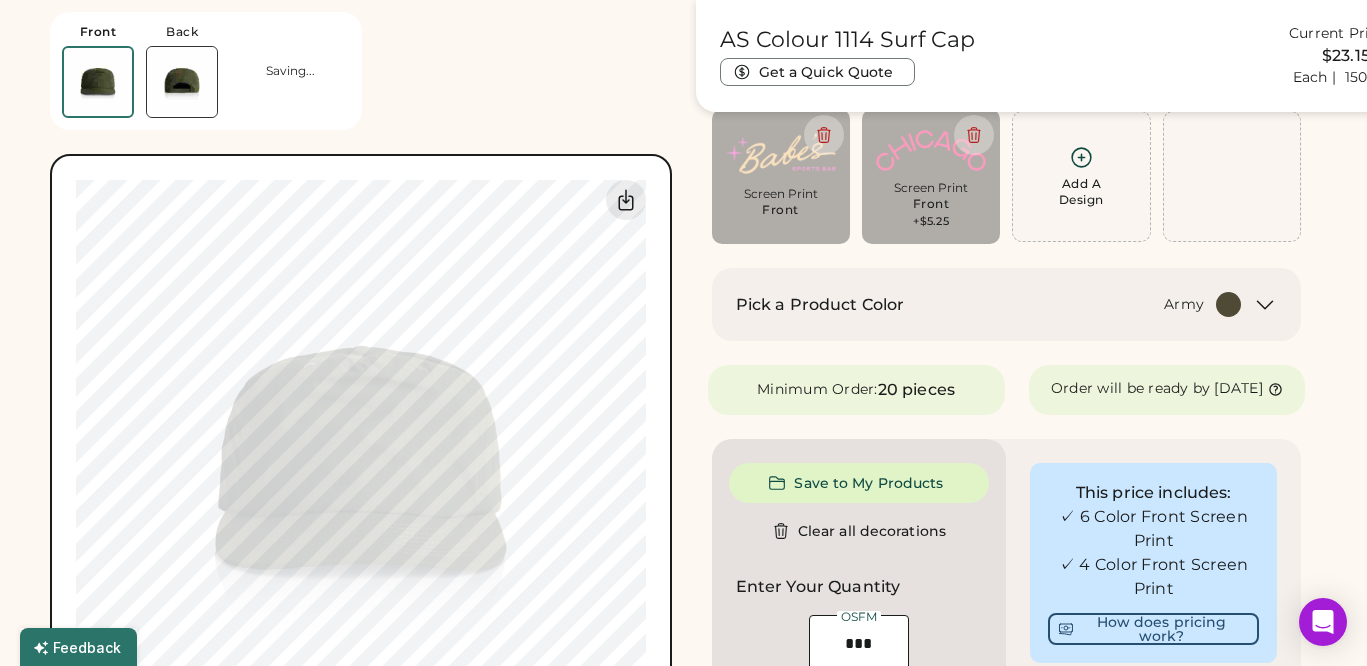 scroll, scrollTop: 80, scrollLeft: 0, axis: vertical 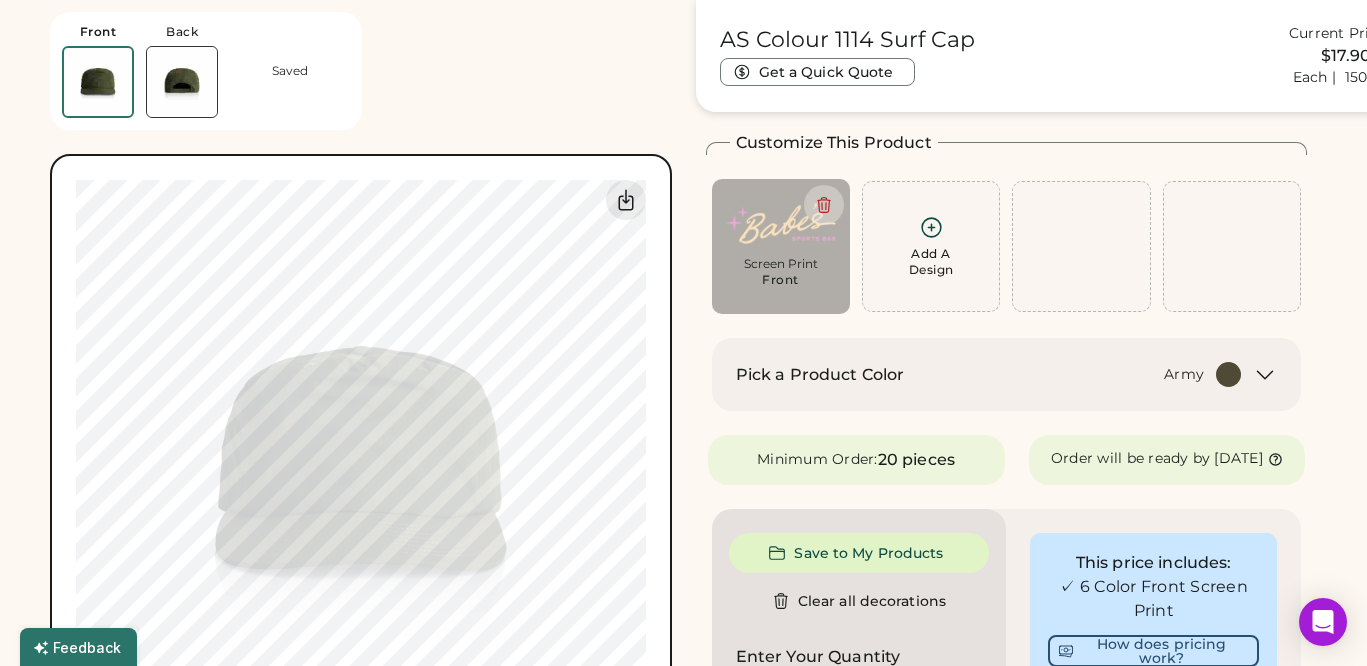 click at bounding box center (182, 82) 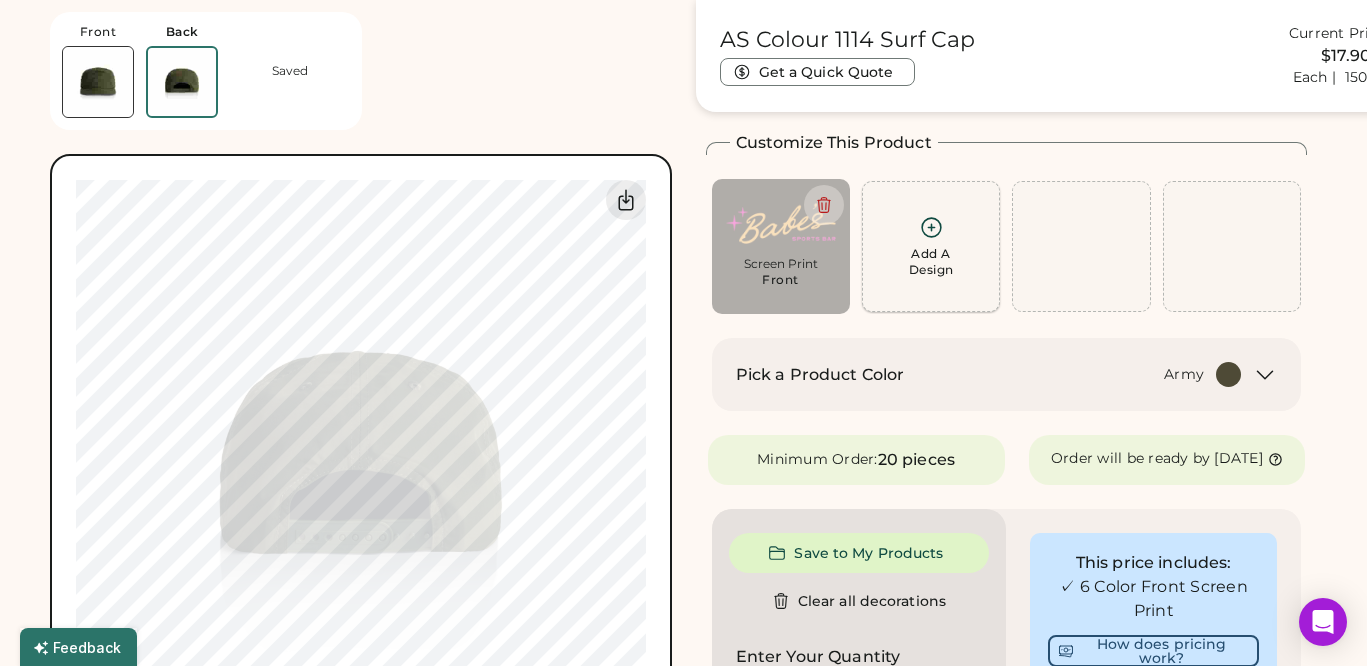 click 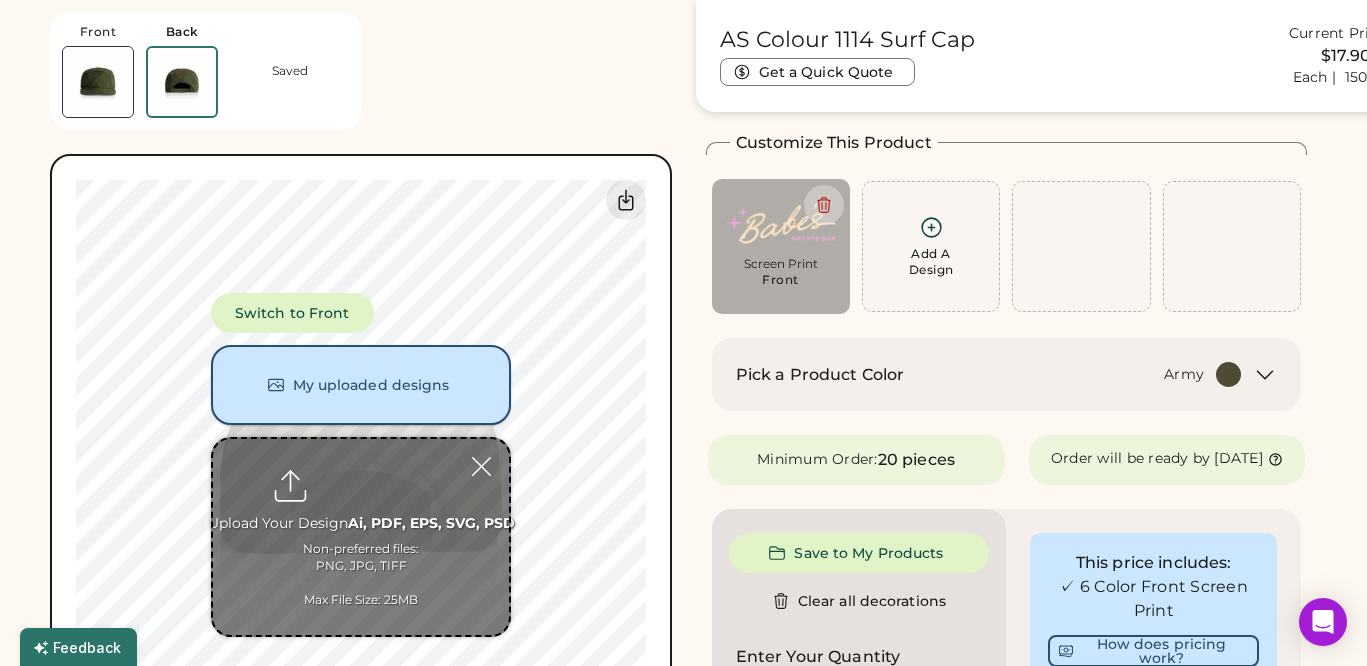 click on "My uploaded designs" at bounding box center [361, 385] 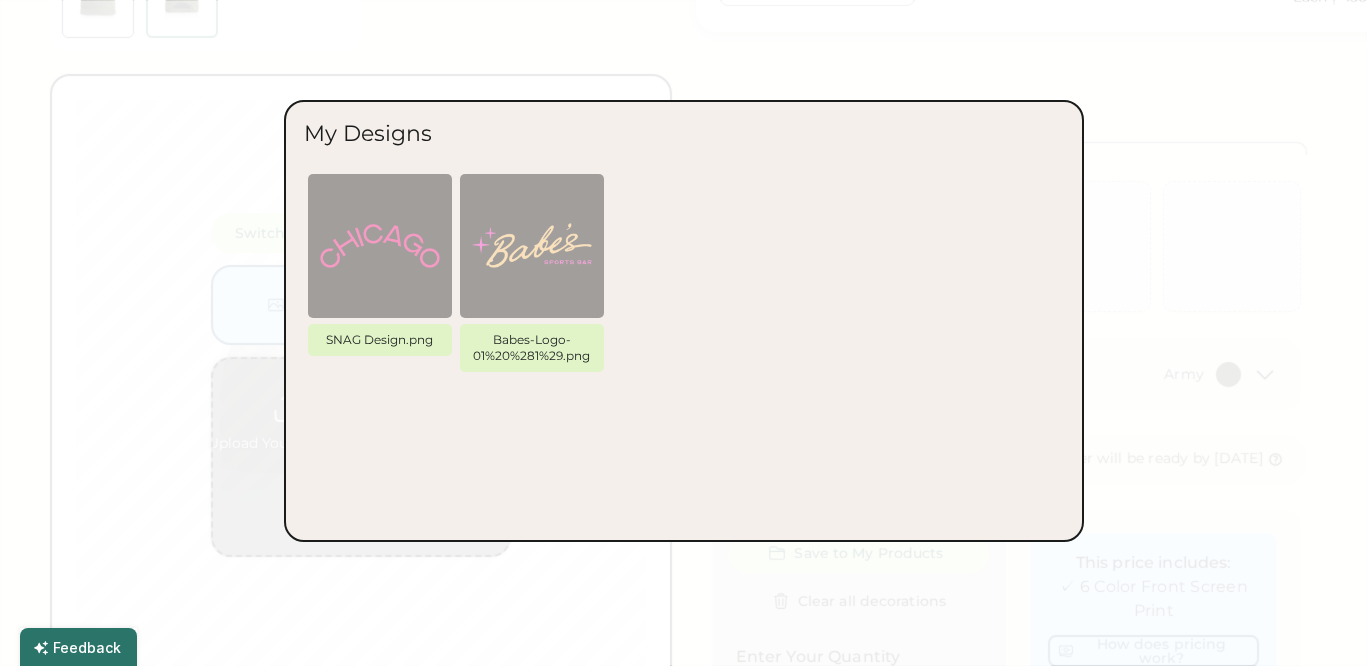 click at bounding box center (380, 246) 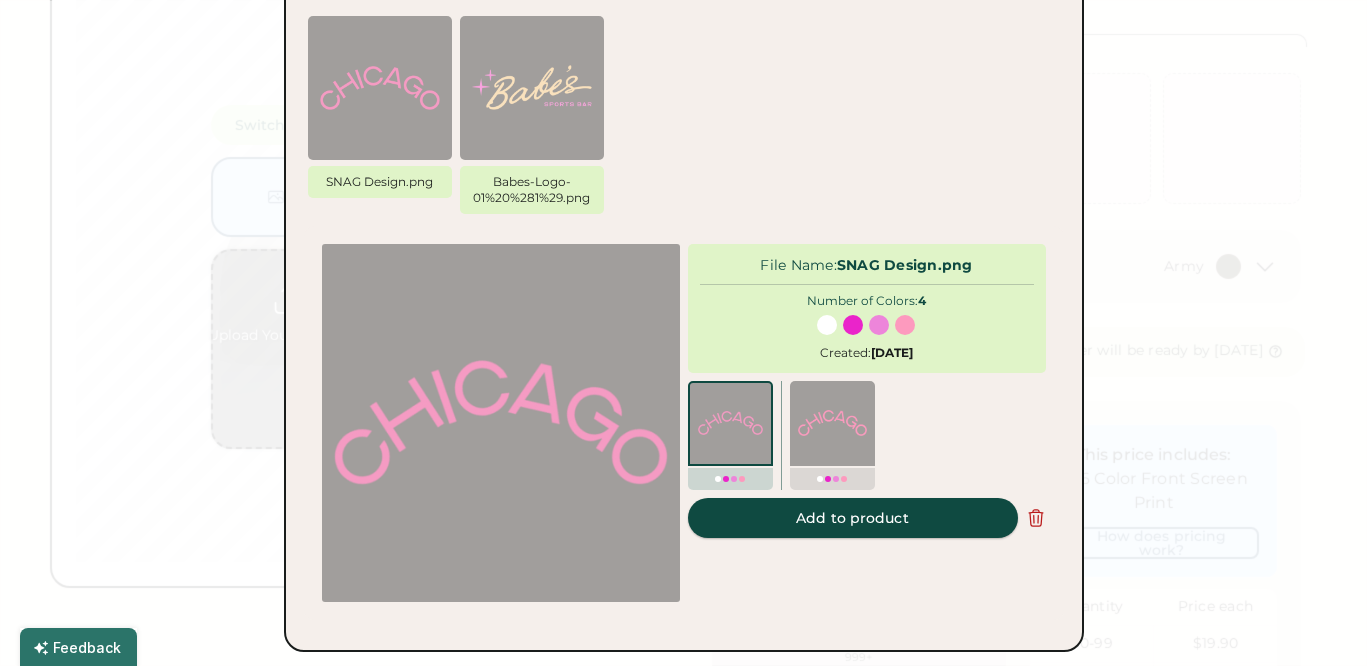 scroll, scrollTop: 192, scrollLeft: 0, axis: vertical 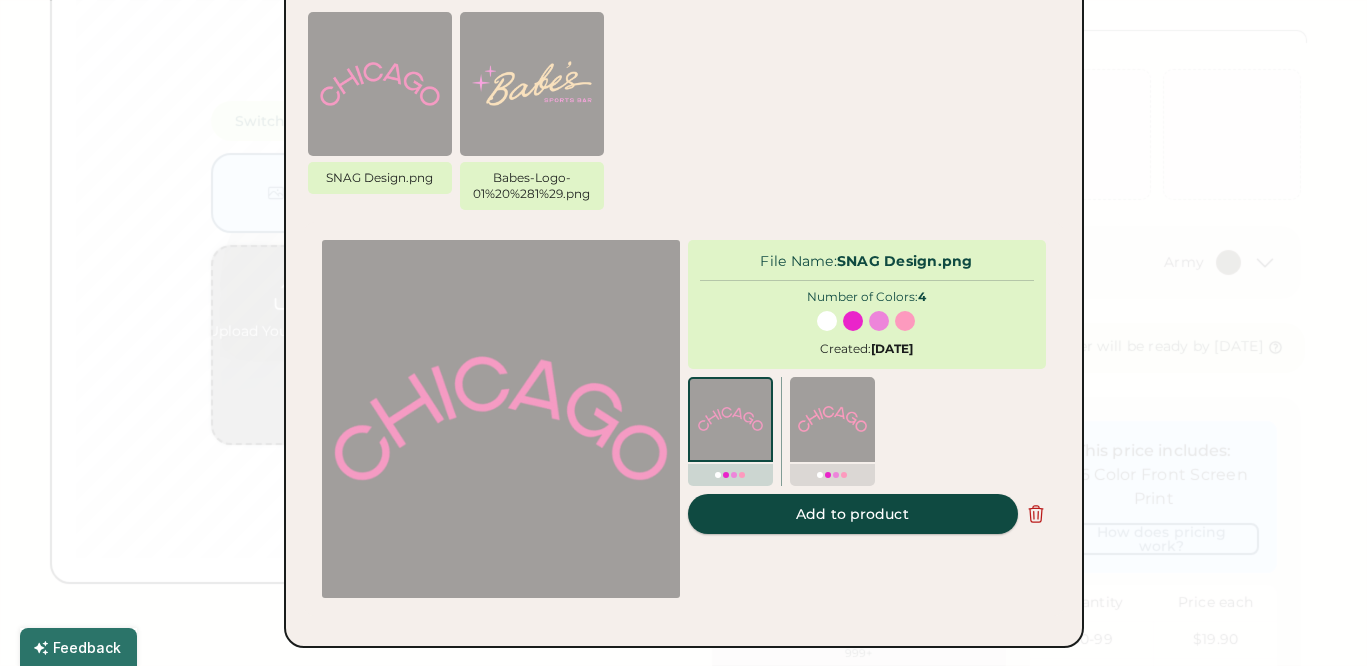 click on "Add to product" at bounding box center (853, 514) 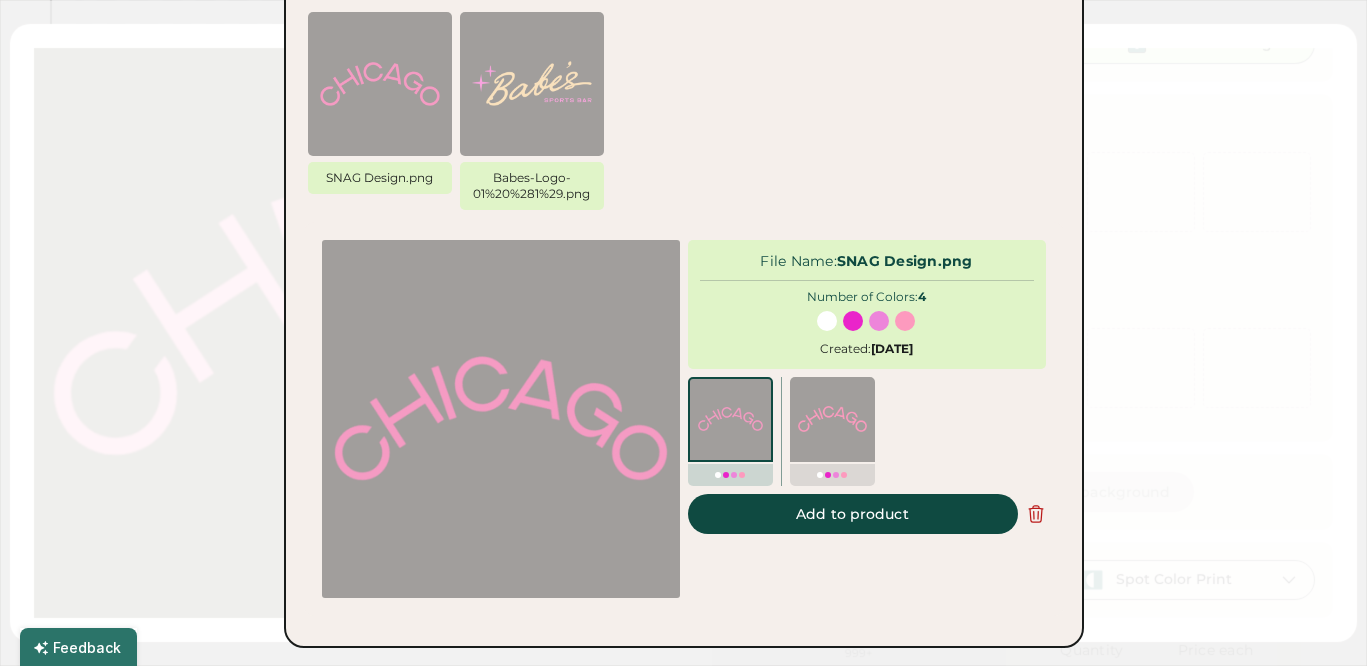 scroll, scrollTop: 316, scrollLeft: 0, axis: vertical 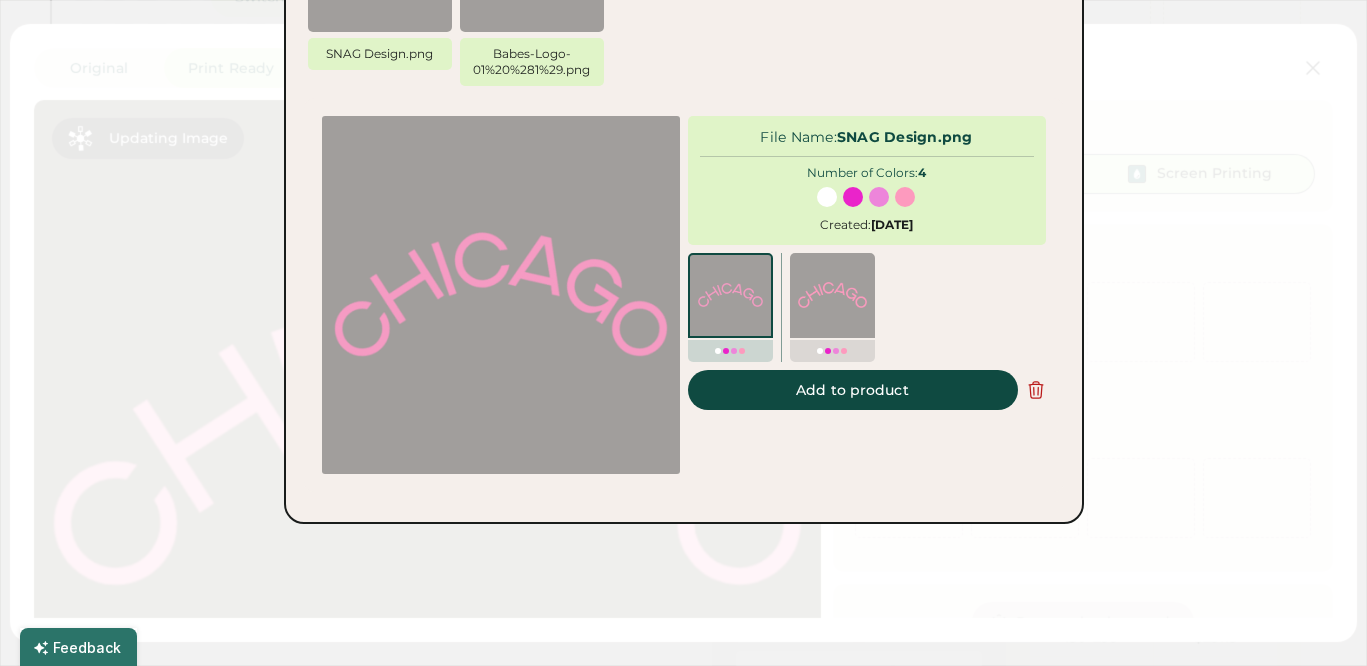type on "******" 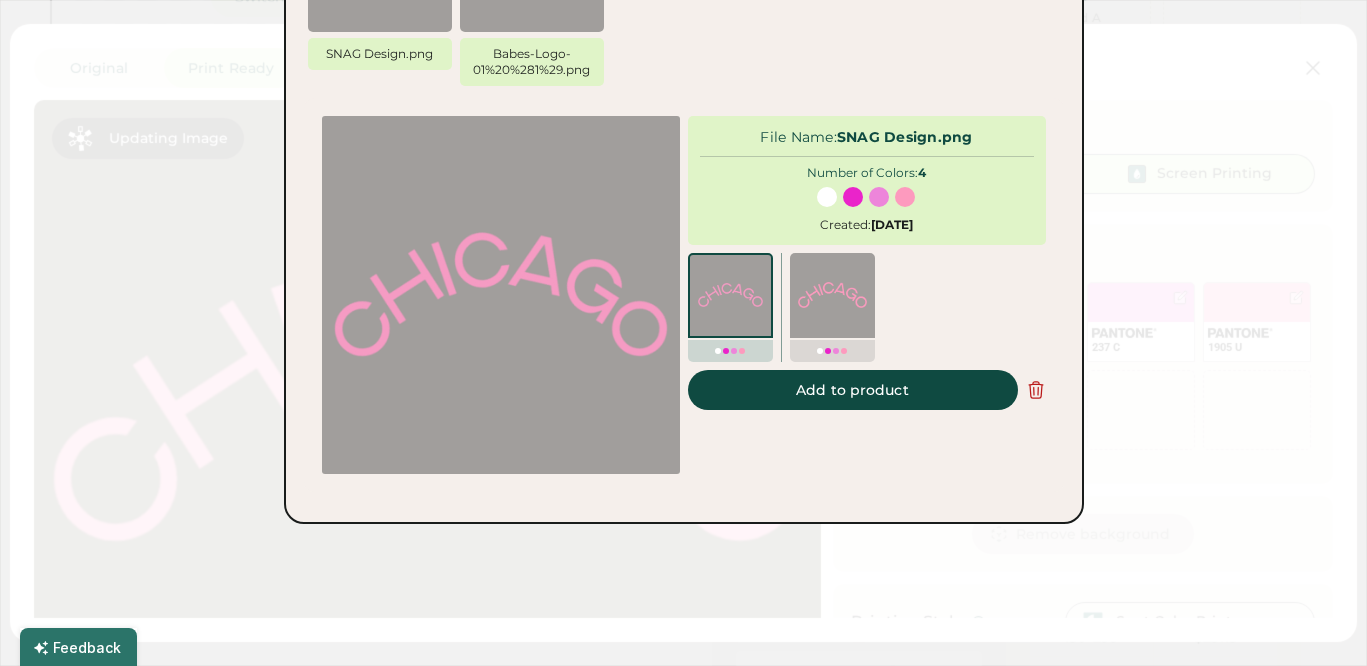 scroll, scrollTop: 90, scrollLeft: 0, axis: vertical 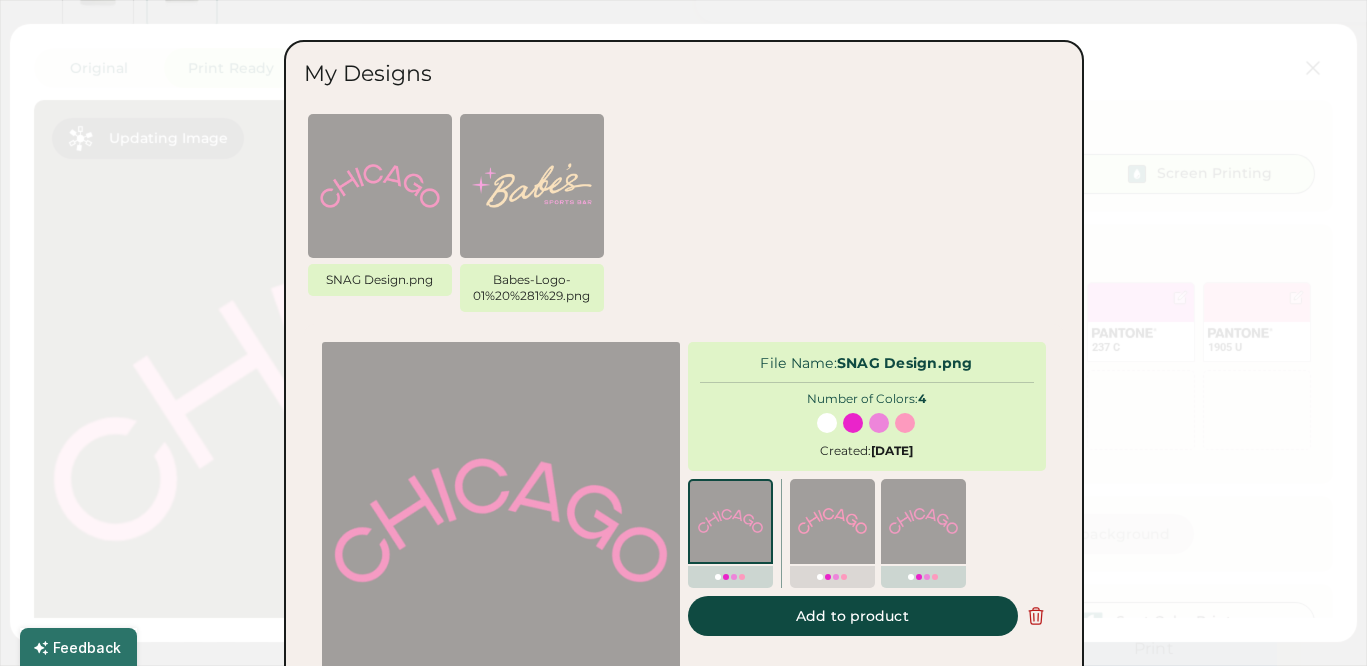 type on "****" 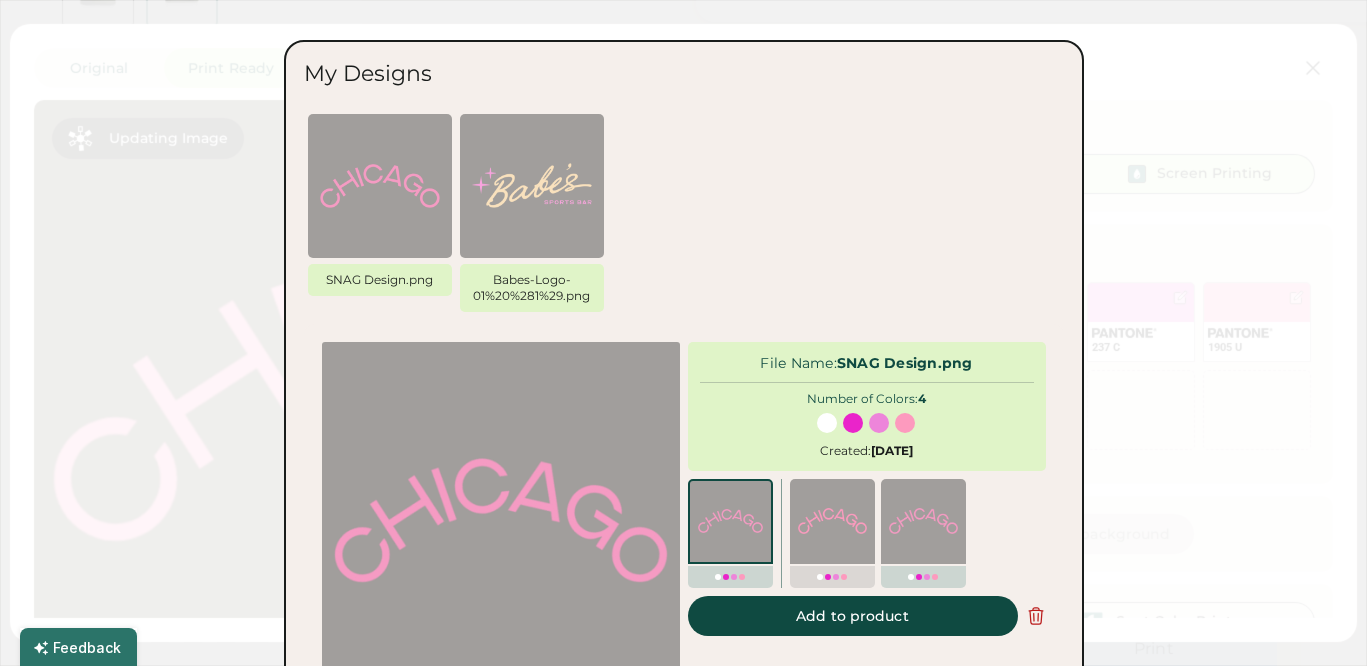 type on "****" 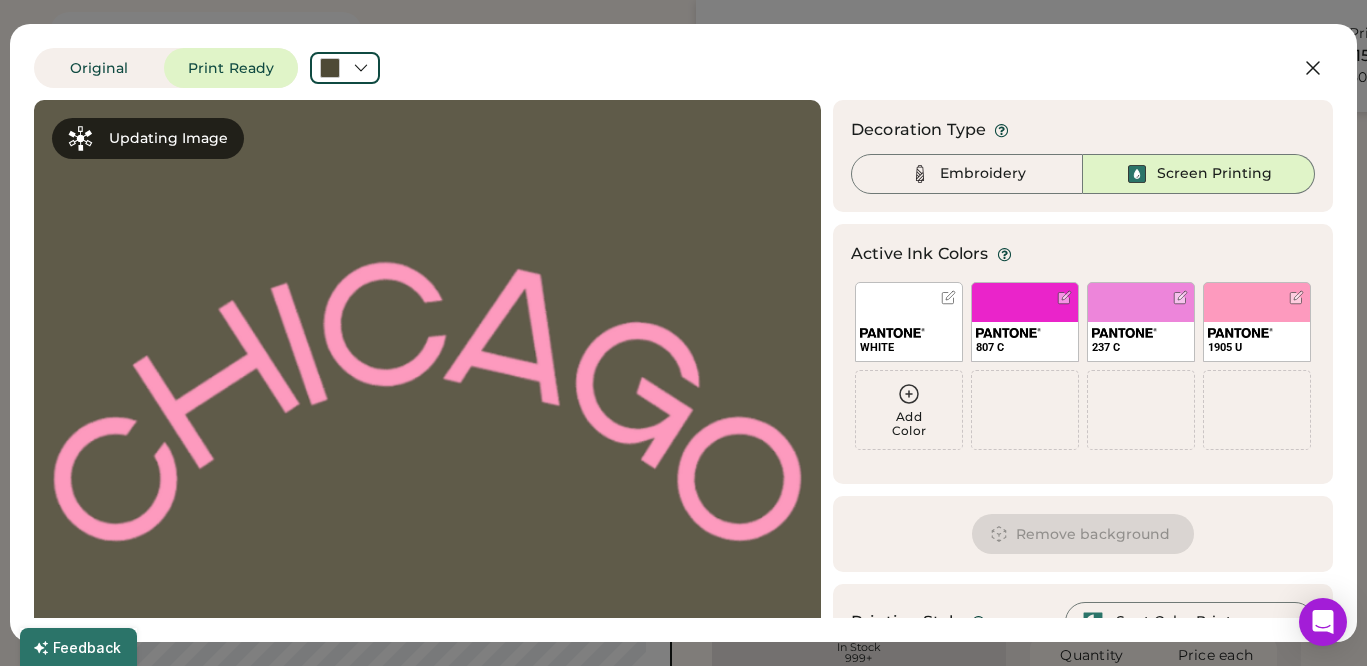 scroll, scrollTop: 668, scrollLeft: 0, axis: vertical 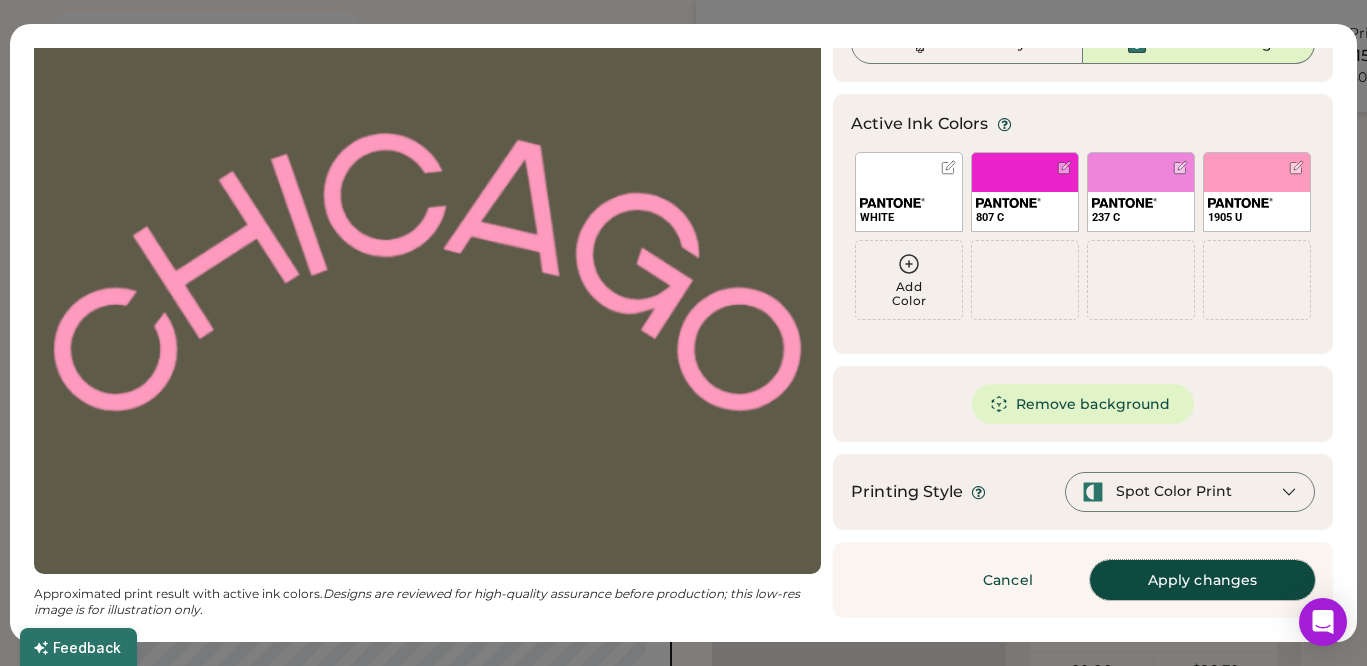 click on "Apply changes" at bounding box center (1202, 580) 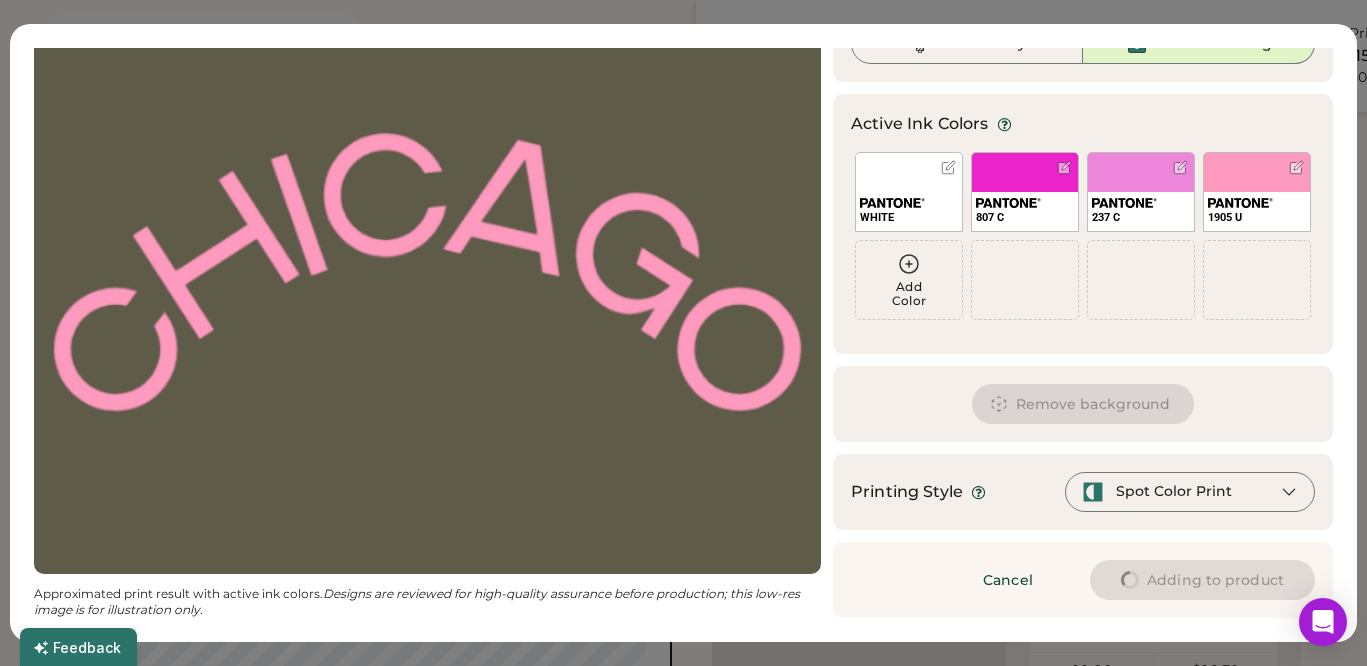 type on "****" 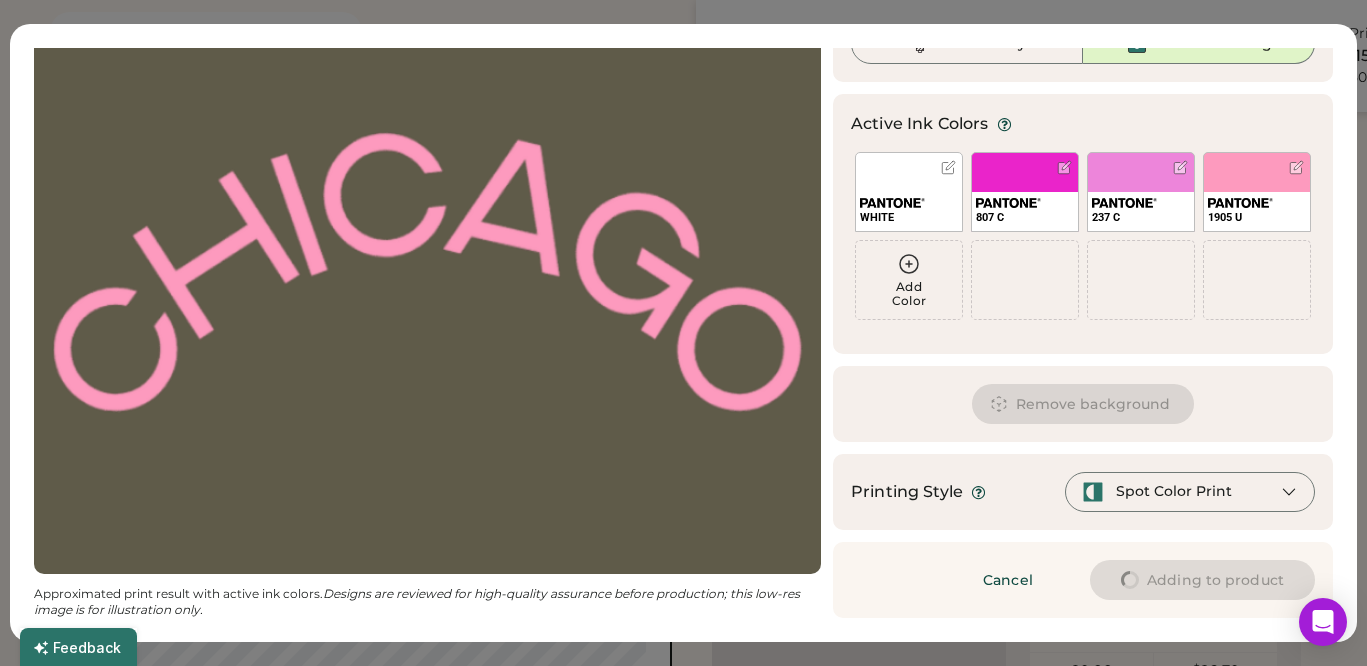 type on "****" 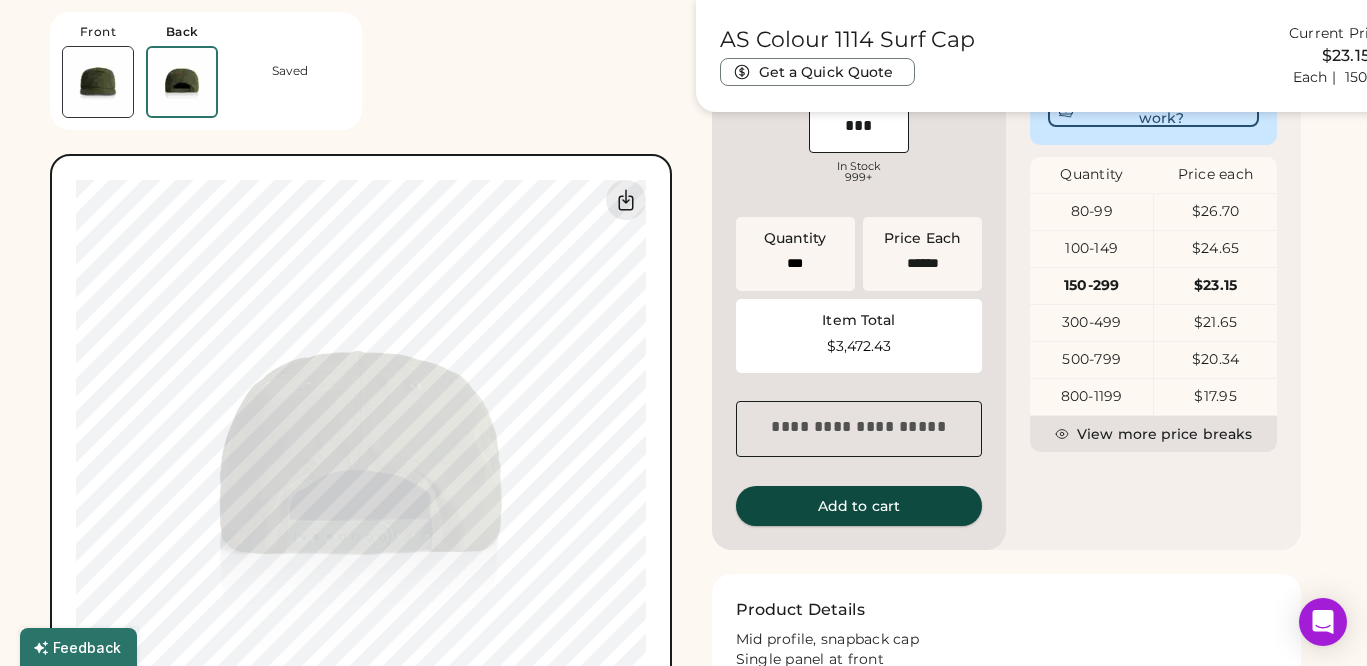 type on "****" 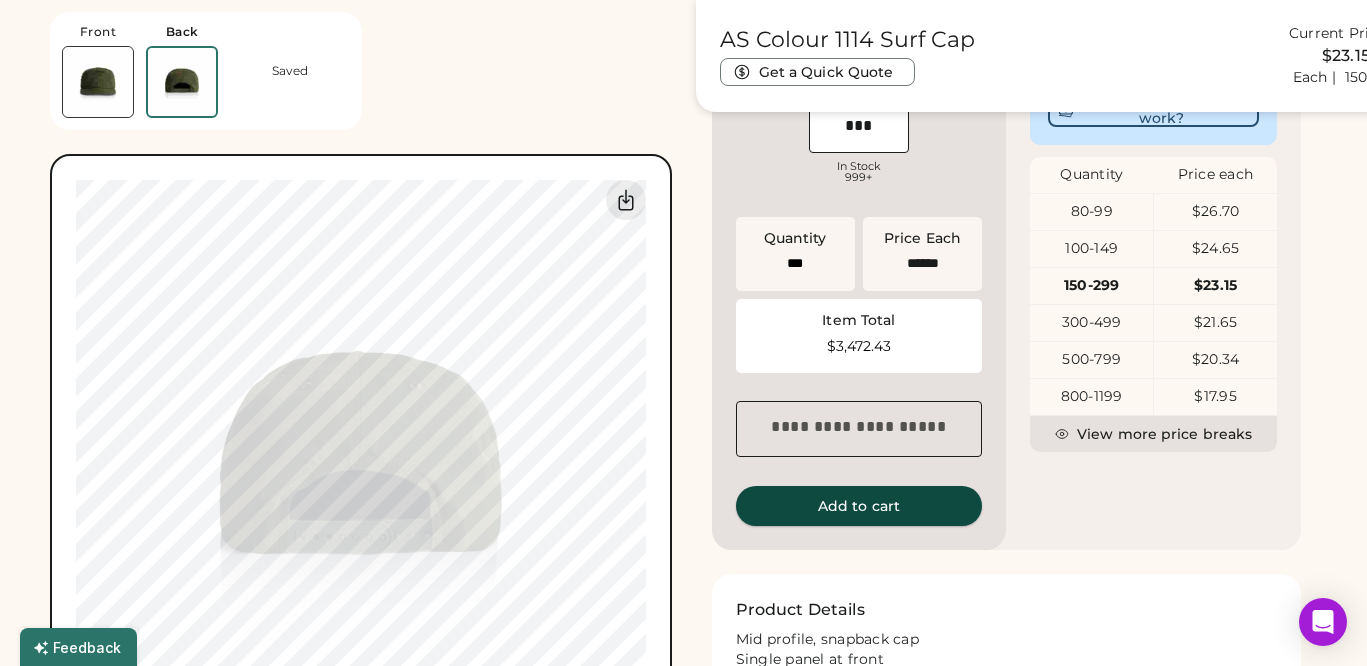 type on "****" 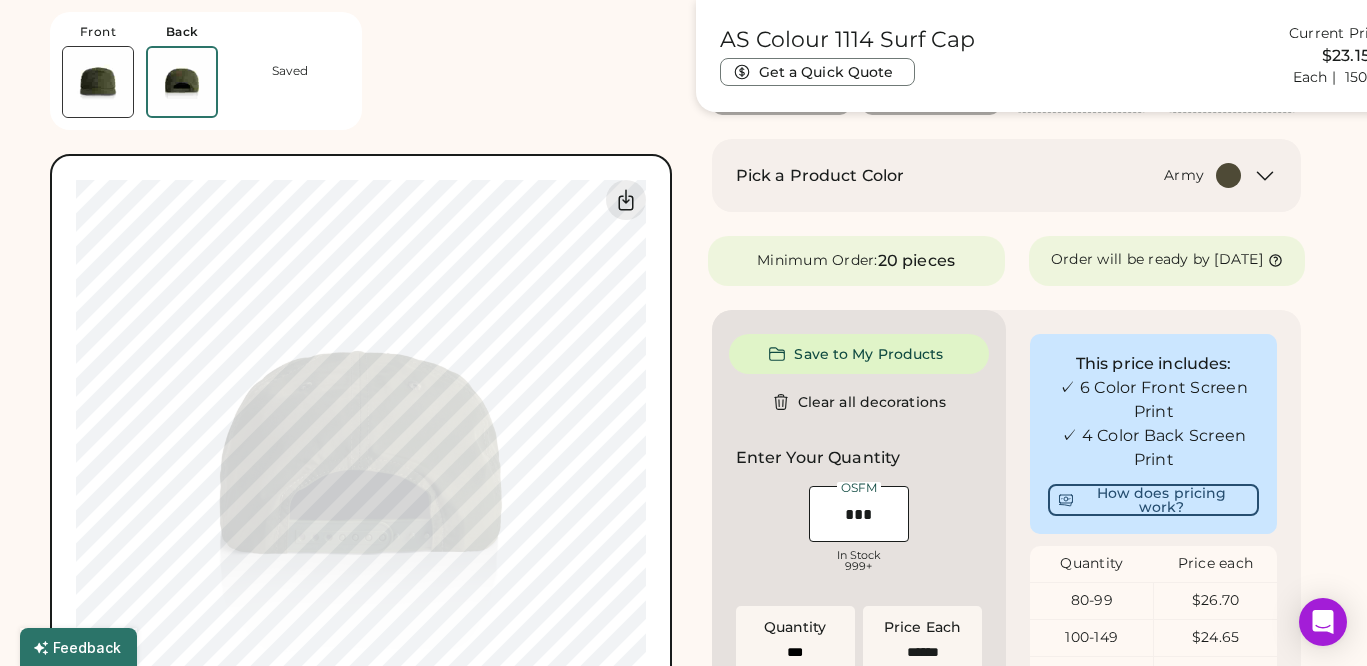 scroll, scrollTop: 296, scrollLeft: 0, axis: vertical 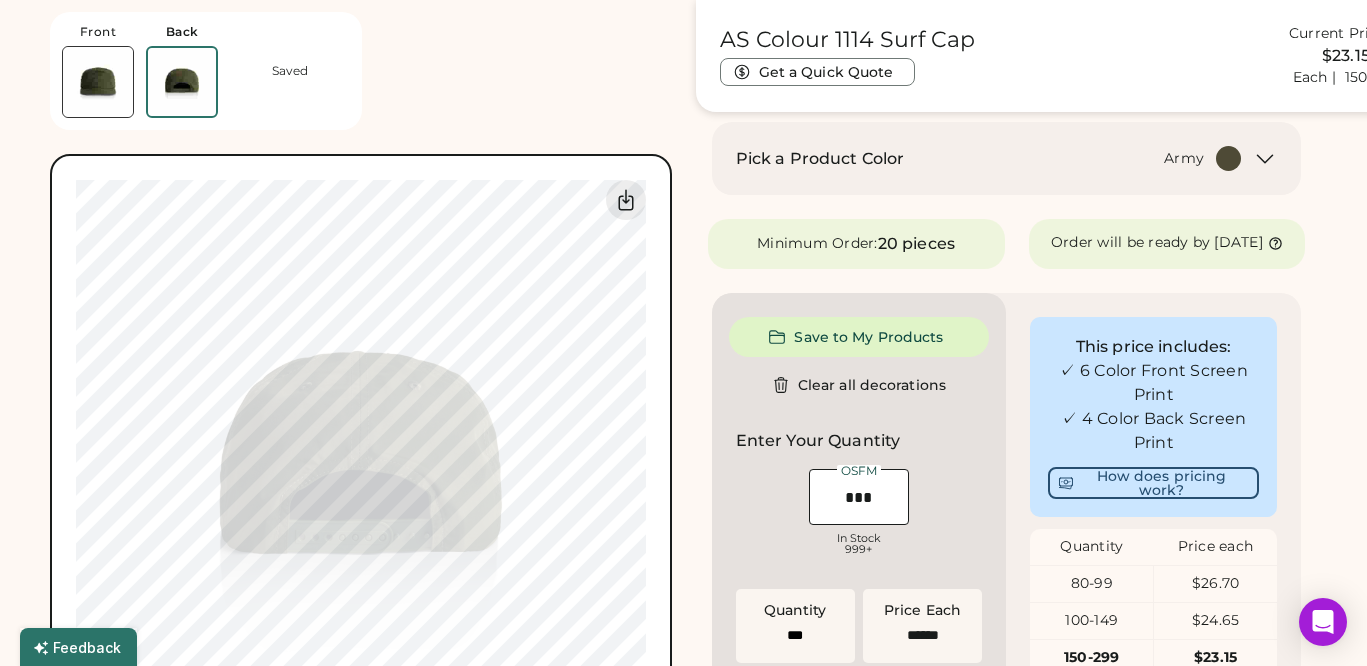 type on "****" 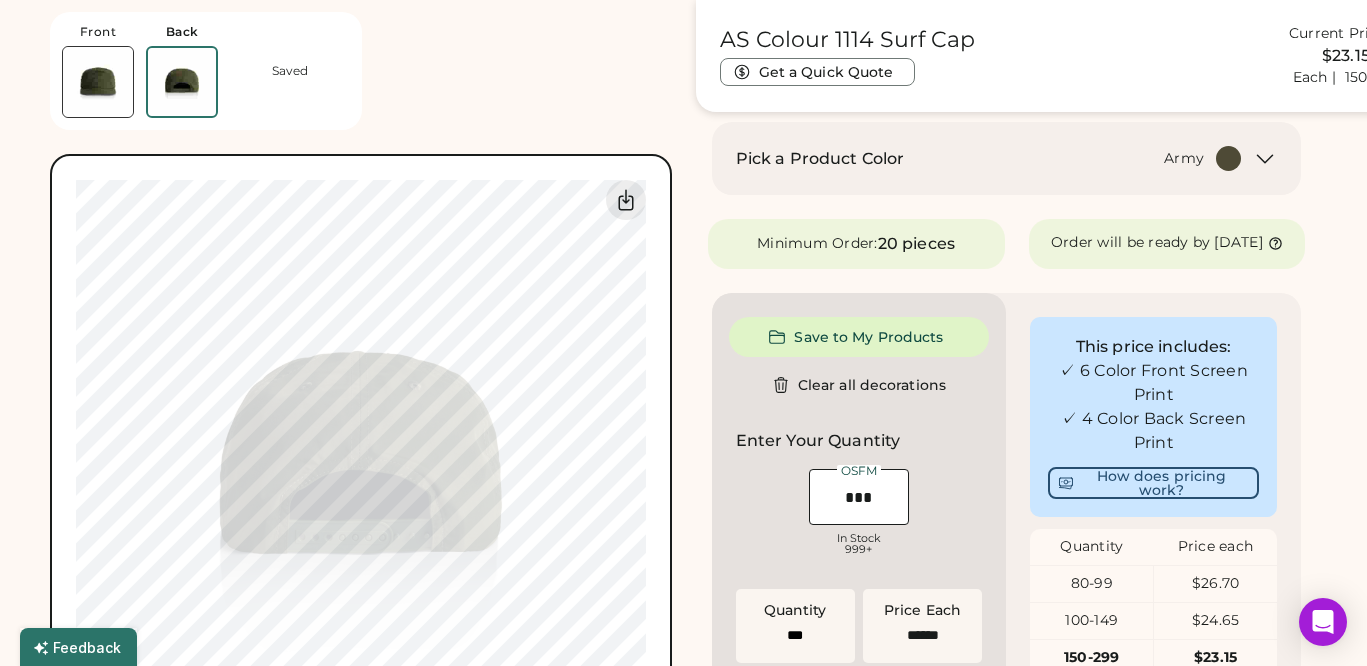 type on "****" 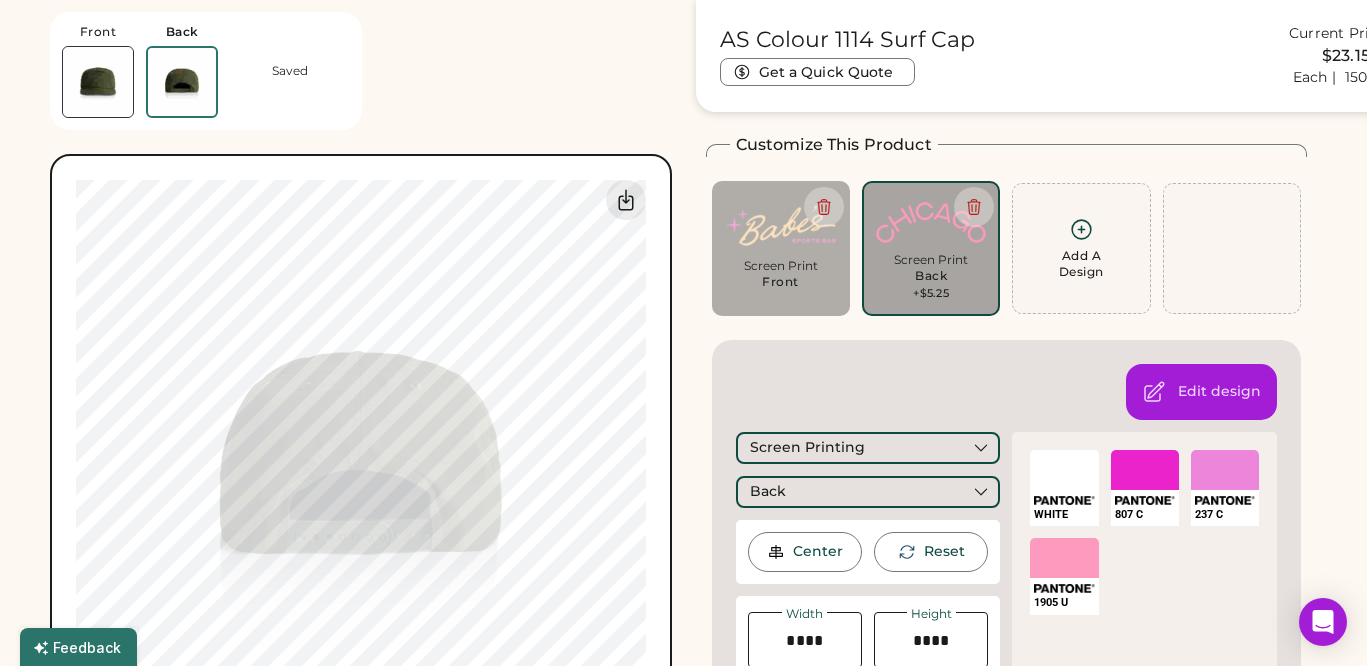 scroll, scrollTop: 76, scrollLeft: 0, axis: vertical 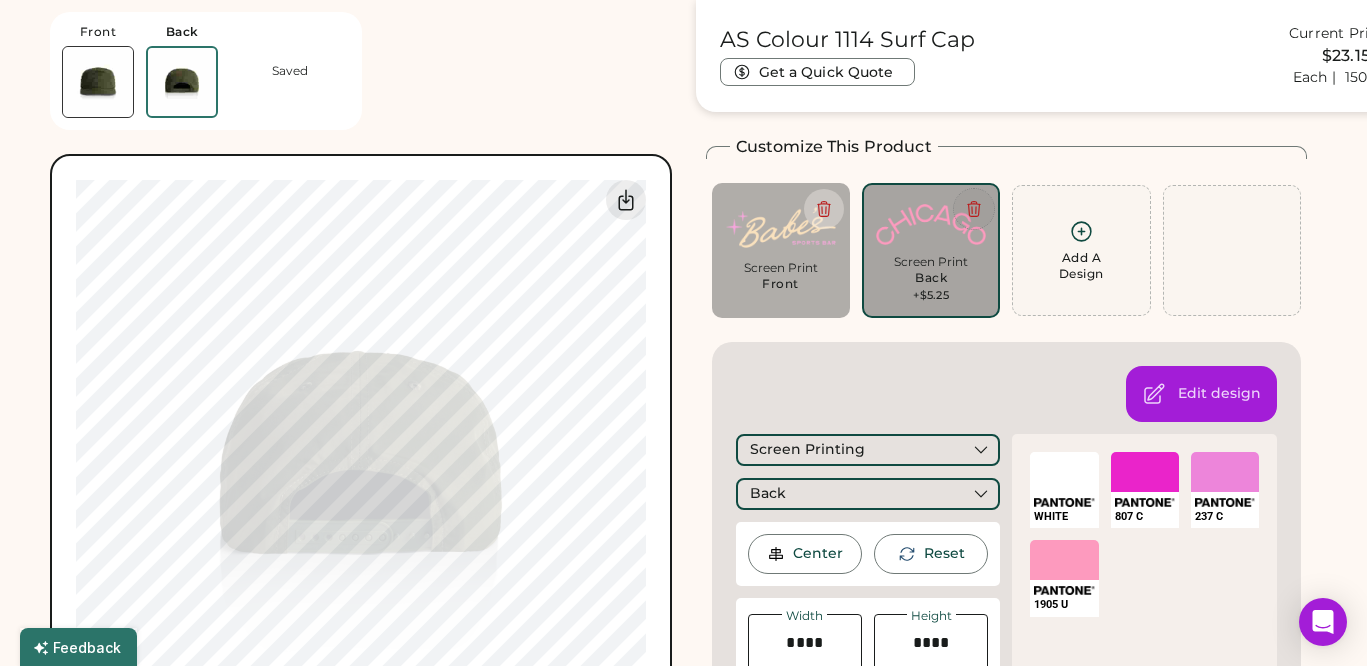 click 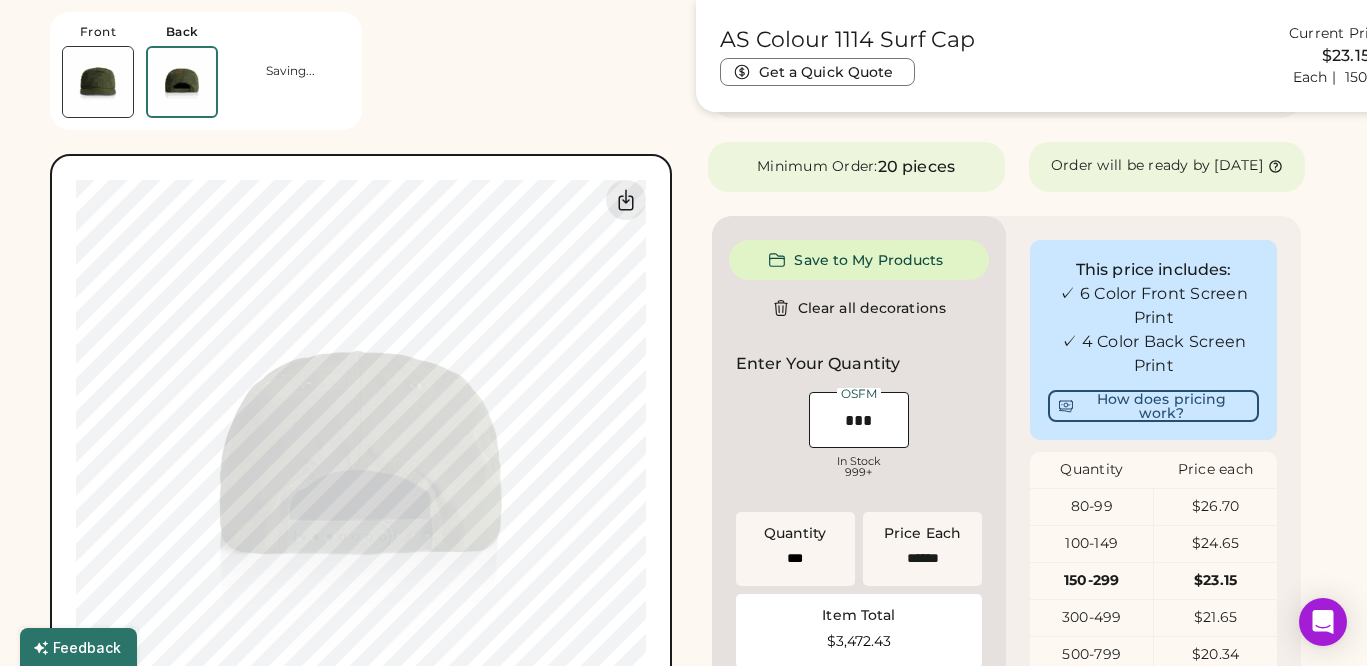 type on "******" 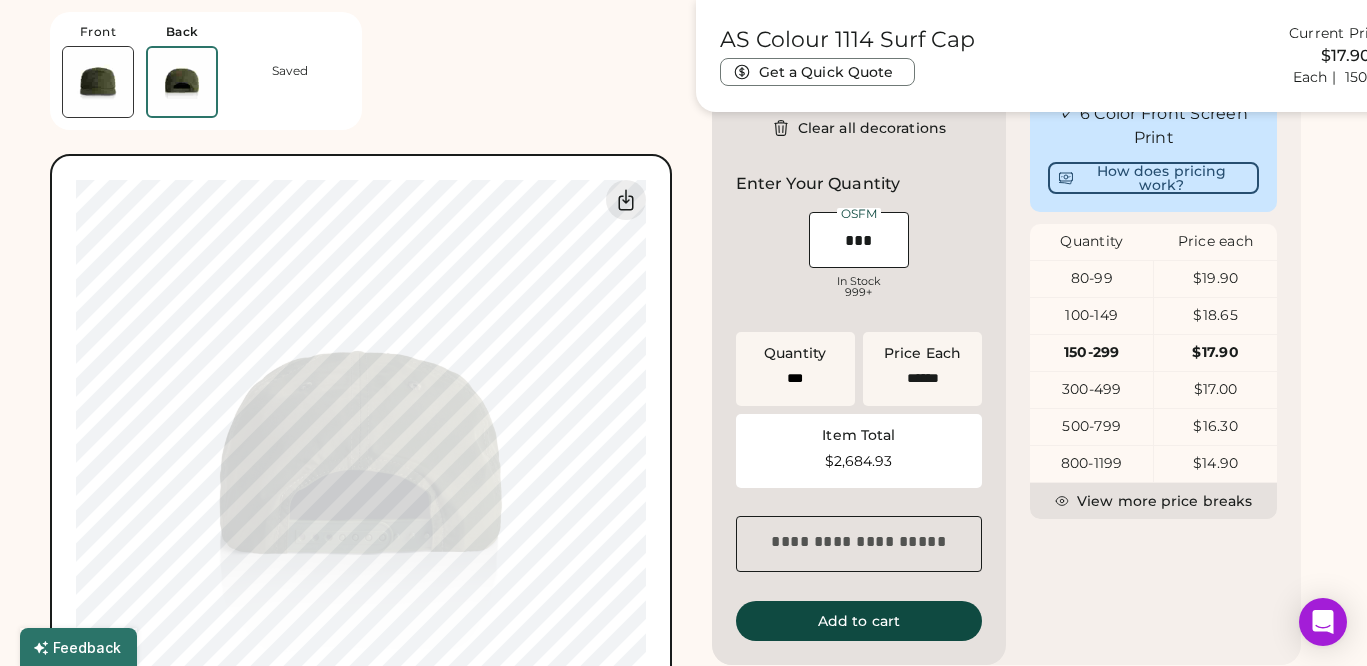 scroll, scrollTop: 526, scrollLeft: 0, axis: vertical 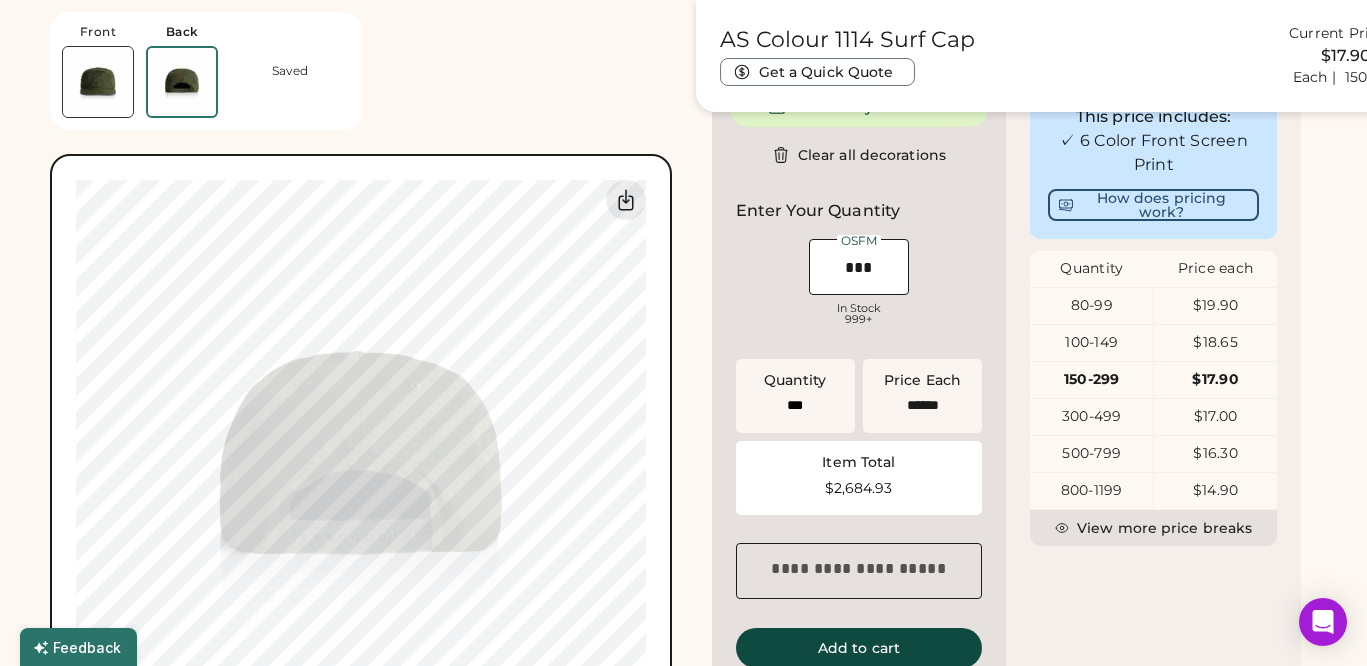 click at bounding box center (859, 267) 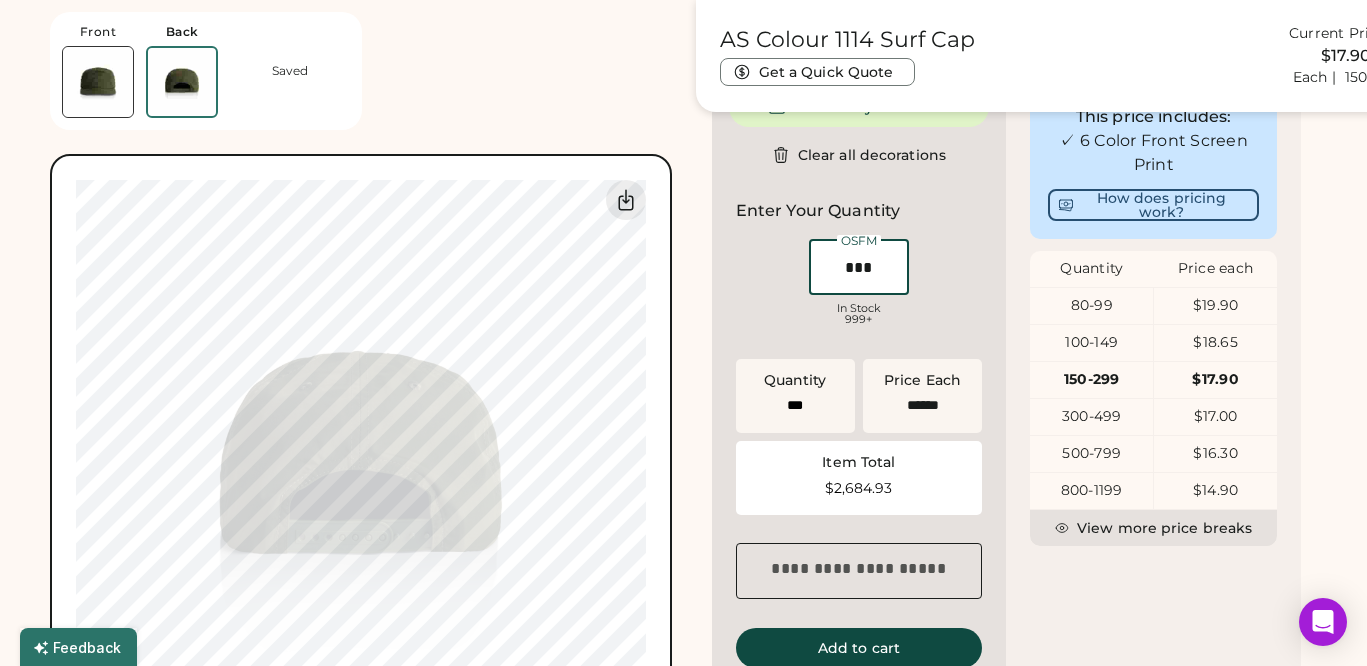 drag, startPoint x: 846, startPoint y: 276, endPoint x: 872, endPoint y: 281, distance: 26.476404 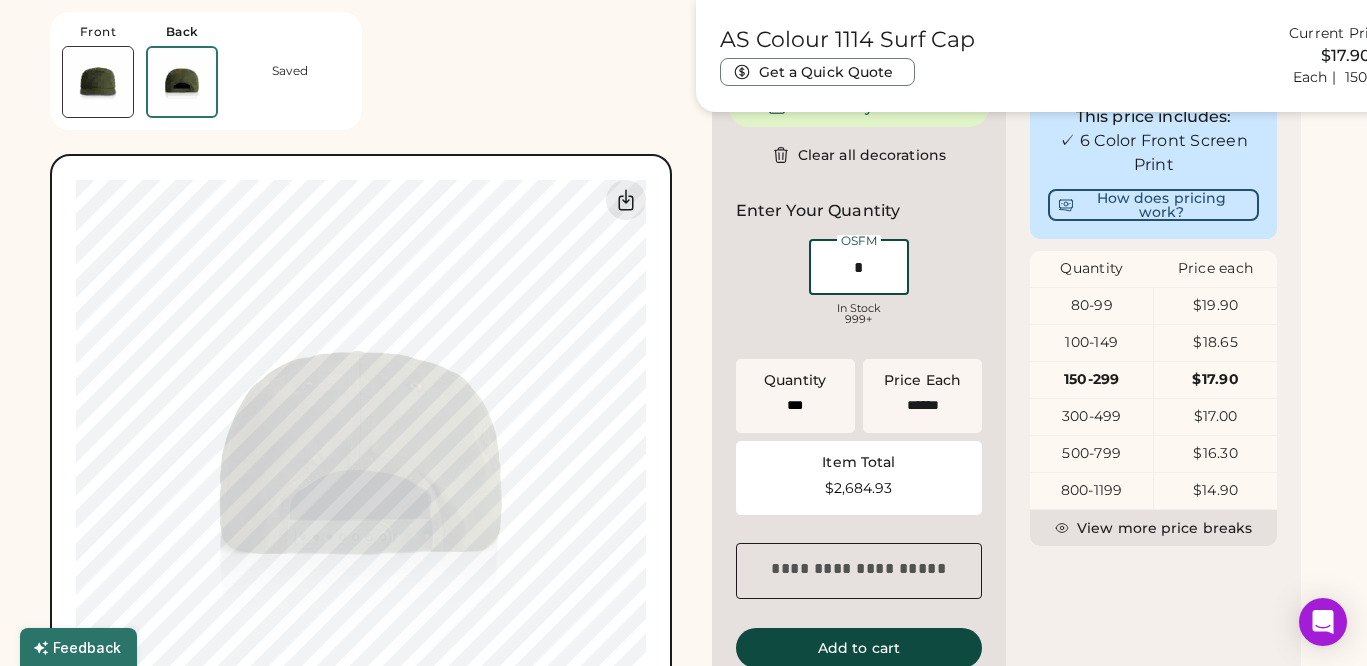 type on "*" 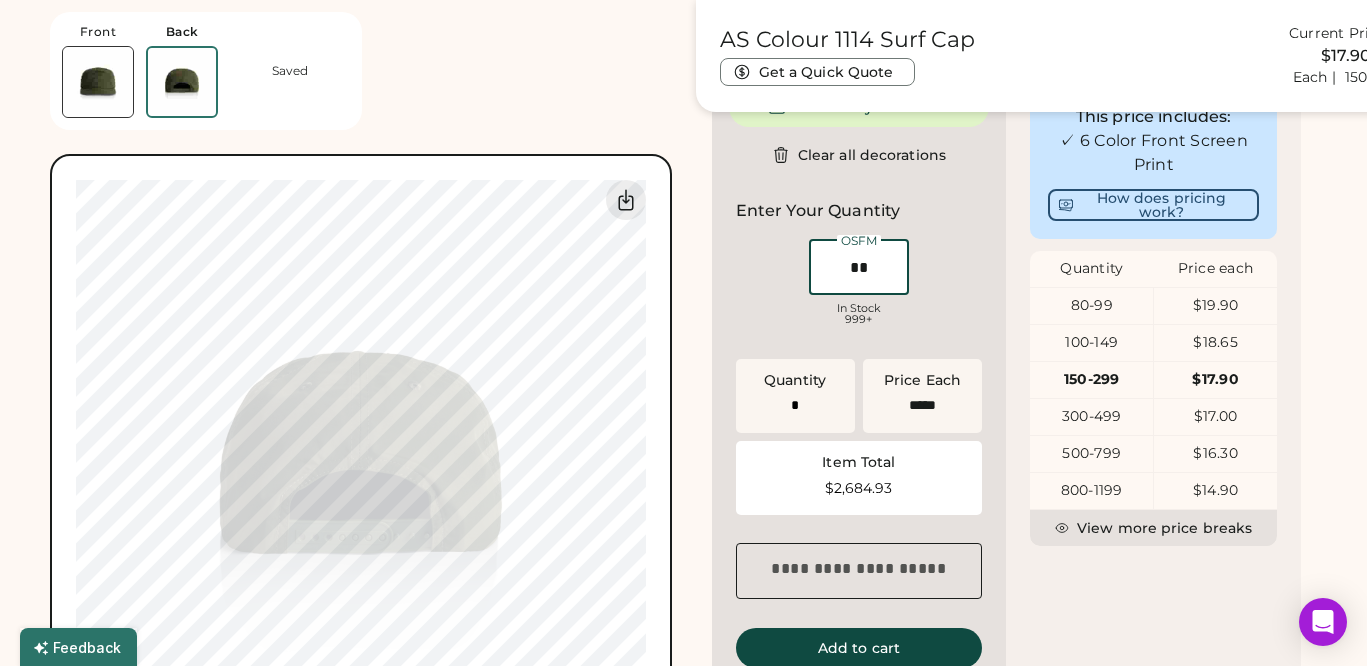type on "***" 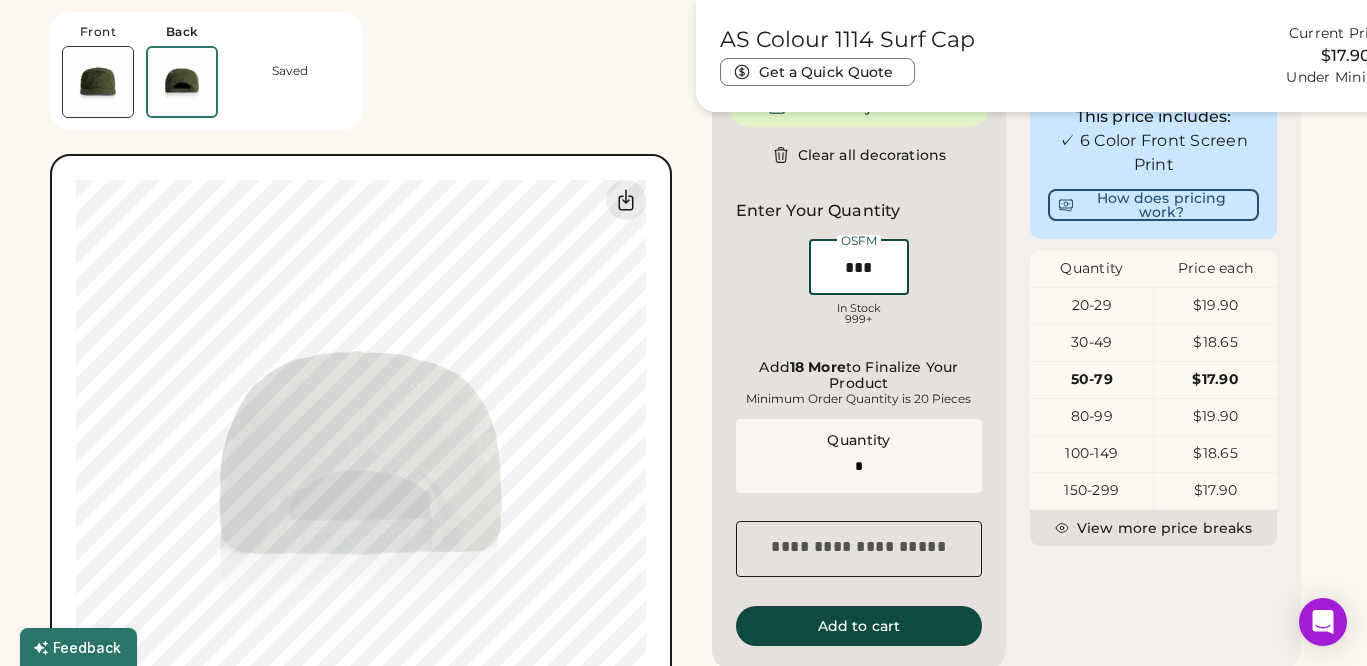 type on "***" 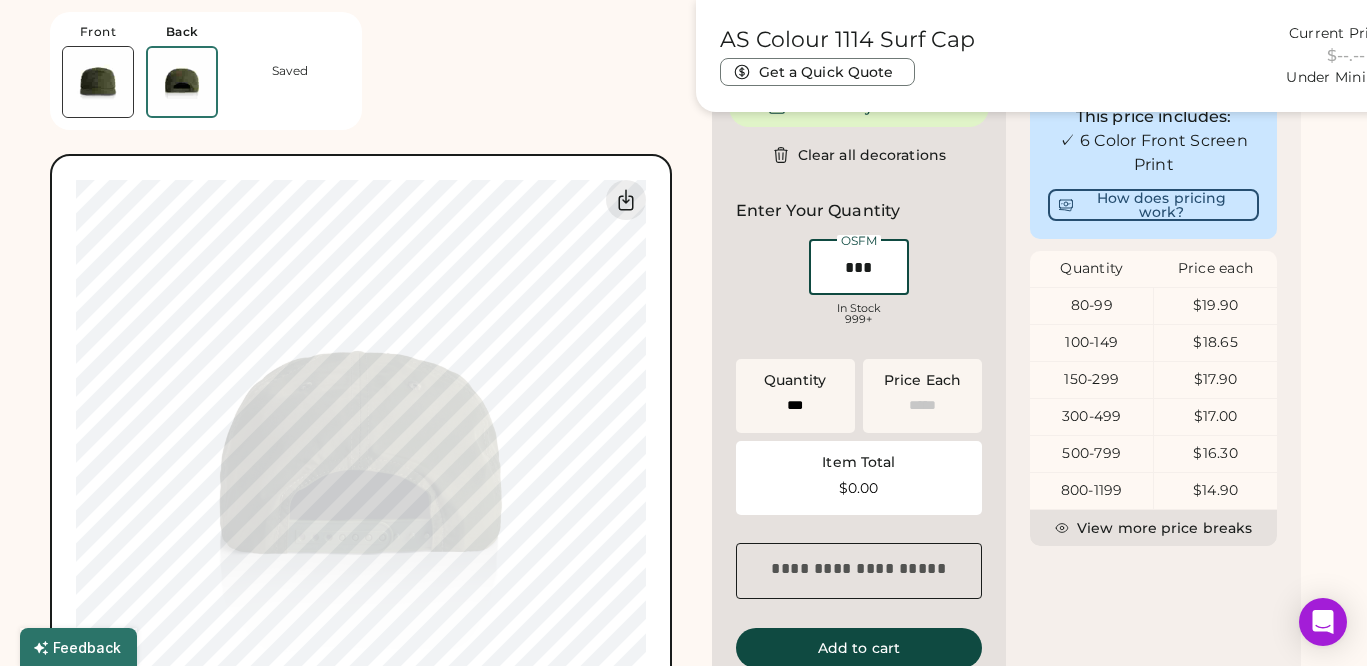 type on "******" 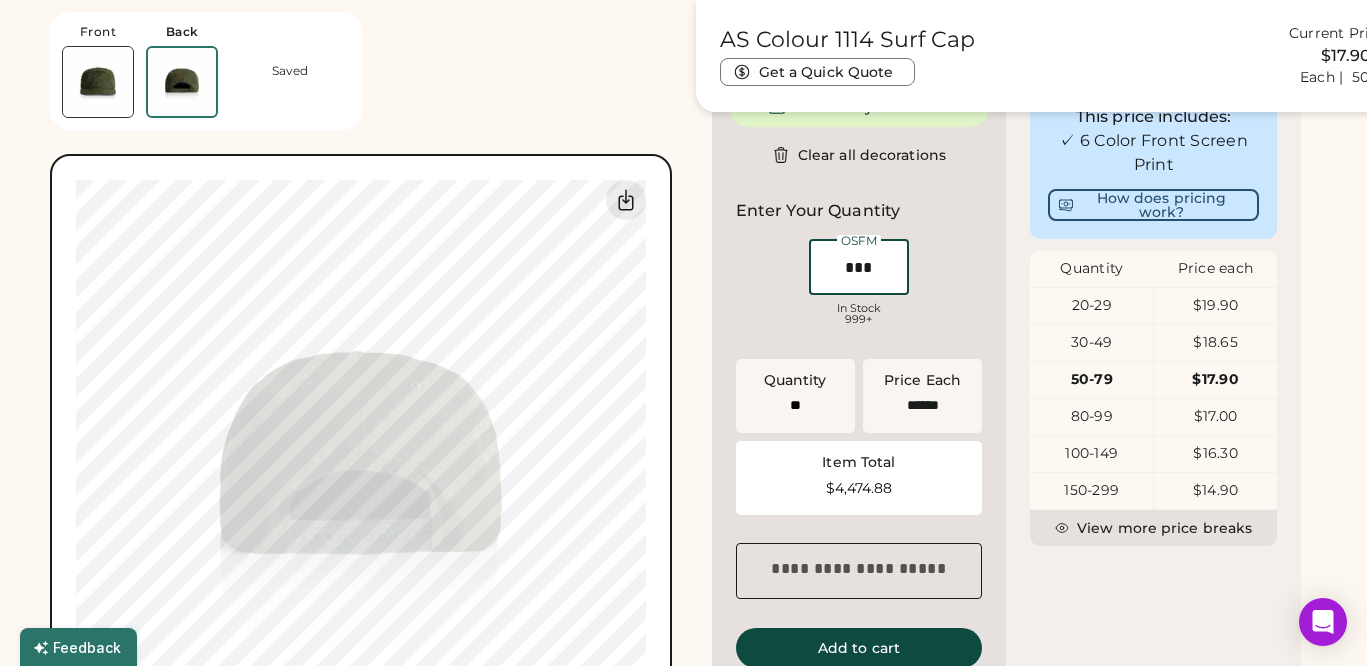 type on "***" 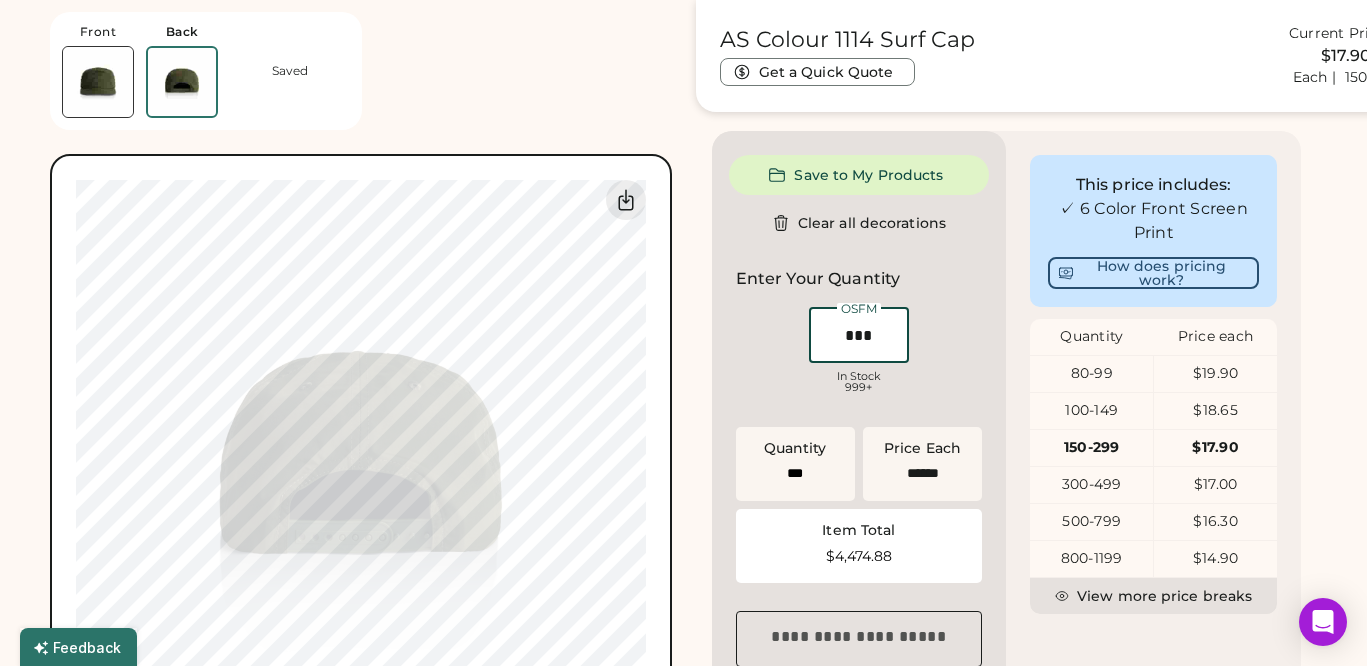 scroll, scrollTop: 418, scrollLeft: 0, axis: vertical 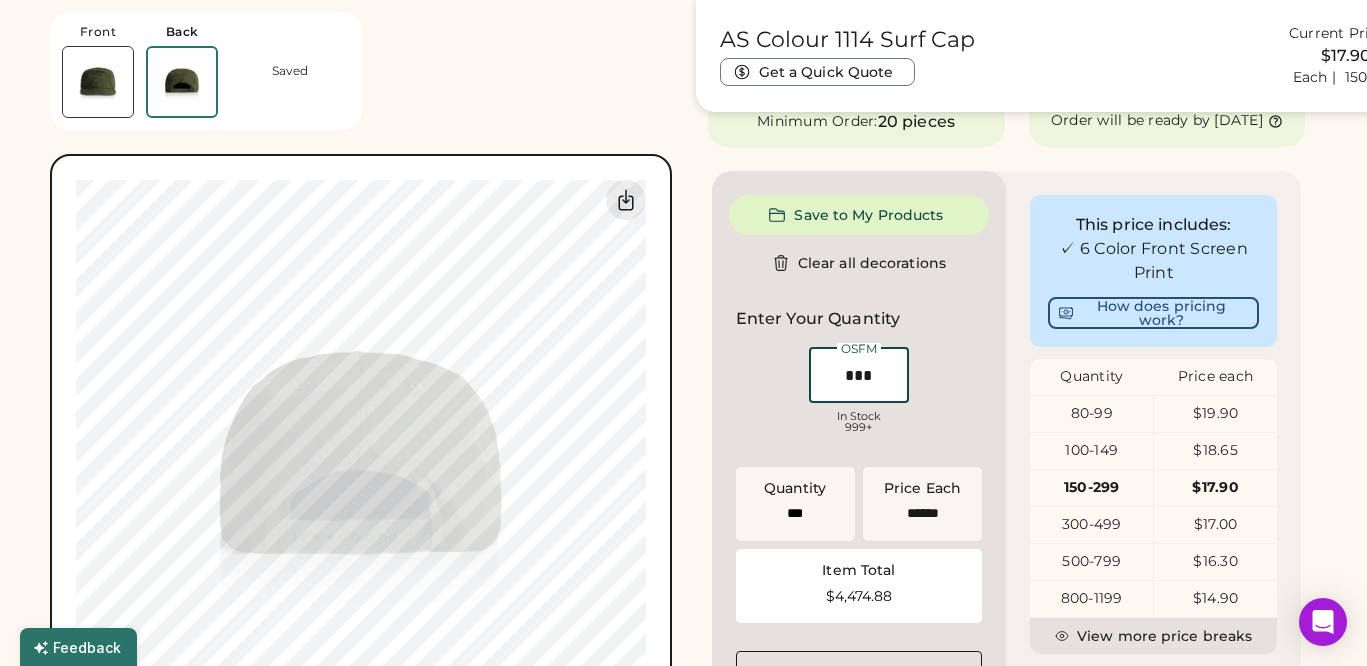type on "***" 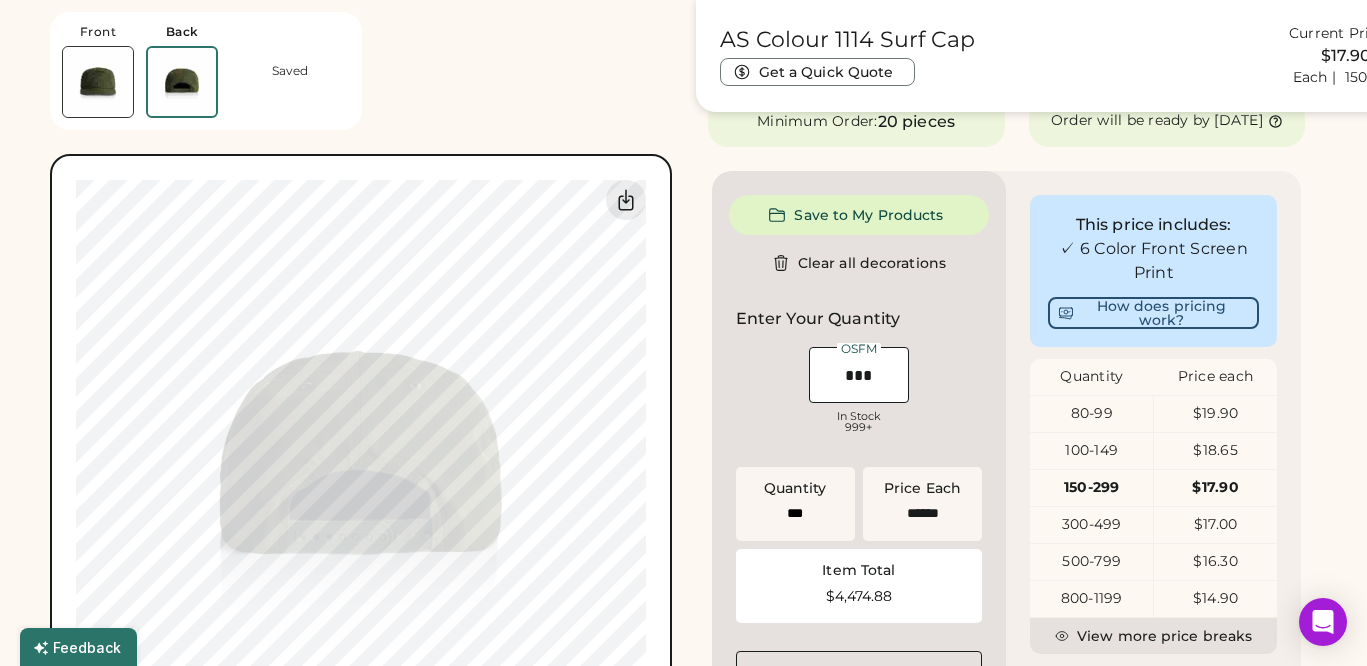 click on "This price includes: ✓ 6 Color Front Screen Print    How does pricing work?" at bounding box center (1153, 271) 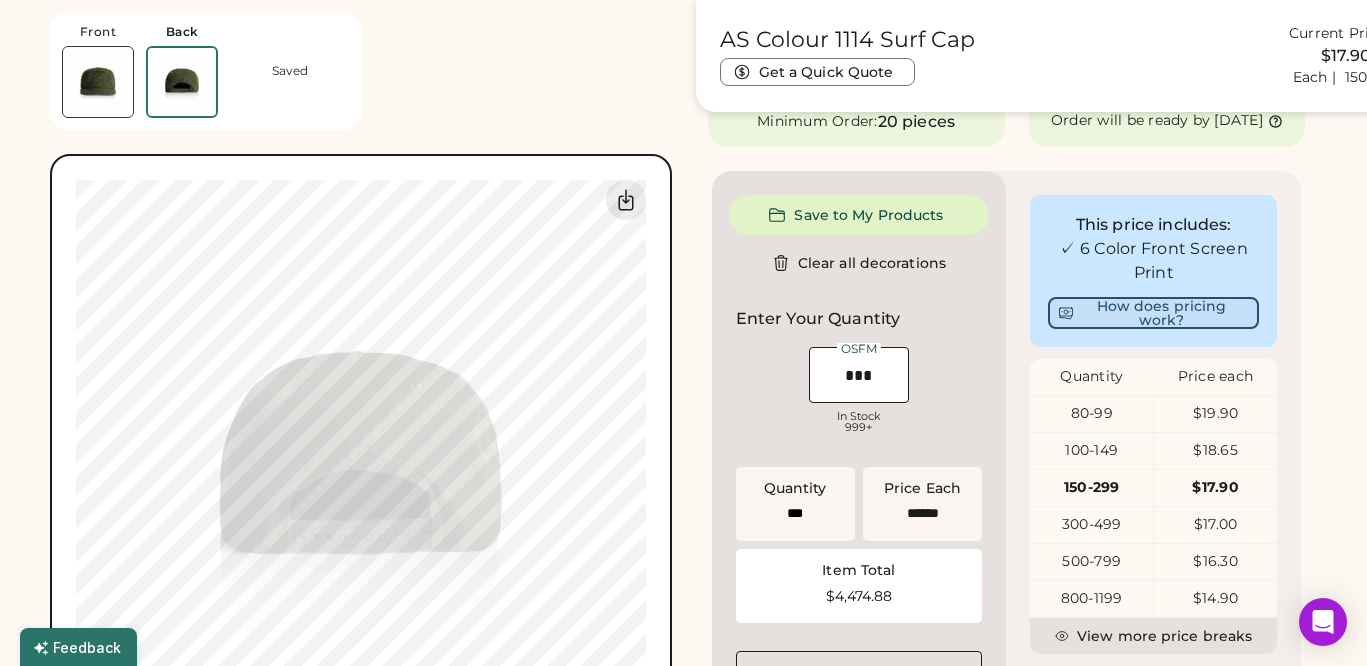 click on "How does pricing work?" at bounding box center (1153, 313) 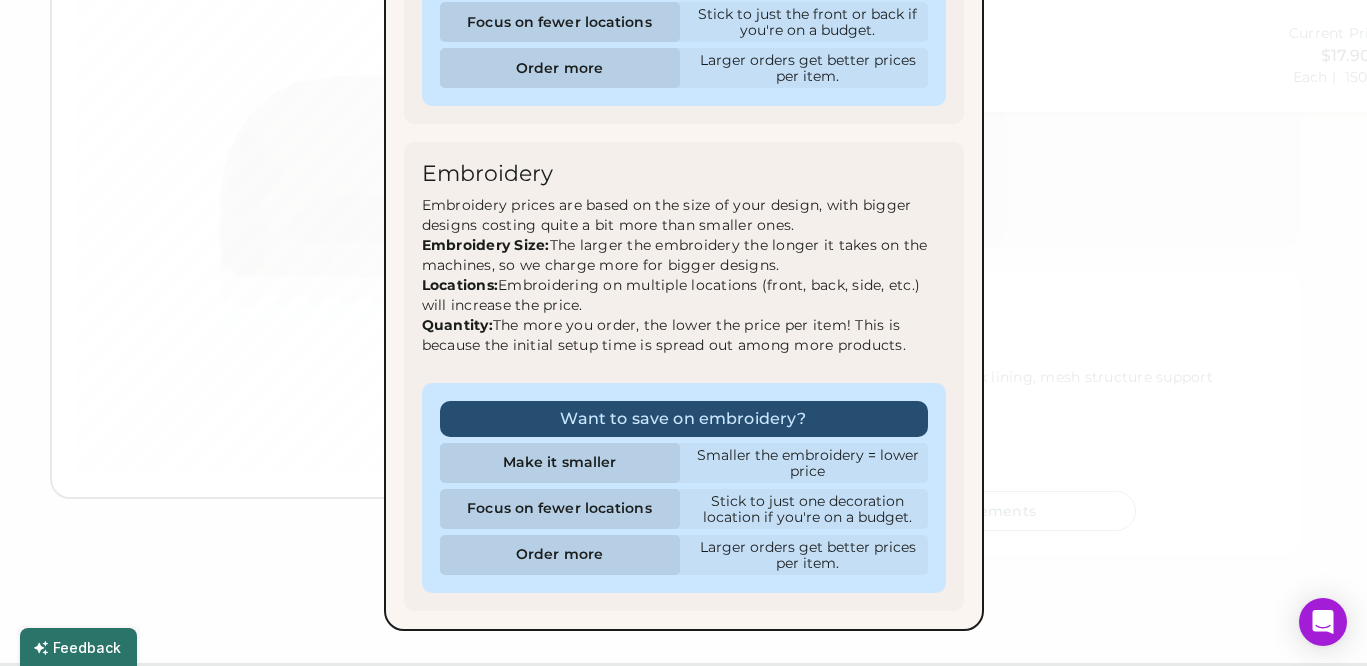 scroll, scrollTop: 375, scrollLeft: 0, axis: vertical 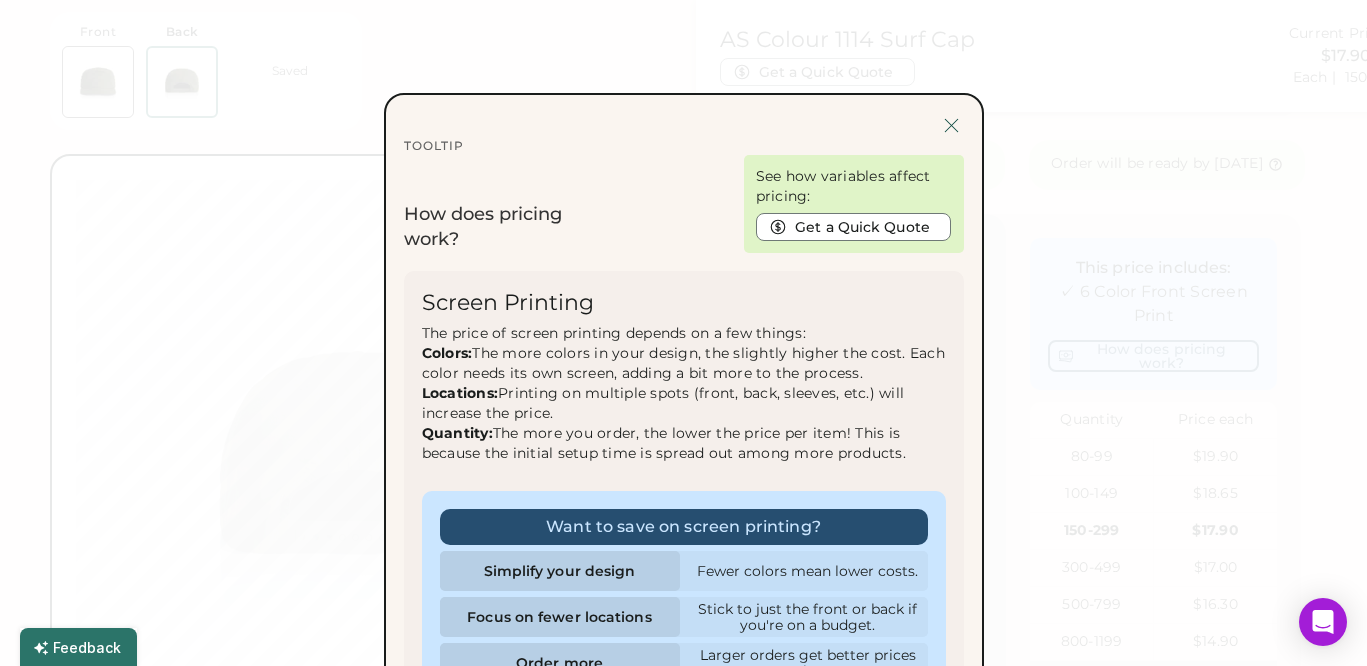 click at bounding box center (951, 125) 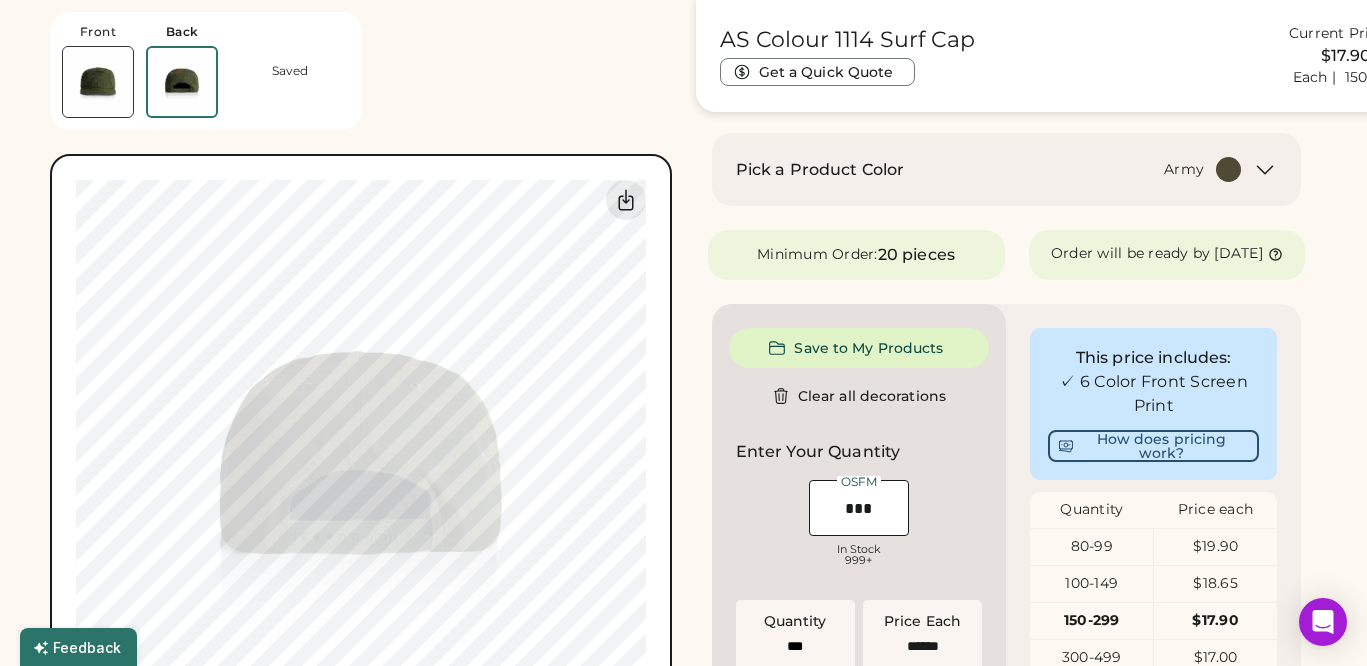 scroll, scrollTop: 0, scrollLeft: 0, axis: both 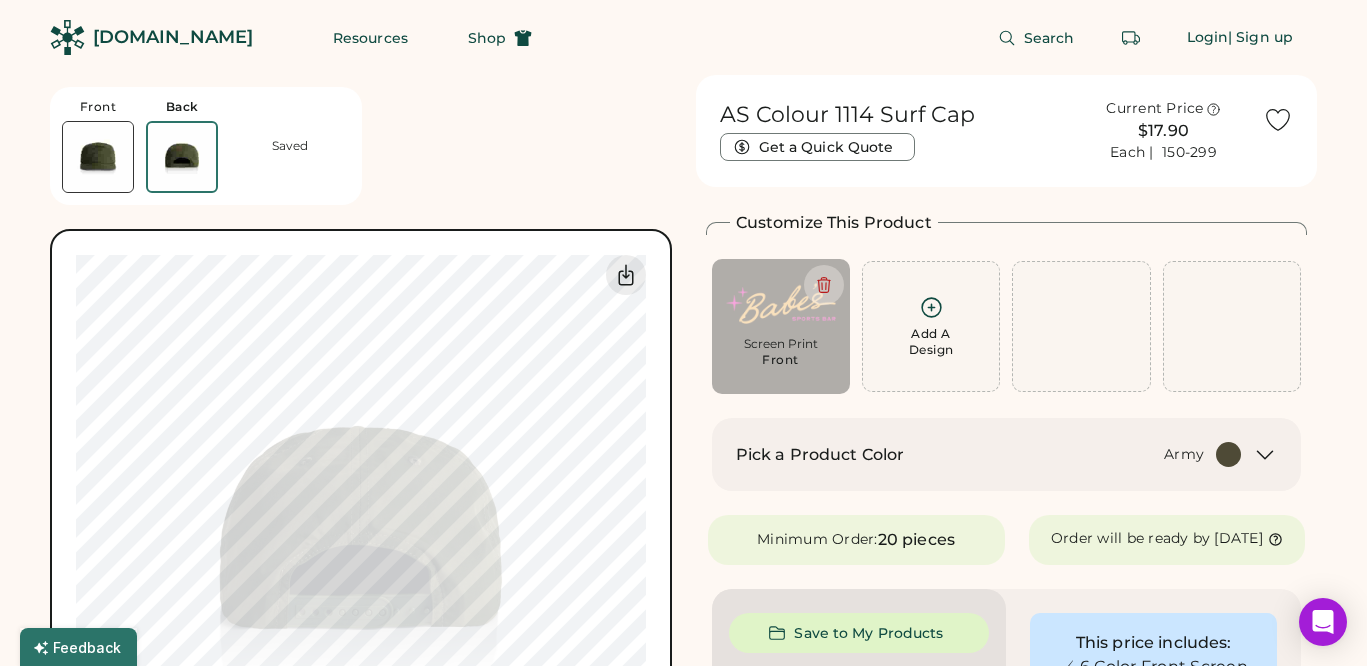 click on "Screen Print" at bounding box center [781, 344] 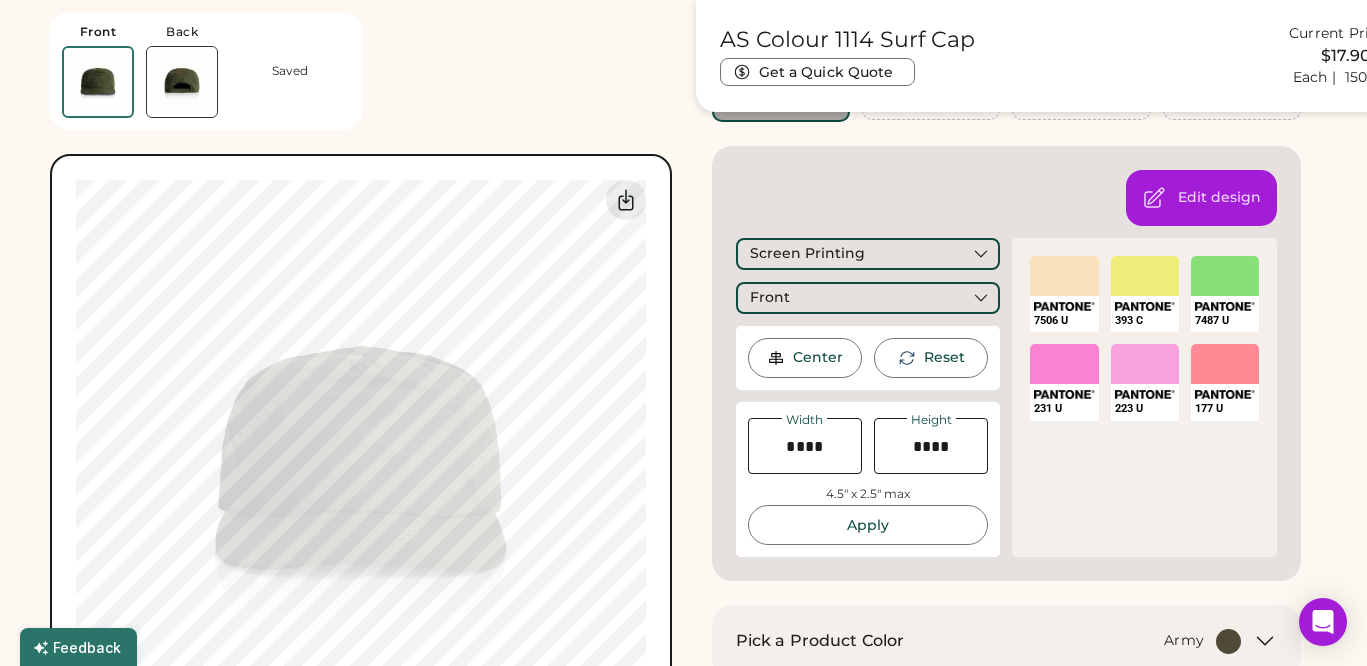 scroll, scrollTop: 286, scrollLeft: 0, axis: vertical 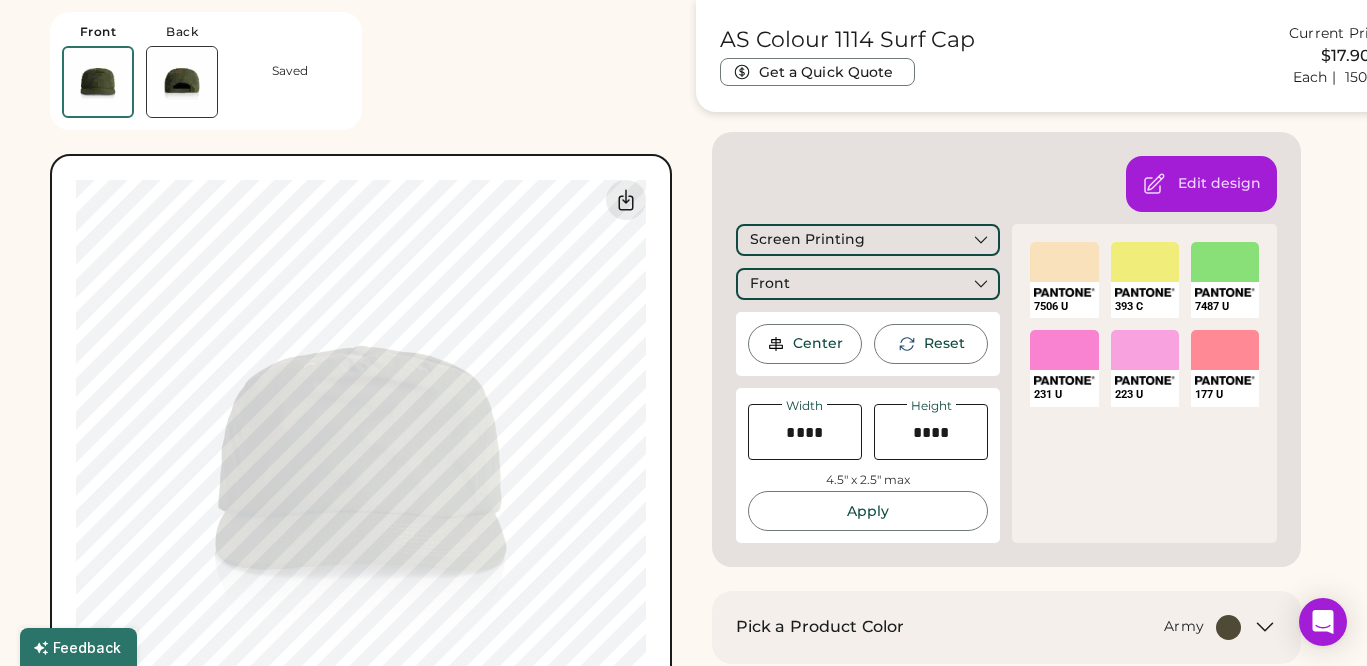 click on "SELECT
A COLOR" at bounding box center (1064, 350) 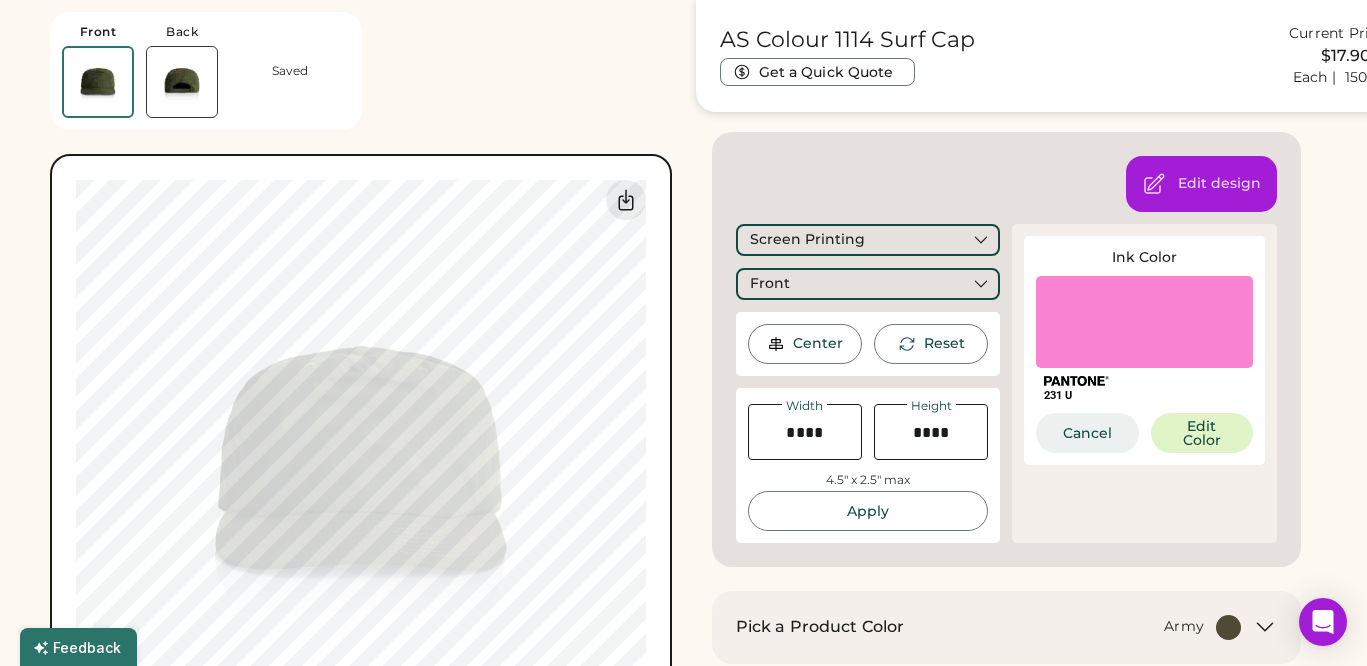 click on "Cancel" at bounding box center [1087, 433] 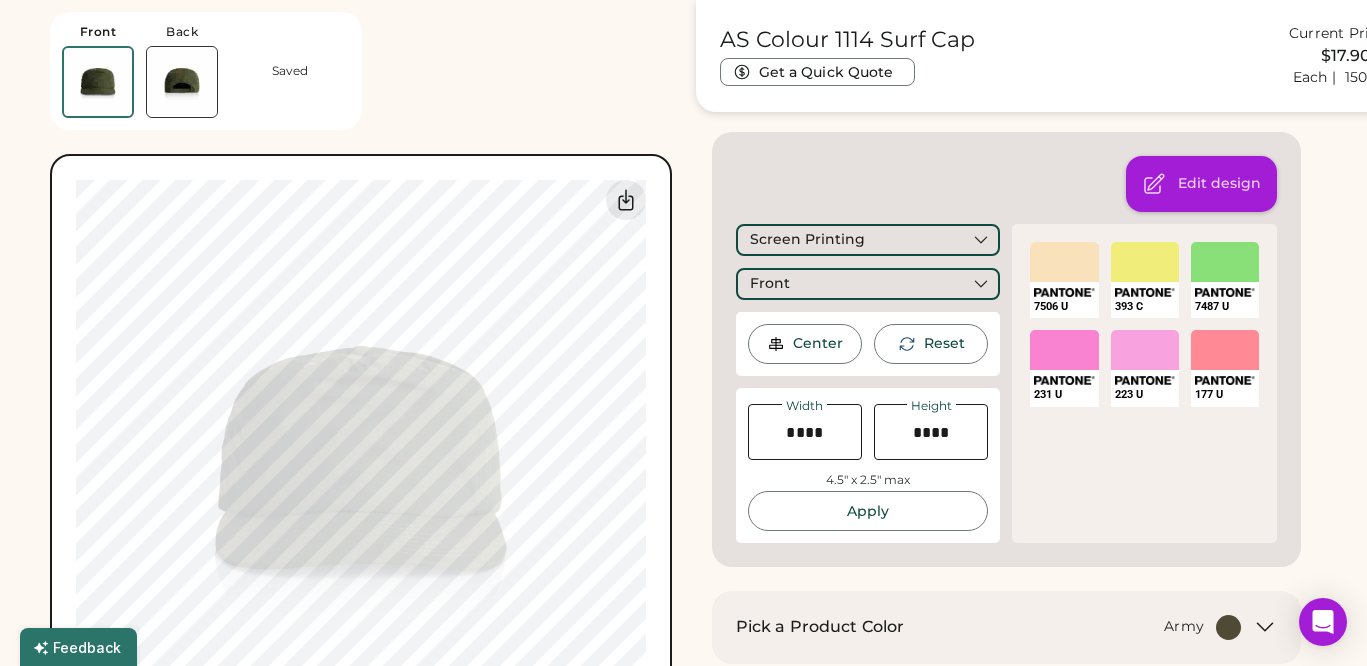 click on "Edit design" at bounding box center [1201, 184] 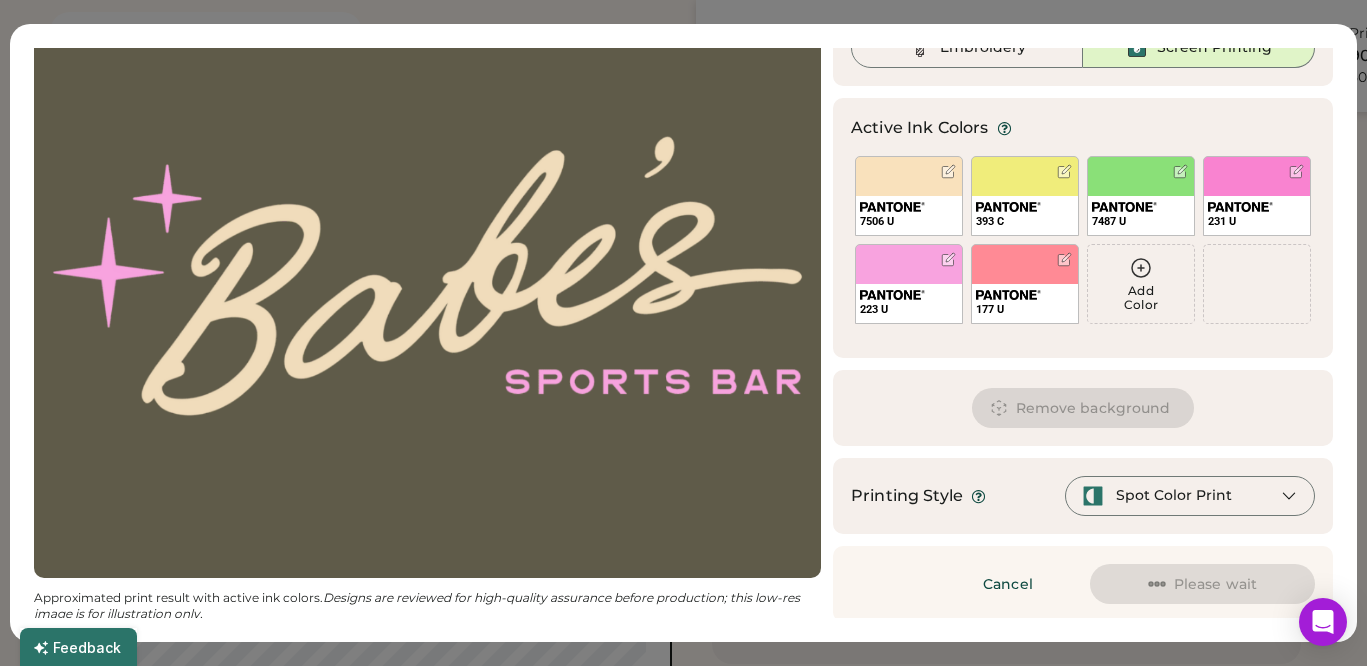 scroll, scrollTop: 0, scrollLeft: 0, axis: both 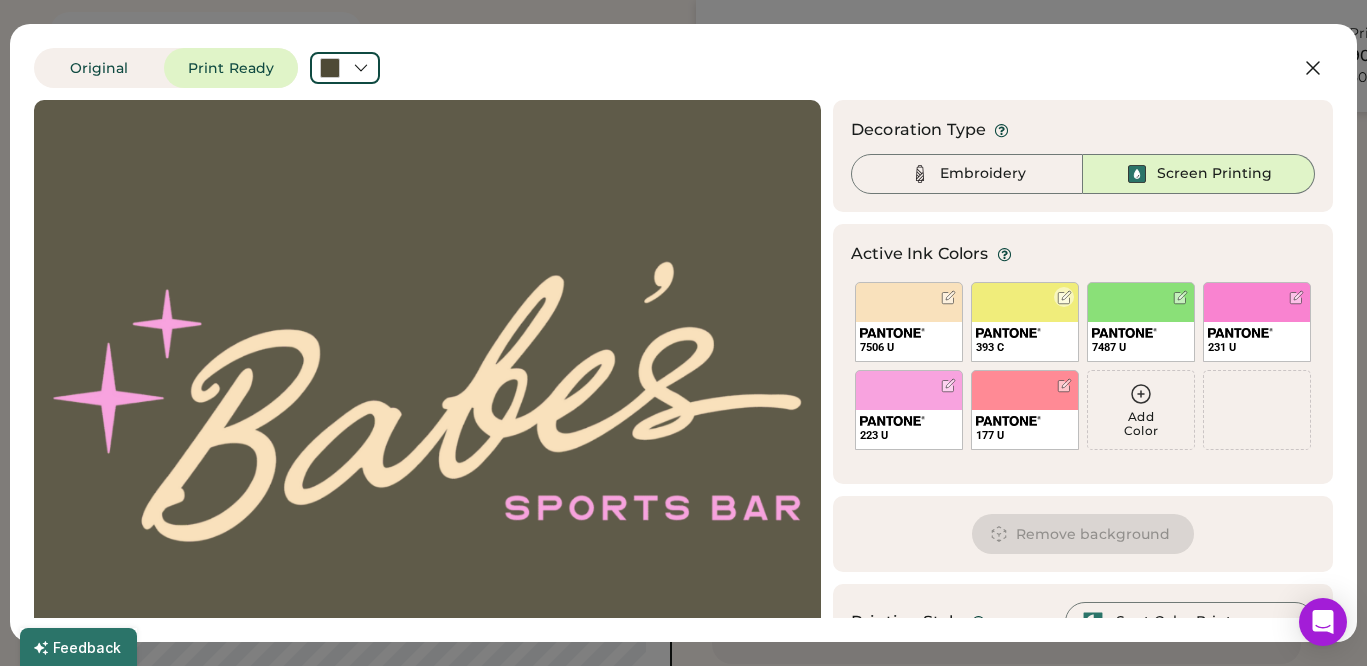 click at bounding box center [1064, 297] 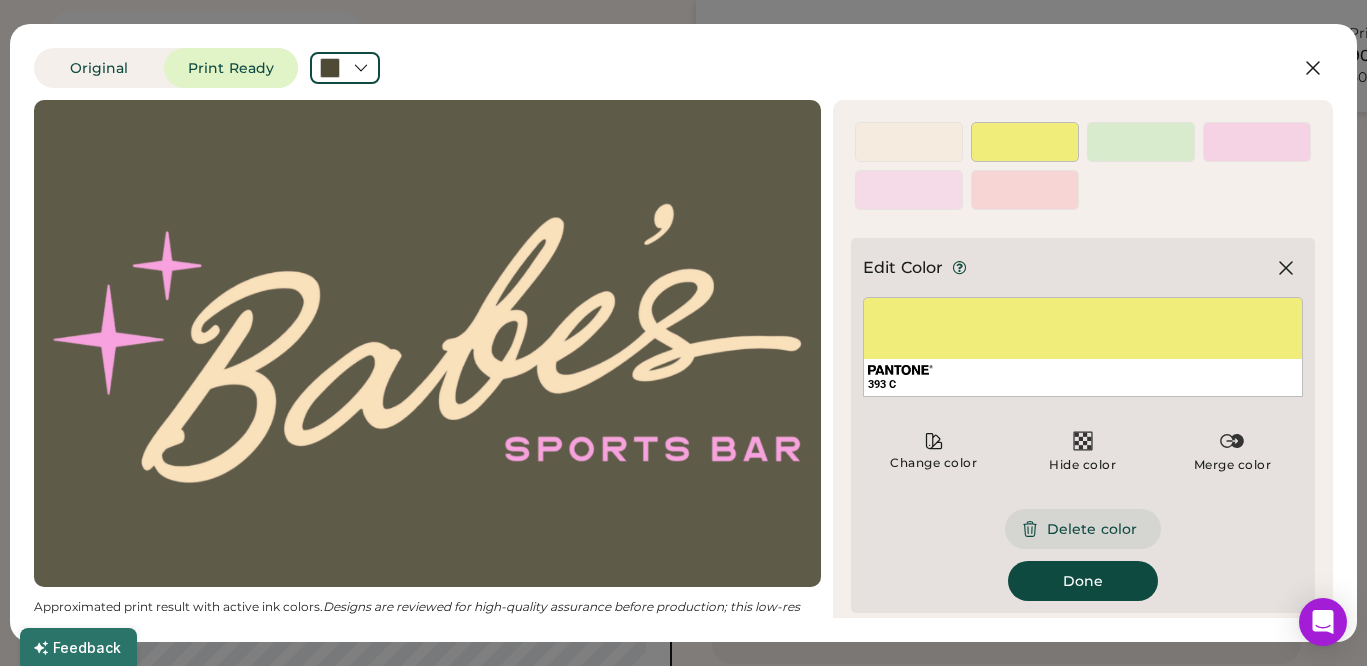 click on "Delete color" at bounding box center (1083, 529) 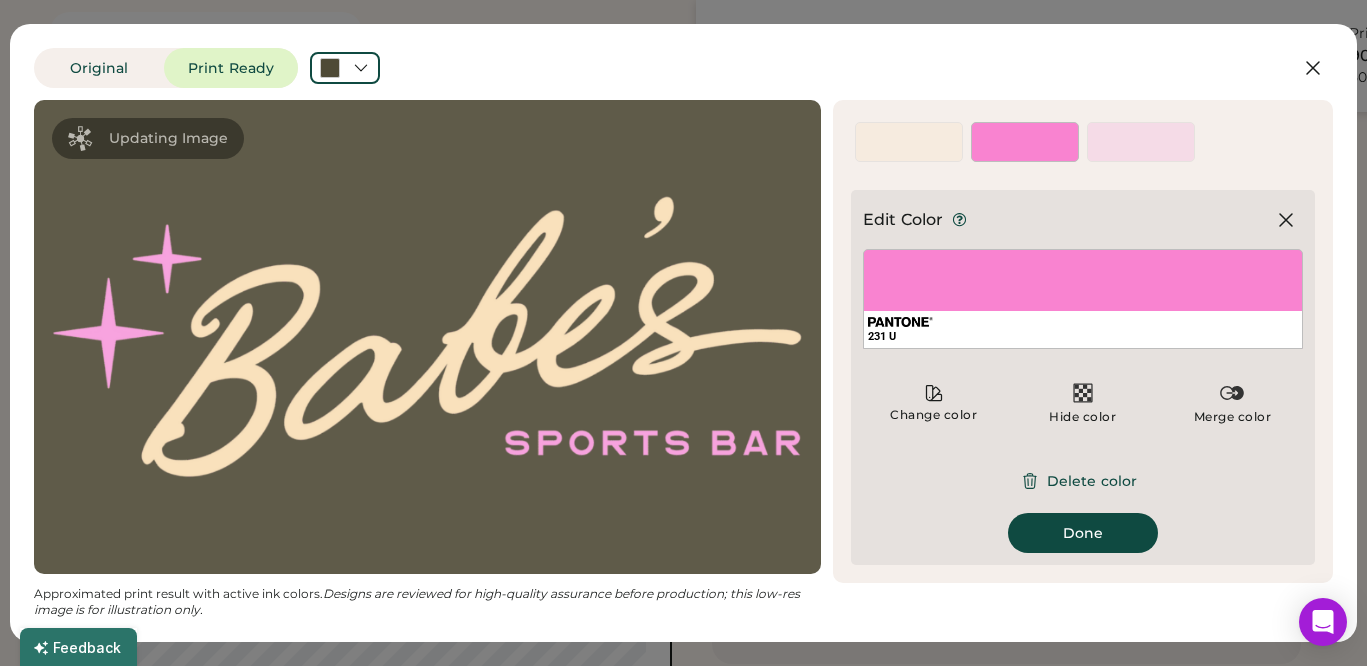scroll, scrollTop: 0, scrollLeft: 0, axis: both 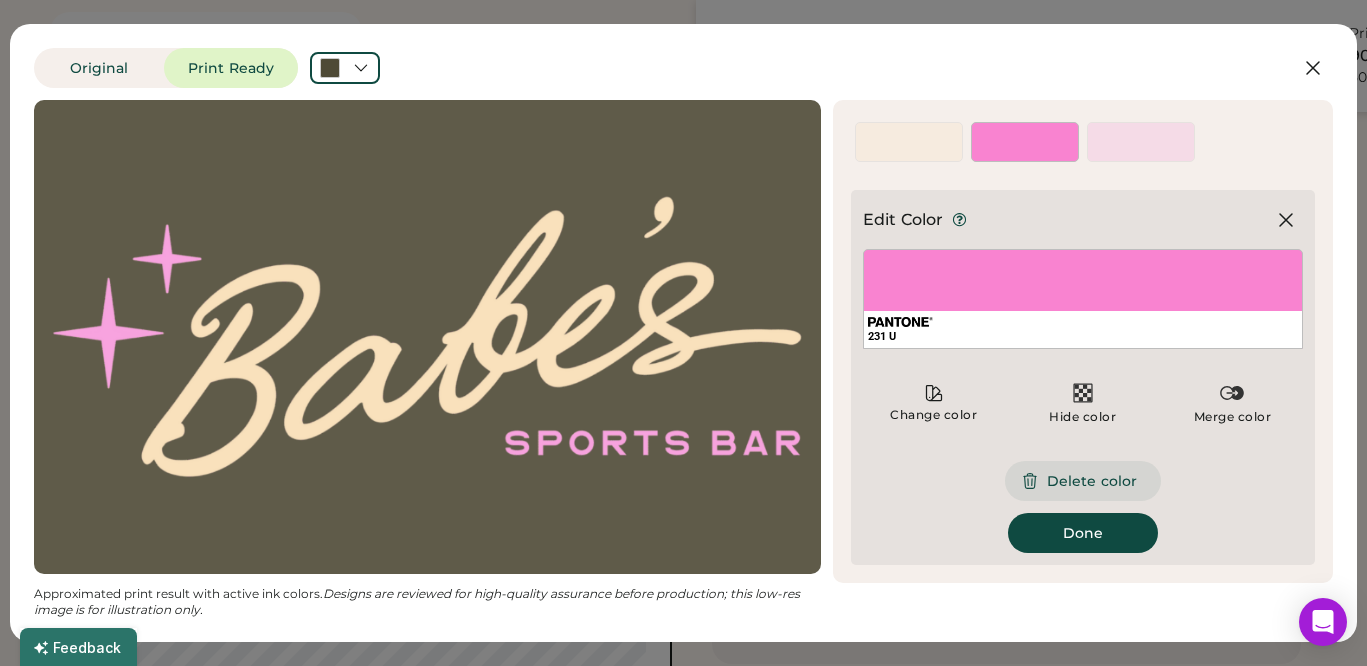 click on "Delete color" at bounding box center (1083, 481) 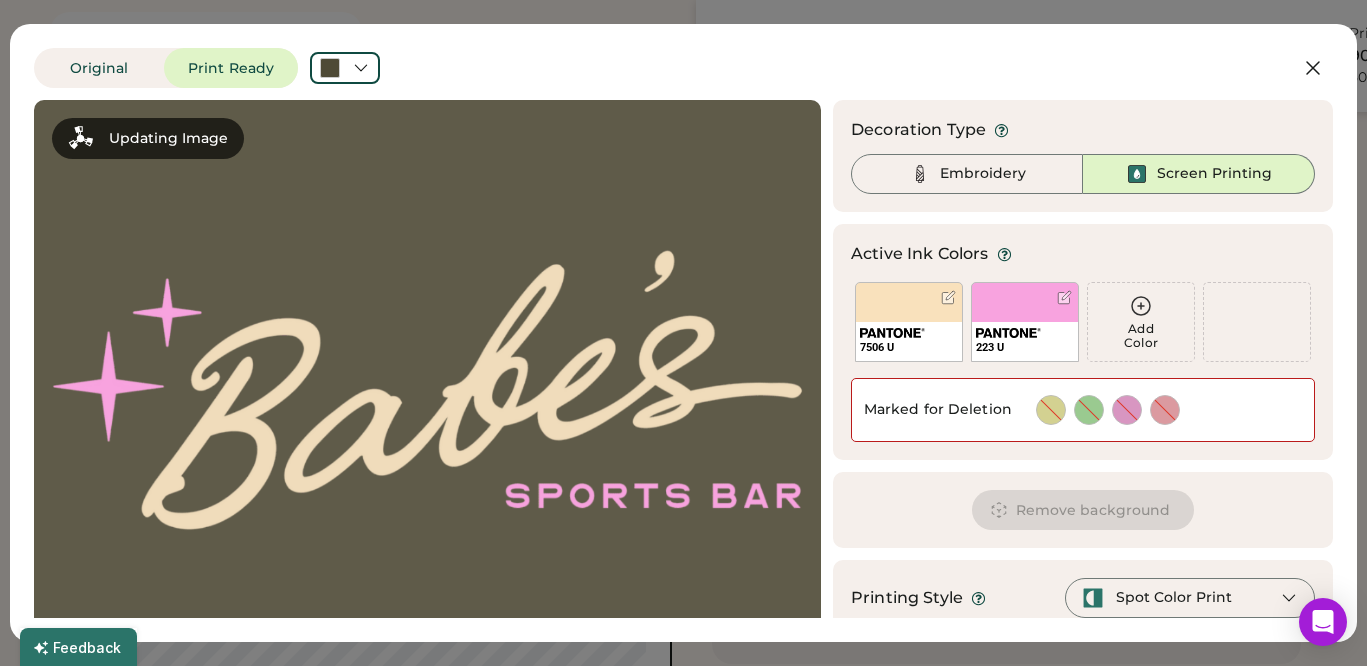 scroll, scrollTop: 106, scrollLeft: 0, axis: vertical 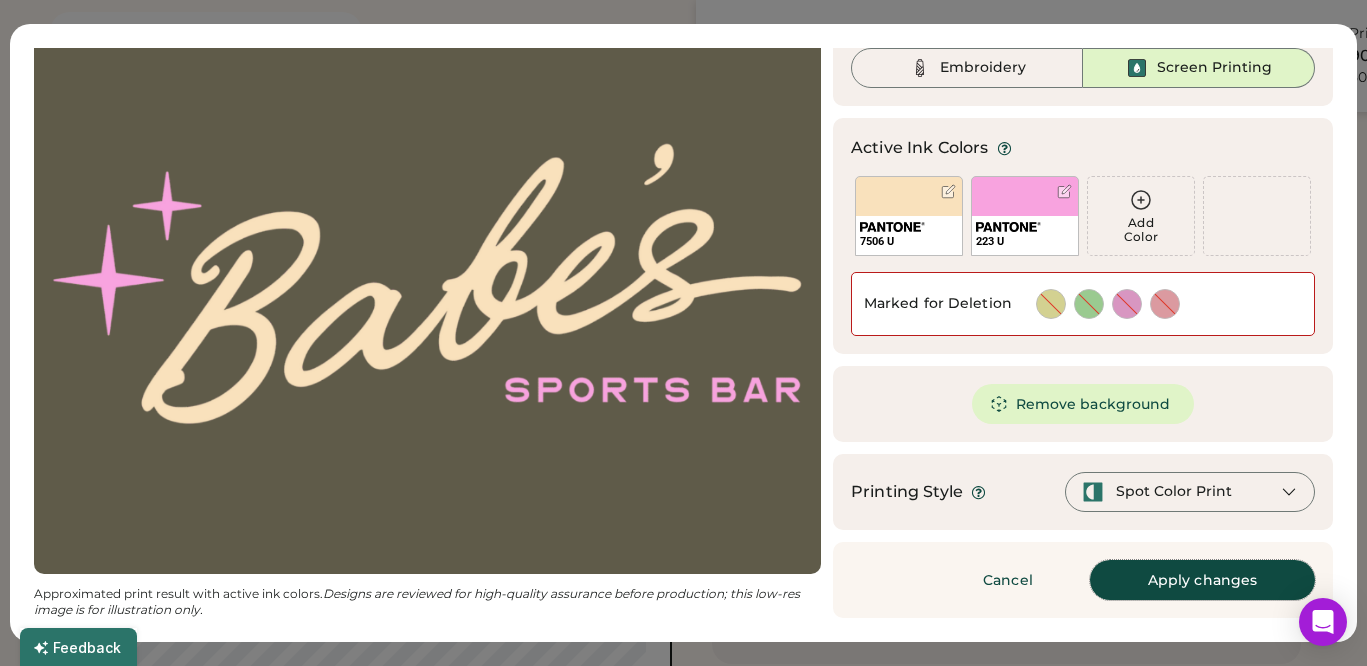 click on "Apply changes" at bounding box center (1202, 580) 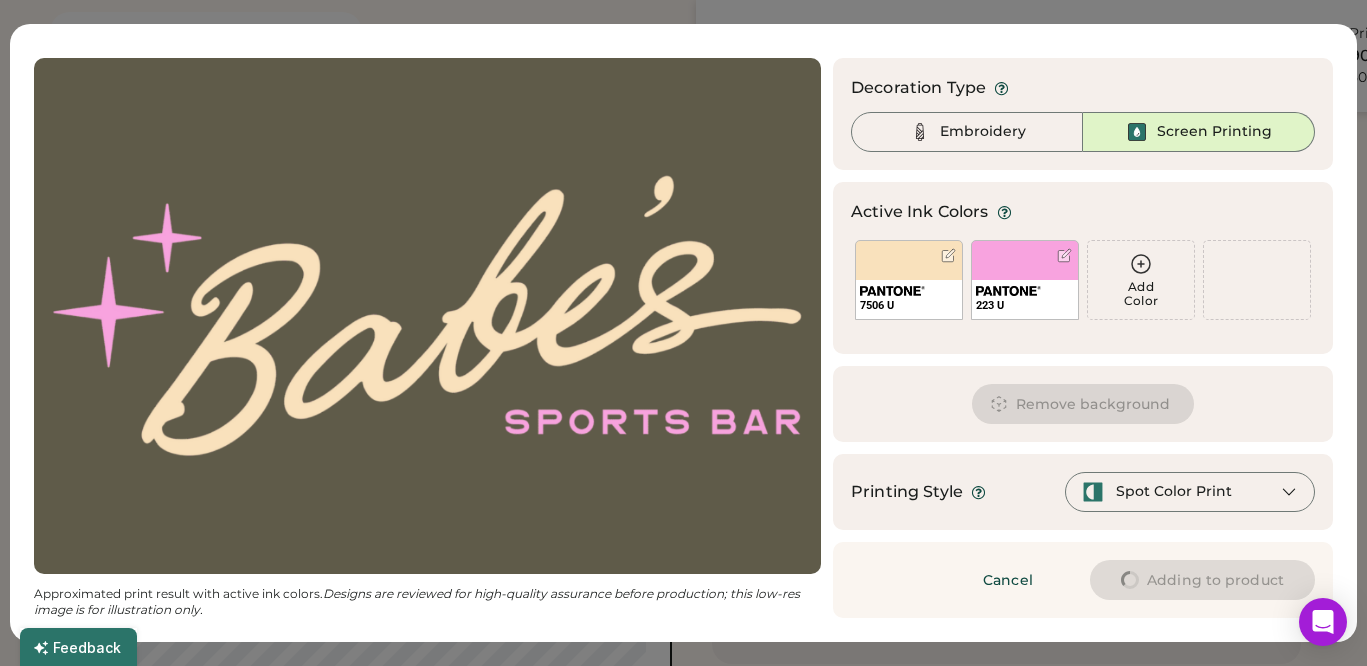scroll, scrollTop: 42, scrollLeft: 0, axis: vertical 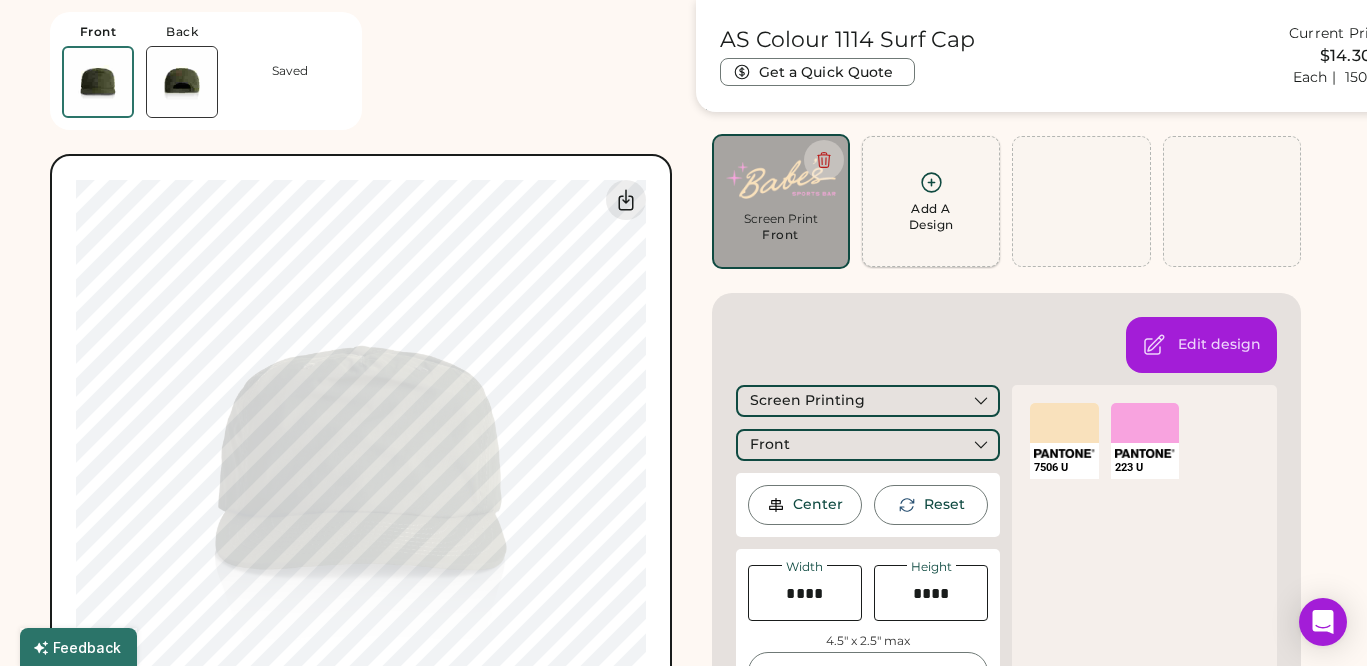 click on "Add A
Design" at bounding box center (931, 217) 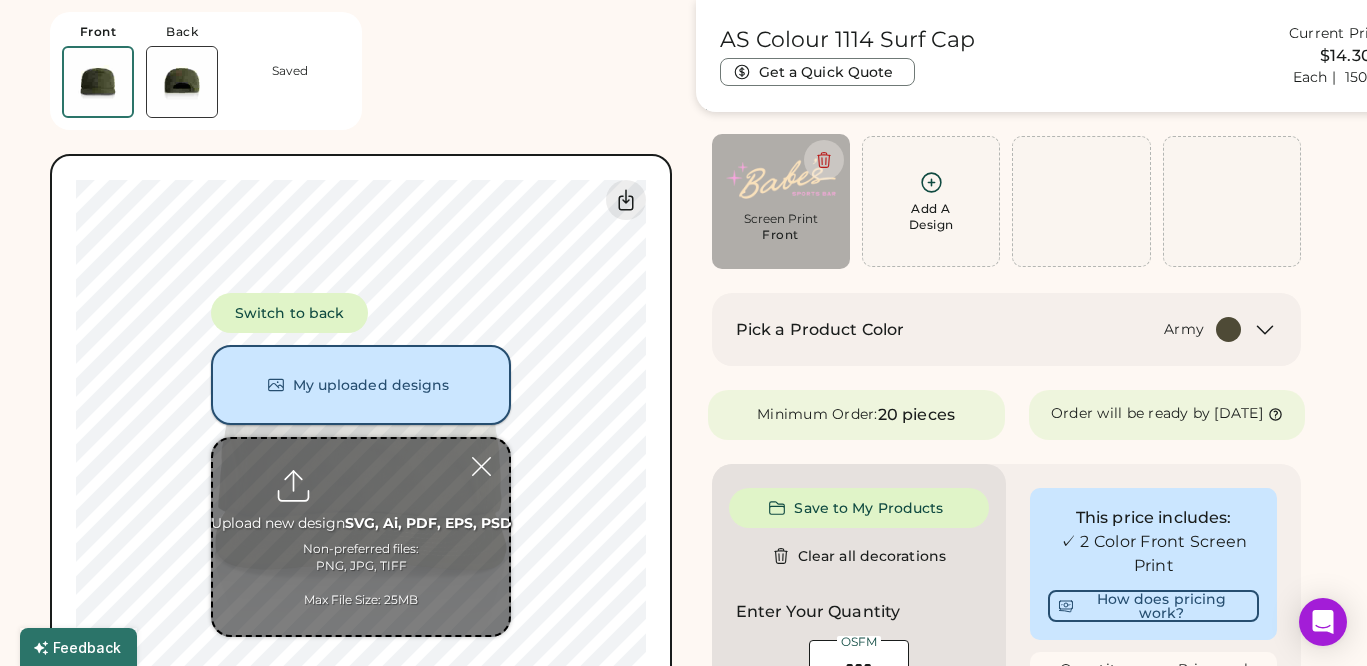 click on "My uploaded designs" at bounding box center [361, 385] 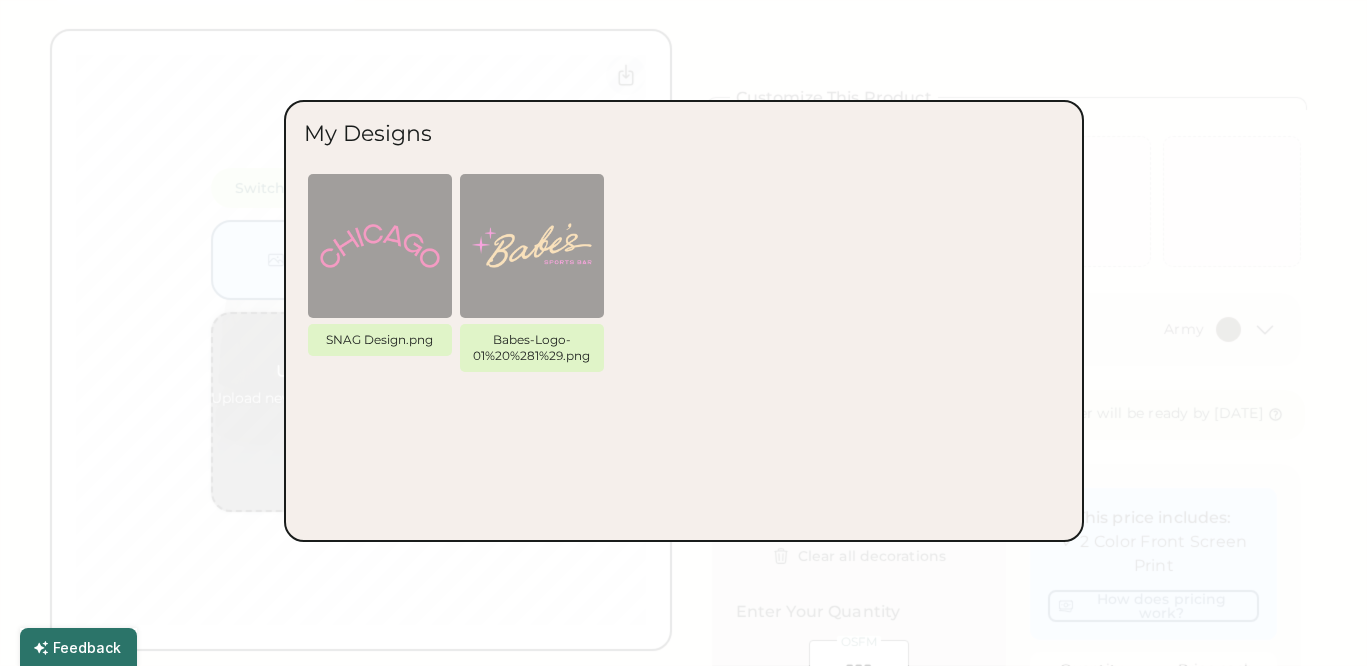 click at bounding box center [683, 333] 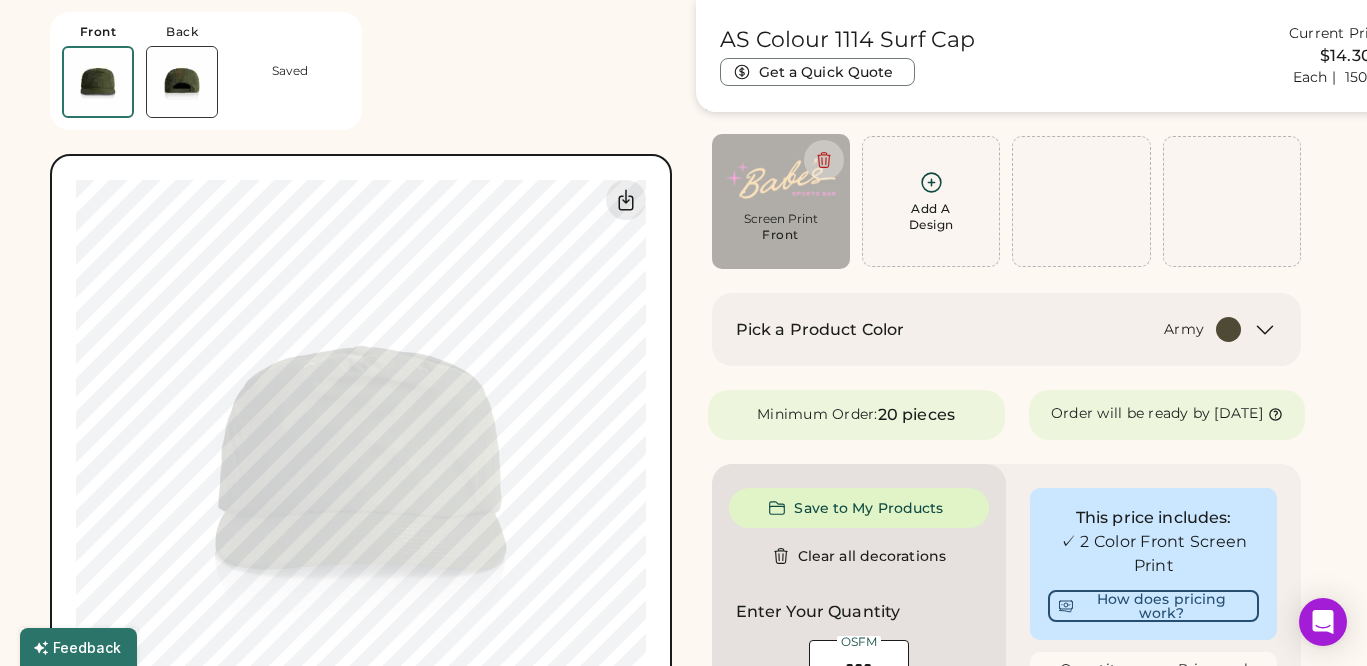 click at bounding box center (182, 82) 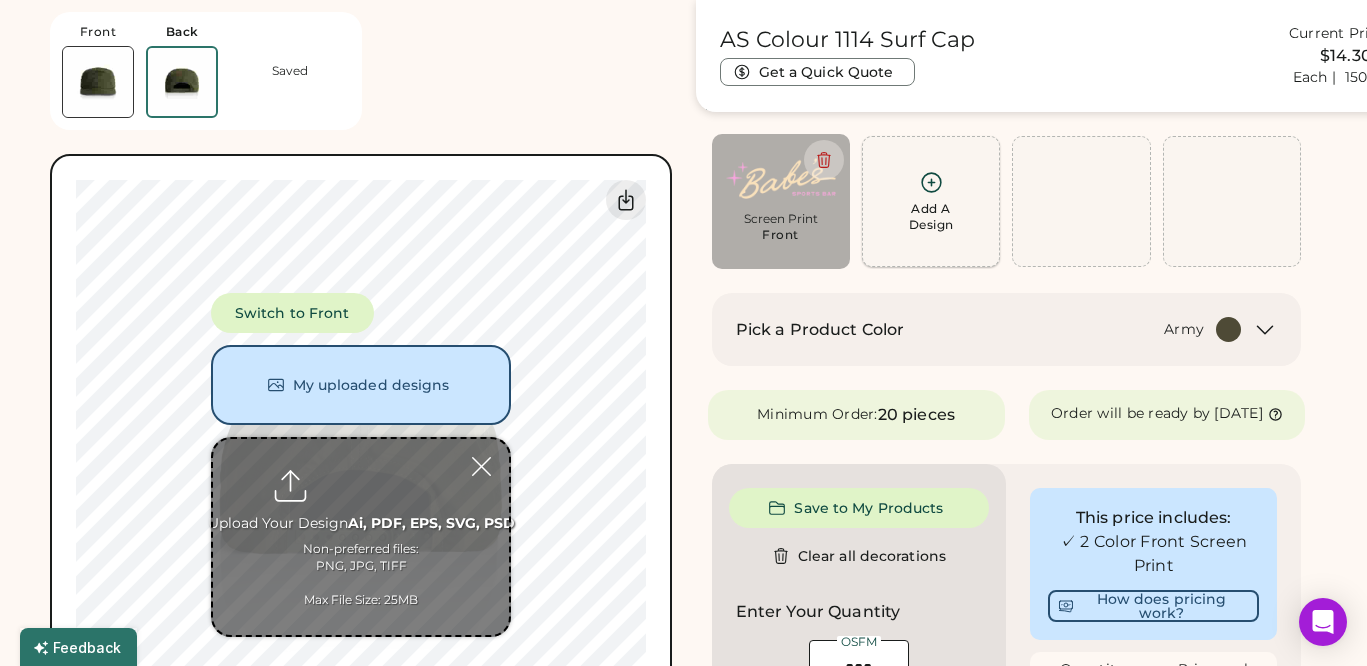 click on "Add A
Design" at bounding box center [931, 201] 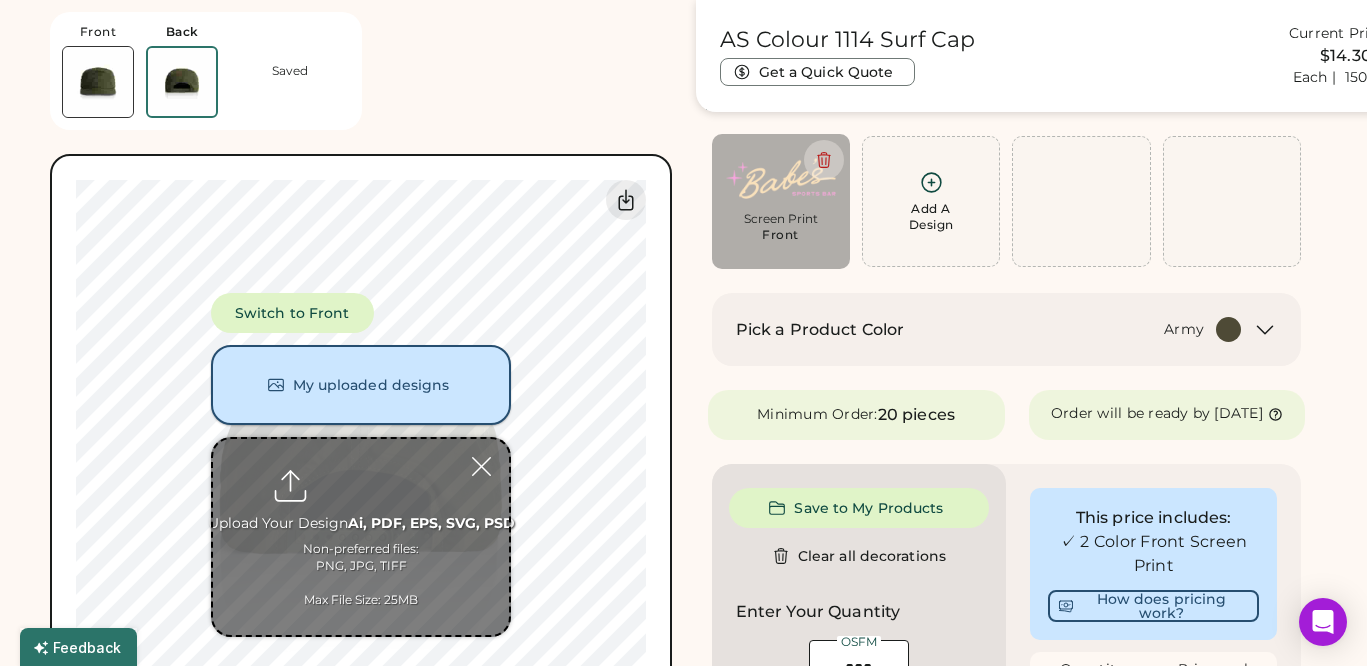 click on "My uploaded designs" at bounding box center [361, 385] 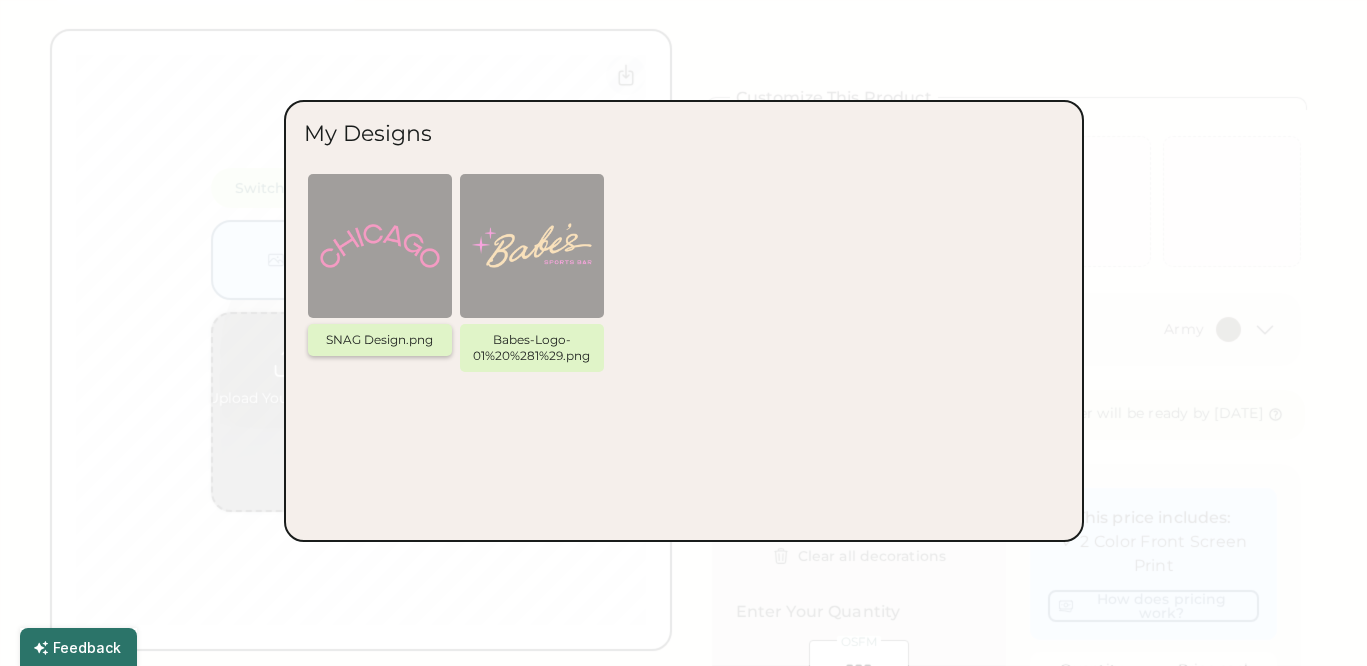click at bounding box center (380, 246) 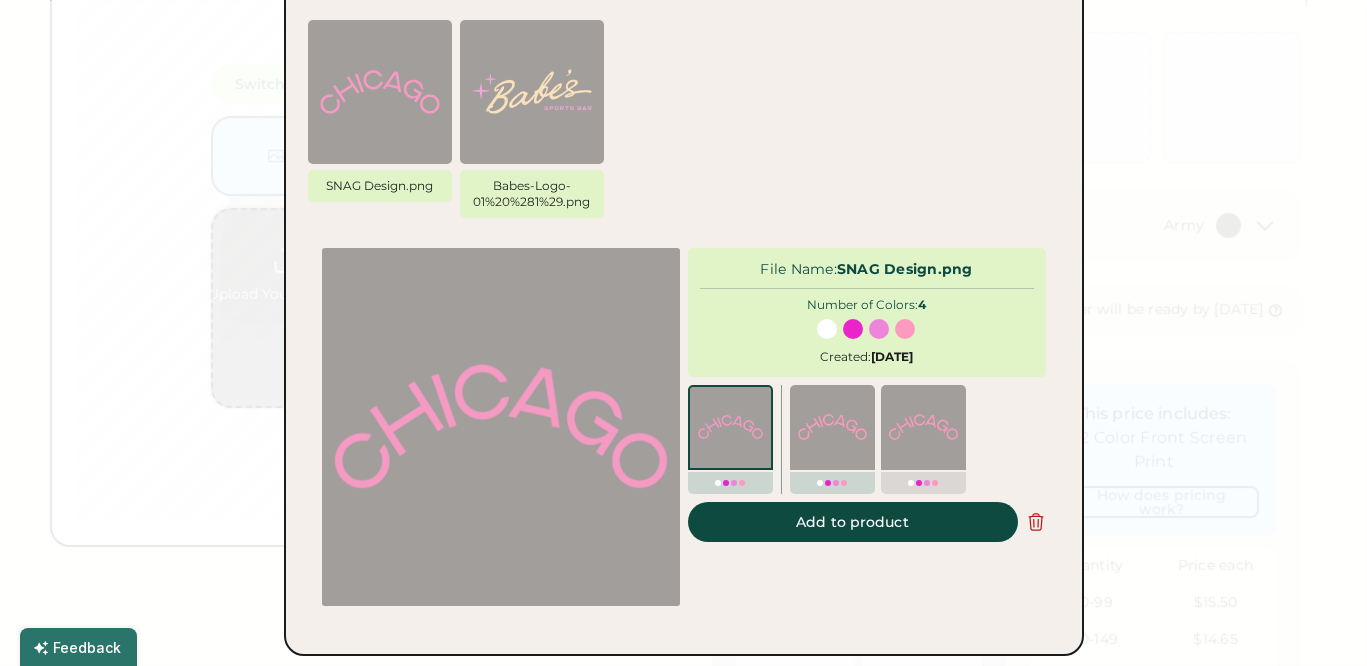 scroll, scrollTop: 237, scrollLeft: 0, axis: vertical 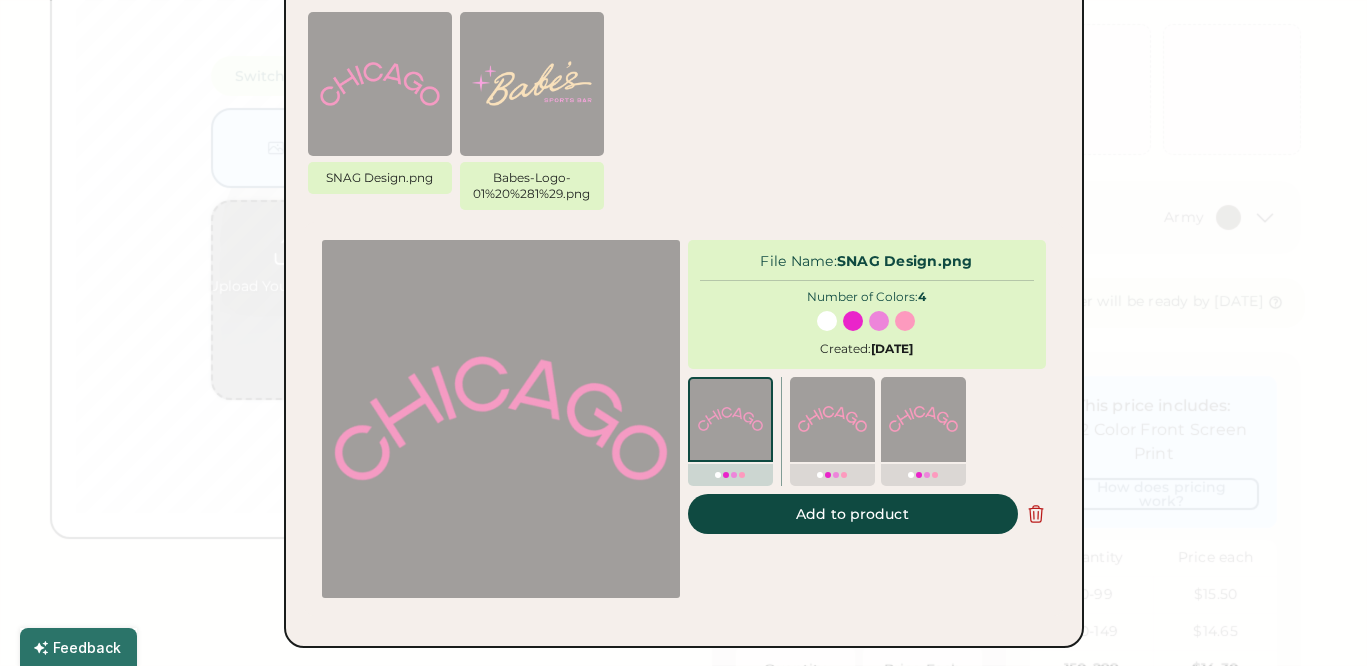 click at bounding box center [730, 419] 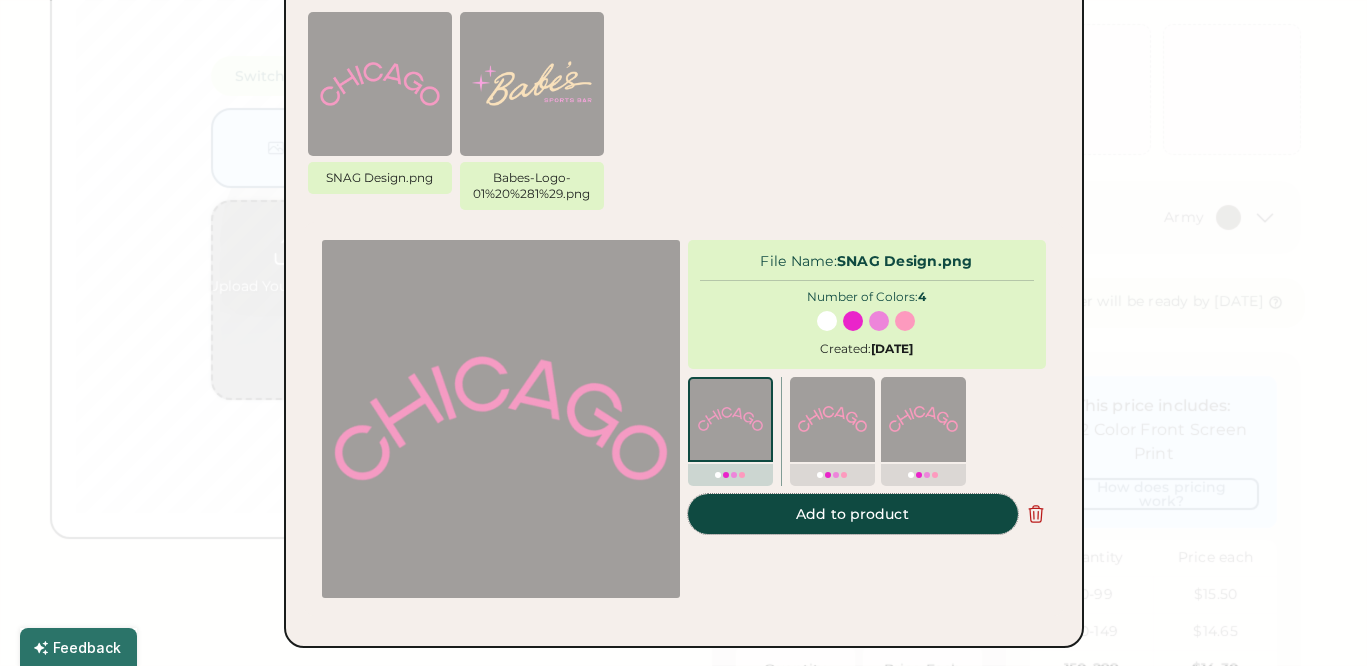 click on "Add to product" at bounding box center (853, 514) 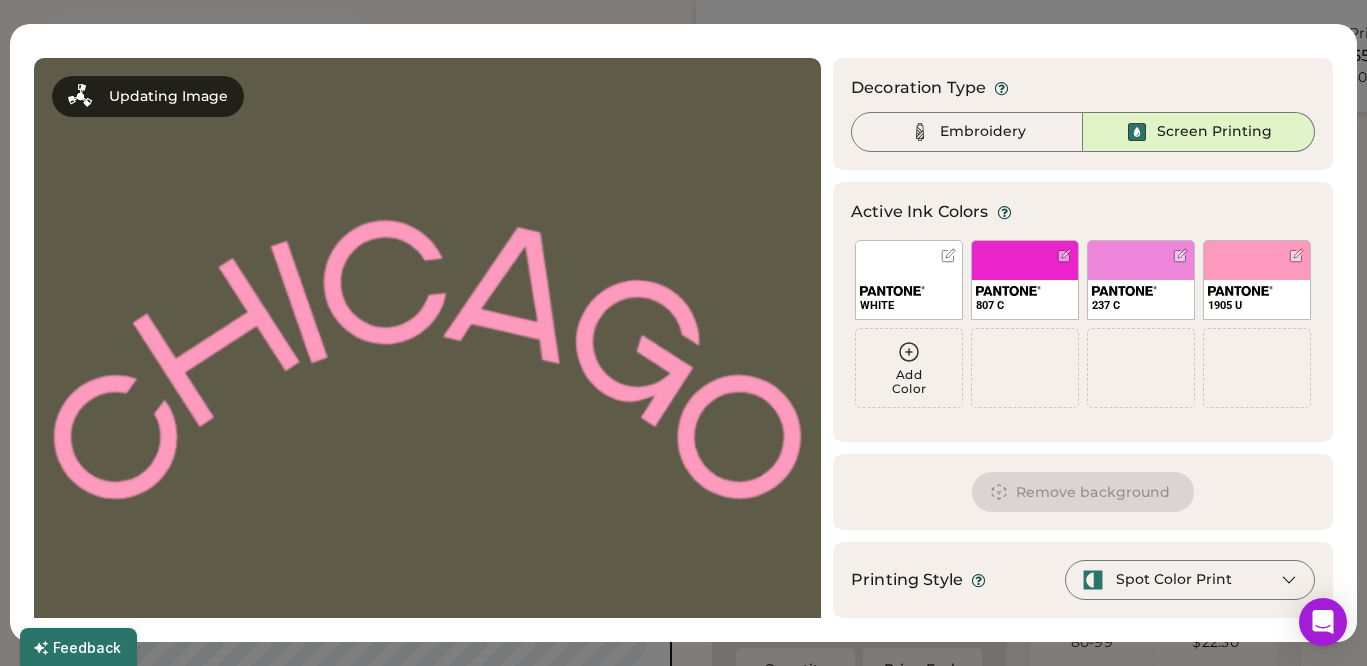 scroll, scrollTop: 0, scrollLeft: 0, axis: both 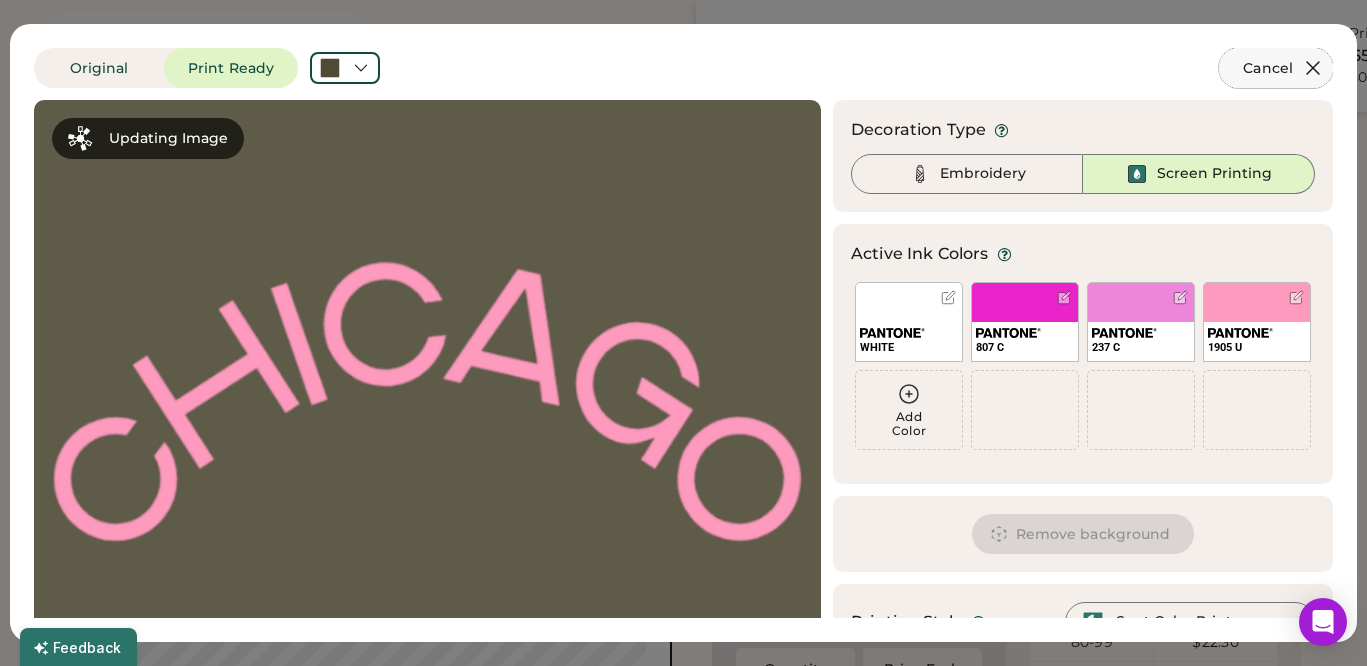 click 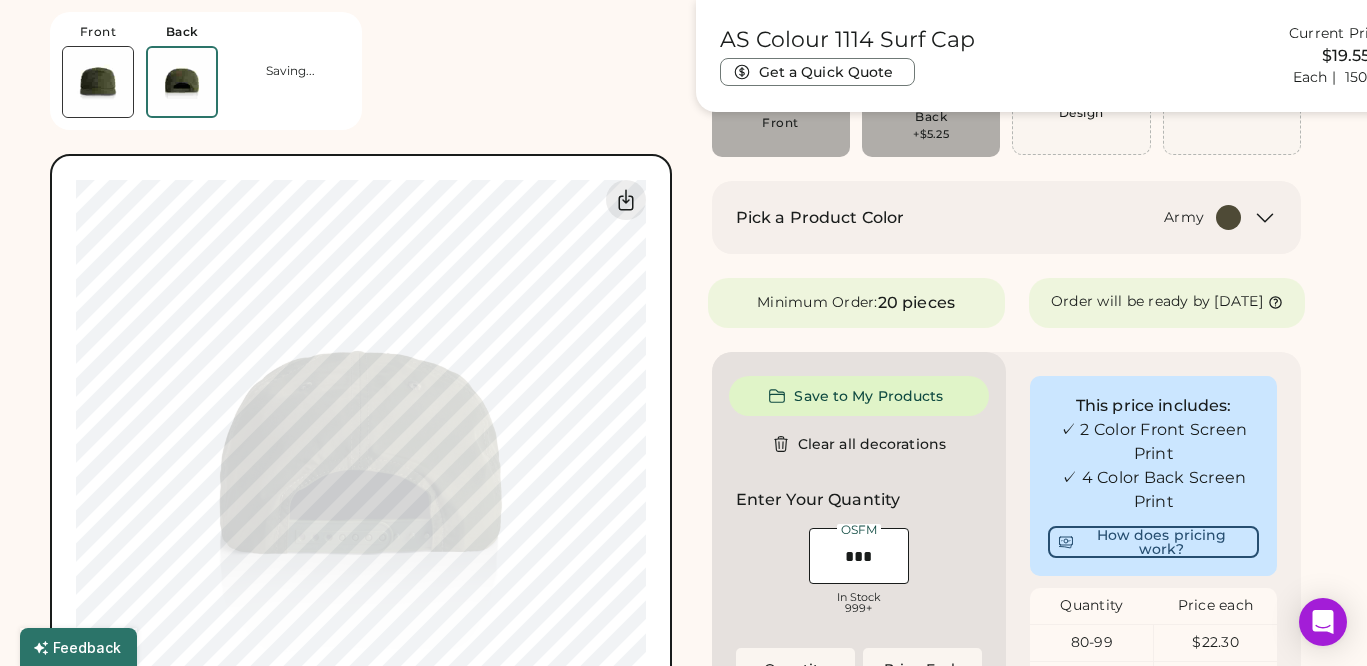click at bounding box center (98, 82) 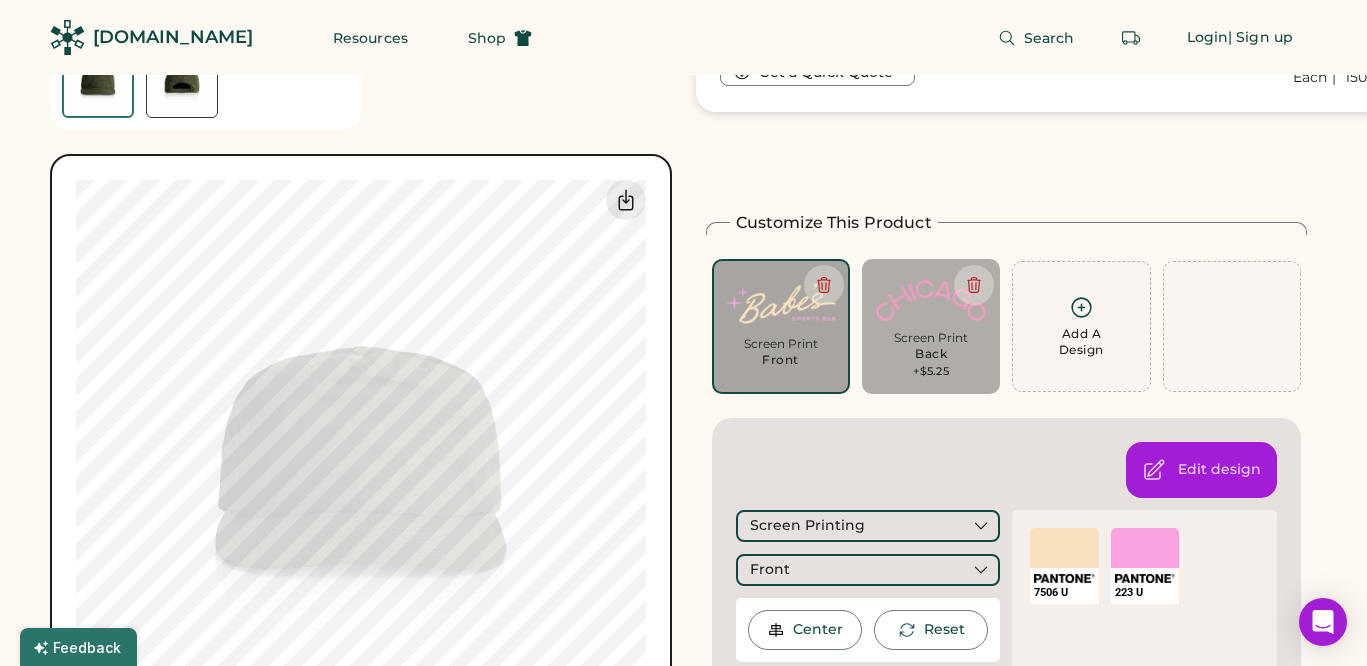 scroll, scrollTop: 203, scrollLeft: 0, axis: vertical 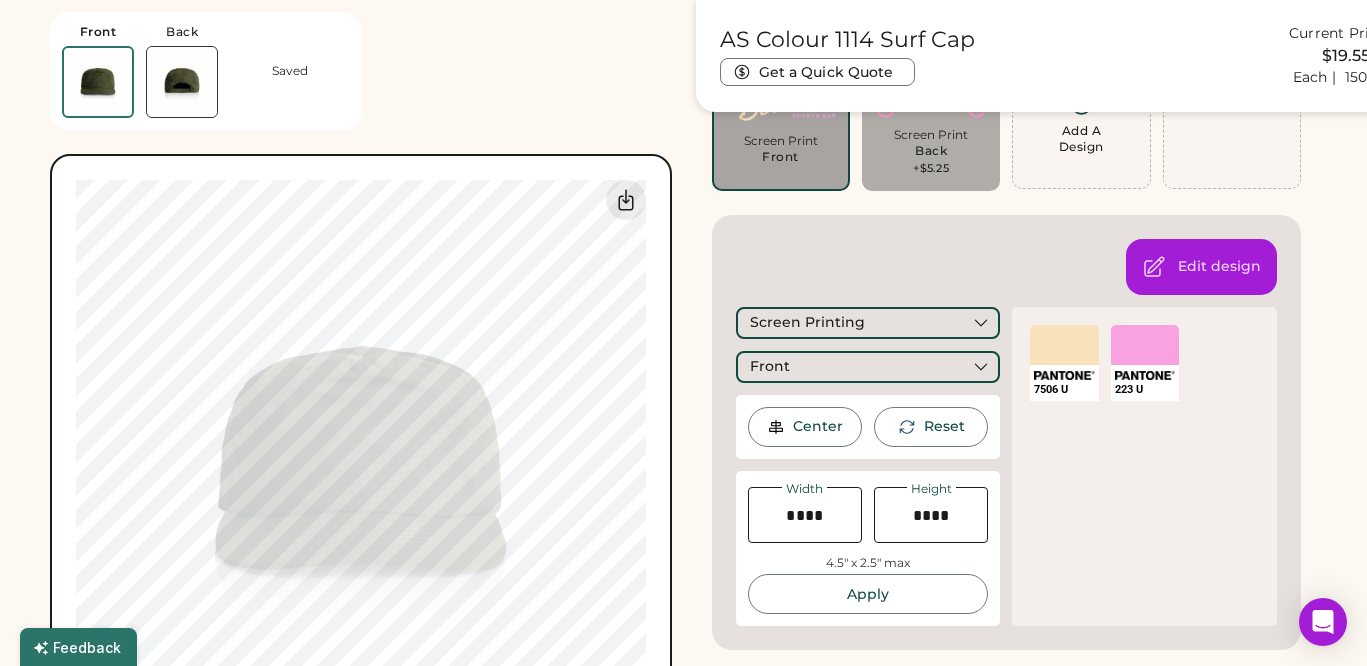 click on "SELECT
A COLOR" at bounding box center (1145, 345) 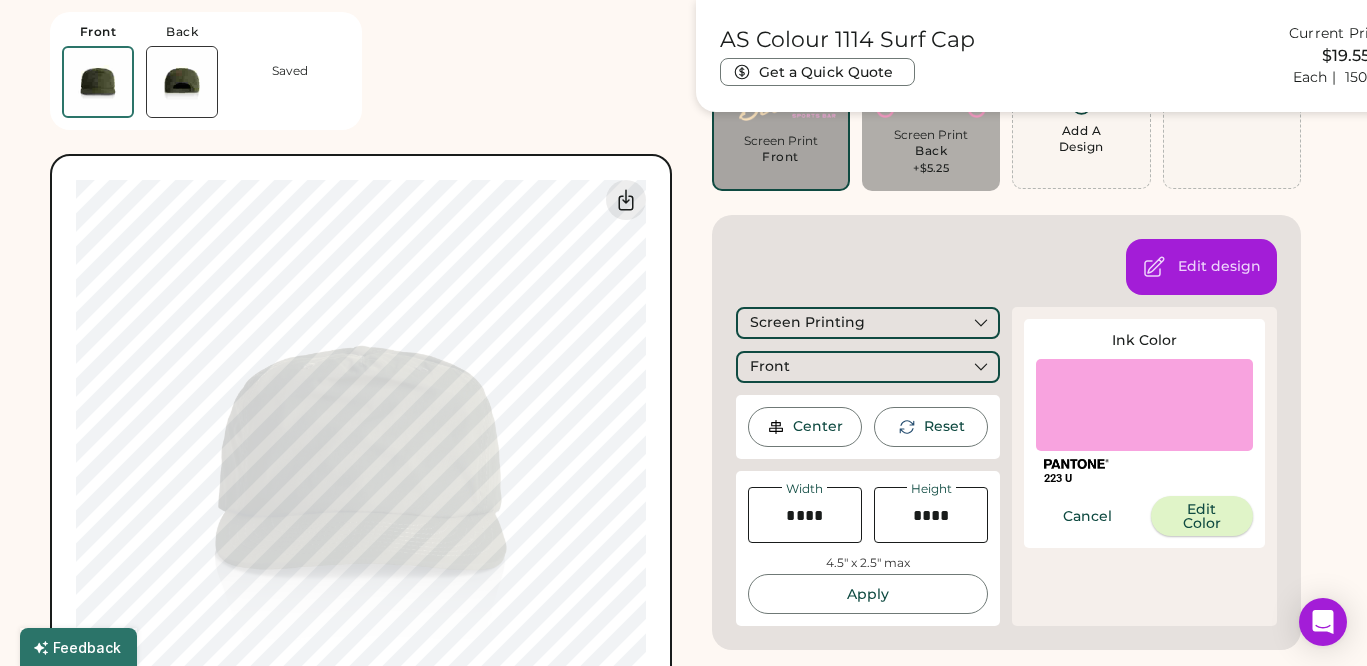 click on "Edit Color" at bounding box center (1202, 516) 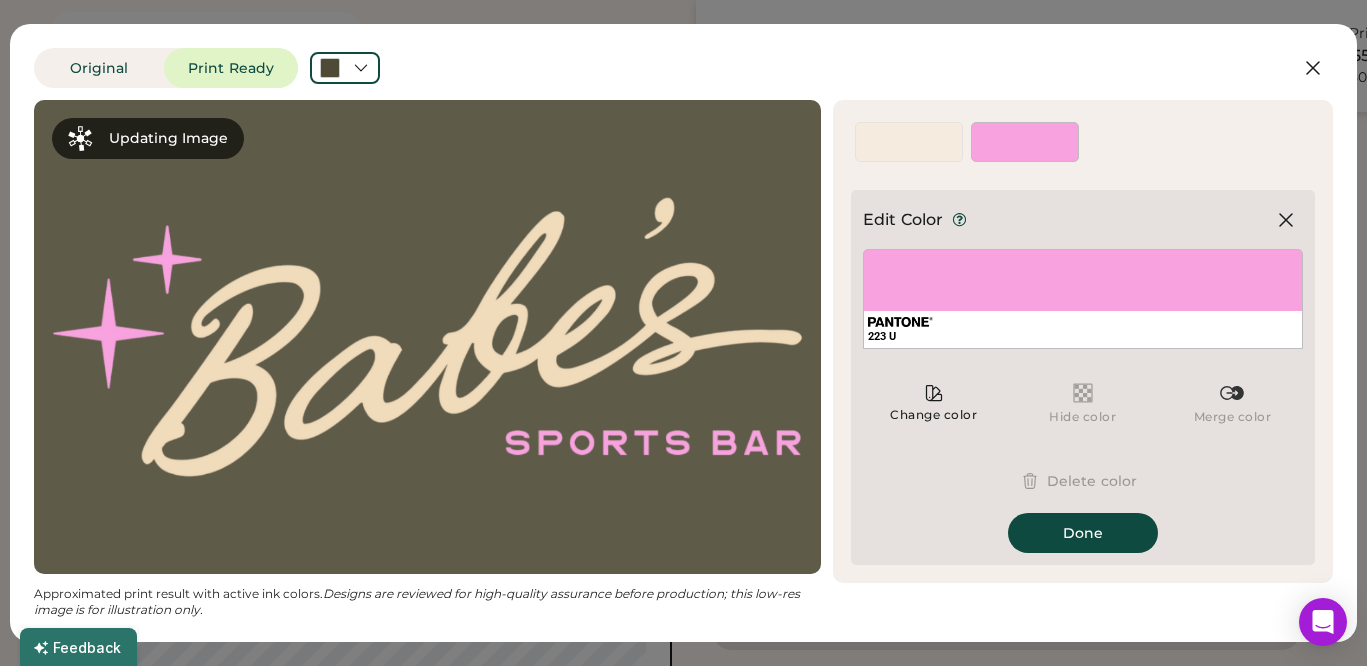 click 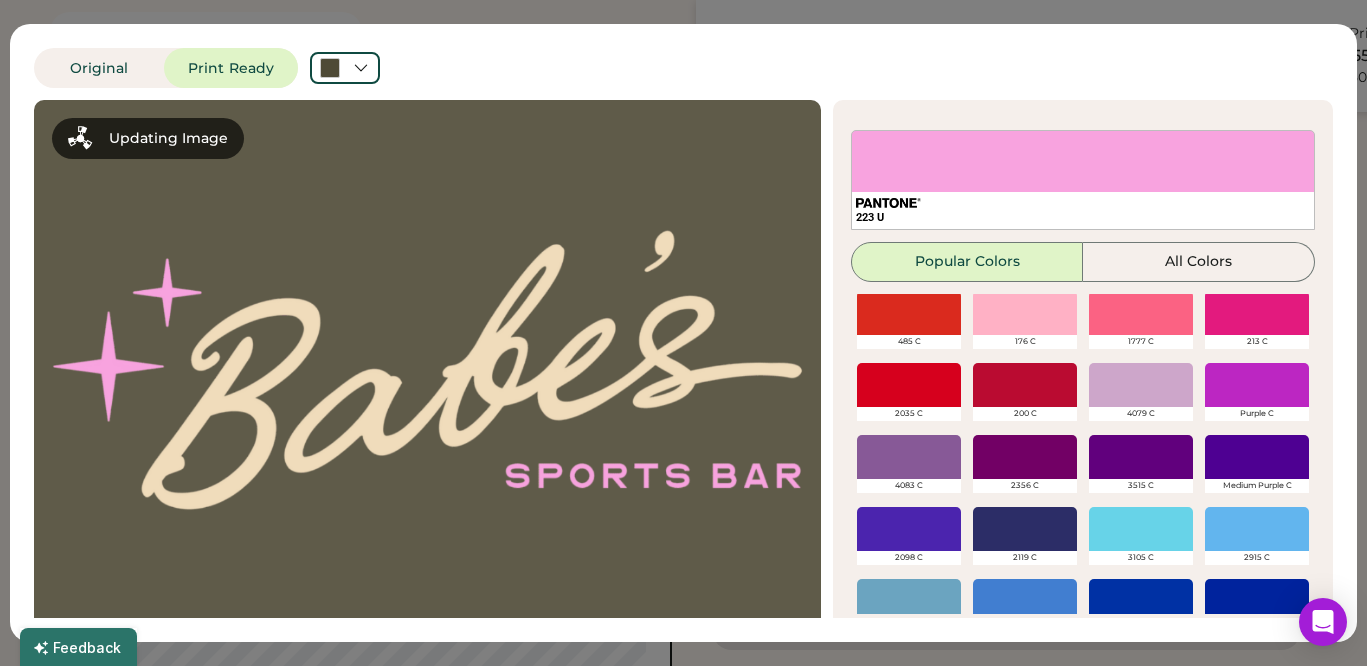 scroll, scrollTop: 357, scrollLeft: 0, axis: vertical 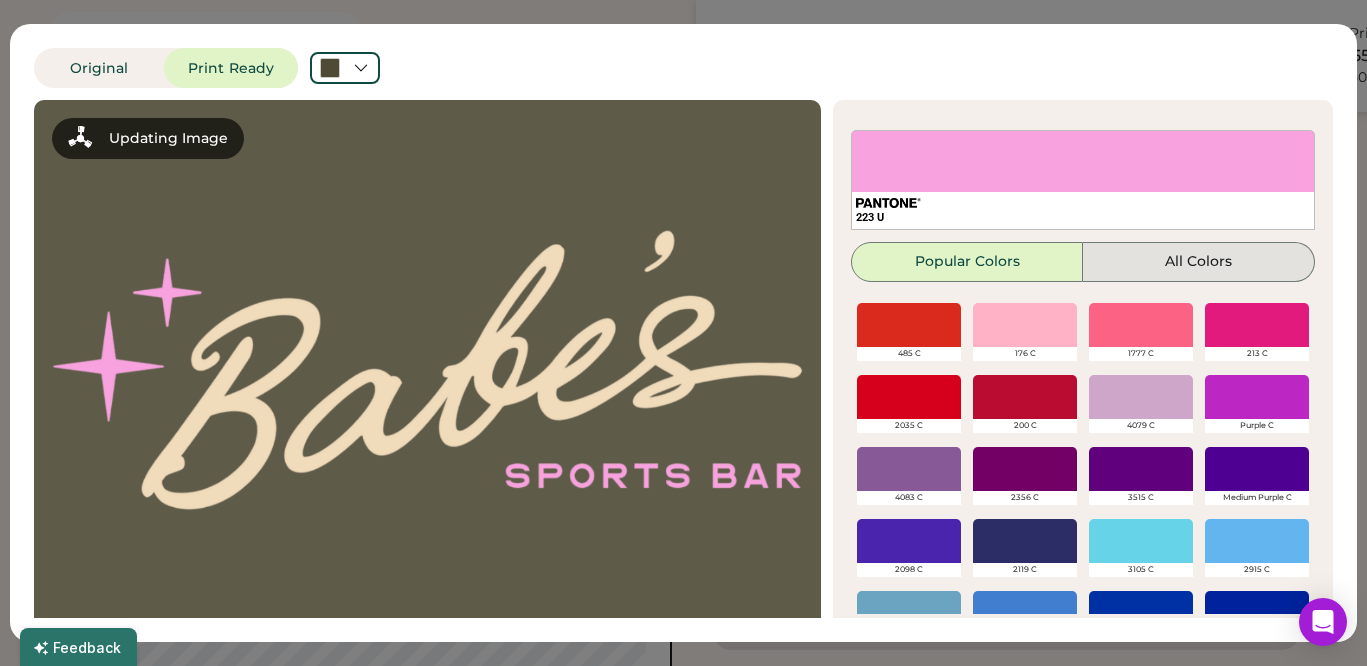 click on "All Colors" at bounding box center (1199, 262) 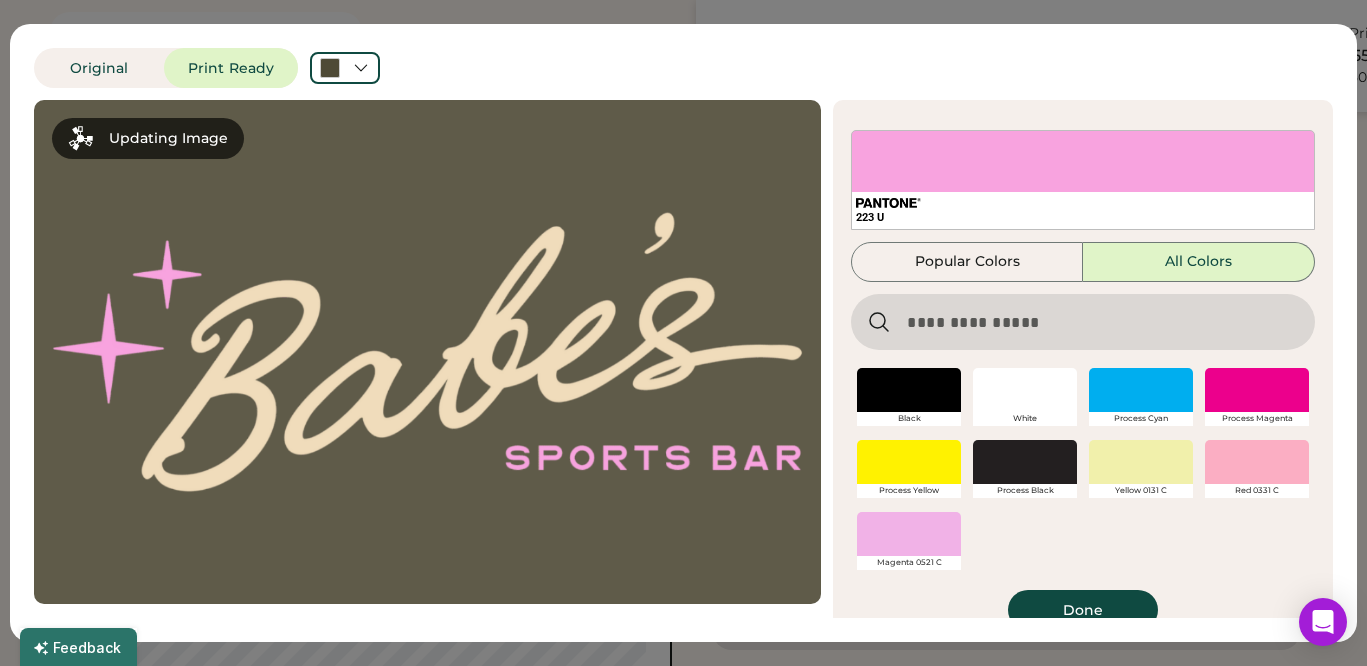 click at bounding box center [1083, 322] 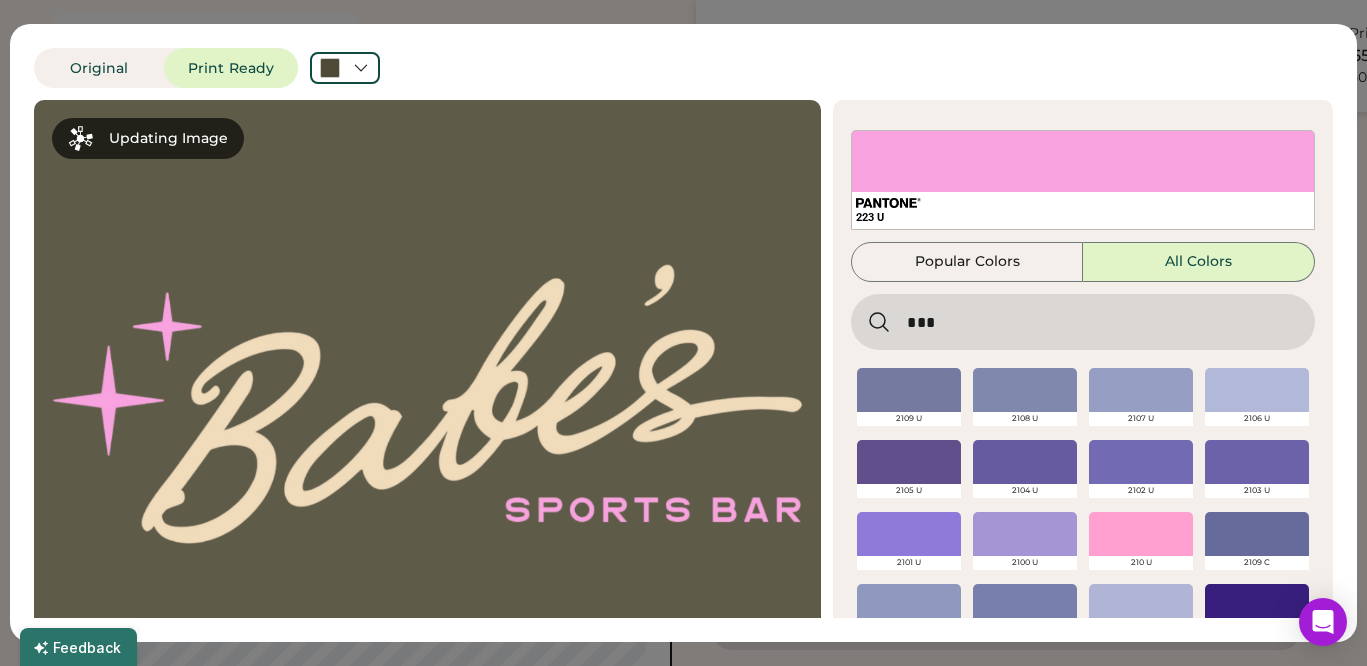click at bounding box center [1083, 322] 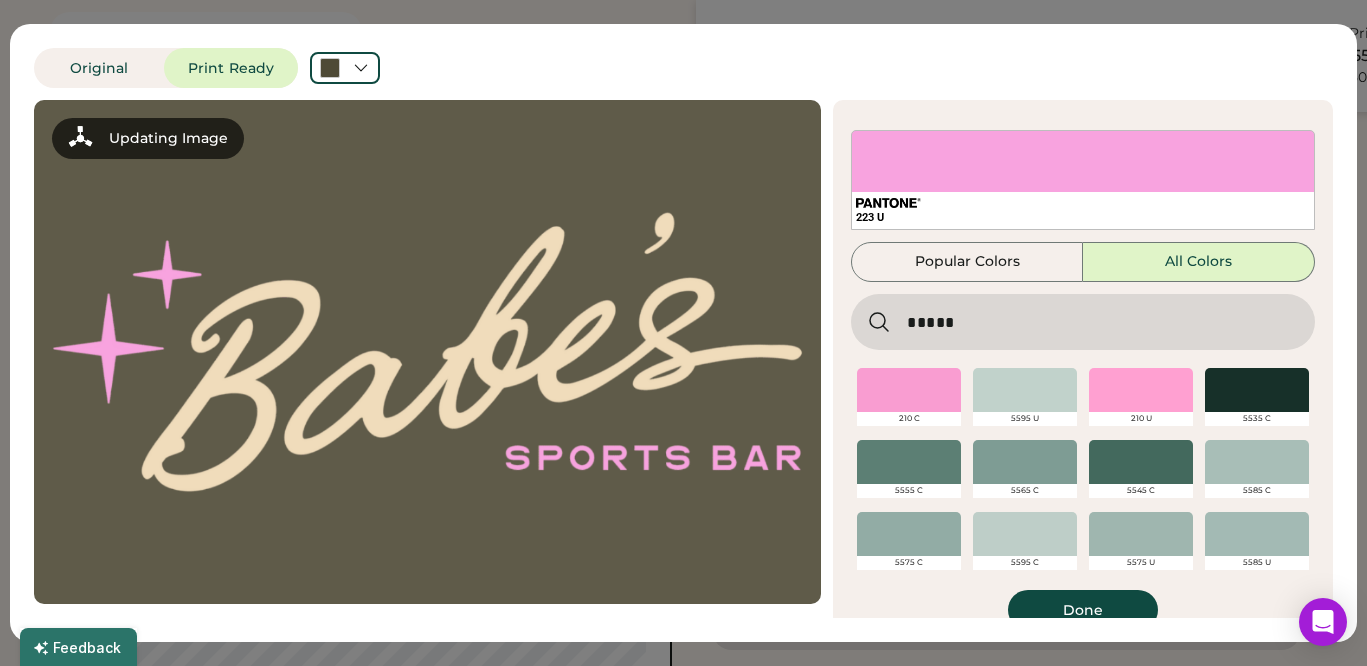 click at bounding box center (909, 390) 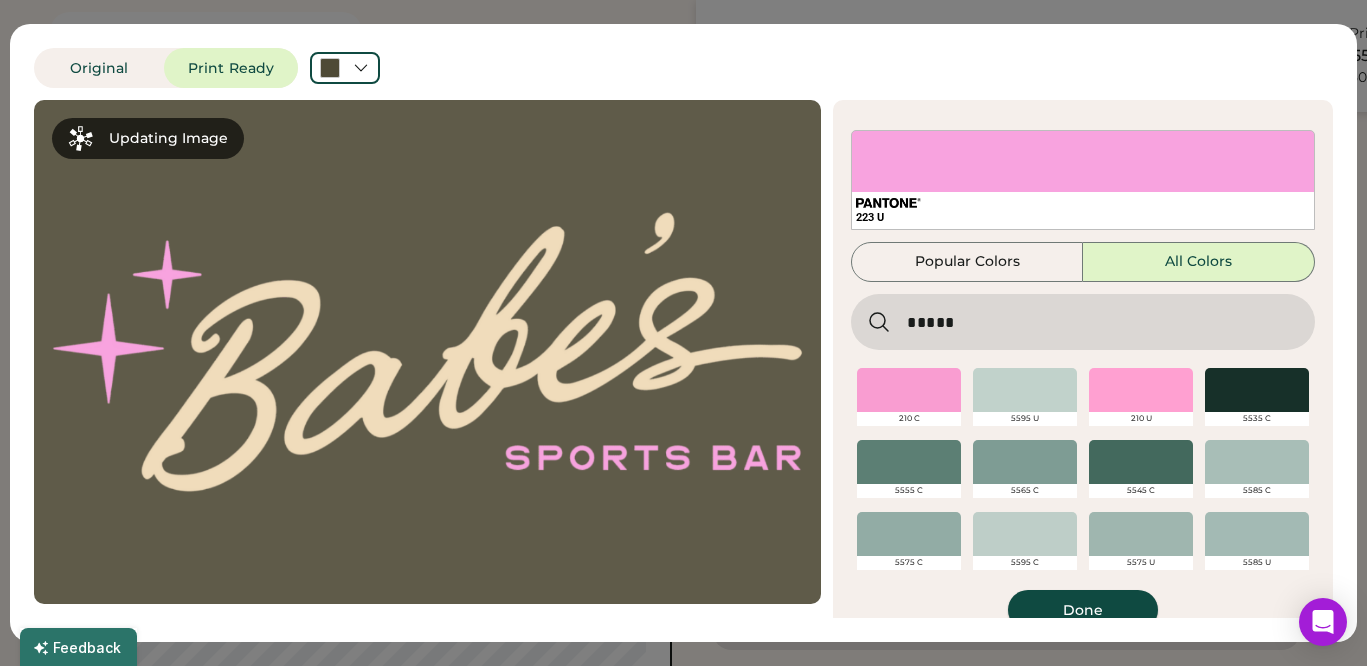 click on "Done" at bounding box center [1083, 610] 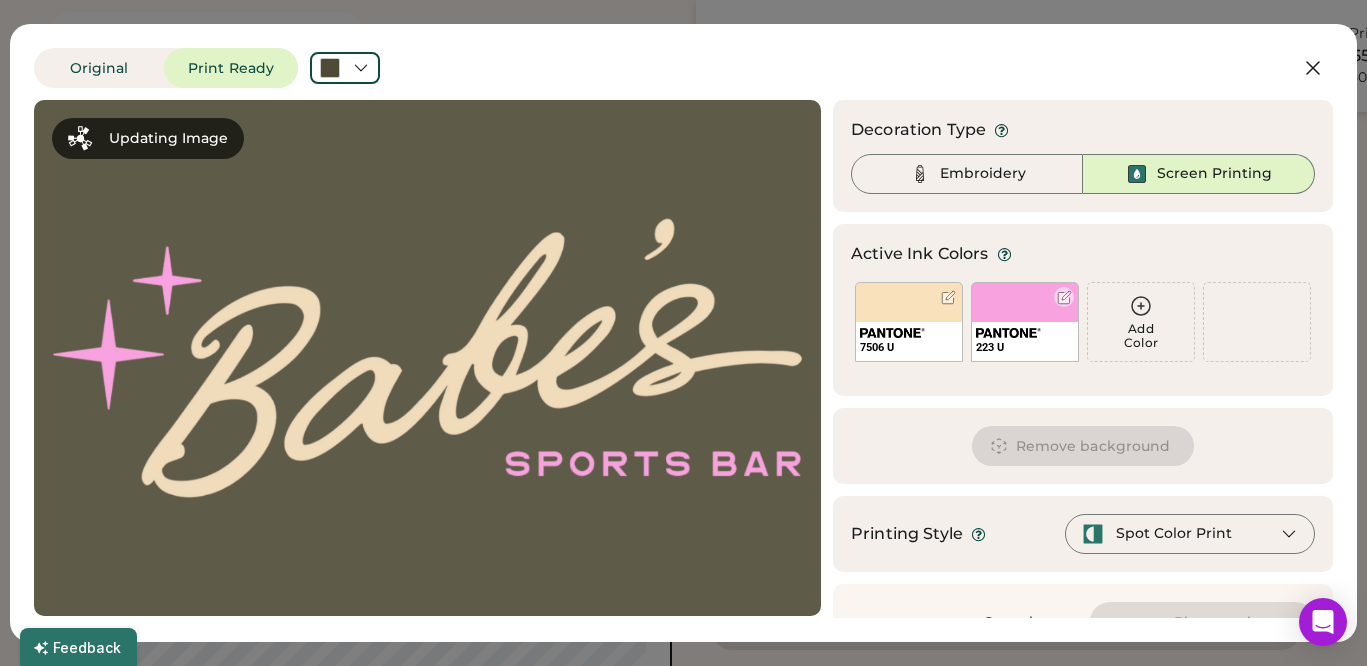 click at bounding box center (1064, 297) 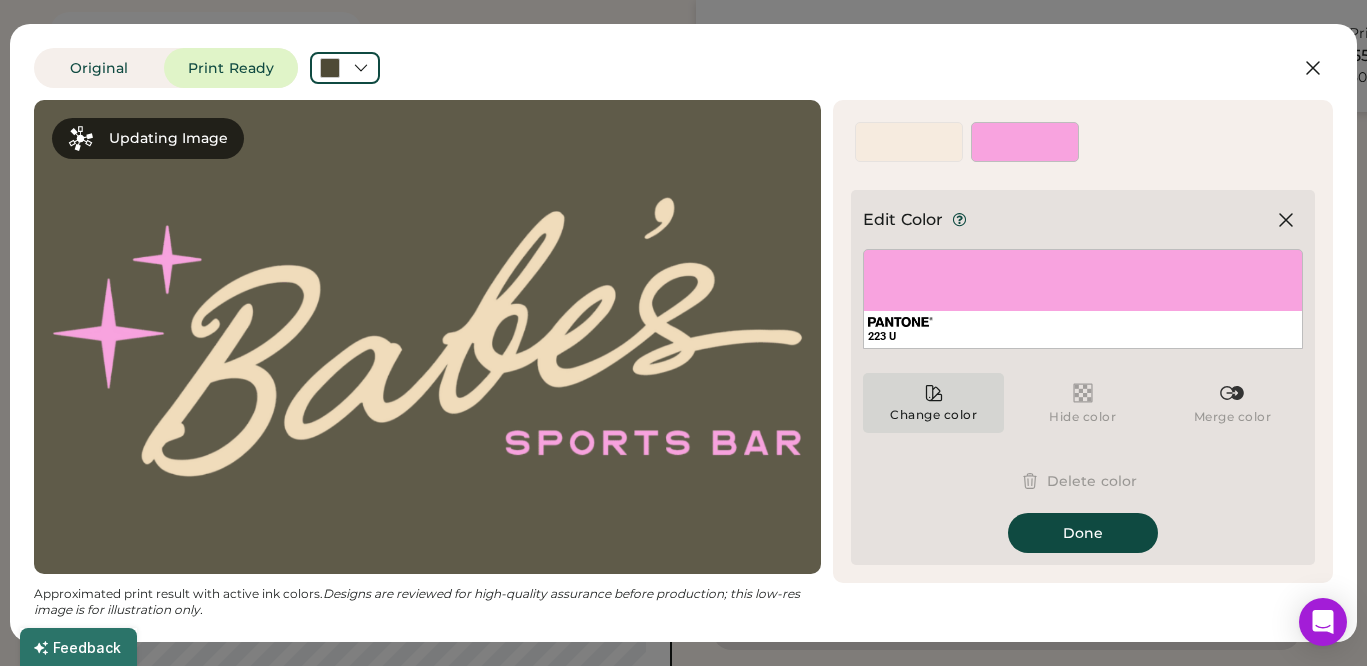 click on "Change color" at bounding box center [933, 403] 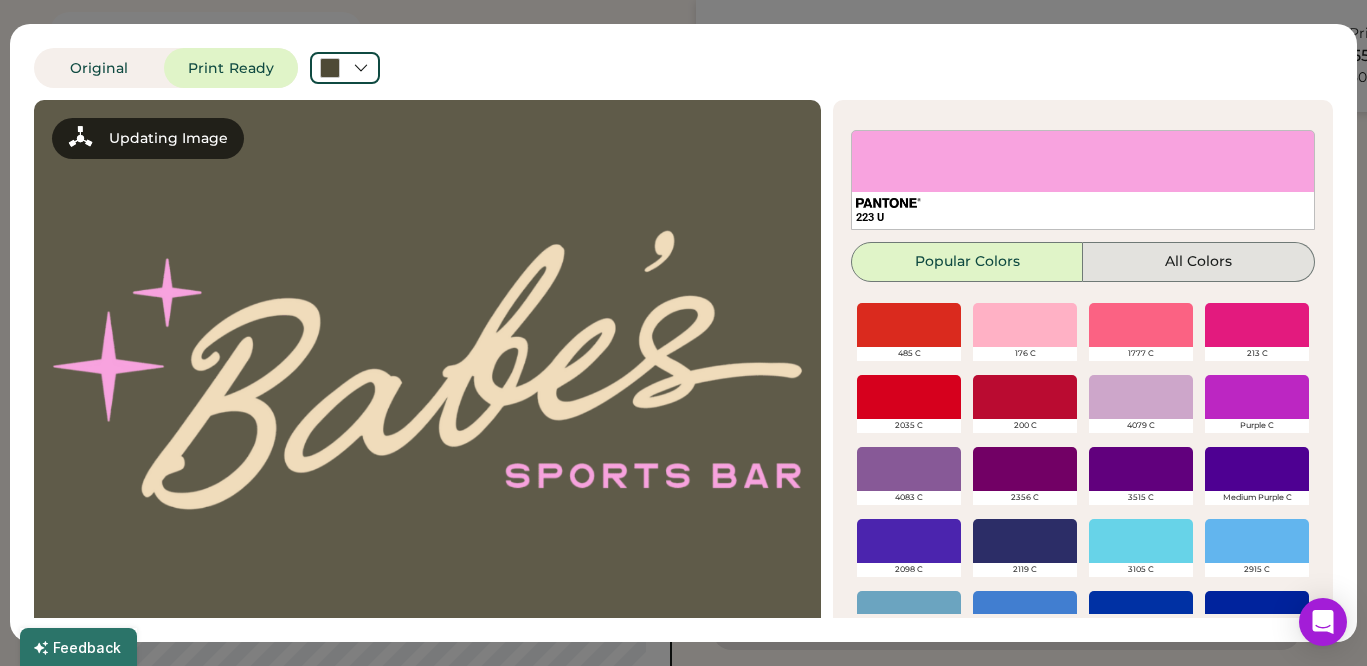 click on "All Colors" at bounding box center (1199, 262) 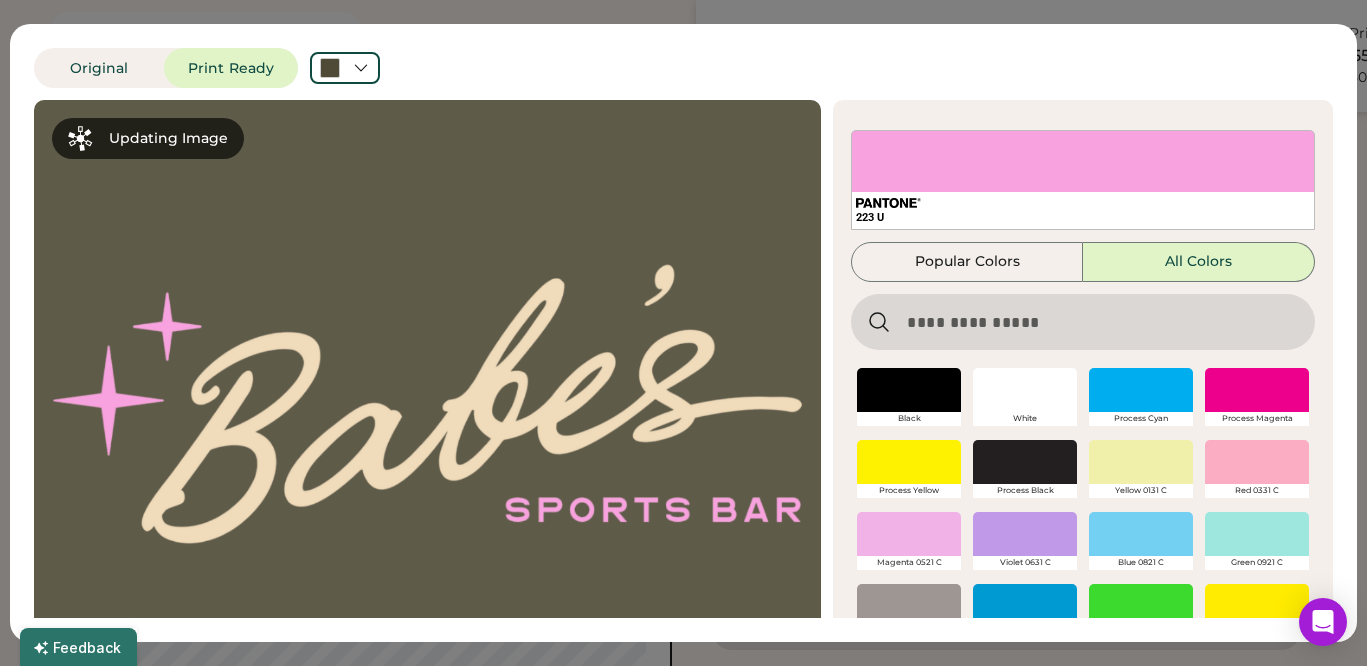 click at bounding box center (1083, 322) 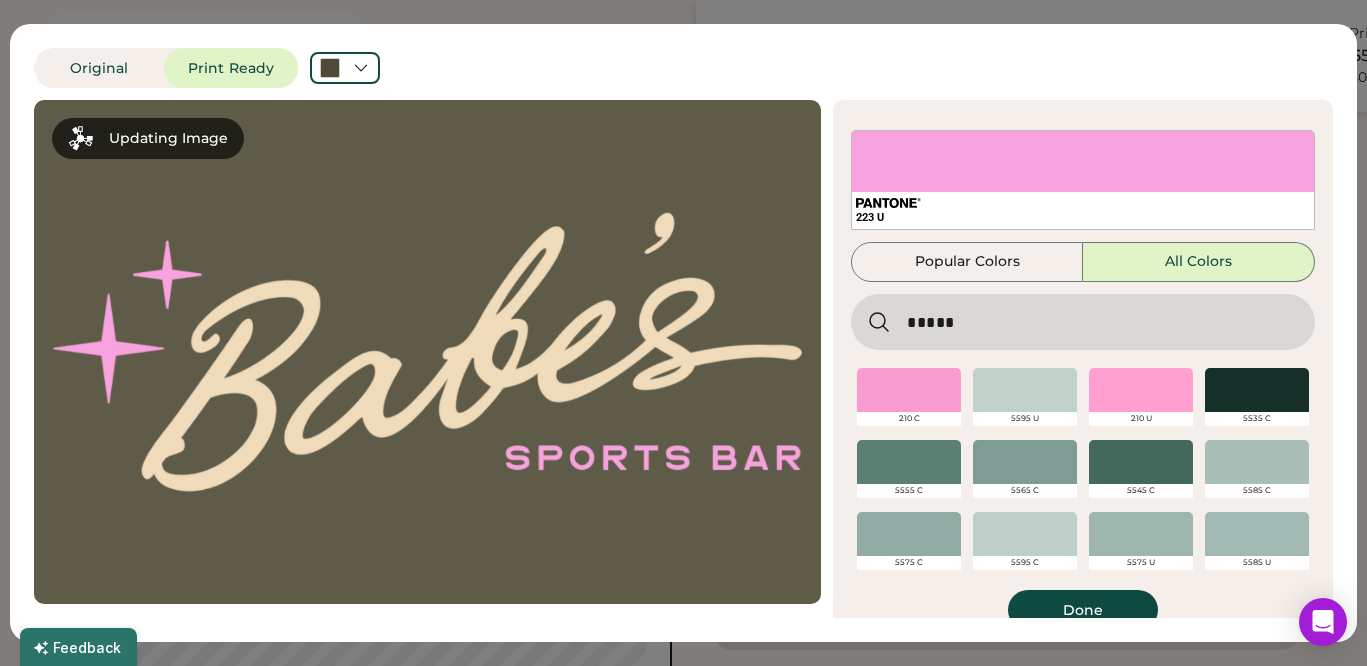 scroll, scrollTop: 30, scrollLeft: 0, axis: vertical 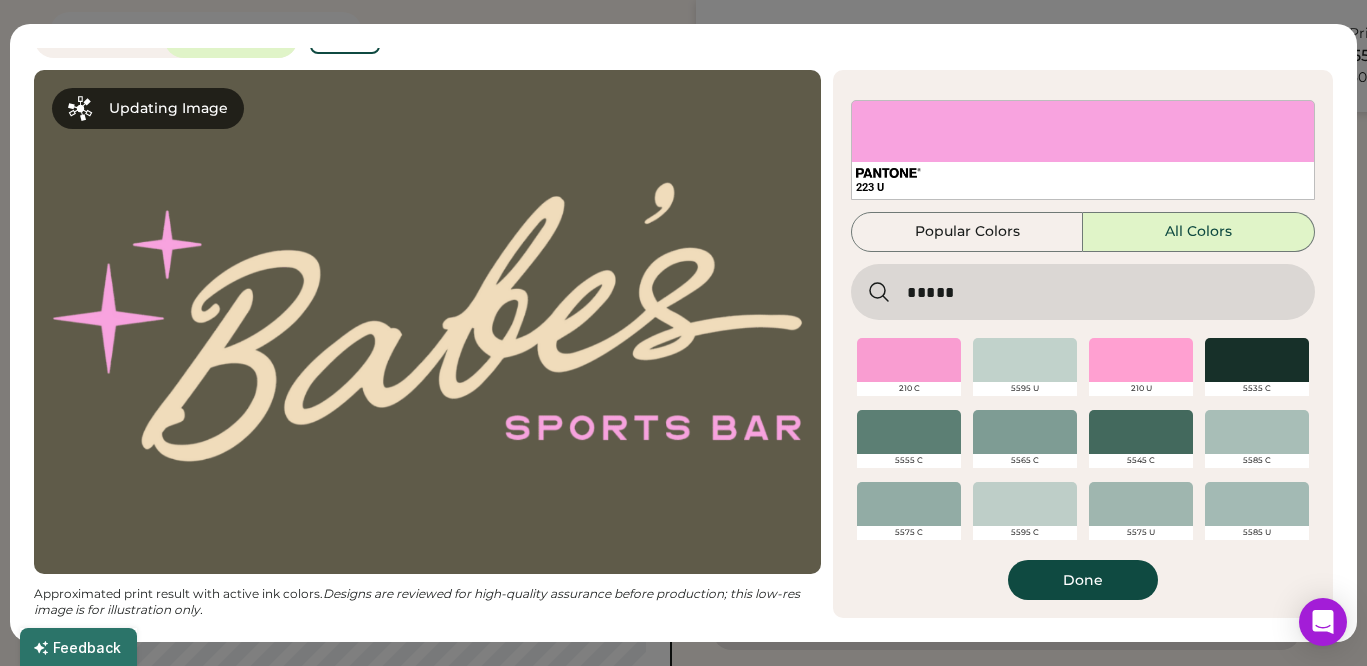 type on "*****" 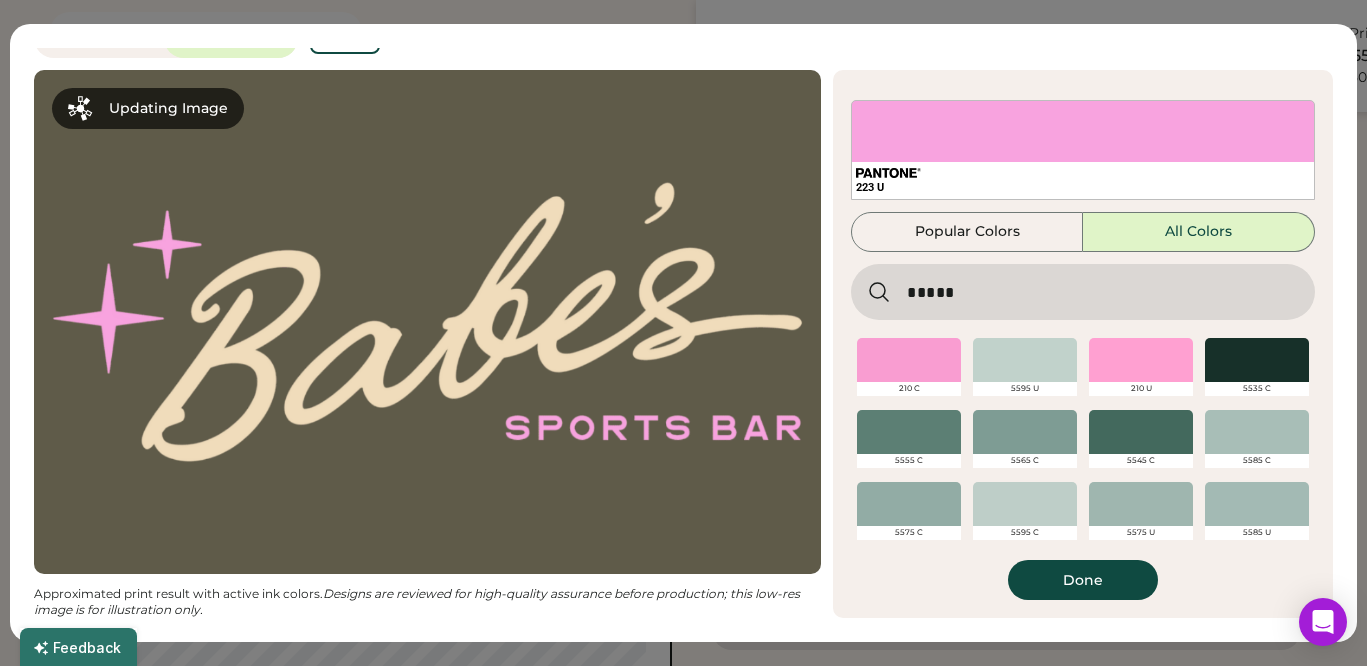 click at bounding box center [909, 360] 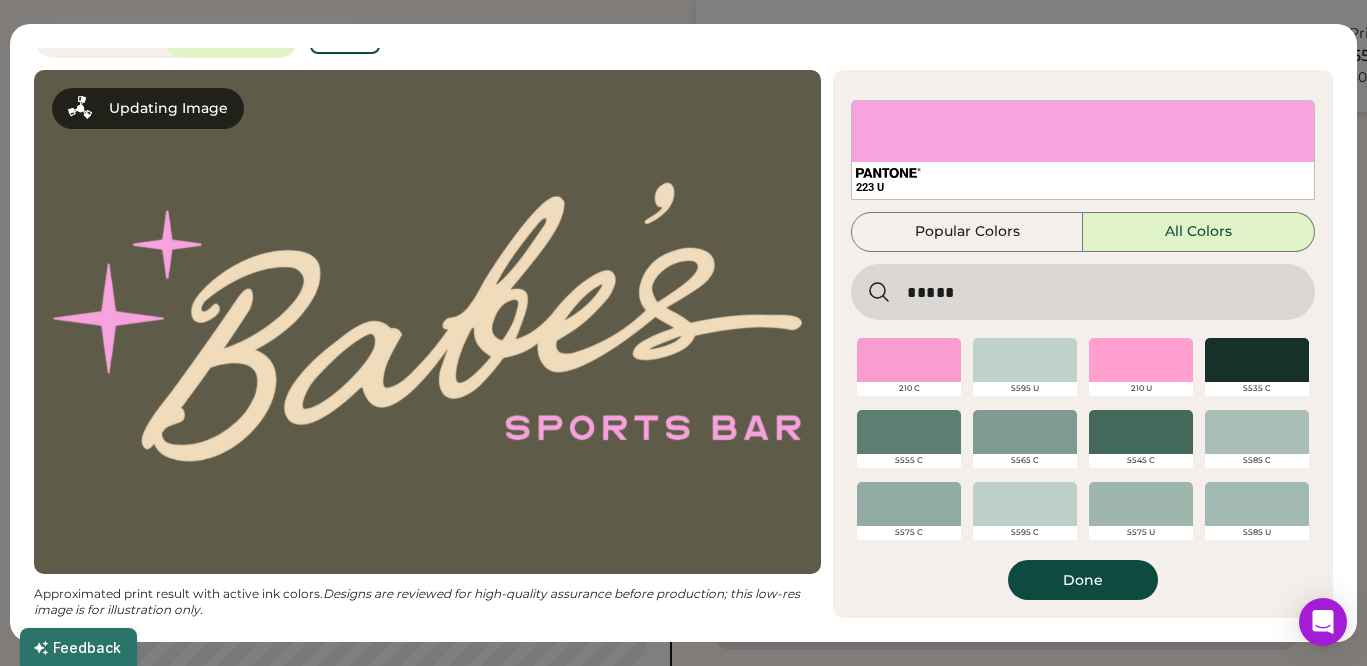 click at bounding box center (909, 360) 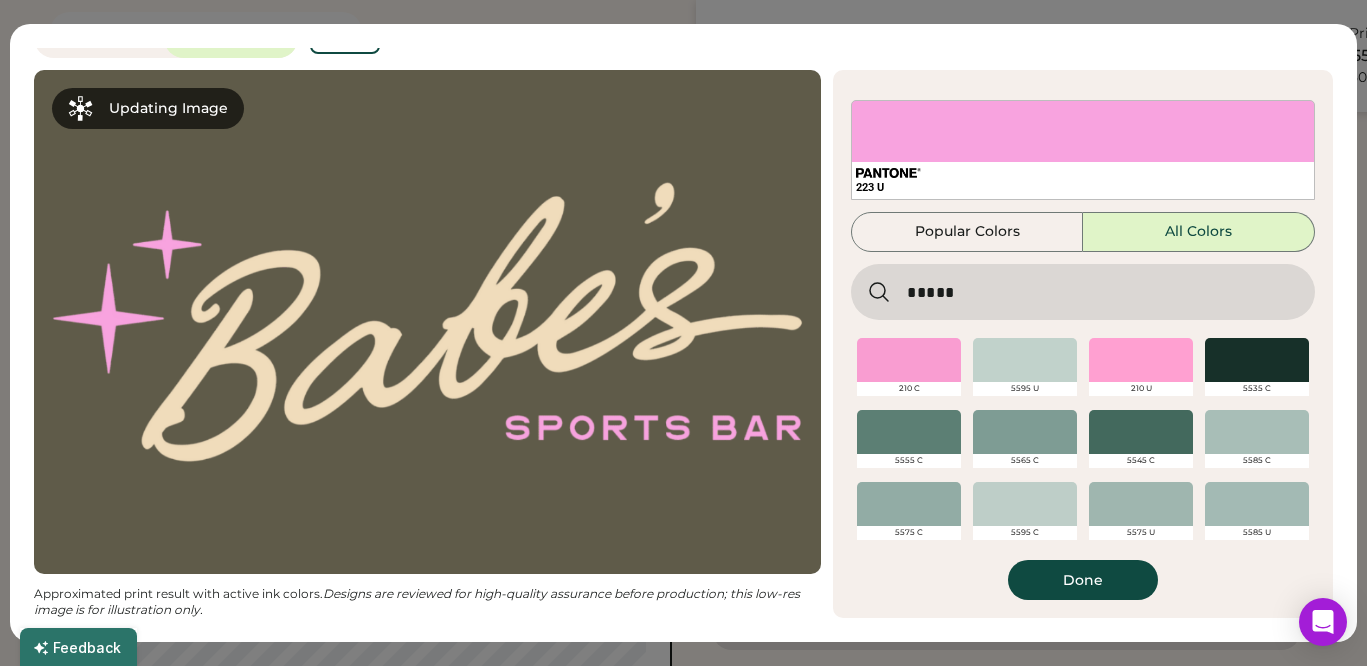 click at bounding box center (909, 360) 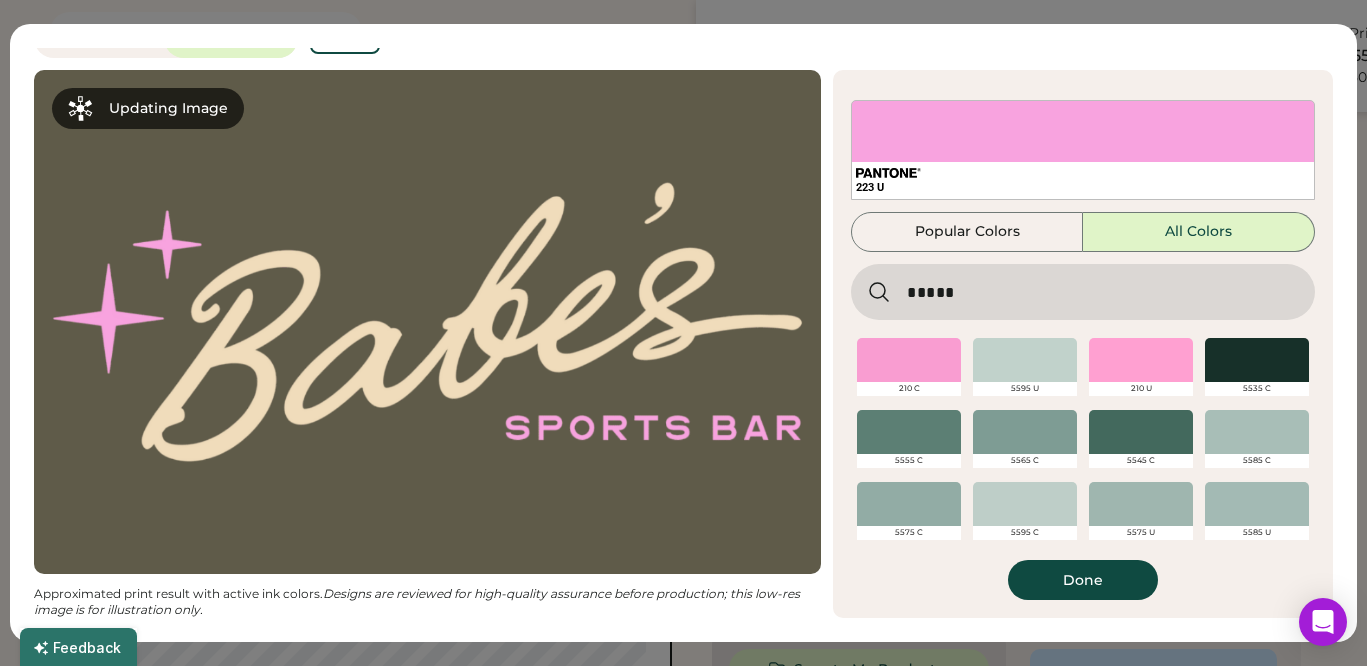 scroll, scrollTop: 483, scrollLeft: 0, axis: vertical 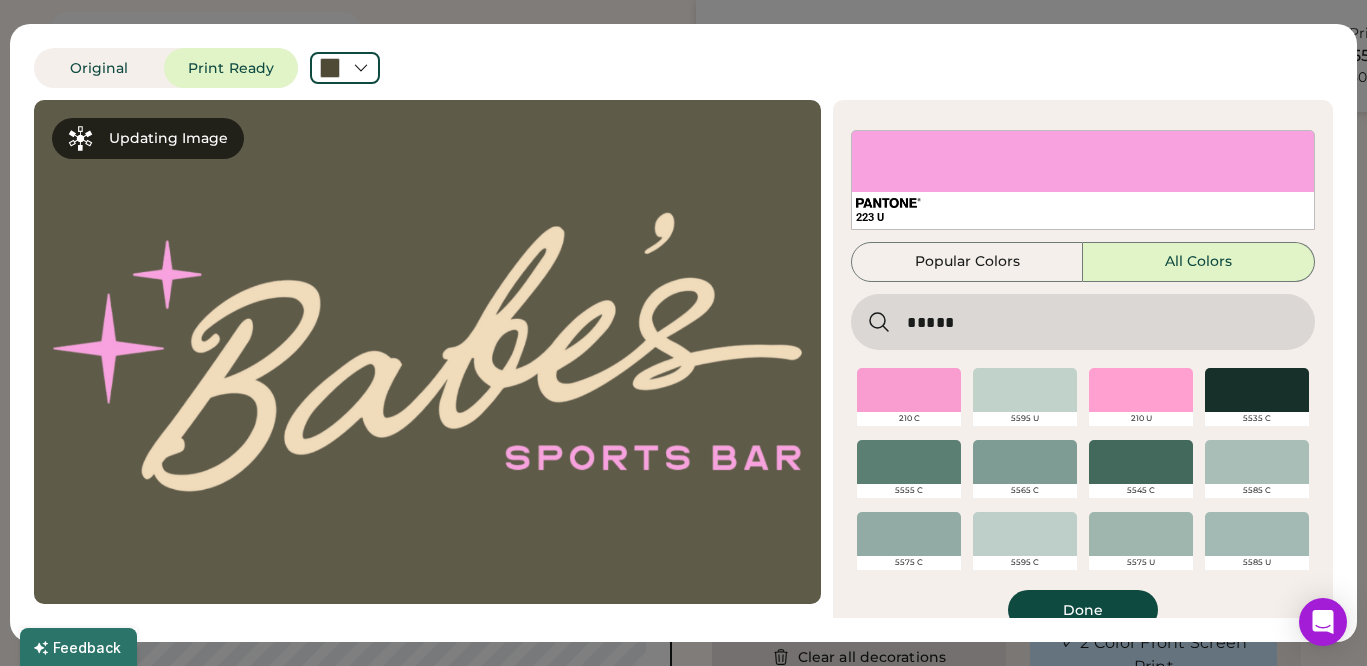 click at bounding box center (909, 390) 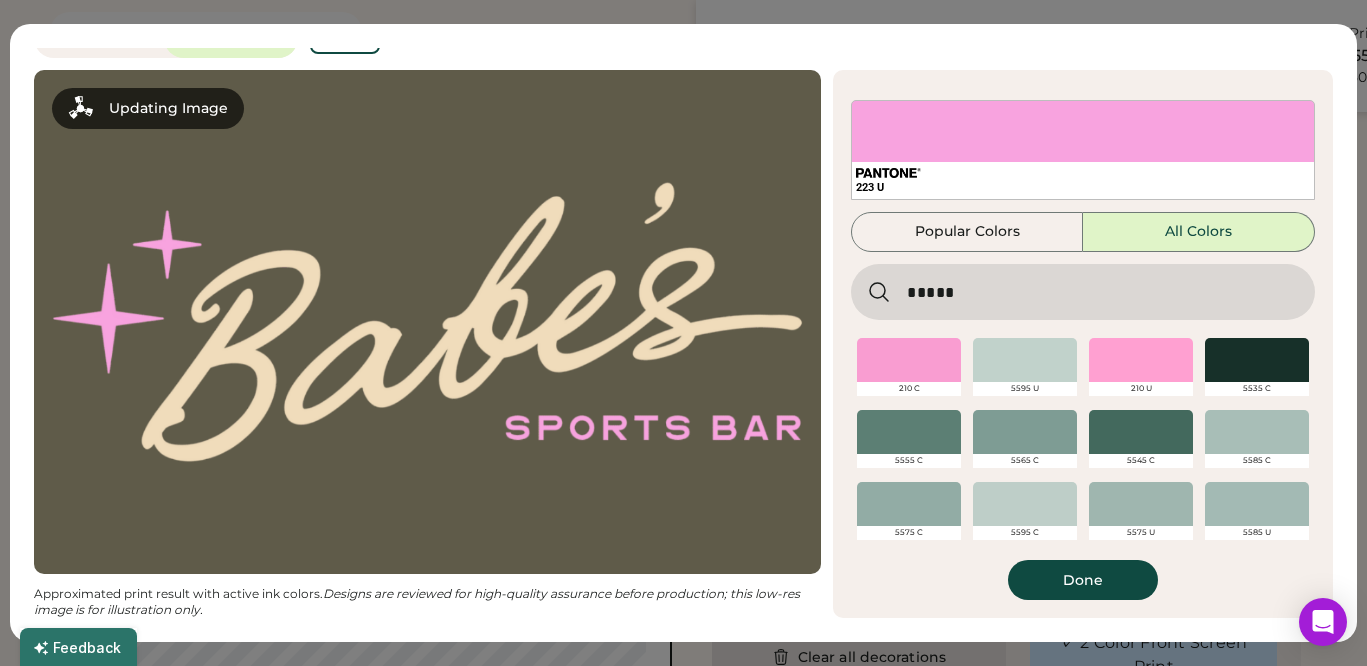scroll, scrollTop: 4, scrollLeft: 0, axis: vertical 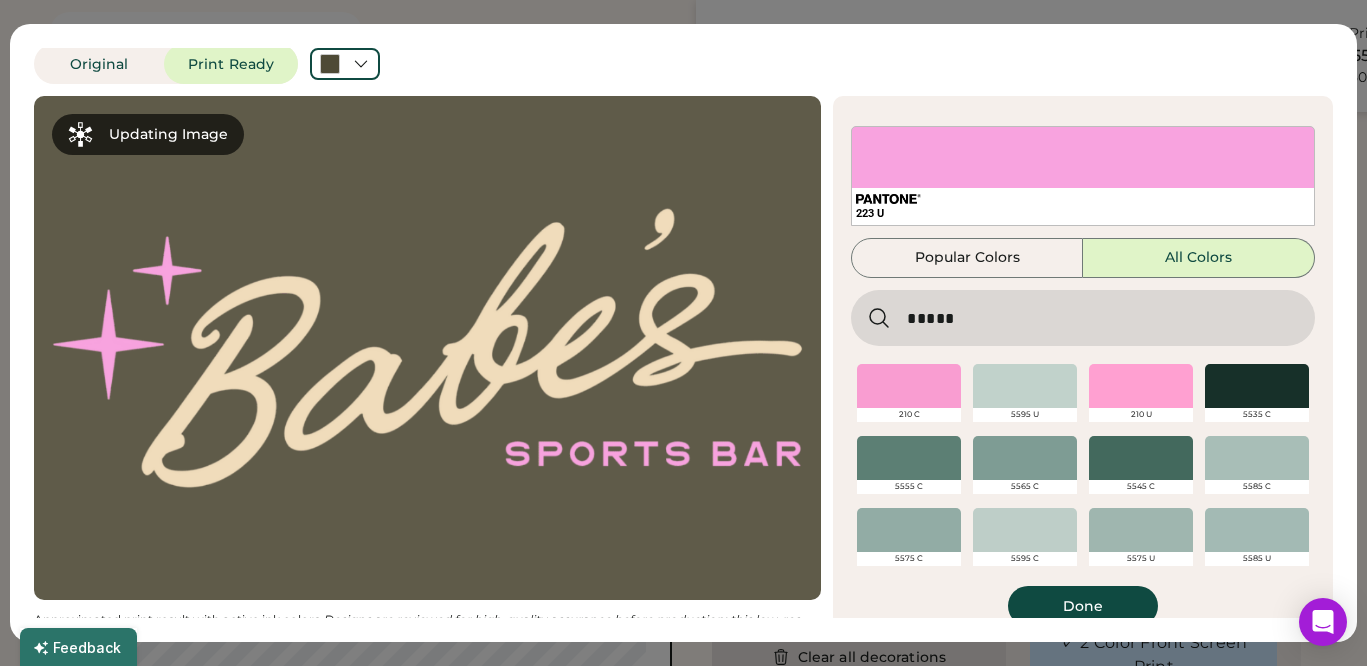 click at bounding box center [1083, 318] 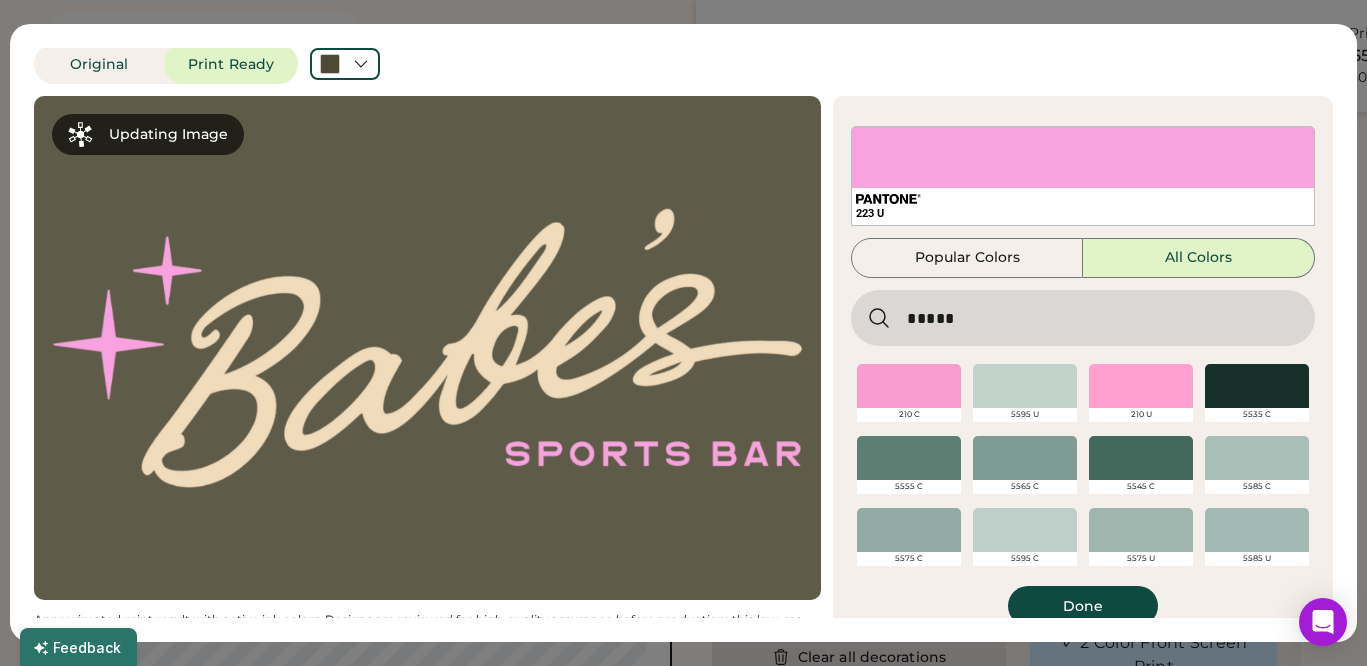 click at bounding box center [909, 386] 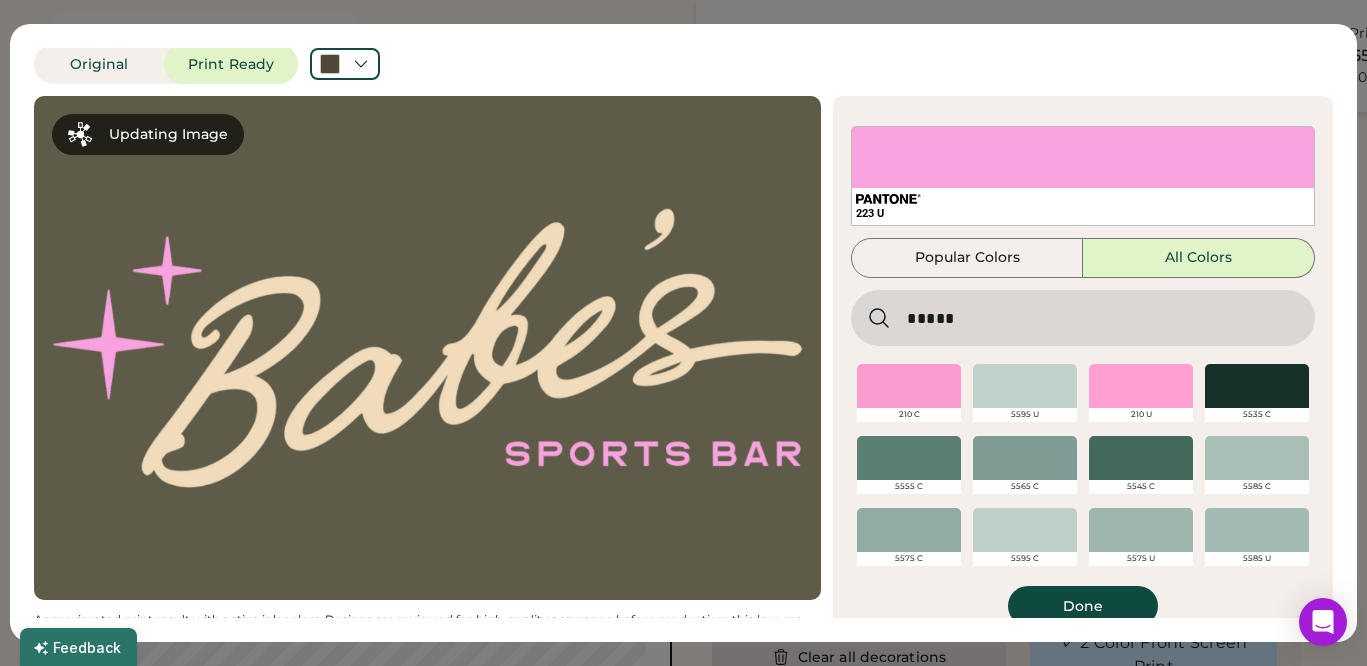 click at bounding box center [909, 386] 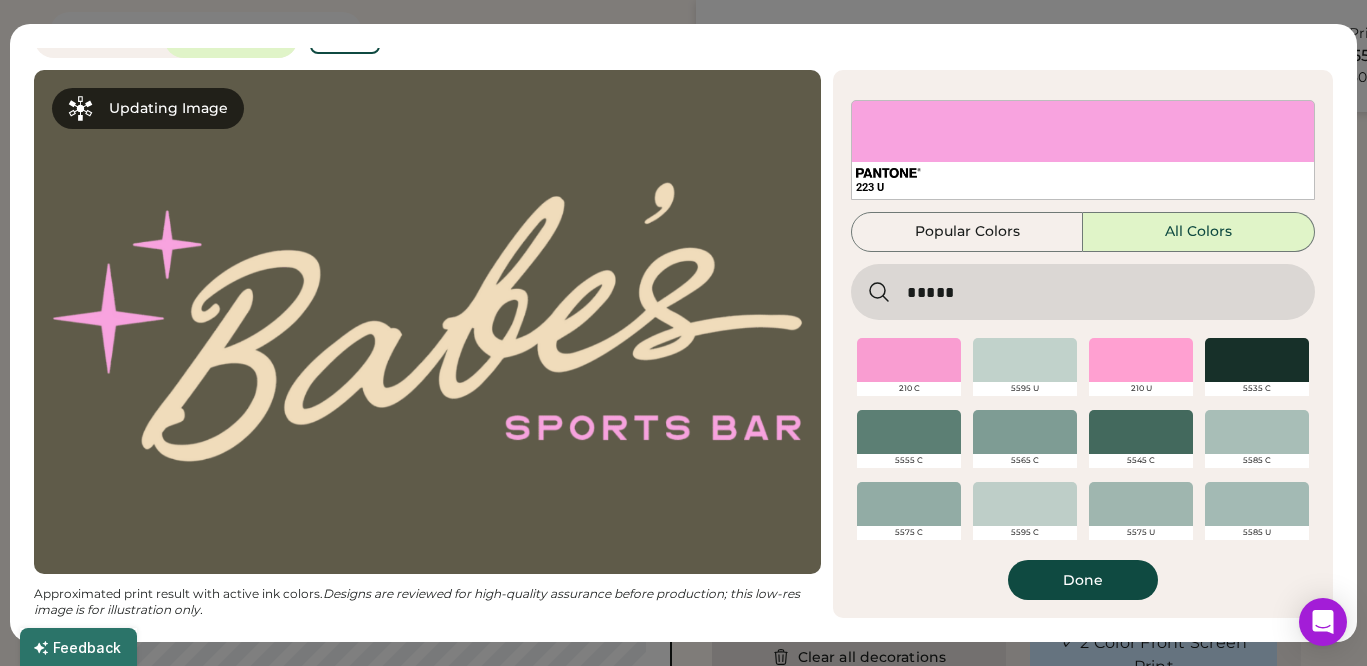 scroll, scrollTop: 29, scrollLeft: 0, axis: vertical 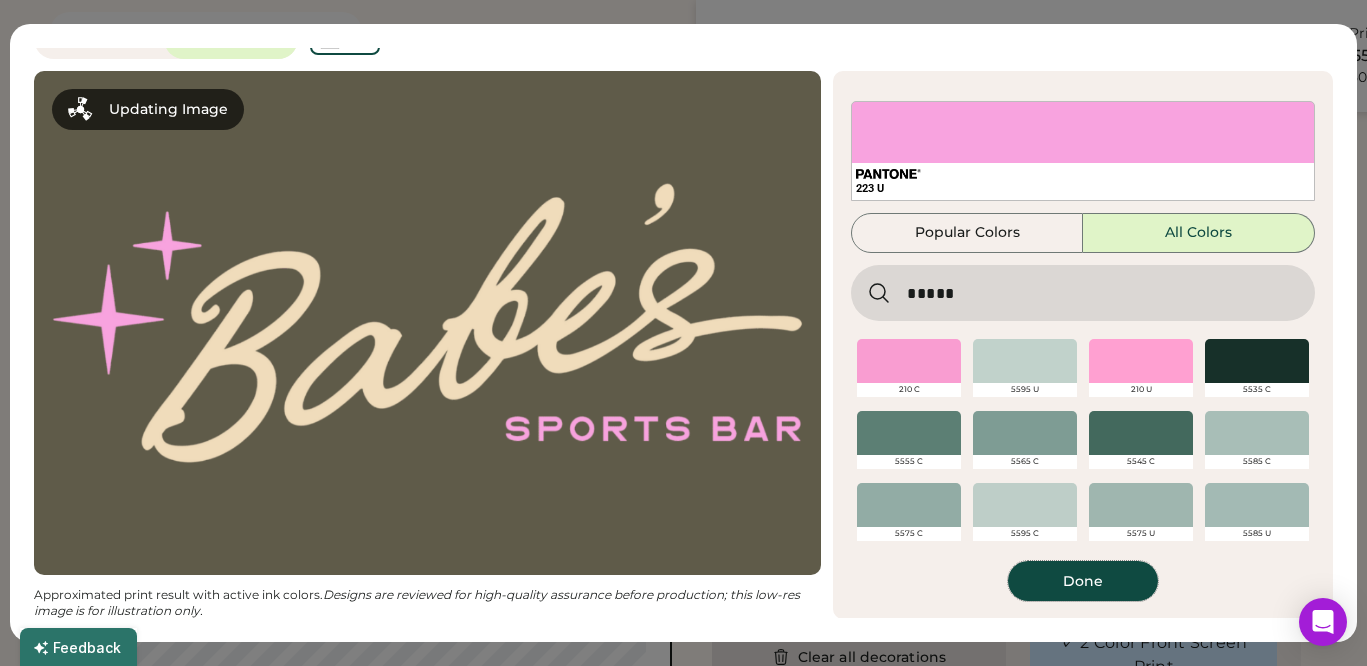 click on "Done" at bounding box center (1083, 581) 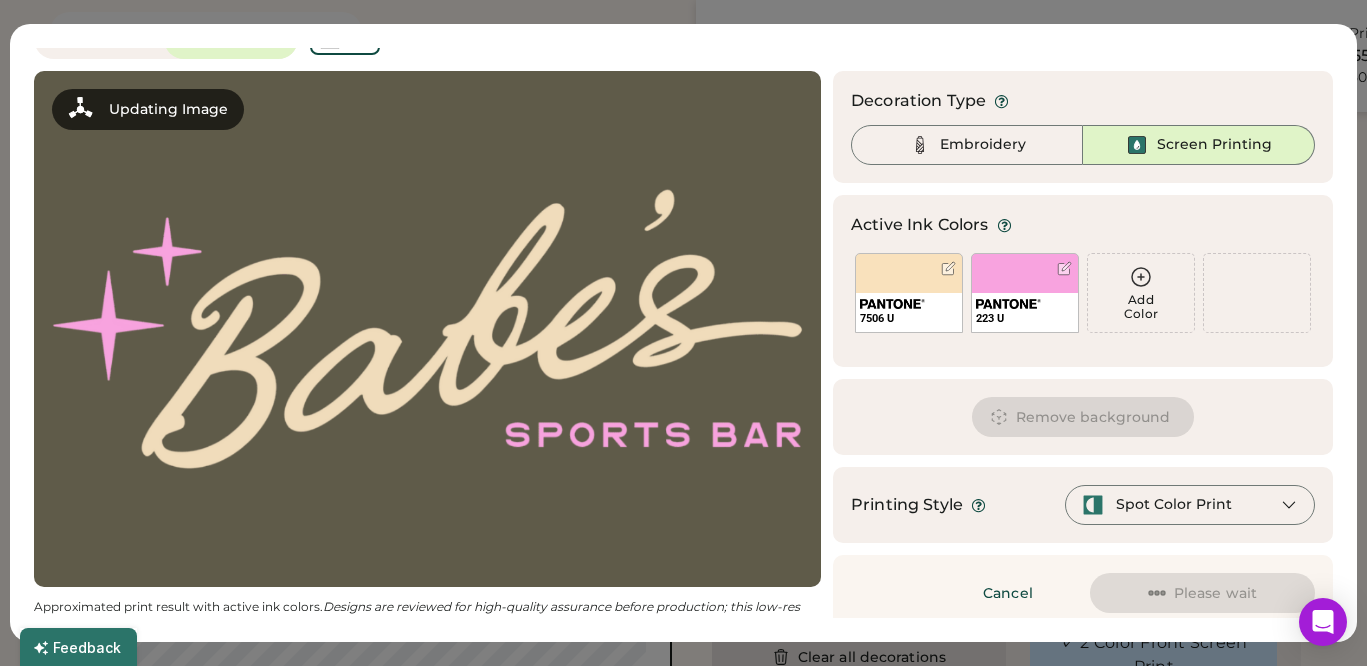 scroll, scrollTop: 42, scrollLeft: 0, axis: vertical 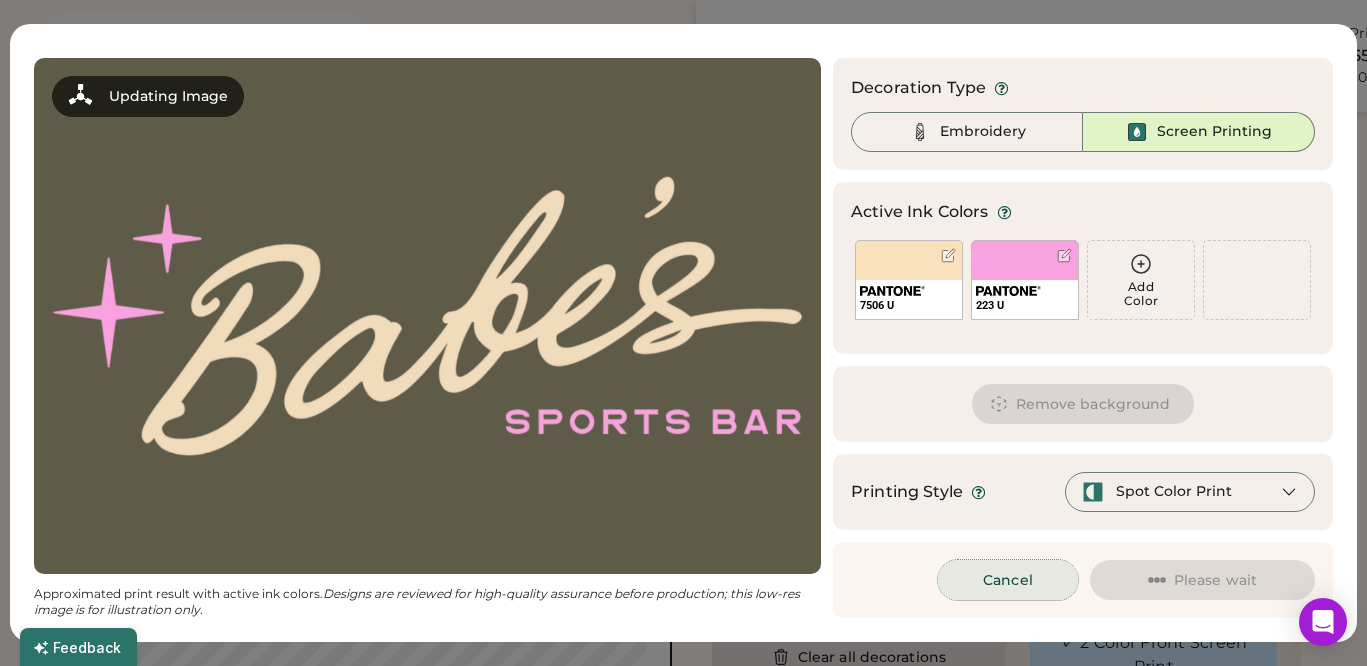 click on "Cancel" at bounding box center [1008, 580] 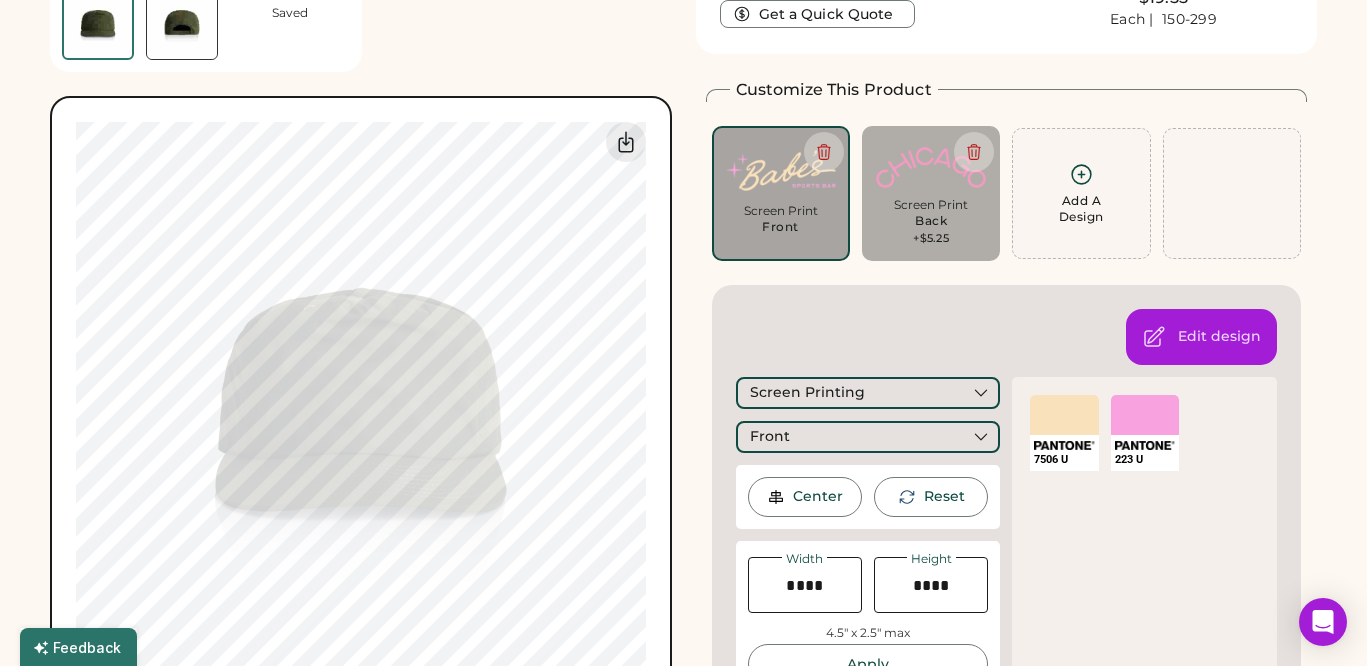 scroll, scrollTop: 0, scrollLeft: 0, axis: both 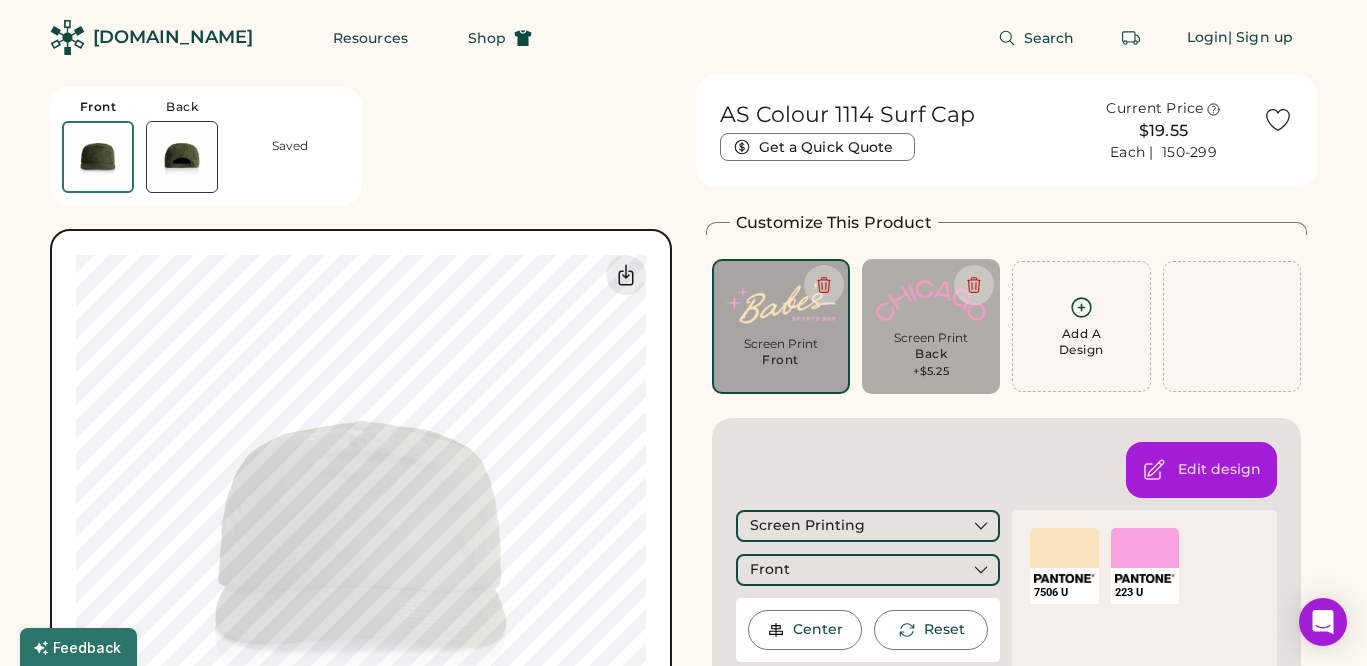click on "Screen Print Back +$5.25" at bounding box center [931, 355] 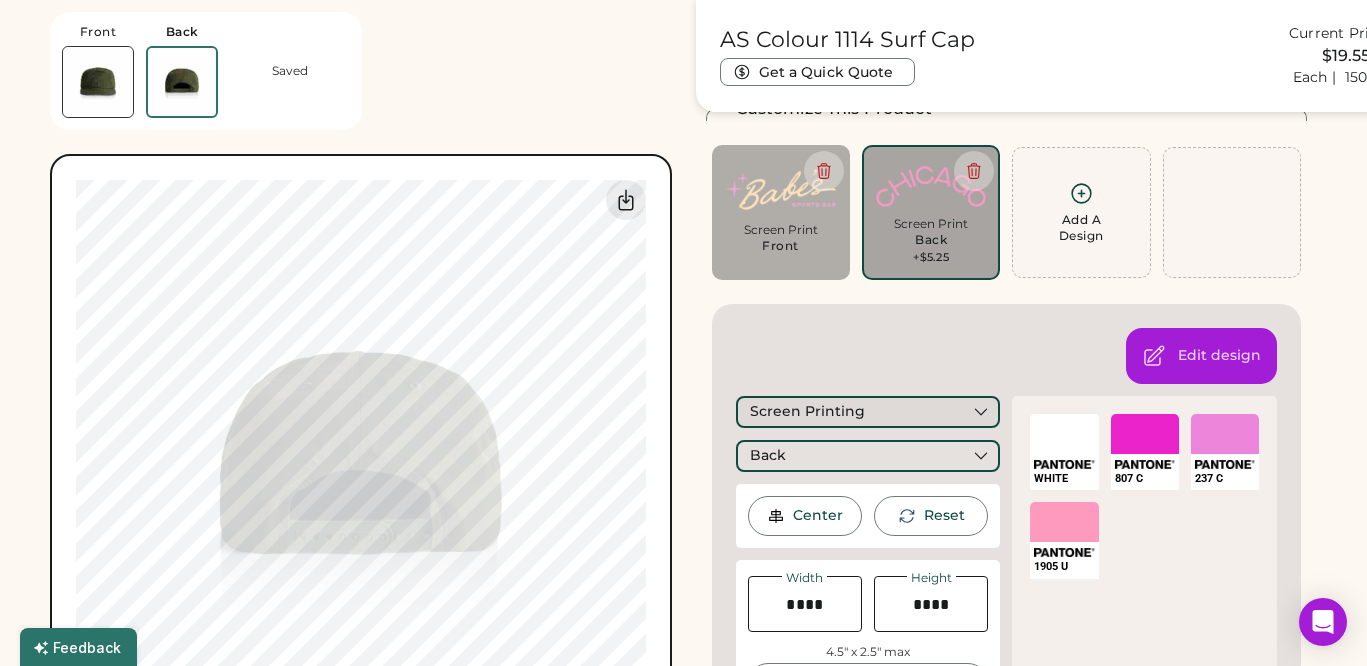 scroll, scrollTop: 142, scrollLeft: 0, axis: vertical 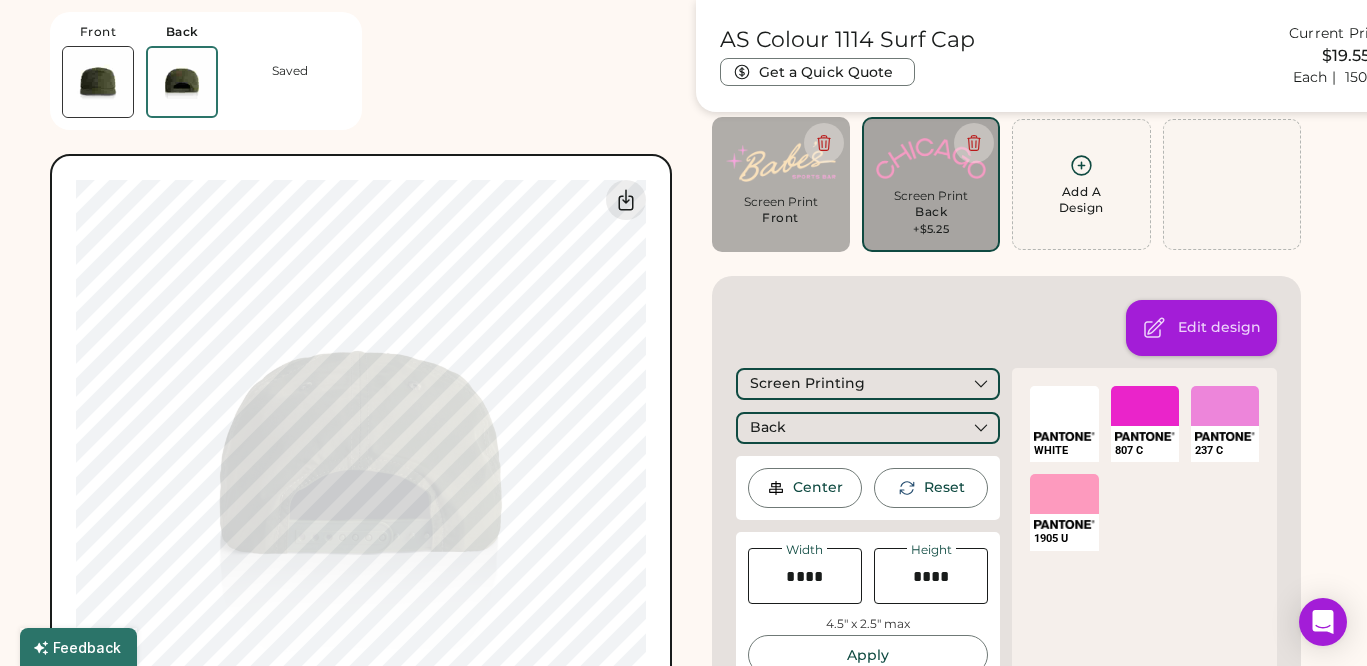 click on "Edit design" at bounding box center (1219, 328) 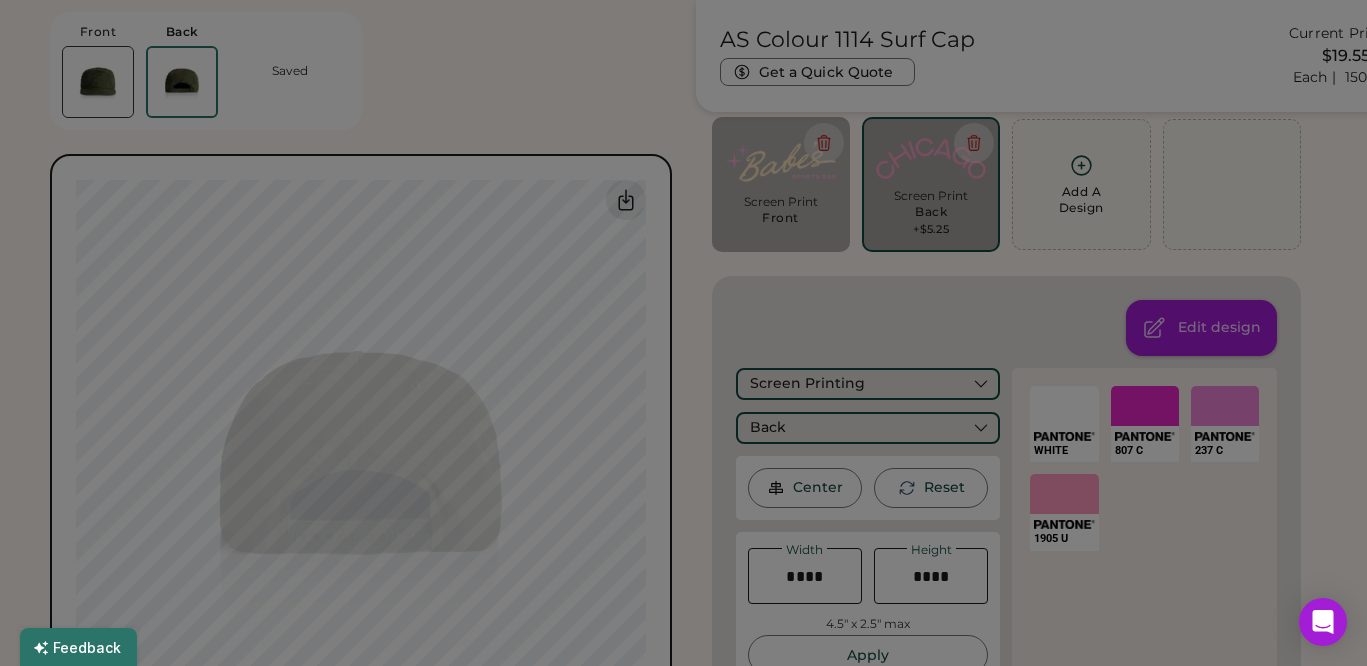 scroll, scrollTop: 0, scrollLeft: 0, axis: both 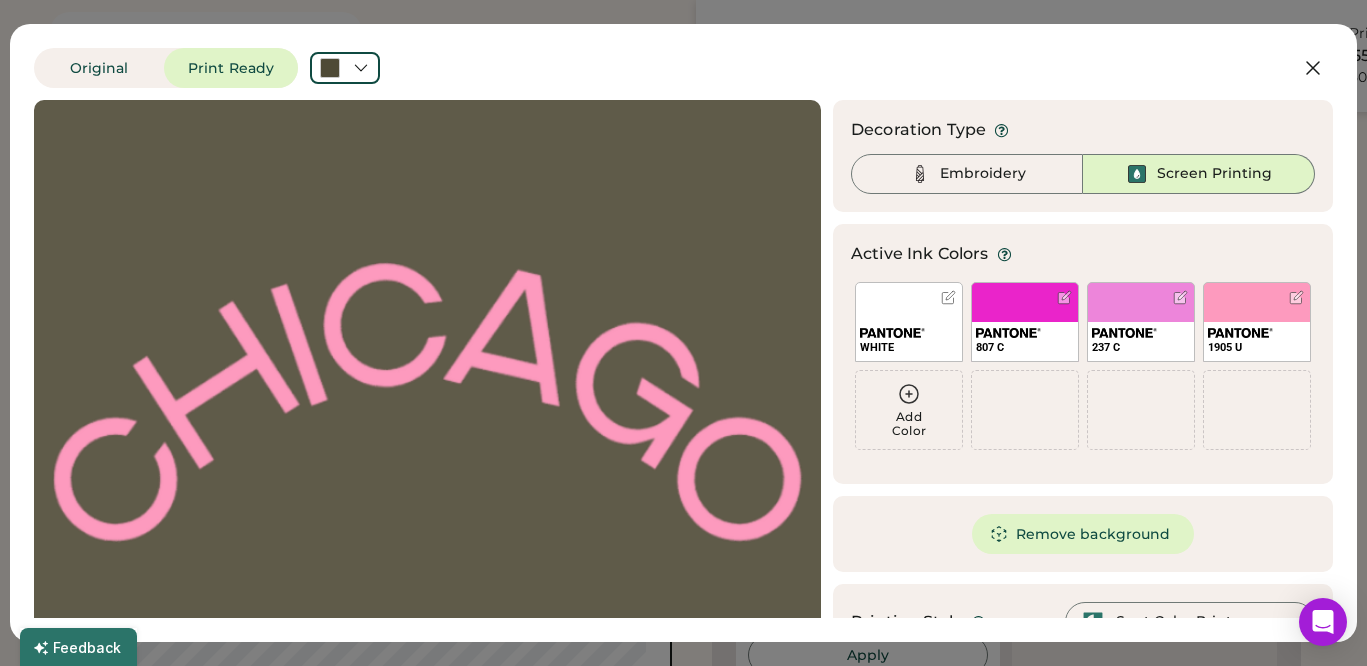 click at bounding box center [948, 297] 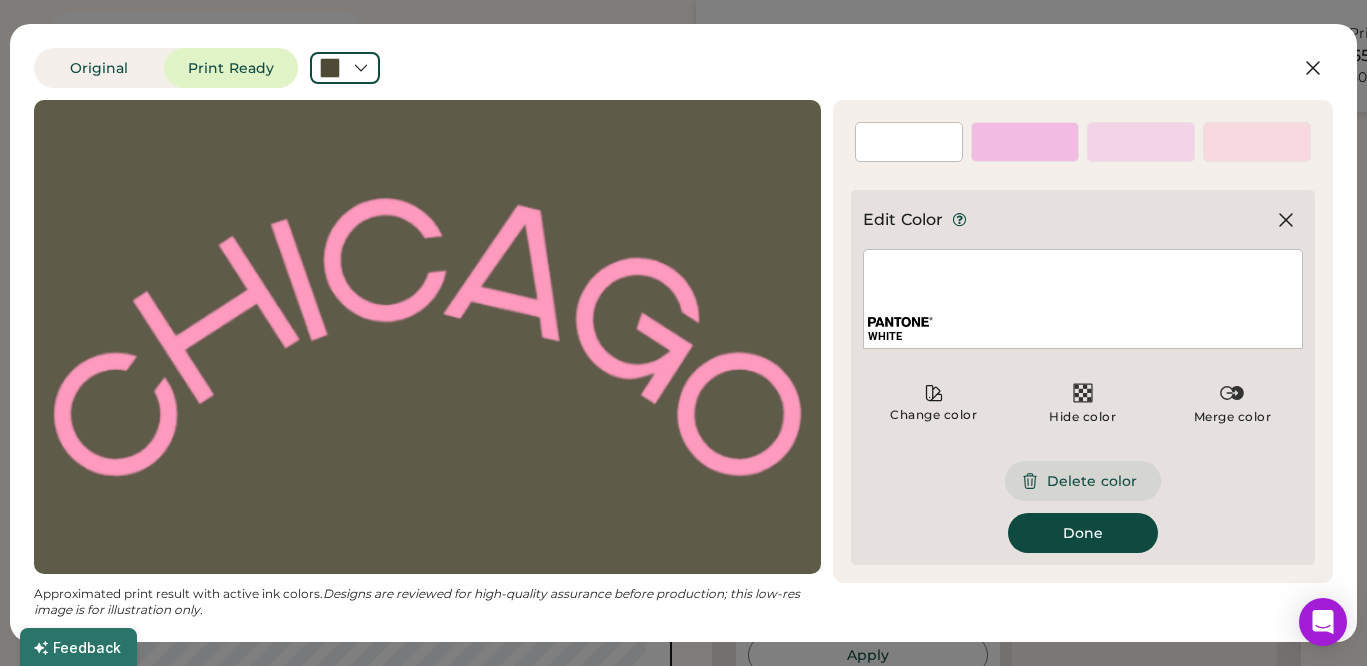 click on "Delete color" at bounding box center [1083, 481] 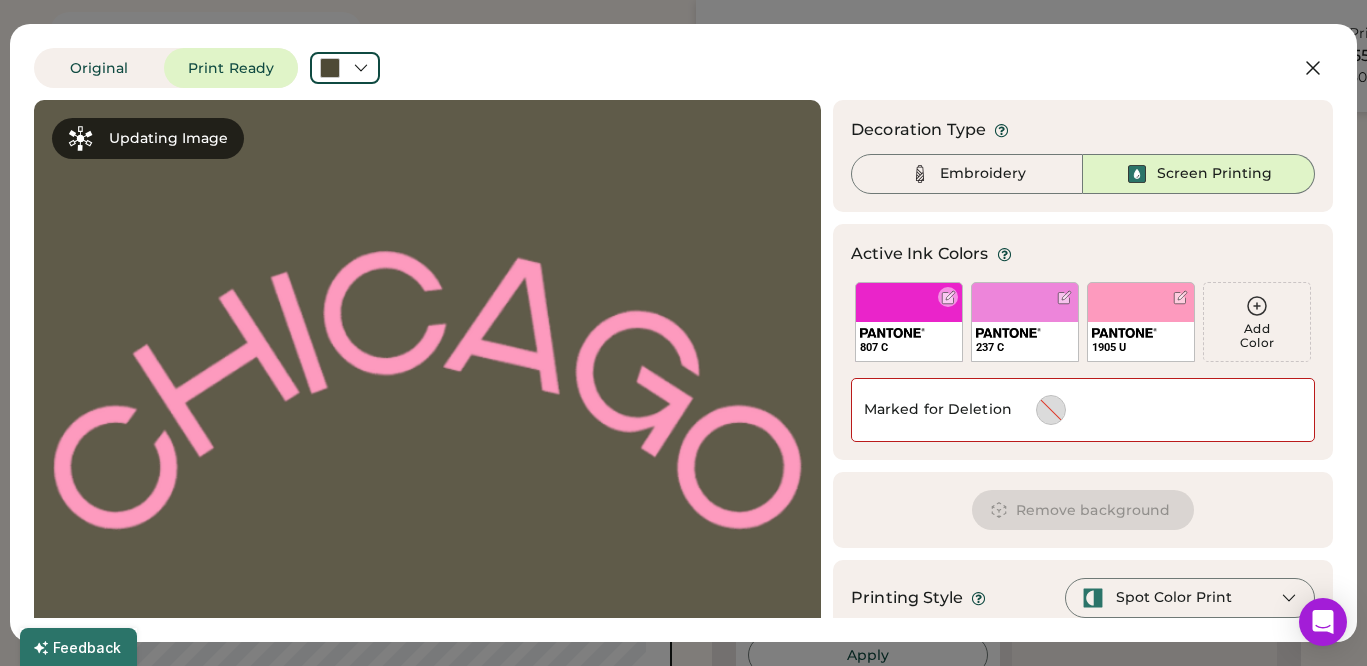 click at bounding box center [948, 297] 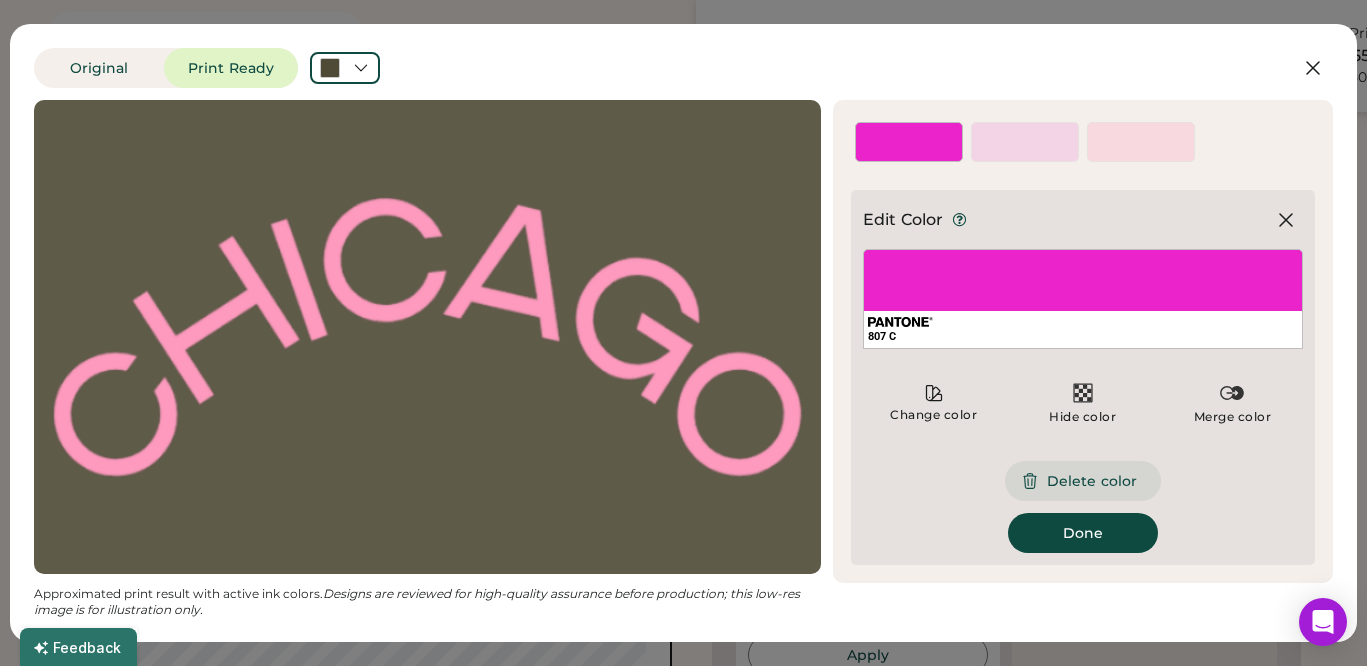 click on "Delete color" at bounding box center (1083, 481) 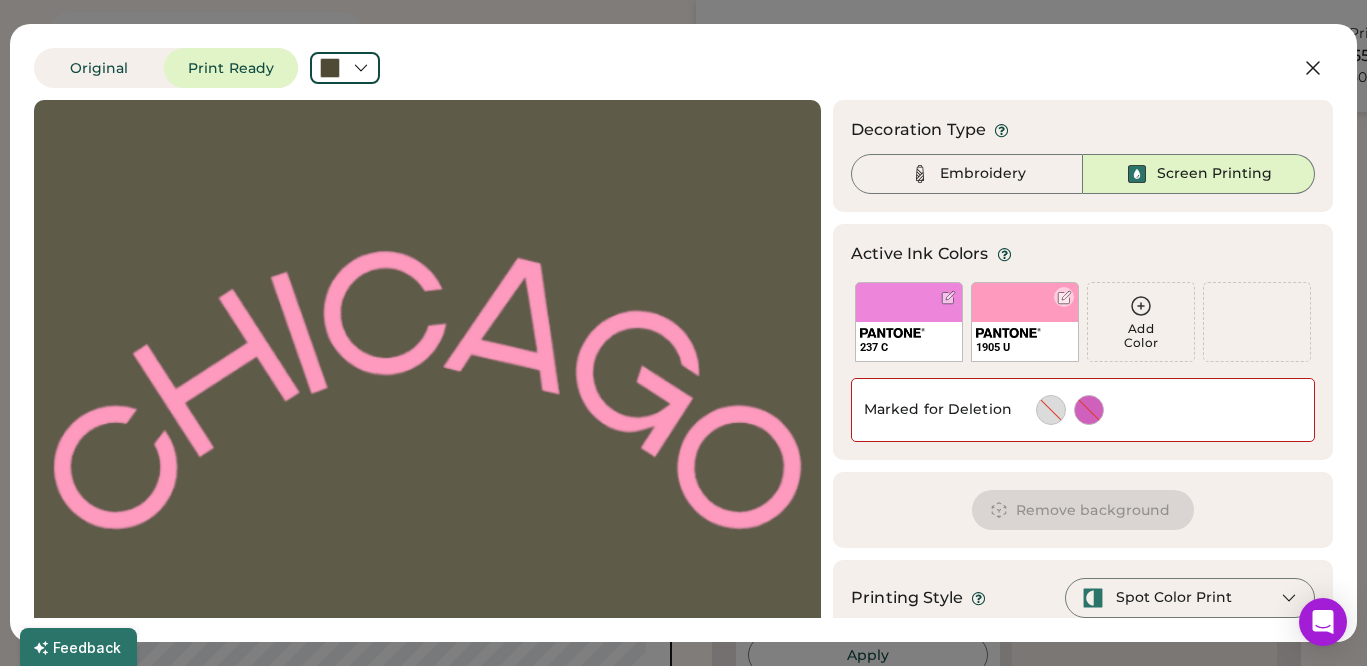 click at bounding box center [1064, 297] 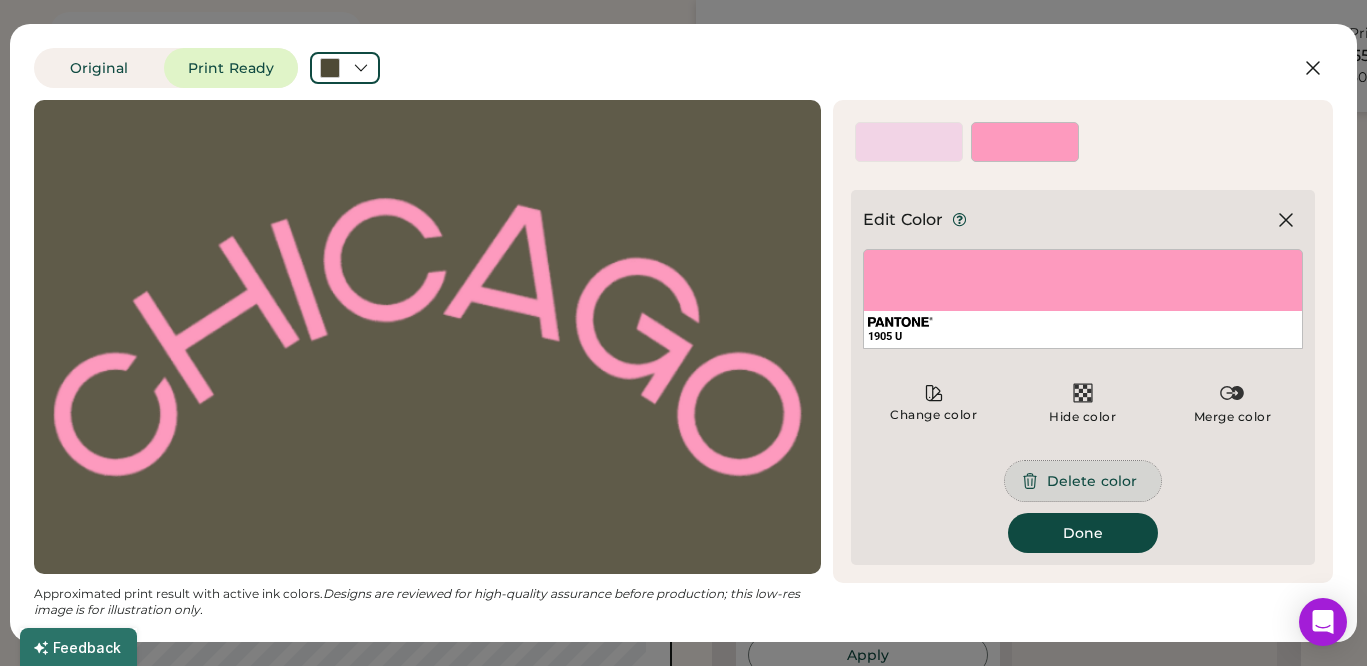 click on "Delete color" at bounding box center (1083, 481) 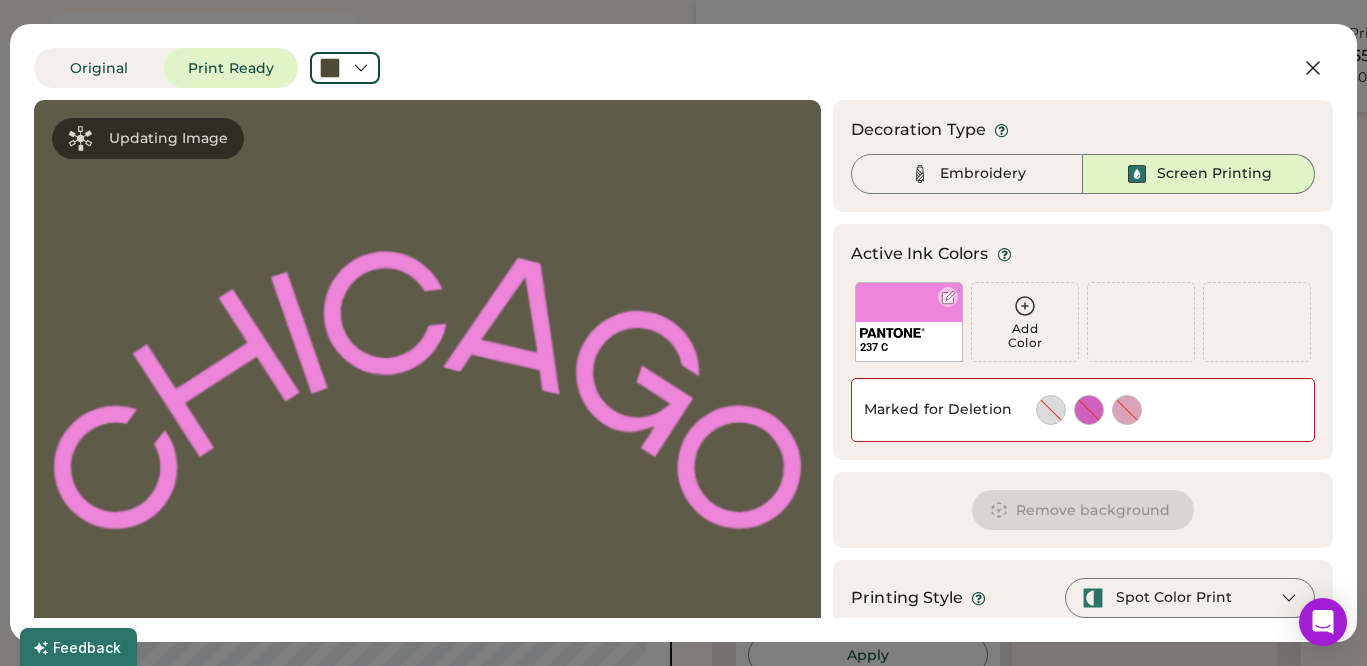 click at bounding box center (948, 297) 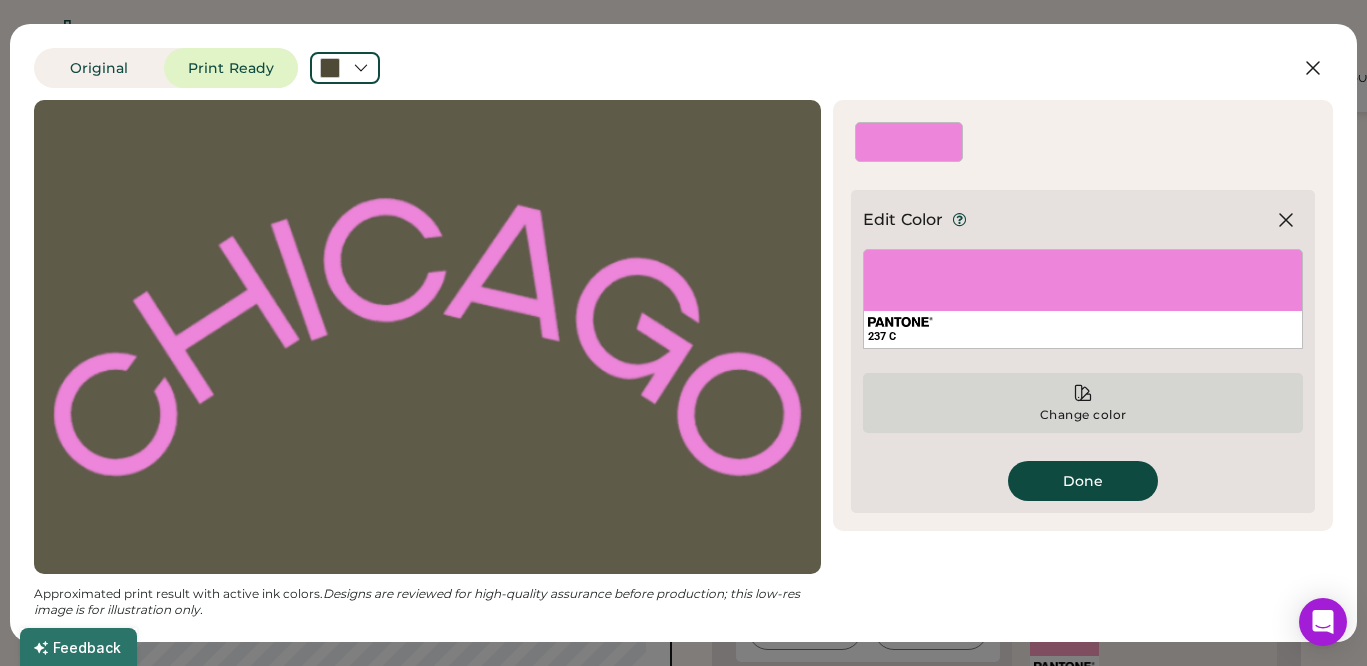 scroll, scrollTop: 142, scrollLeft: 0, axis: vertical 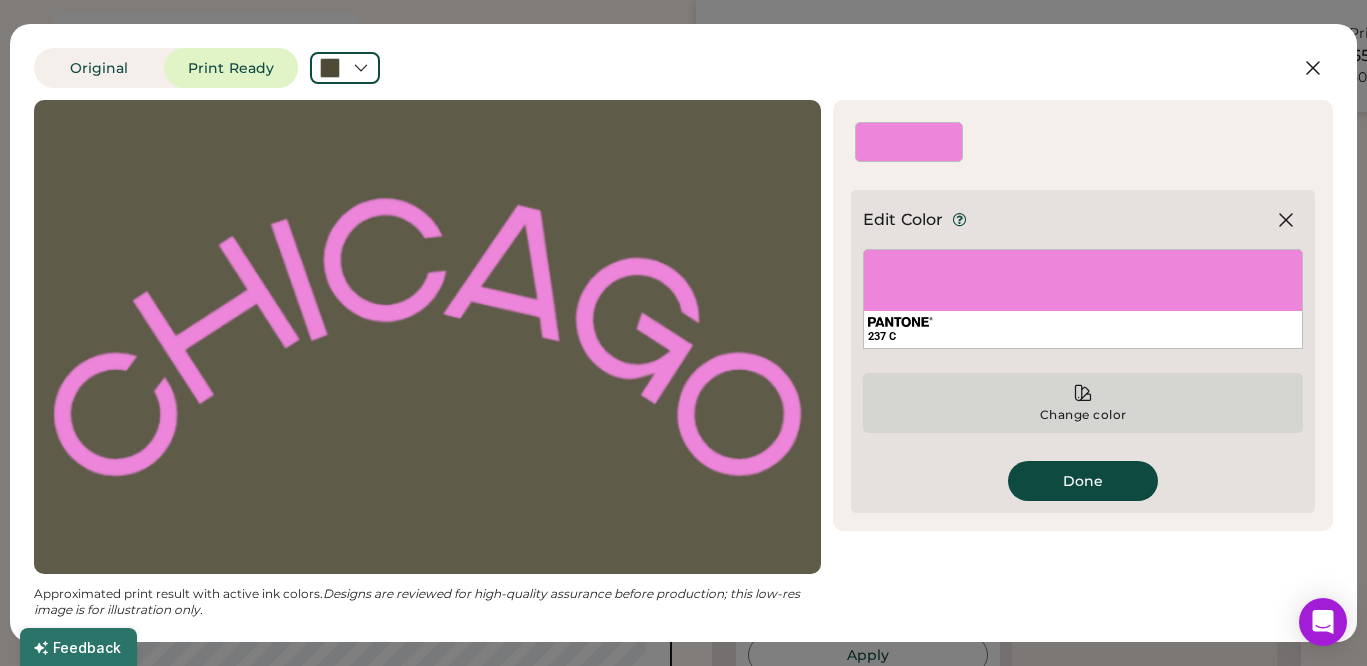 click on "Change color" at bounding box center (1083, 403) 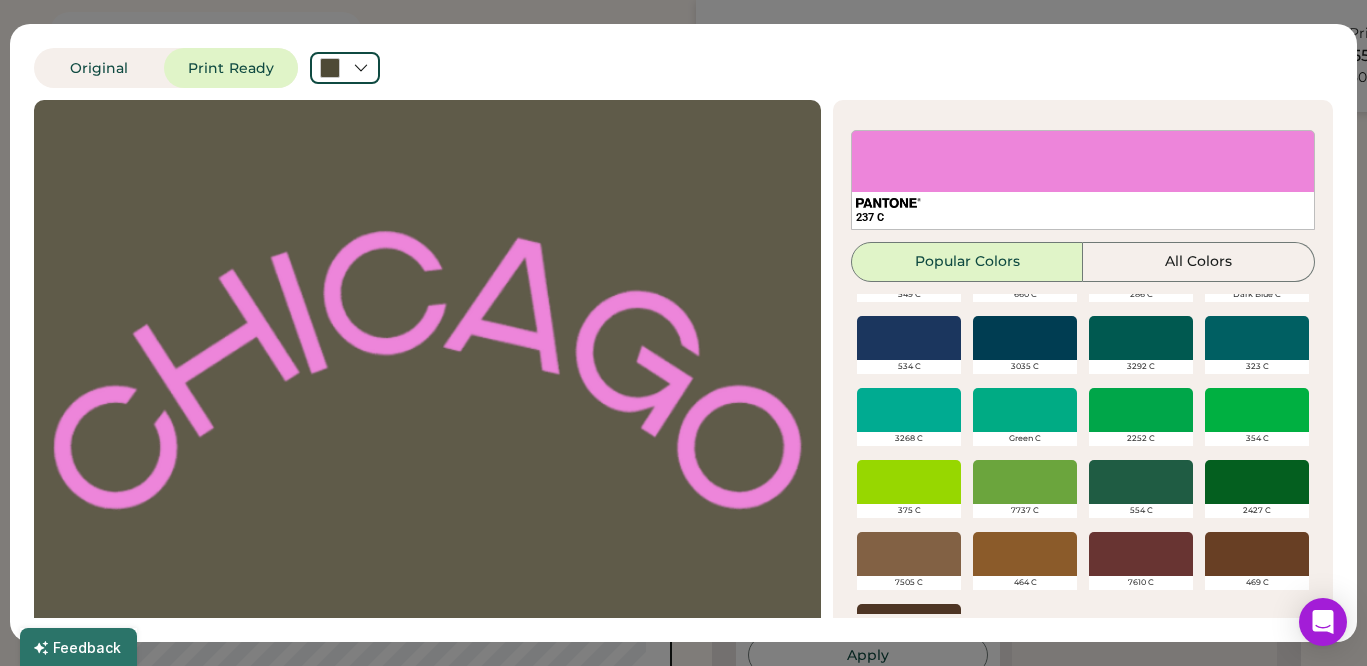 scroll, scrollTop: 716, scrollLeft: 0, axis: vertical 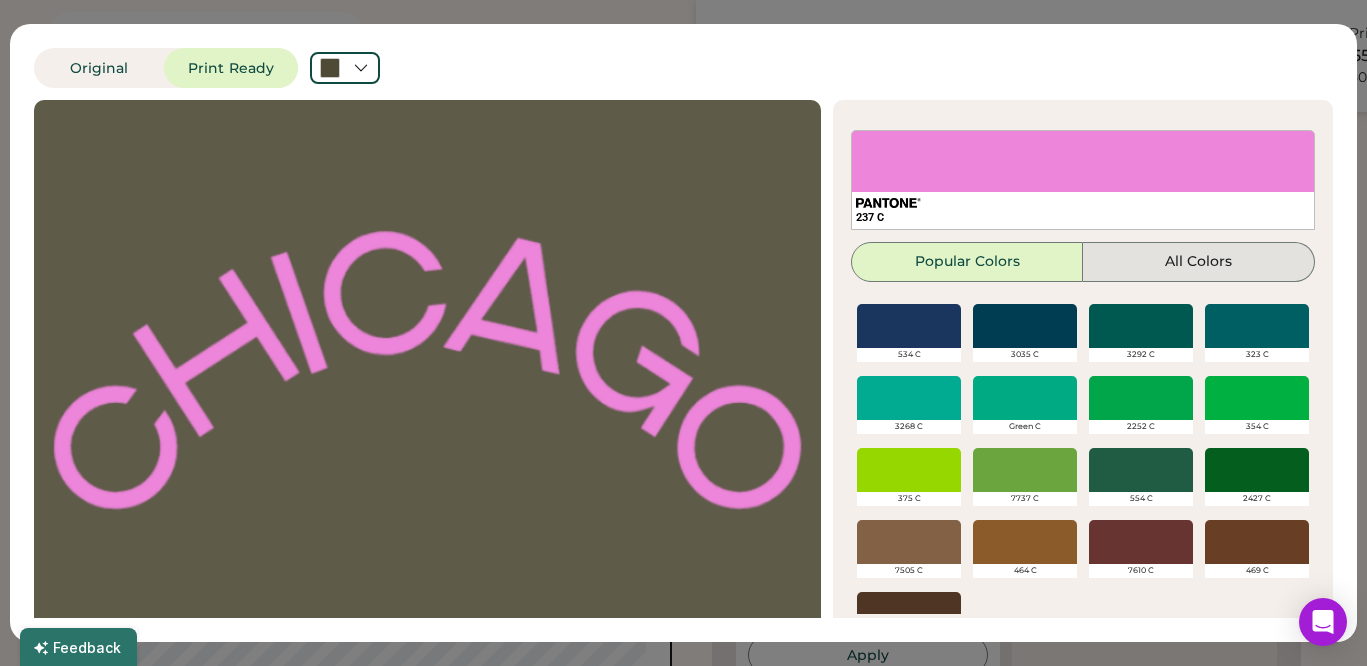 click on "All Colors" at bounding box center (1199, 262) 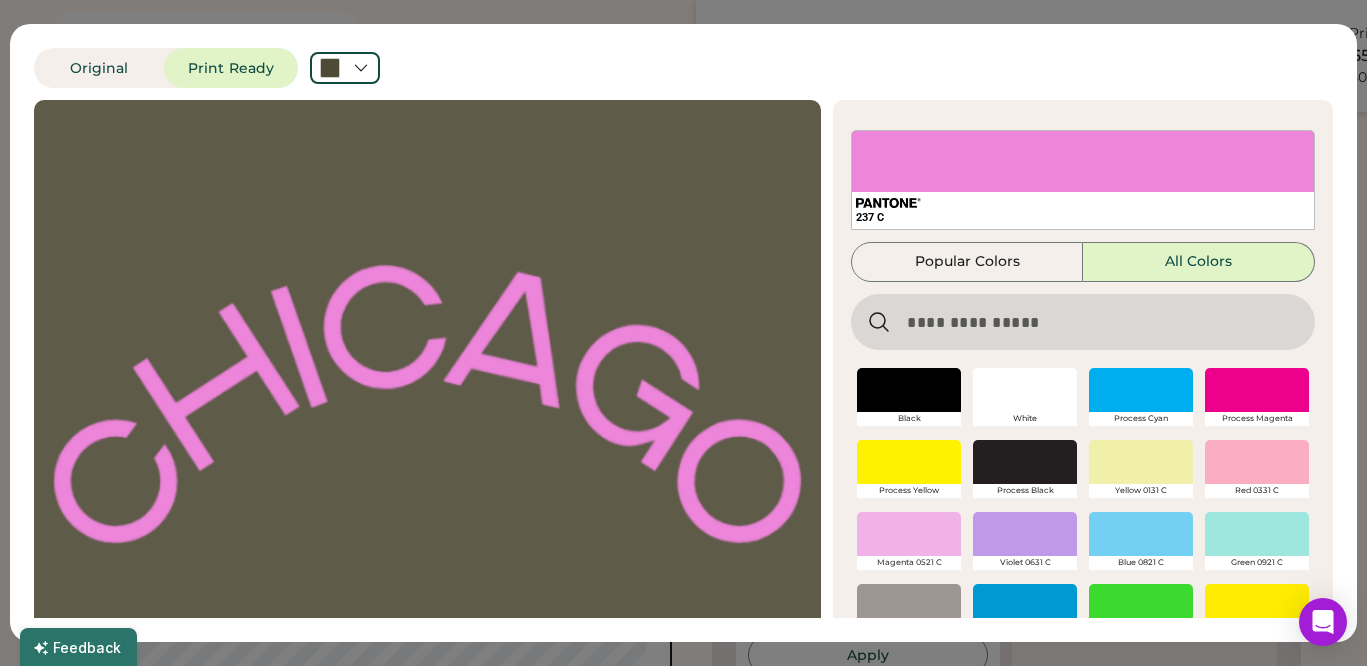 click at bounding box center (1083, 322) 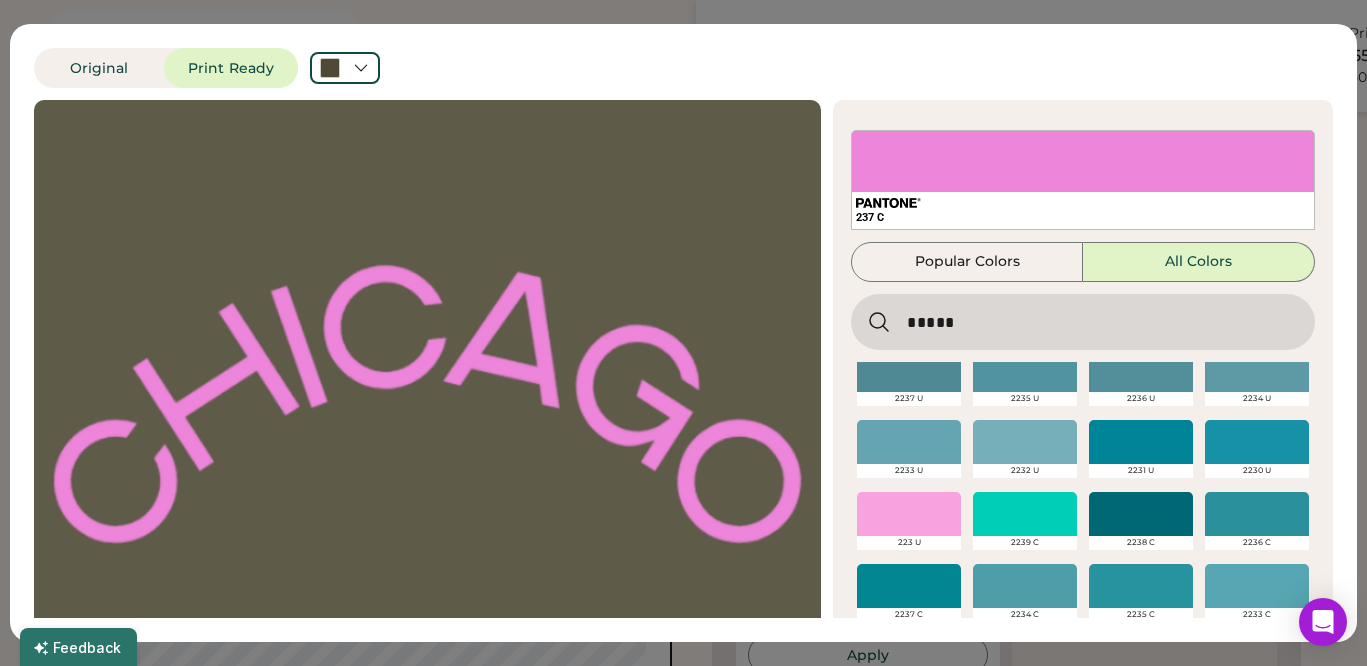 scroll, scrollTop: 0, scrollLeft: 0, axis: both 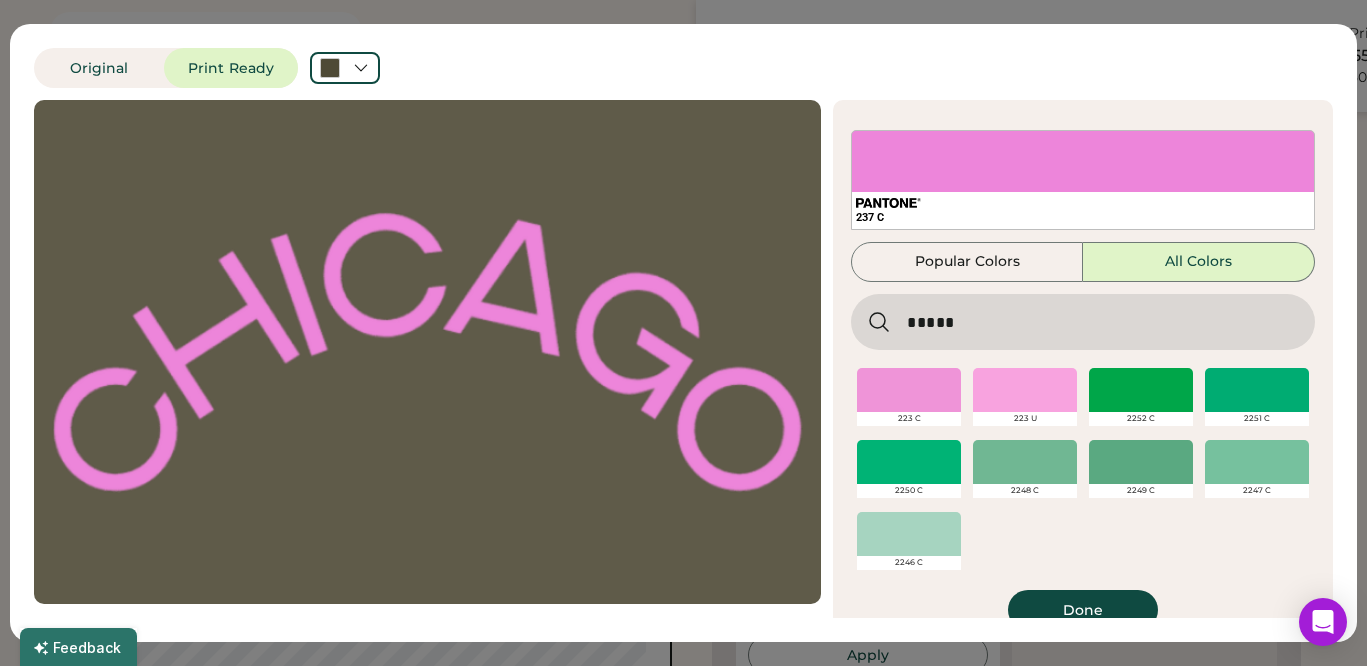 type on "*****" 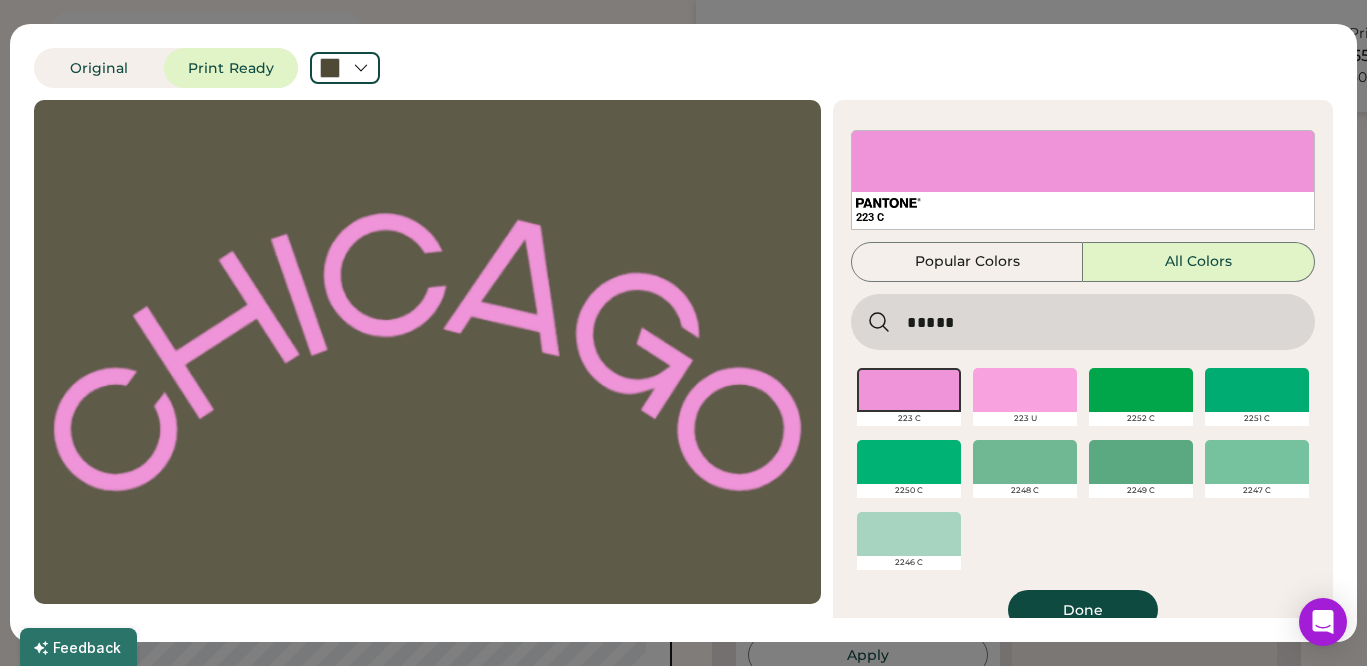 scroll, scrollTop: 30, scrollLeft: 0, axis: vertical 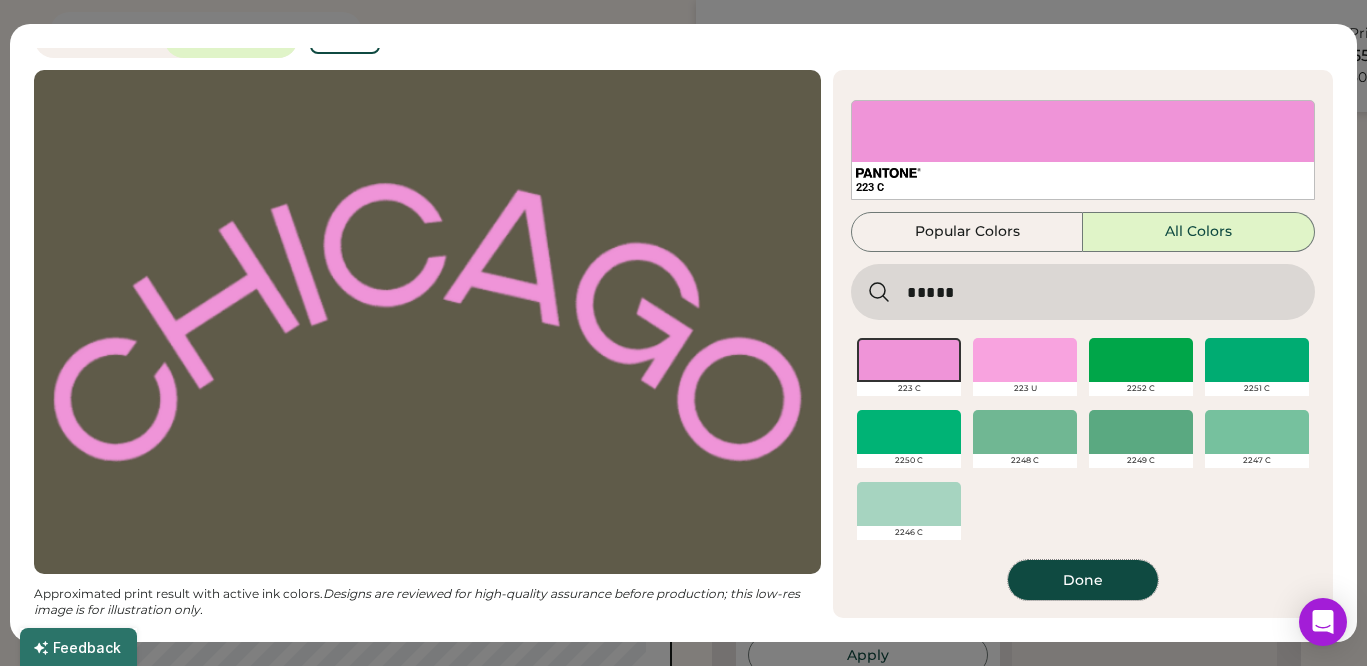 click on "Done" at bounding box center [1083, 580] 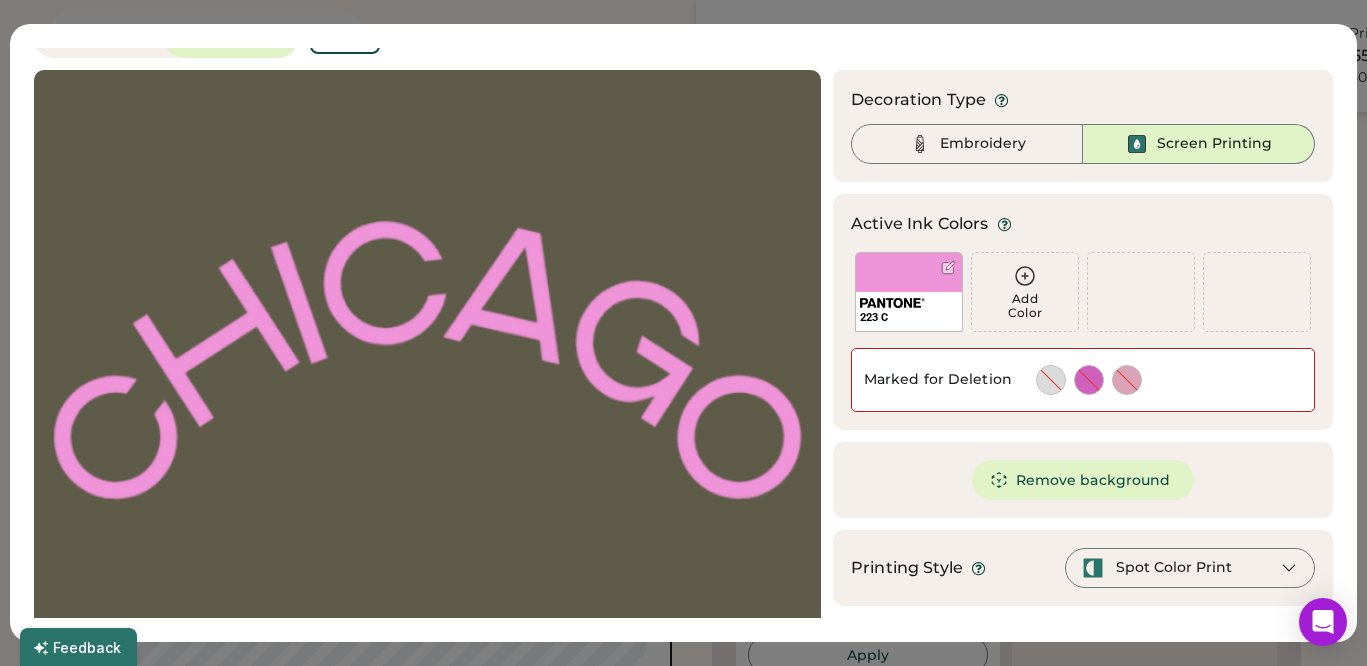 scroll, scrollTop: 106, scrollLeft: 0, axis: vertical 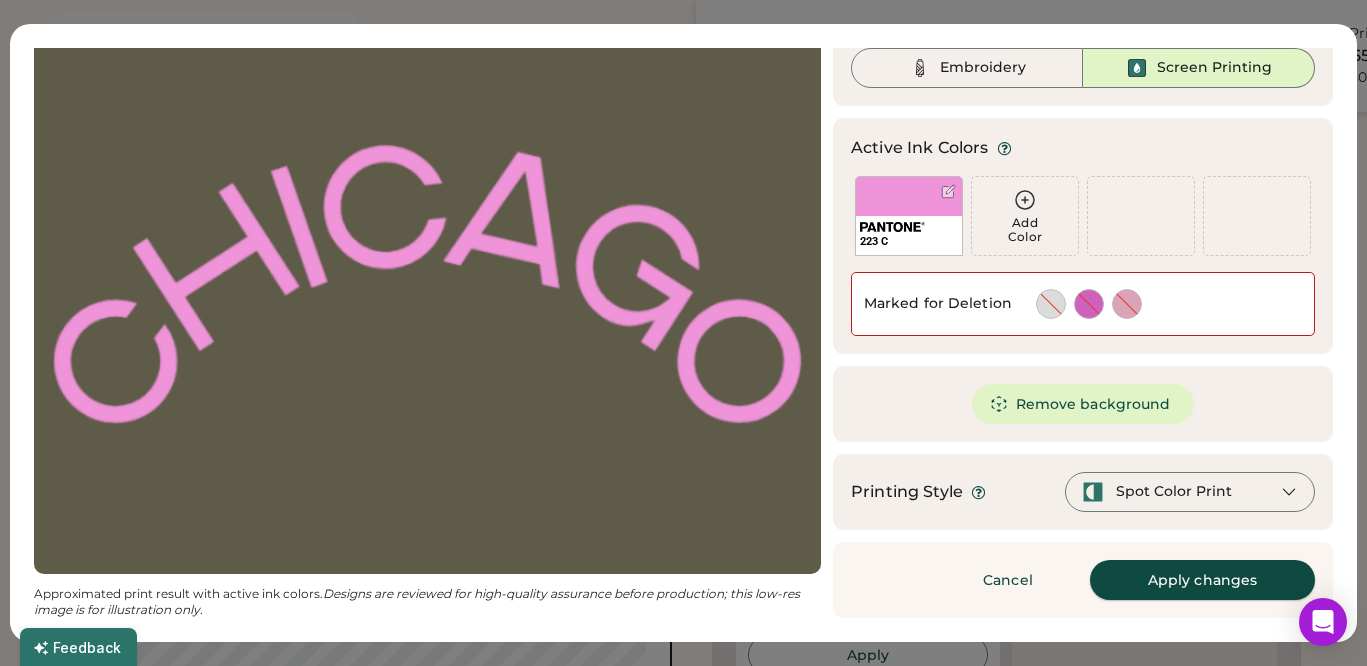 click on "Apply changes" at bounding box center (1202, 580) 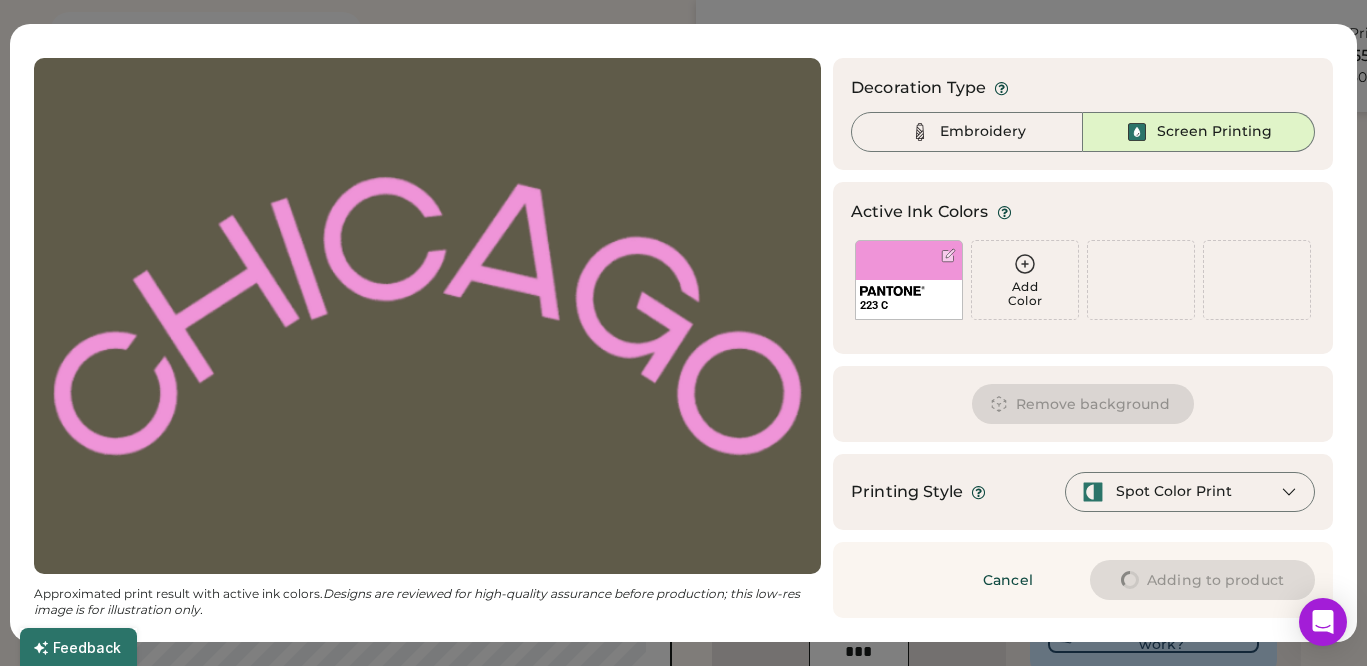 scroll, scrollTop: 42, scrollLeft: 0, axis: vertical 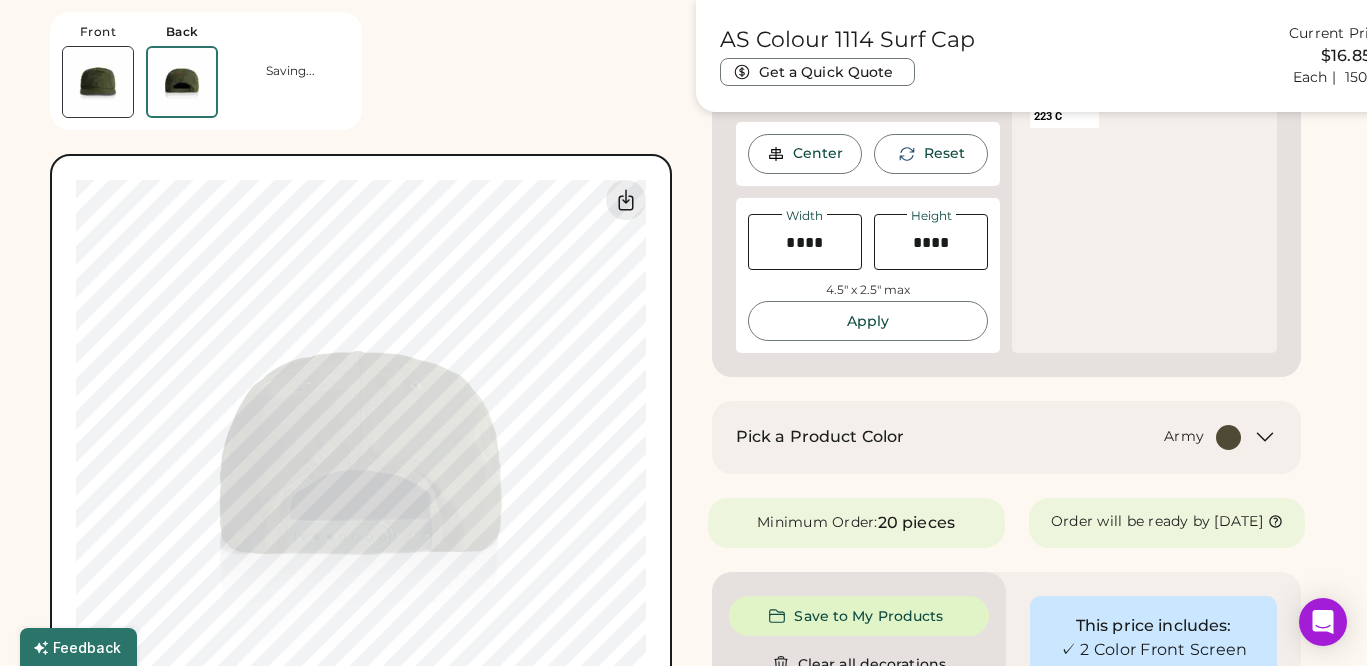 click at bounding box center (98, 82) 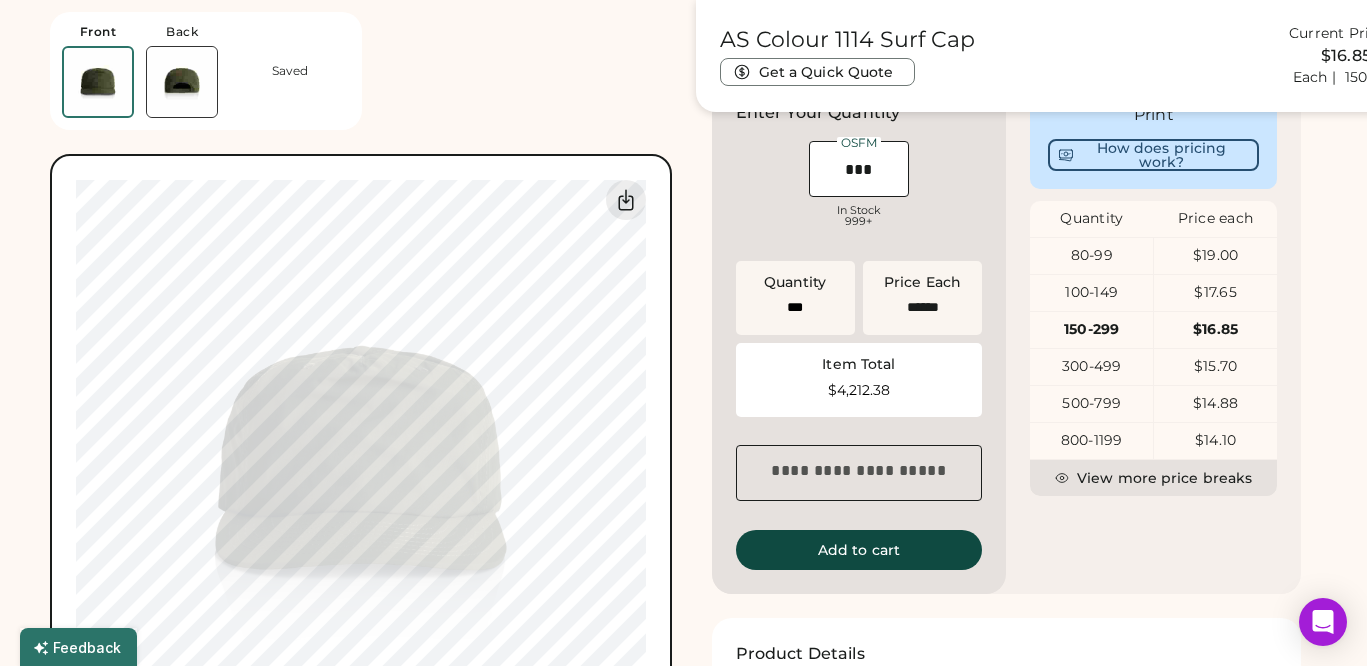 scroll, scrollTop: 638, scrollLeft: 0, axis: vertical 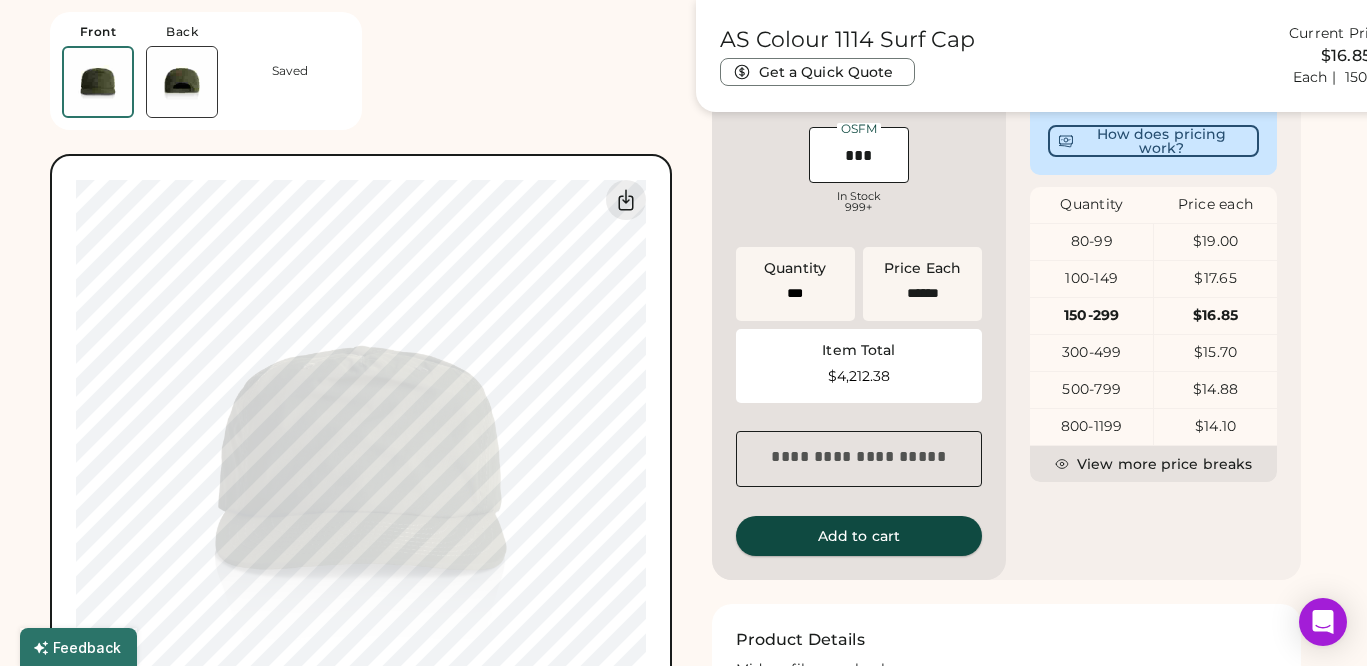 click on "Add to cart" at bounding box center (859, 536) 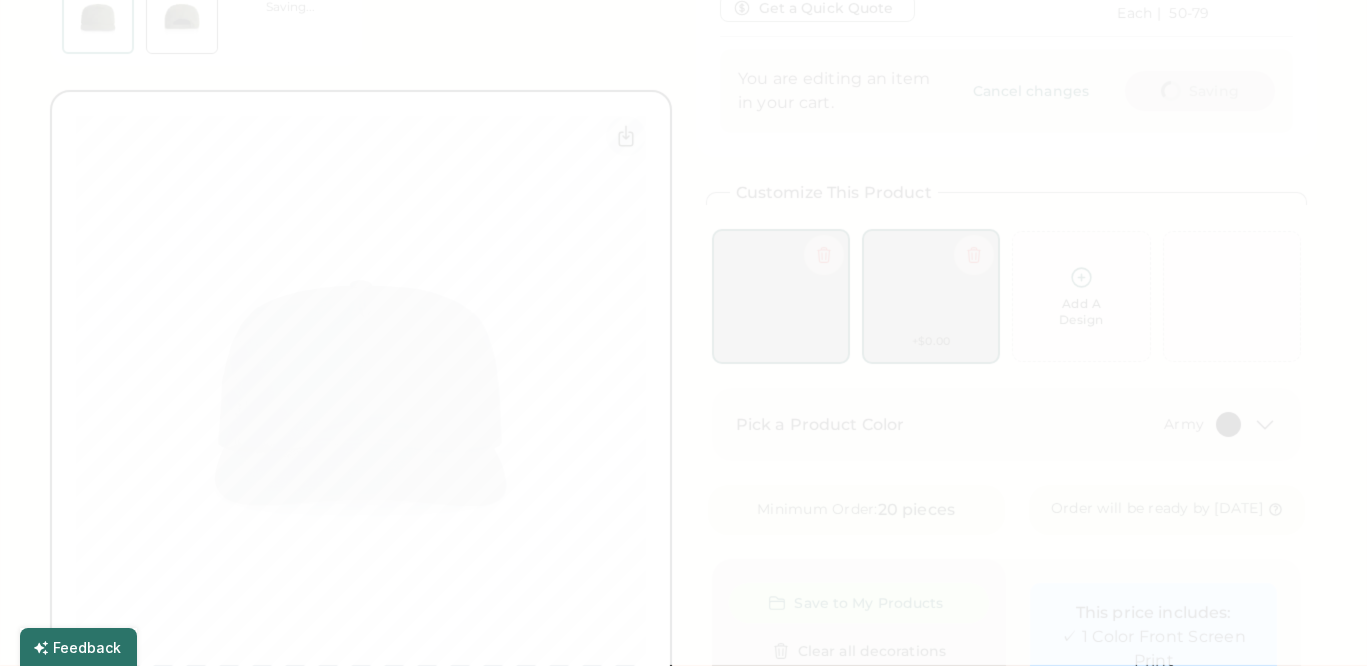 scroll, scrollTop: 0, scrollLeft: 0, axis: both 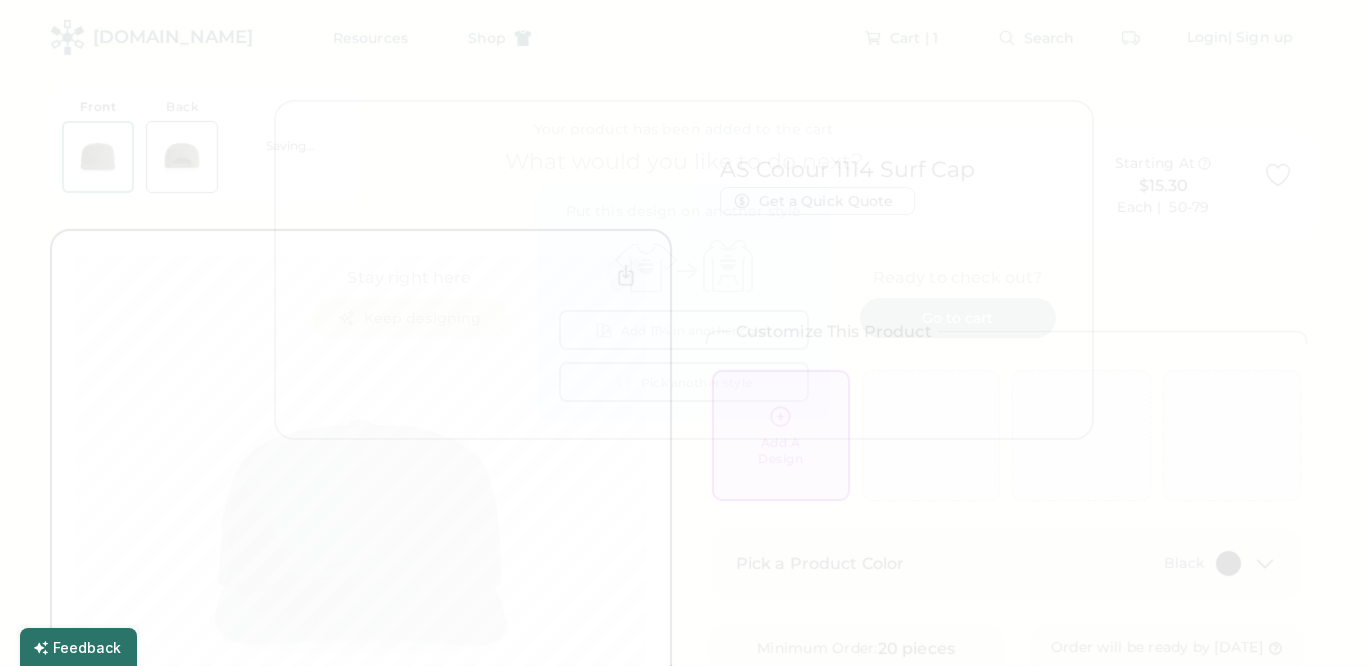 type 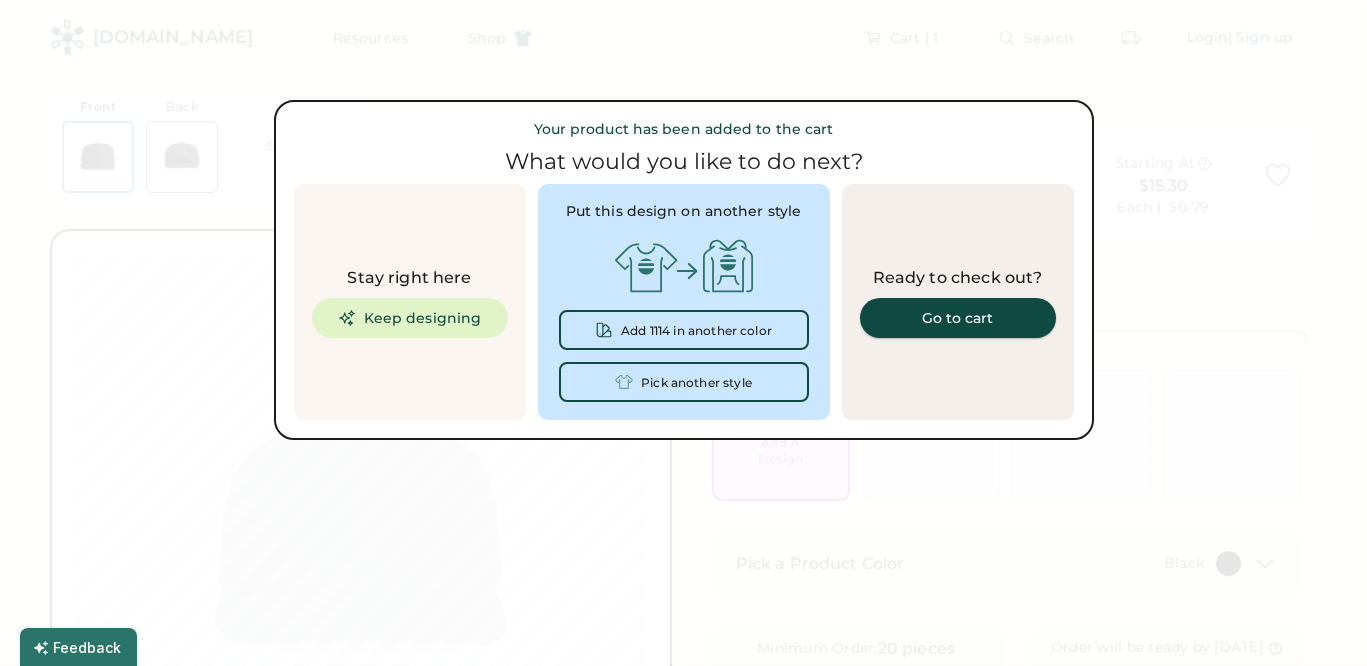 click on "Go to cart" at bounding box center [958, 318] 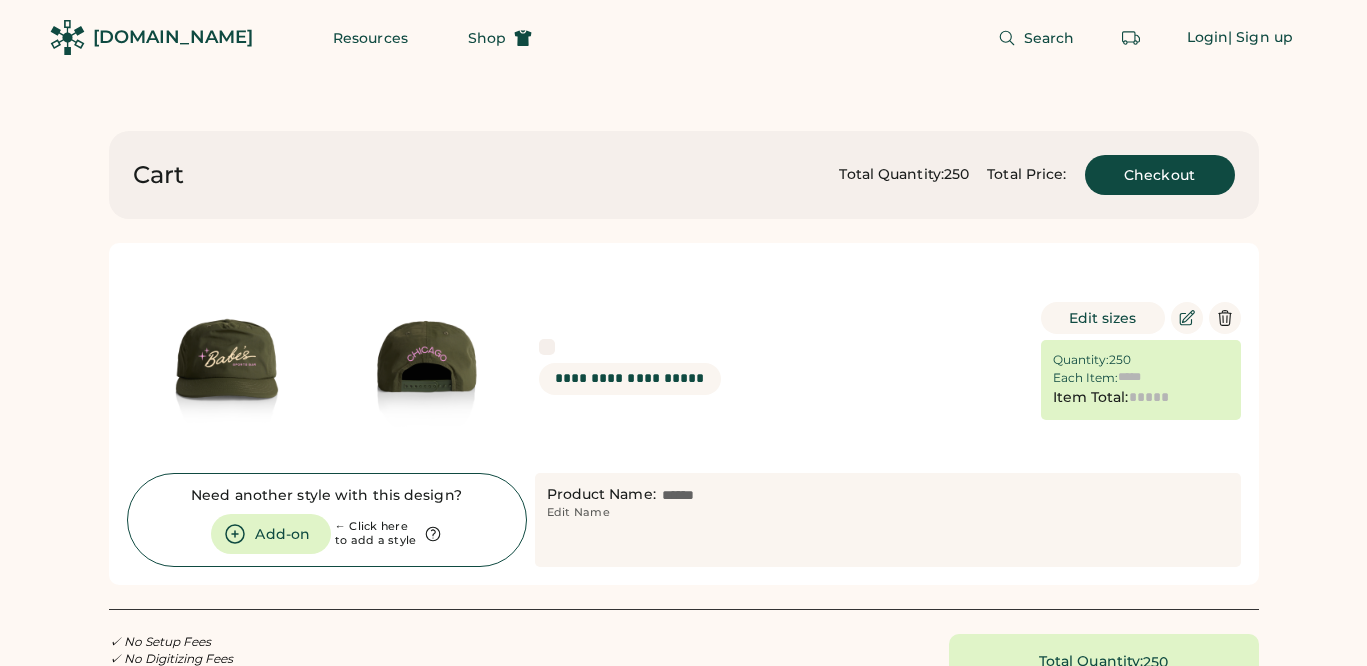 scroll, scrollTop: 0, scrollLeft: 0, axis: both 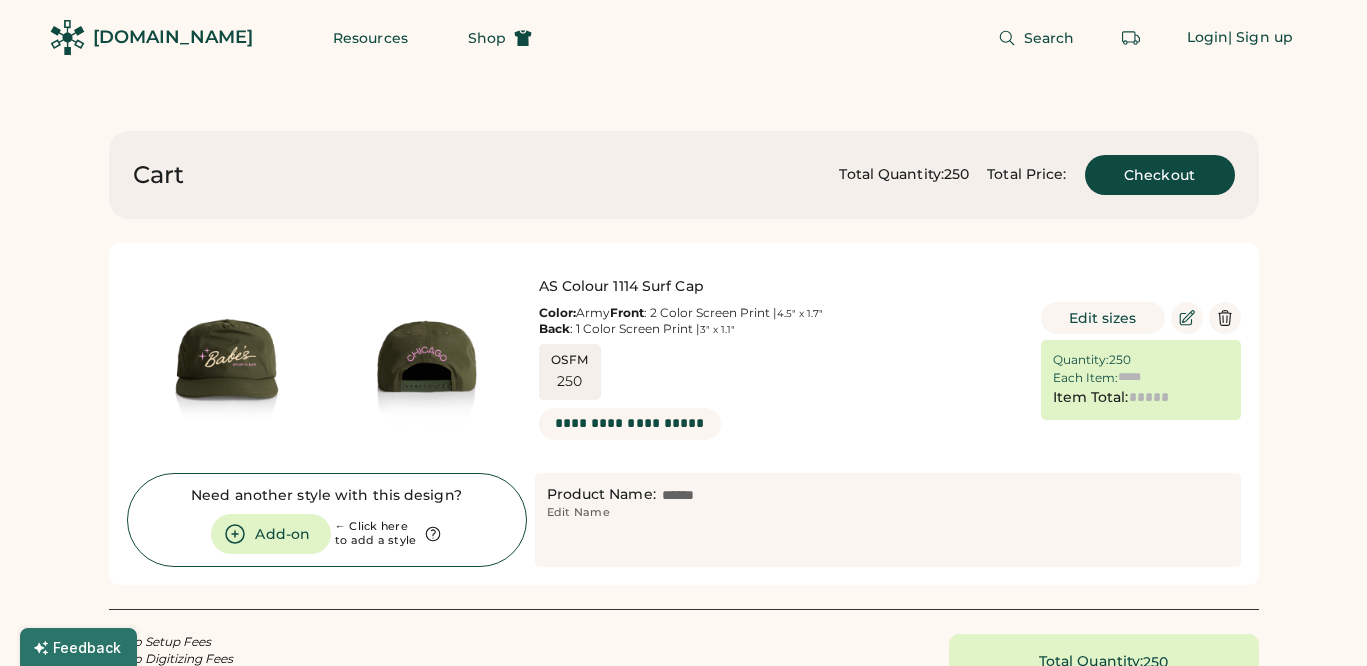 type on "******" 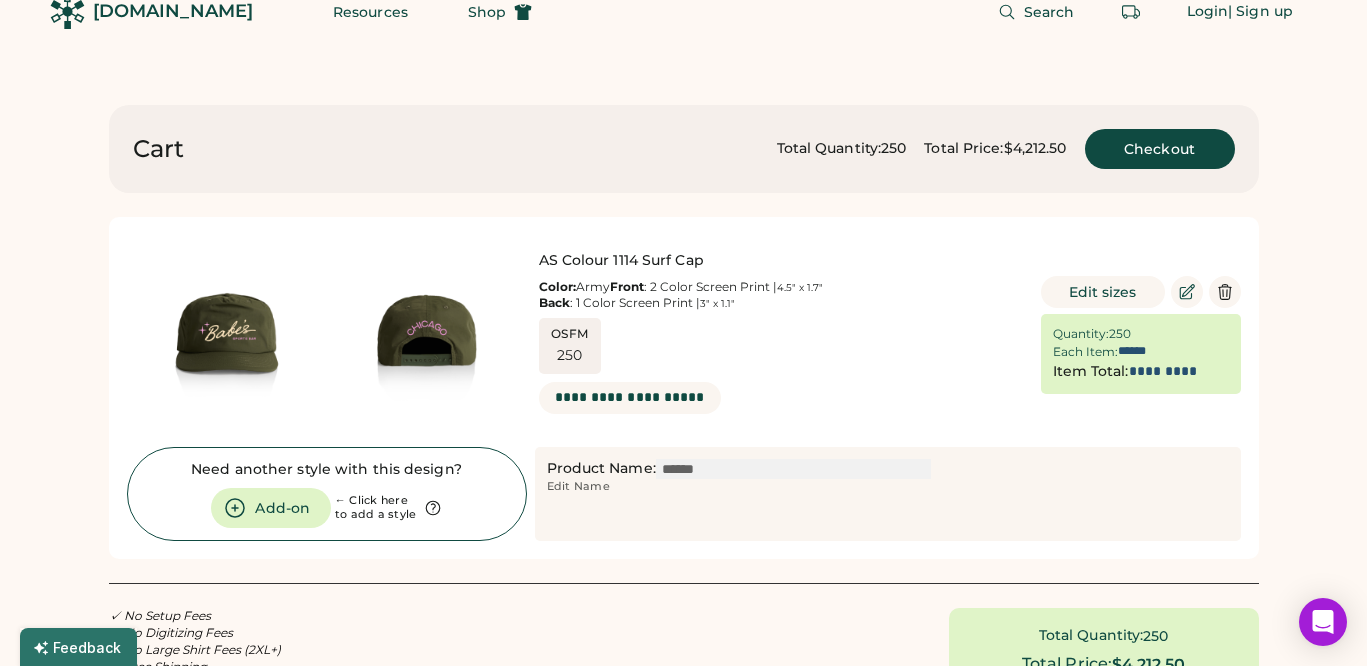 scroll, scrollTop: 0, scrollLeft: 0, axis: both 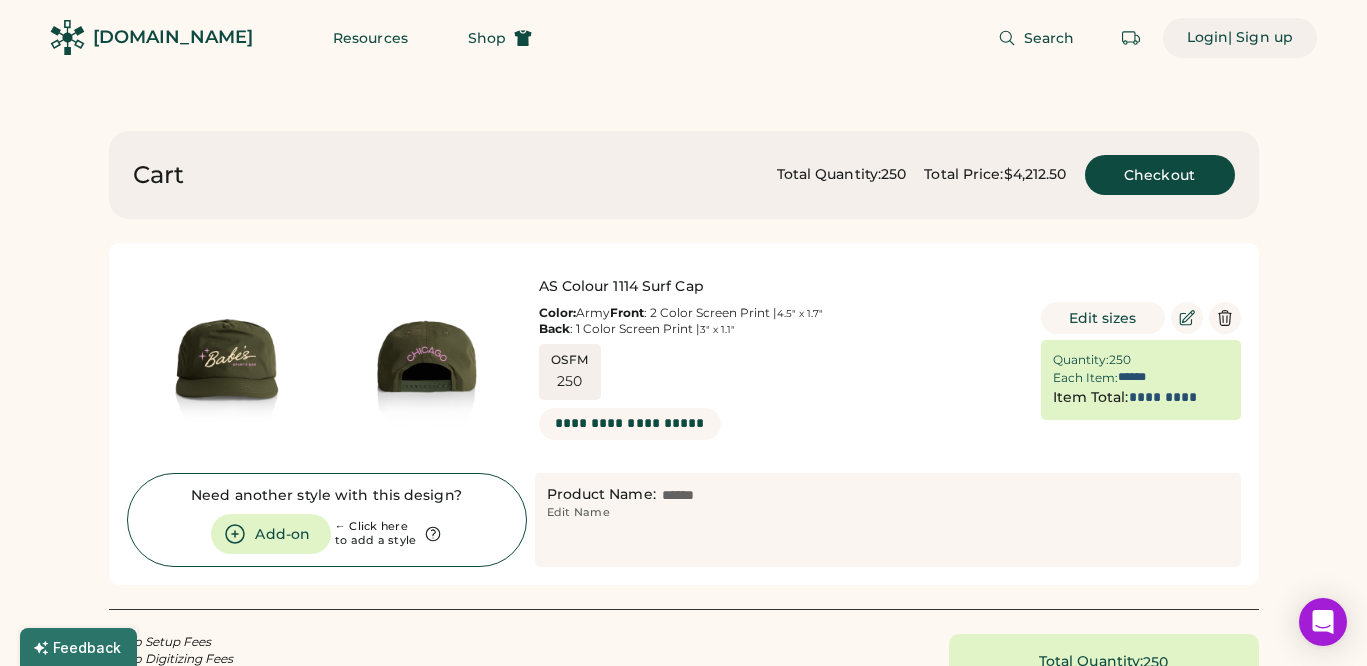 click on "| Sign up" at bounding box center [1260, 38] 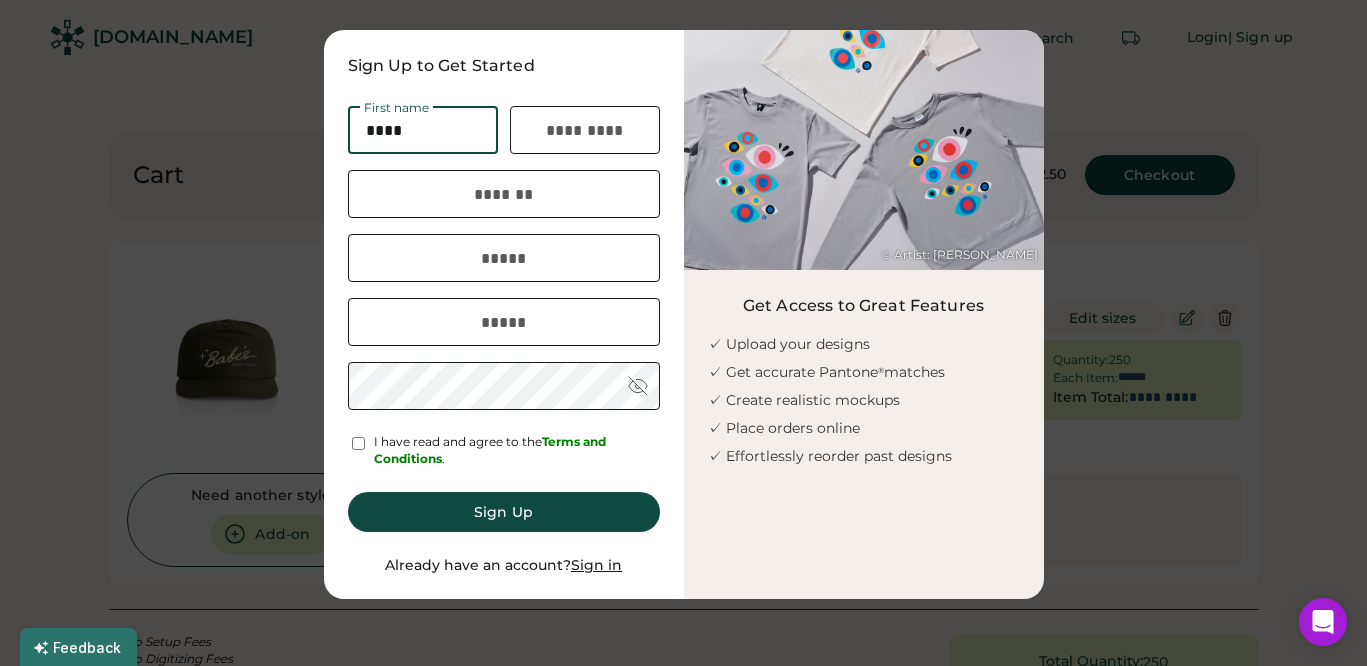type on "****" 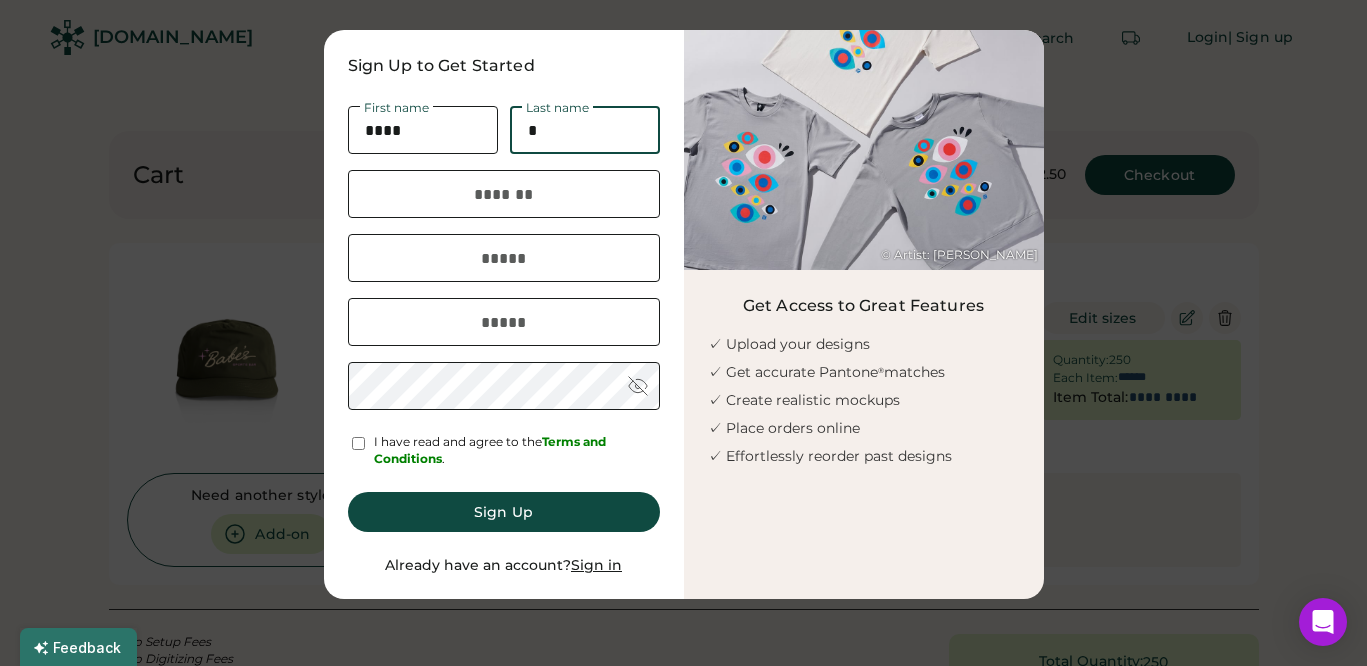 type on "**********" 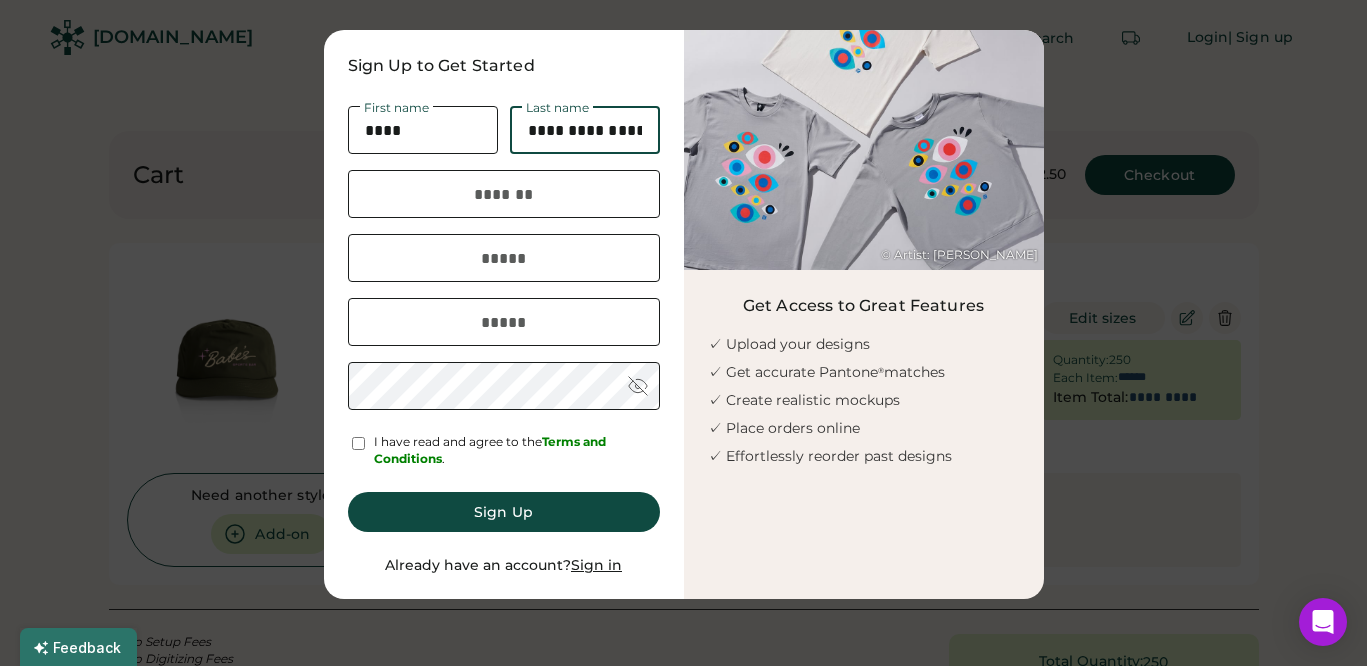 type on "**********" 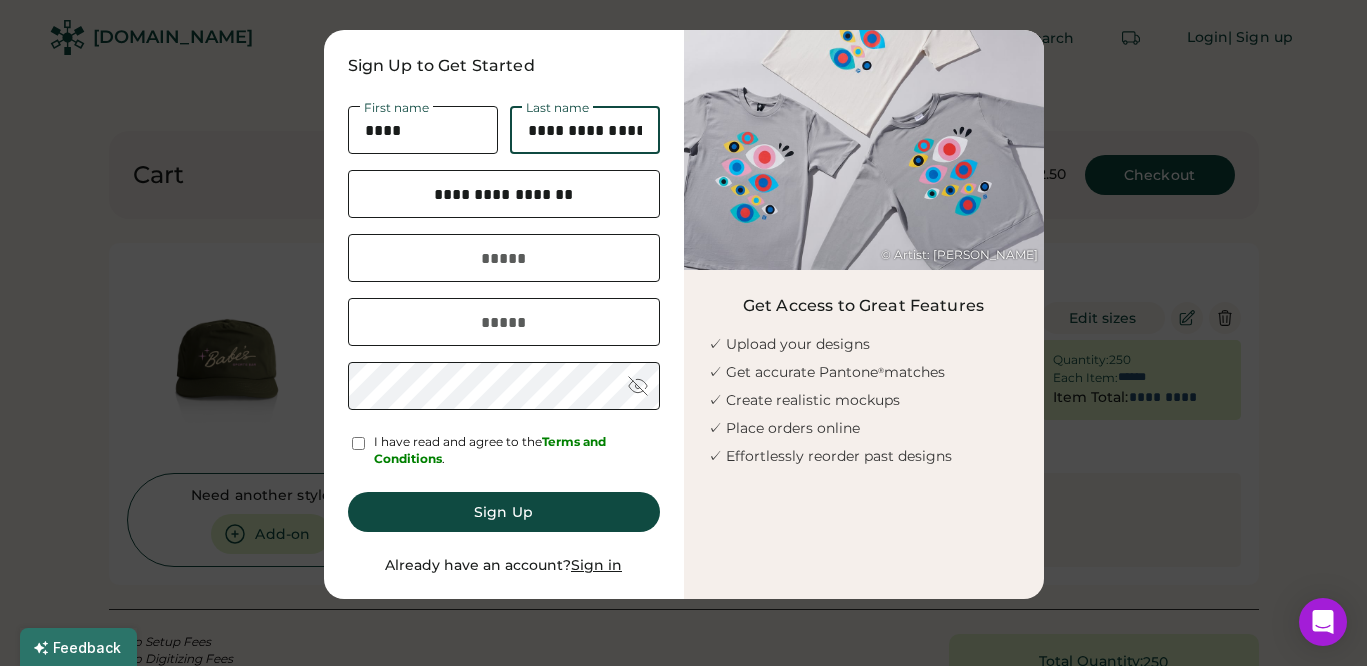 type on "**********" 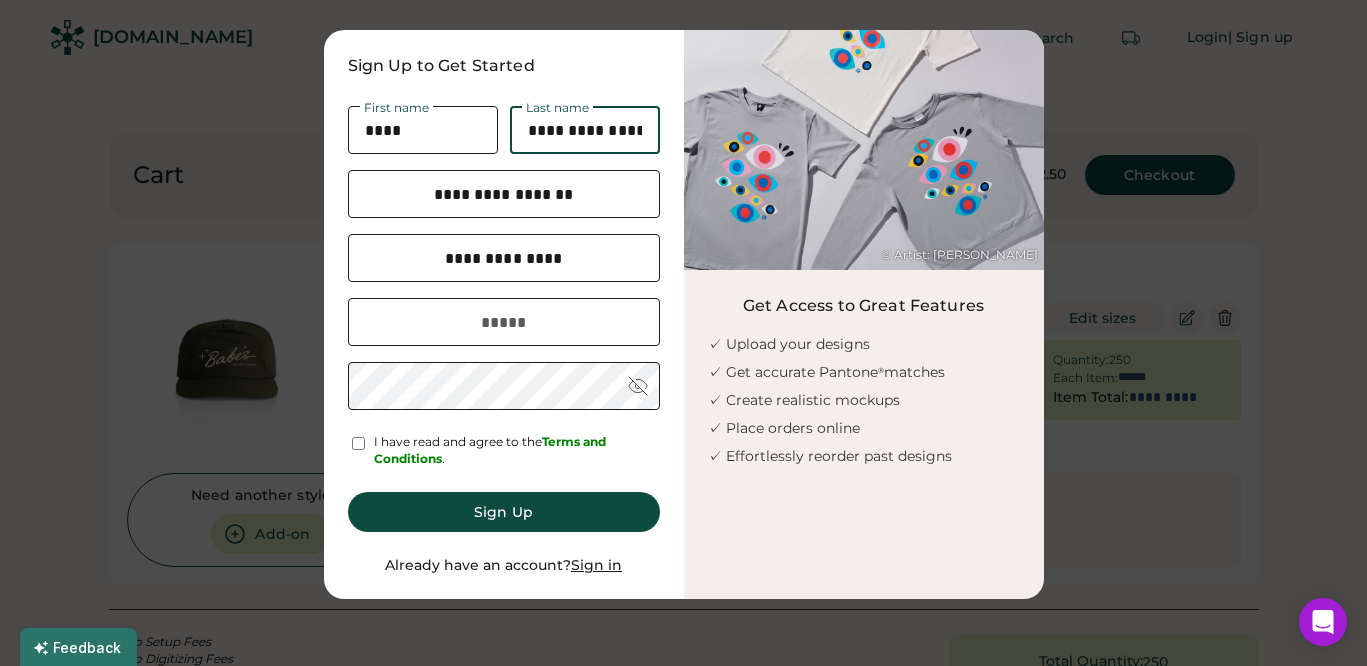 type on "**********" 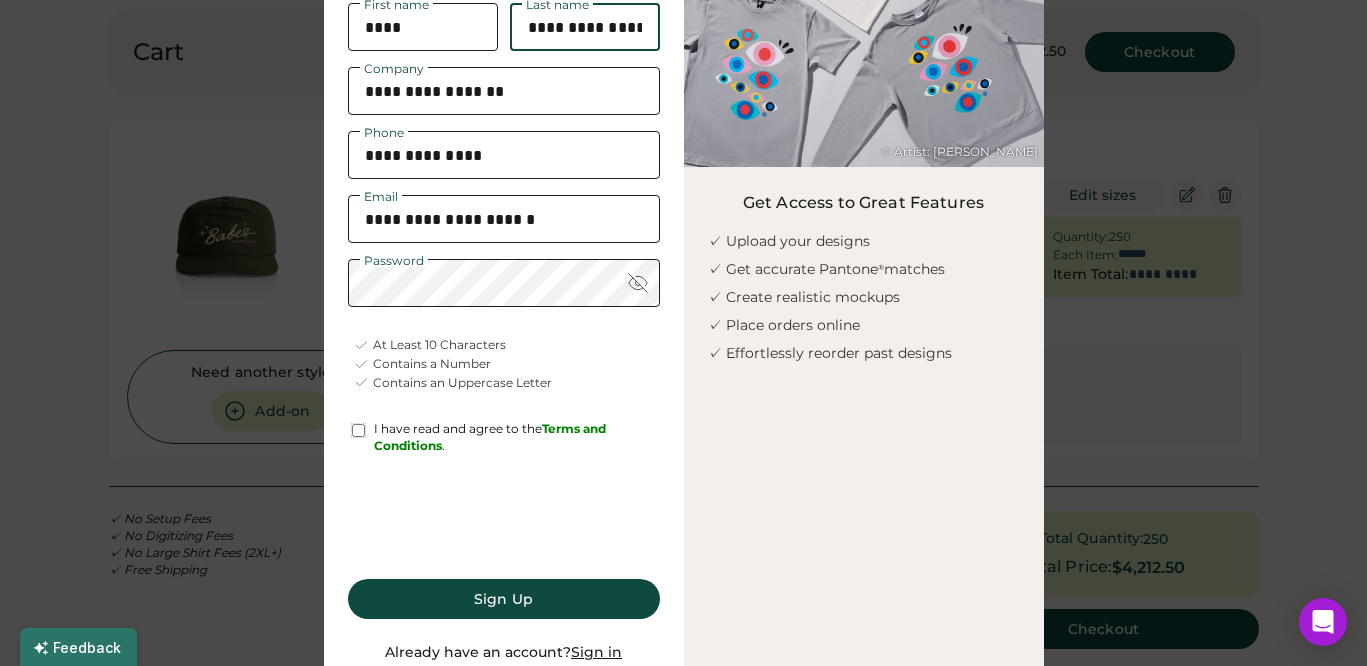 scroll, scrollTop: 127, scrollLeft: 0, axis: vertical 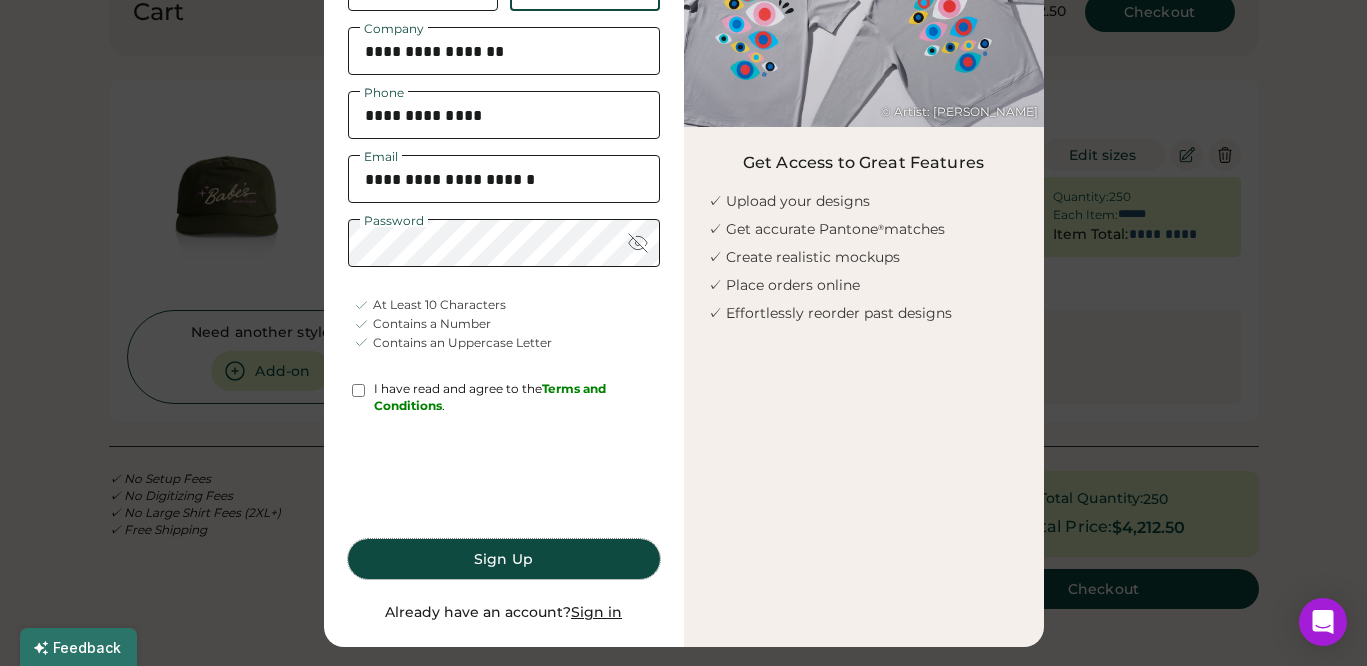 click on "Sign Up" at bounding box center [504, 559] 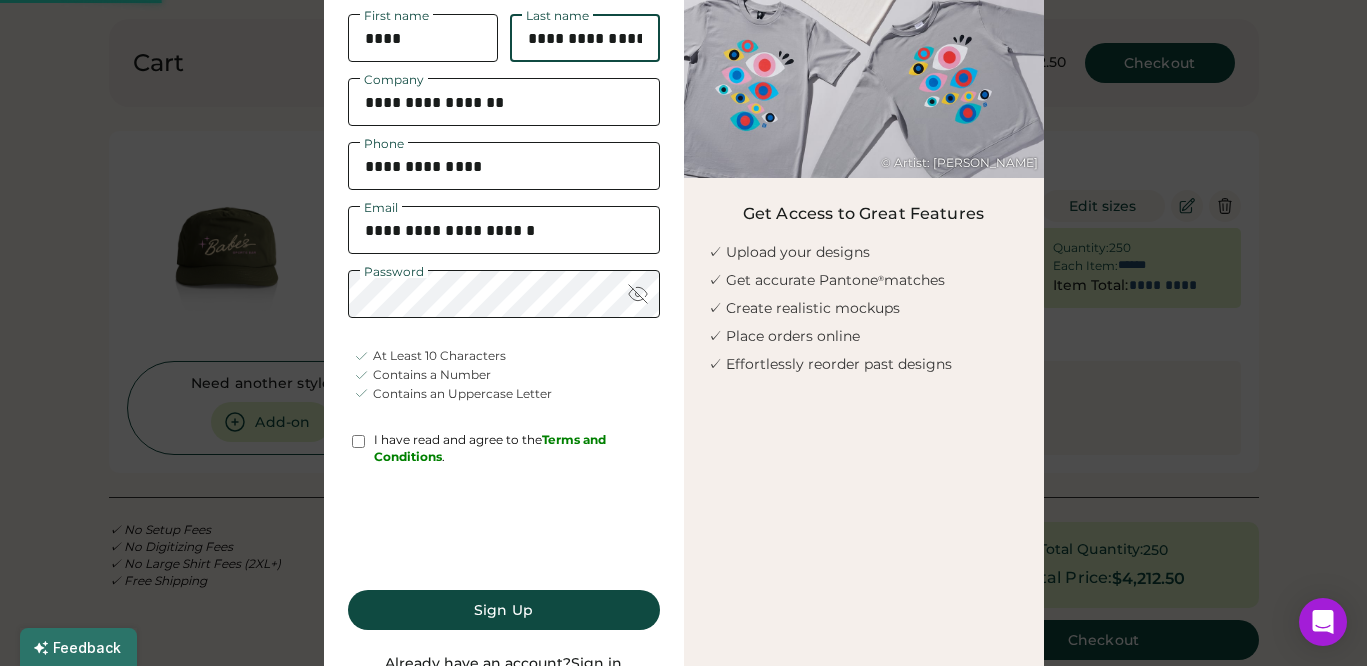 scroll, scrollTop: 142, scrollLeft: 0, axis: vertical 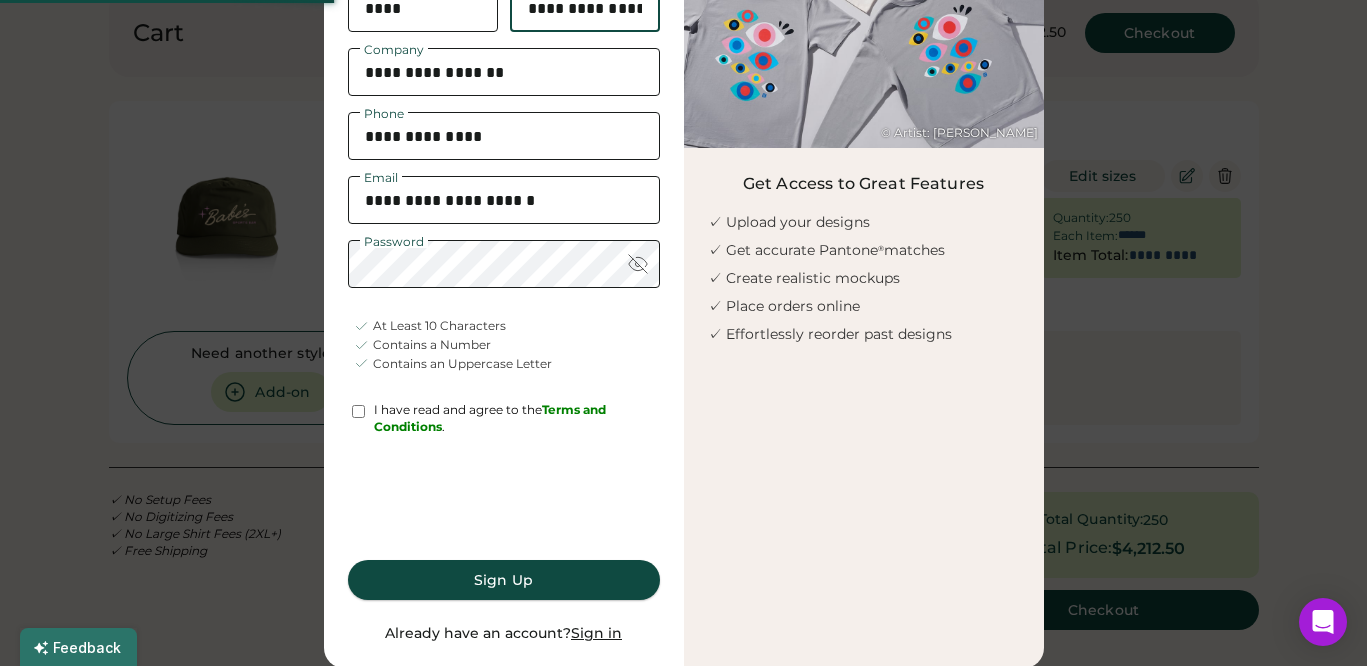 click on "Sign Up" at bounding box center (504, 580) 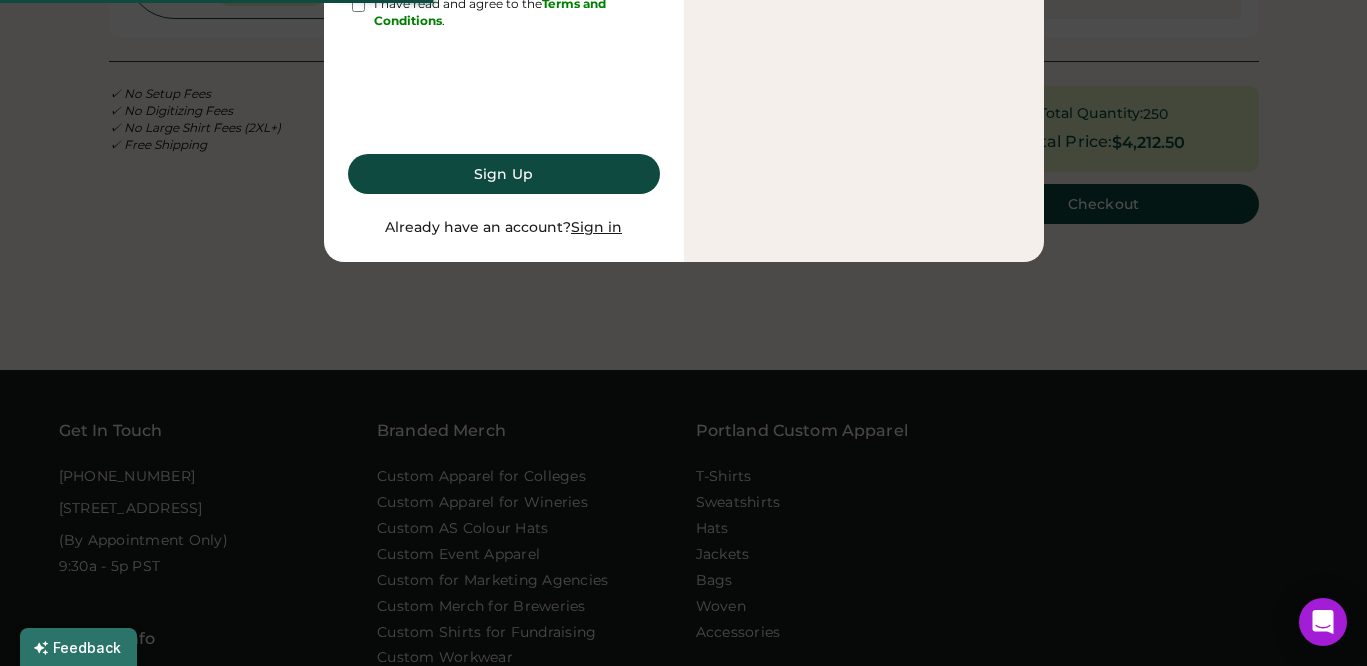 scroll, scrollTop: 0, scrollLeft: 0, axis: both 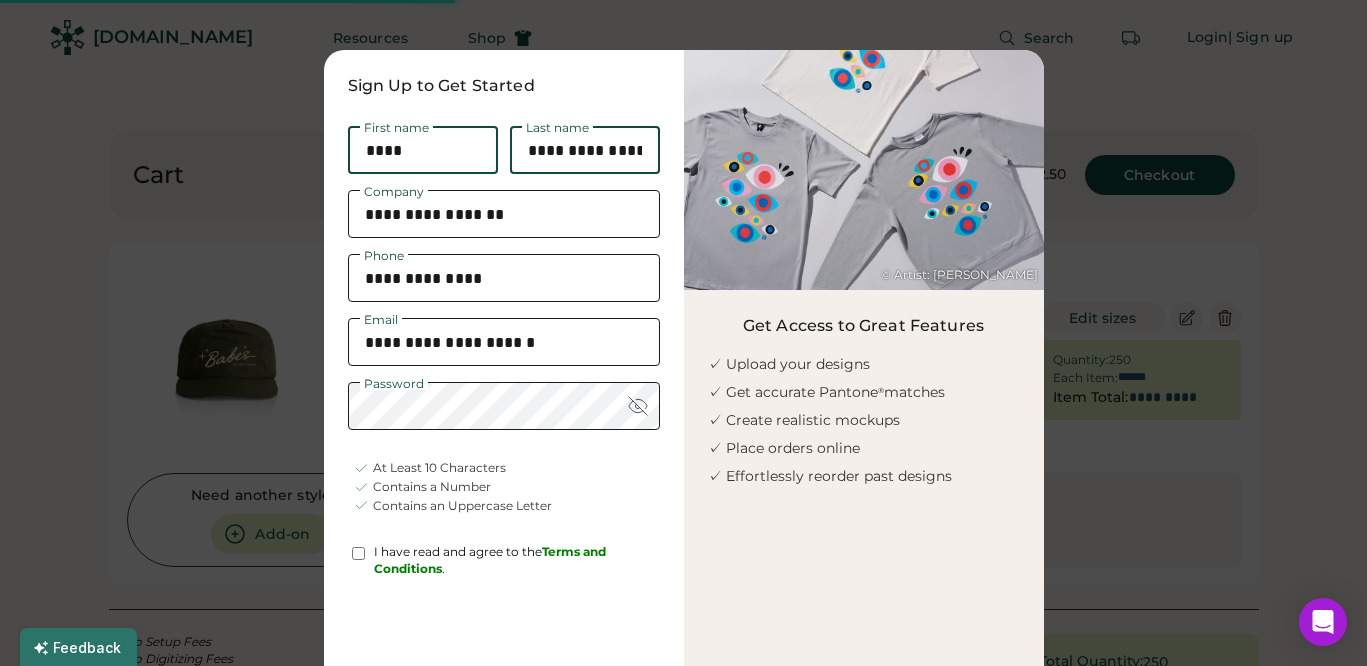 click at bounding box center [423, 150] 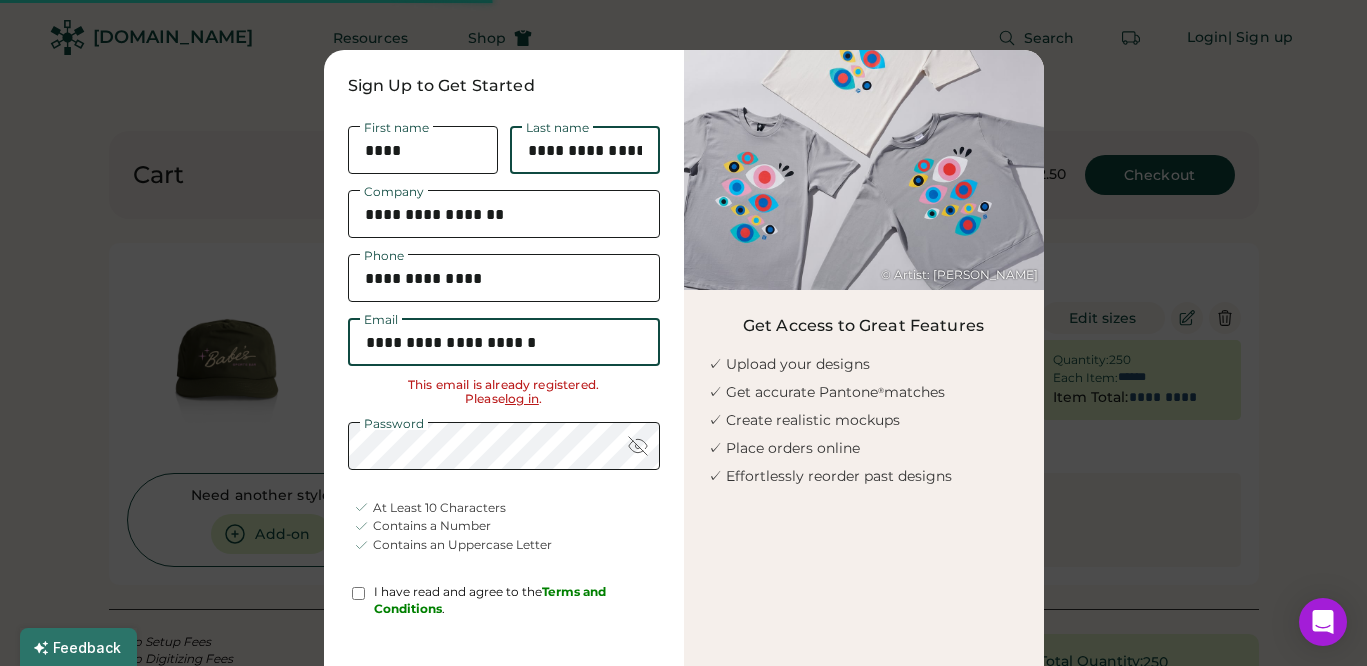 click on "**********" at bounding box center [504, 342] 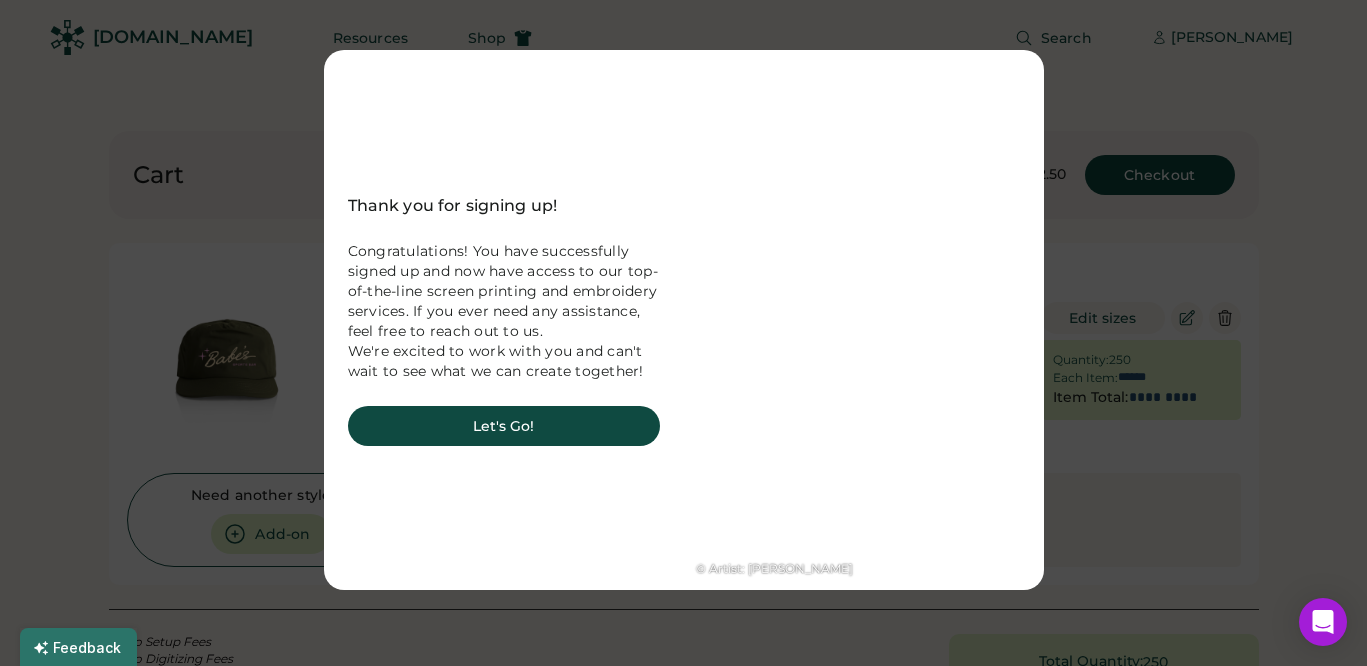 click at bounding box center [864, 320] 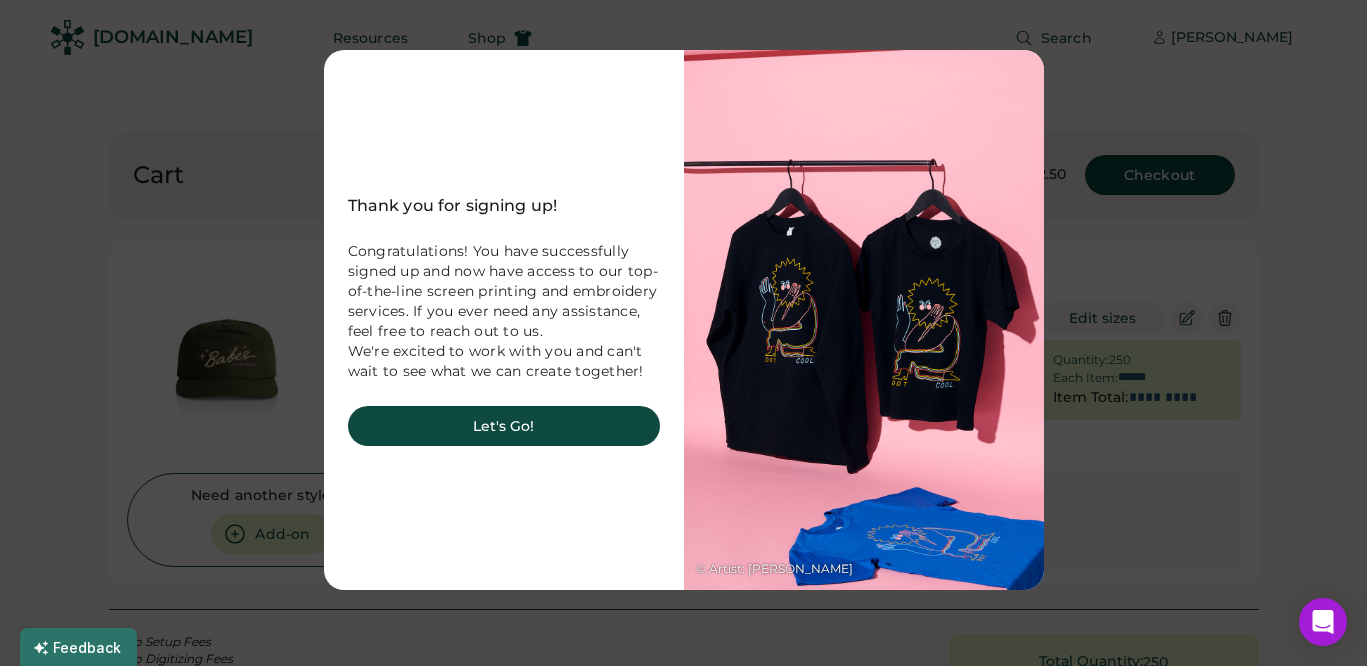click on "Congratulations! You have successfully signed up and now have access to our top-of-the-line screen printing and embroidery services. If you ever need any assistance, feel free to reach out to us.
We're excited to work with you and can't wait to see what we can create together!" at bounding box center (504, 311) 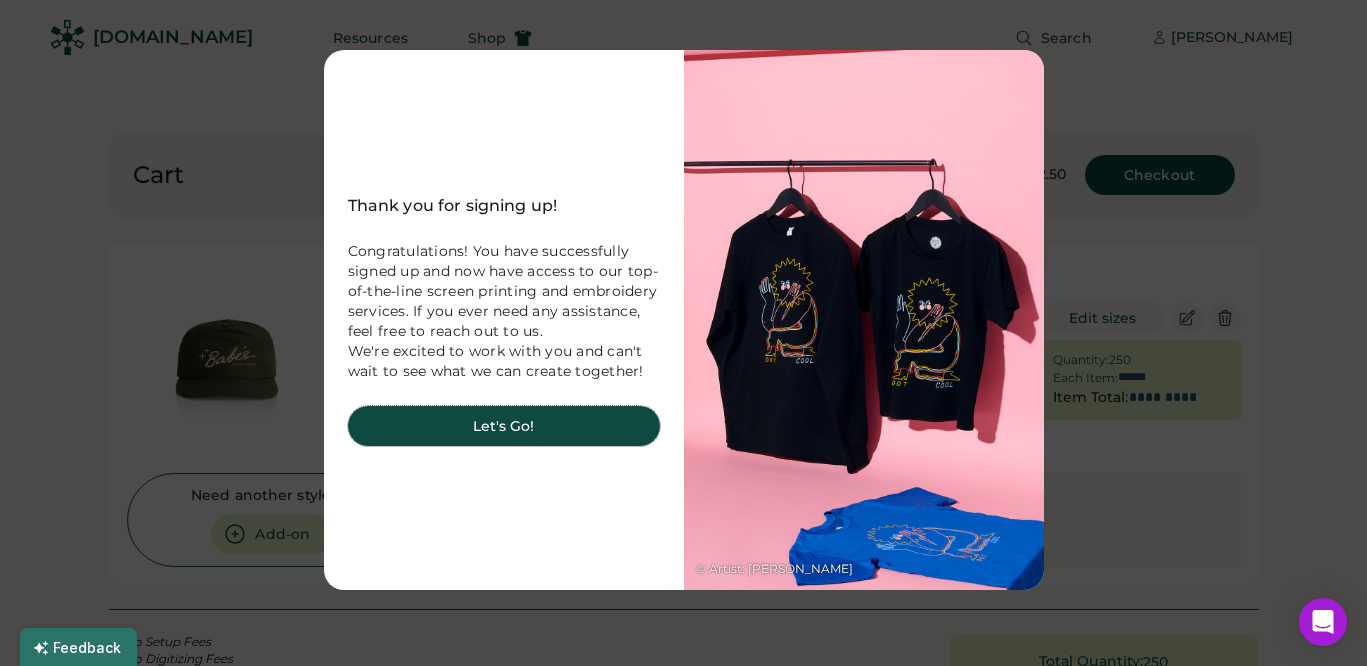click on "Let's Go!" at bounding box center (504, 426) 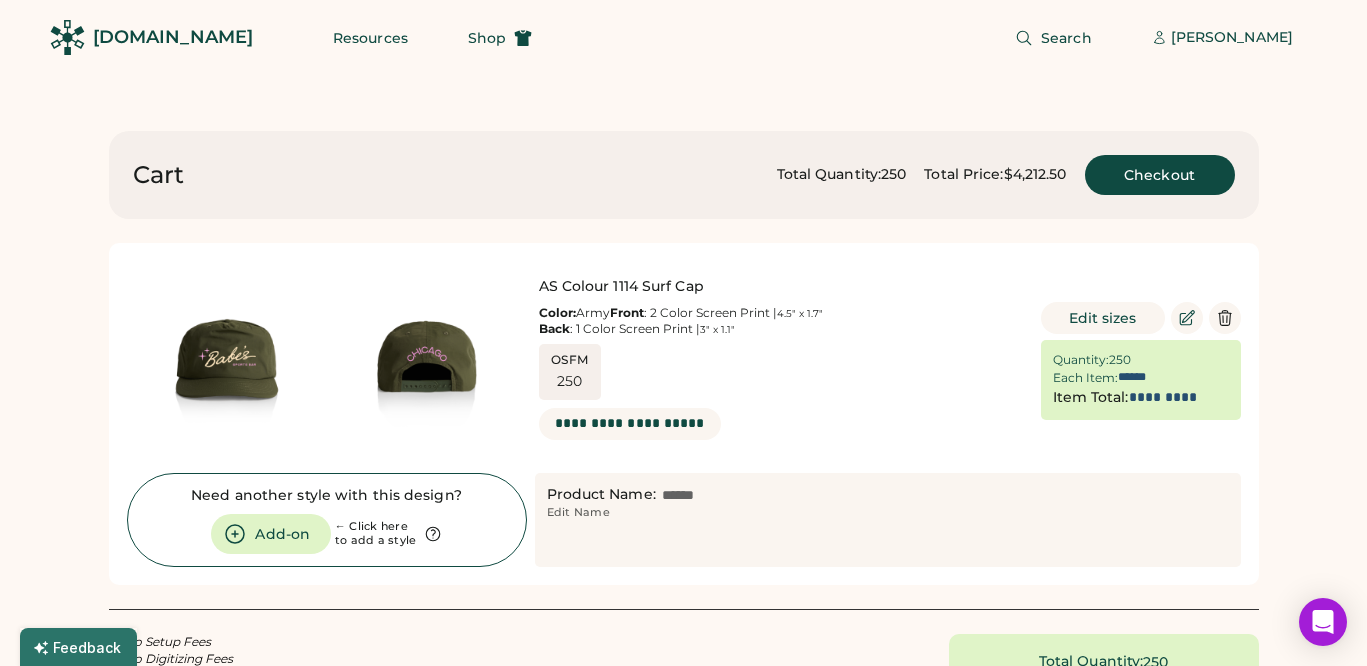 click on "[DOMAIN_NAME]" at bounding box center (173, 37) 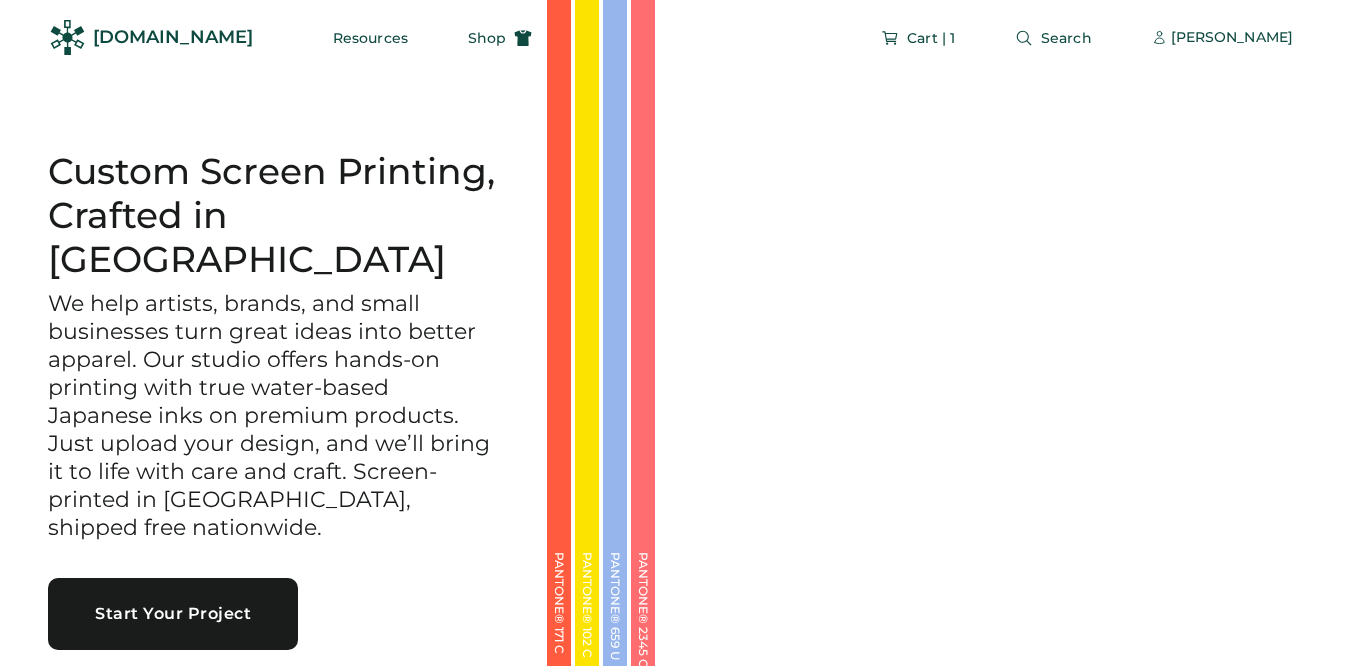 scroll, scrollTop: 0, scrollLeft: 0, axis: both 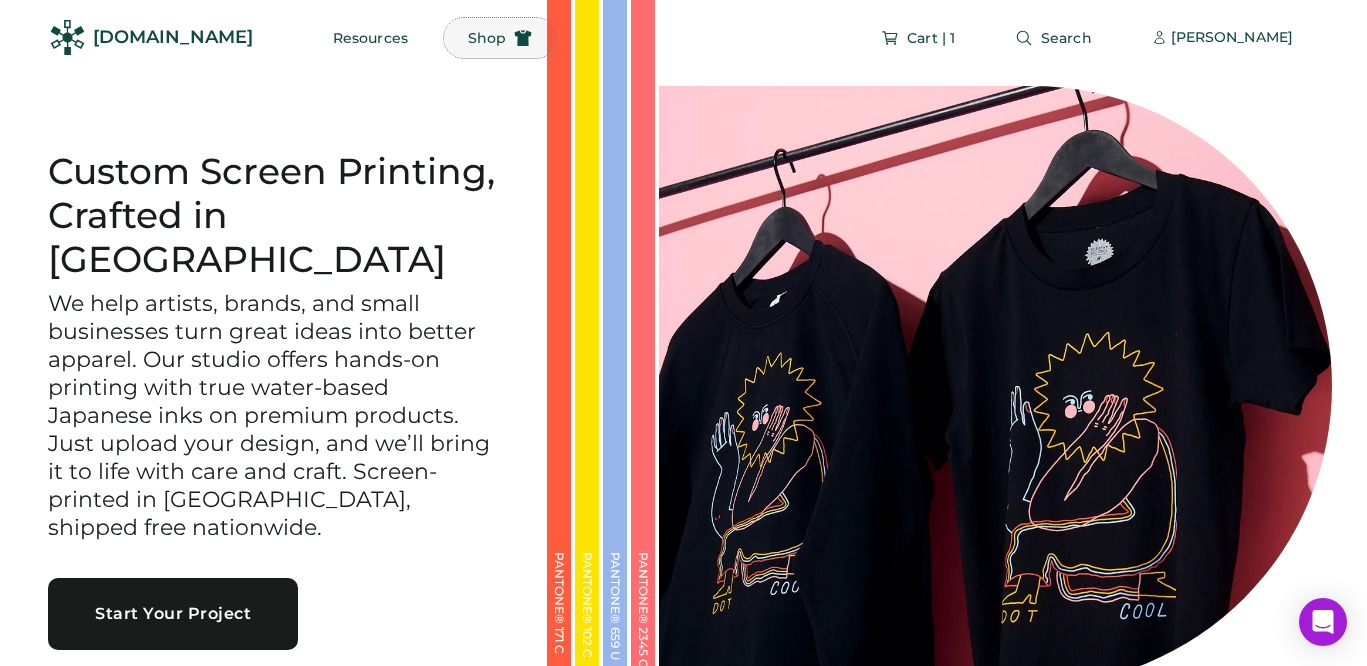 click on "Shop" at bounding box center (487, 38) 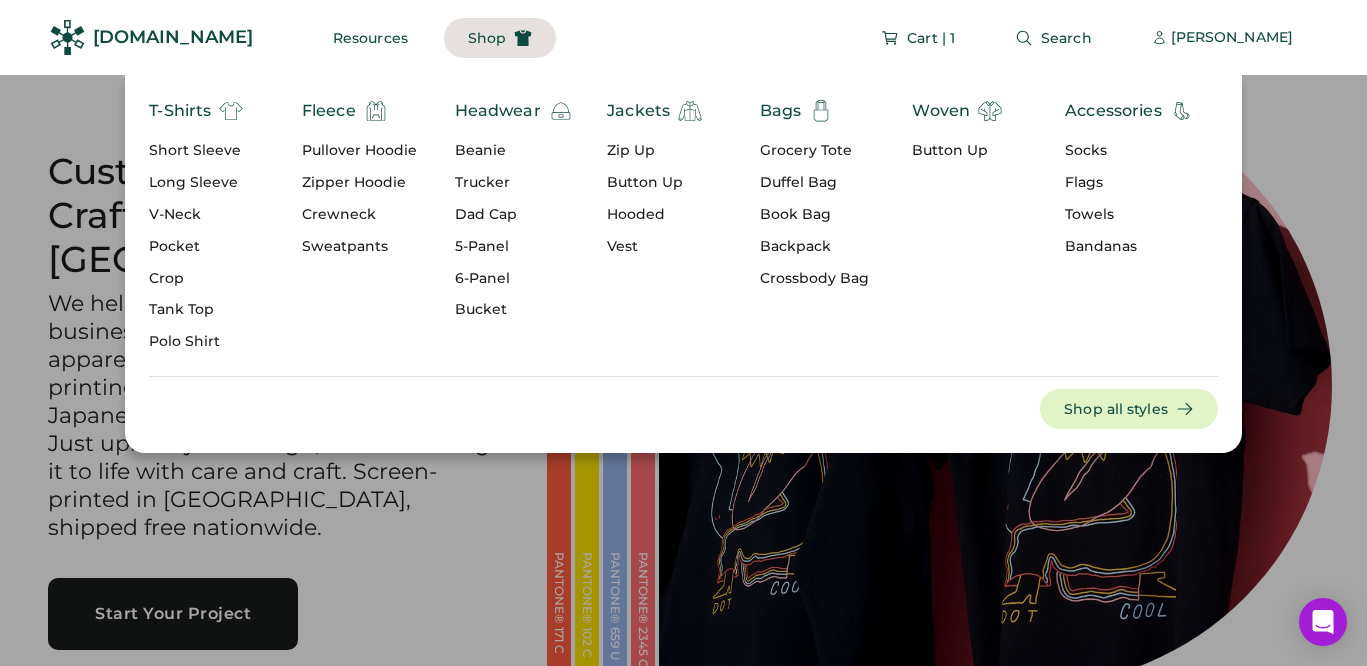 click on "Headwear" at bounding box center (498, 111) 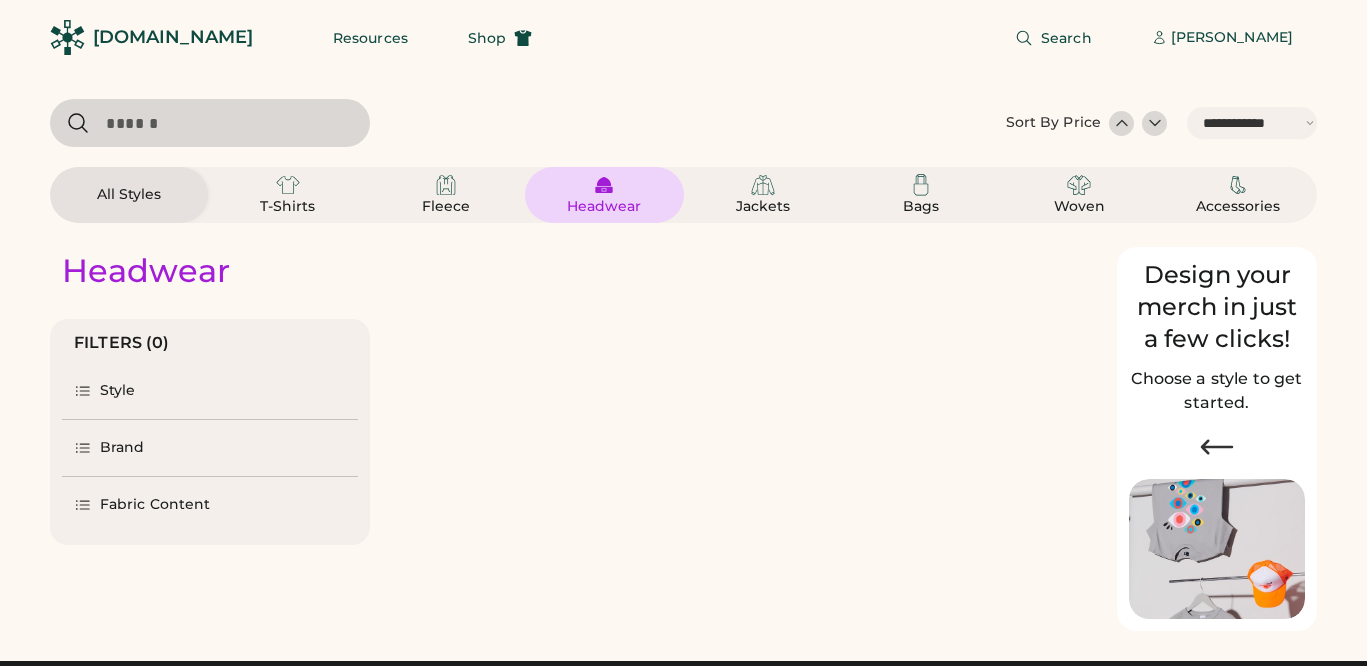 select on "*****" 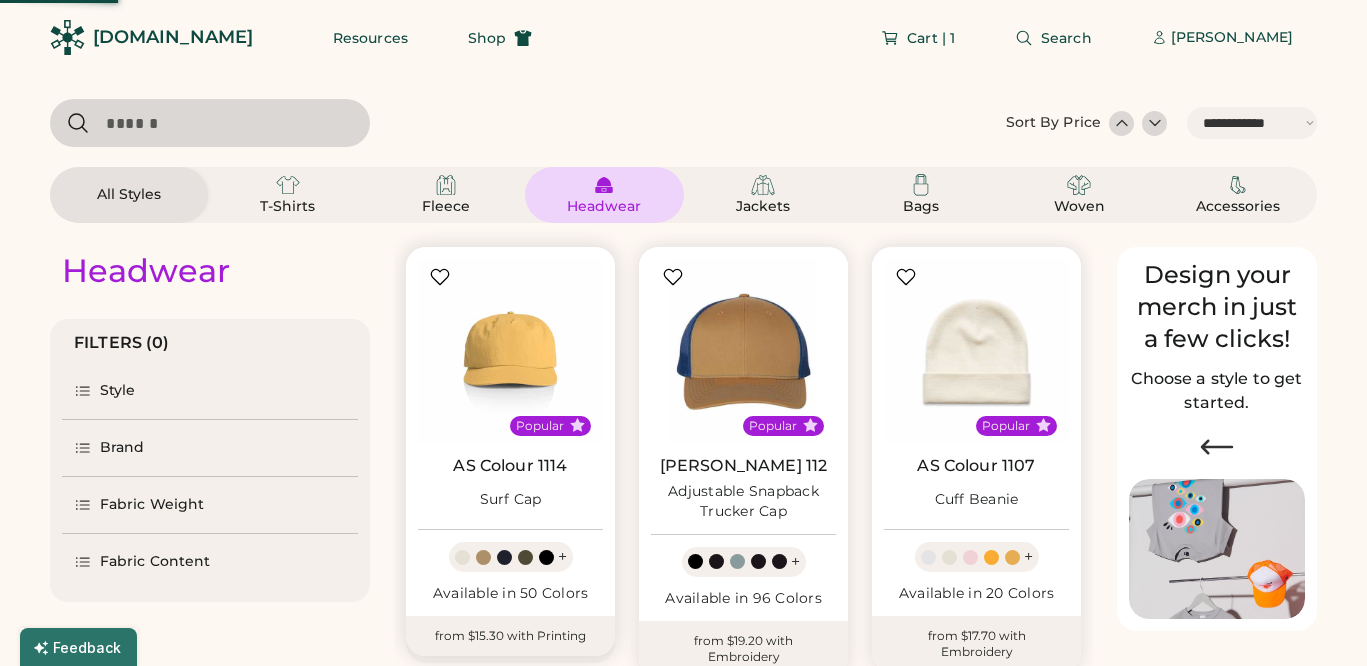 scroll, scrollTop: 39, scrollLeft: 0, axis: vertical 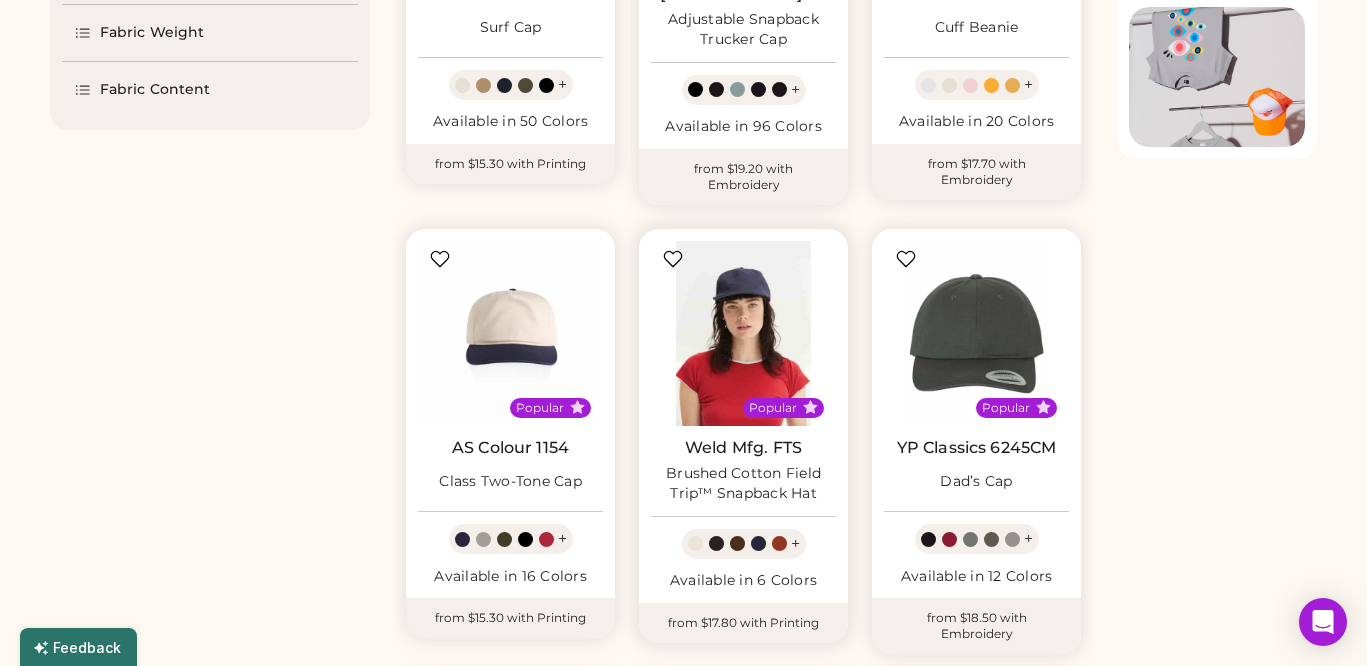 click at bounding box center [743, 333] 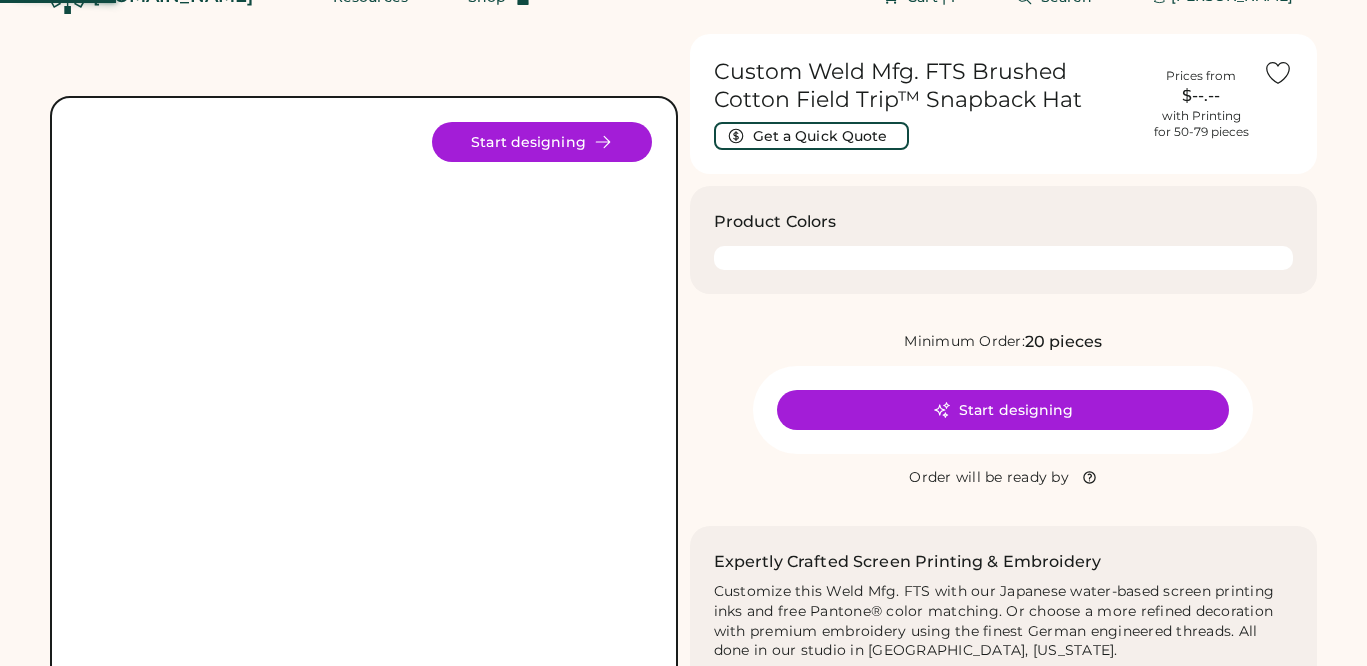 scroll, scrollTop: 41, scrollLeft: 0, axis: vertical 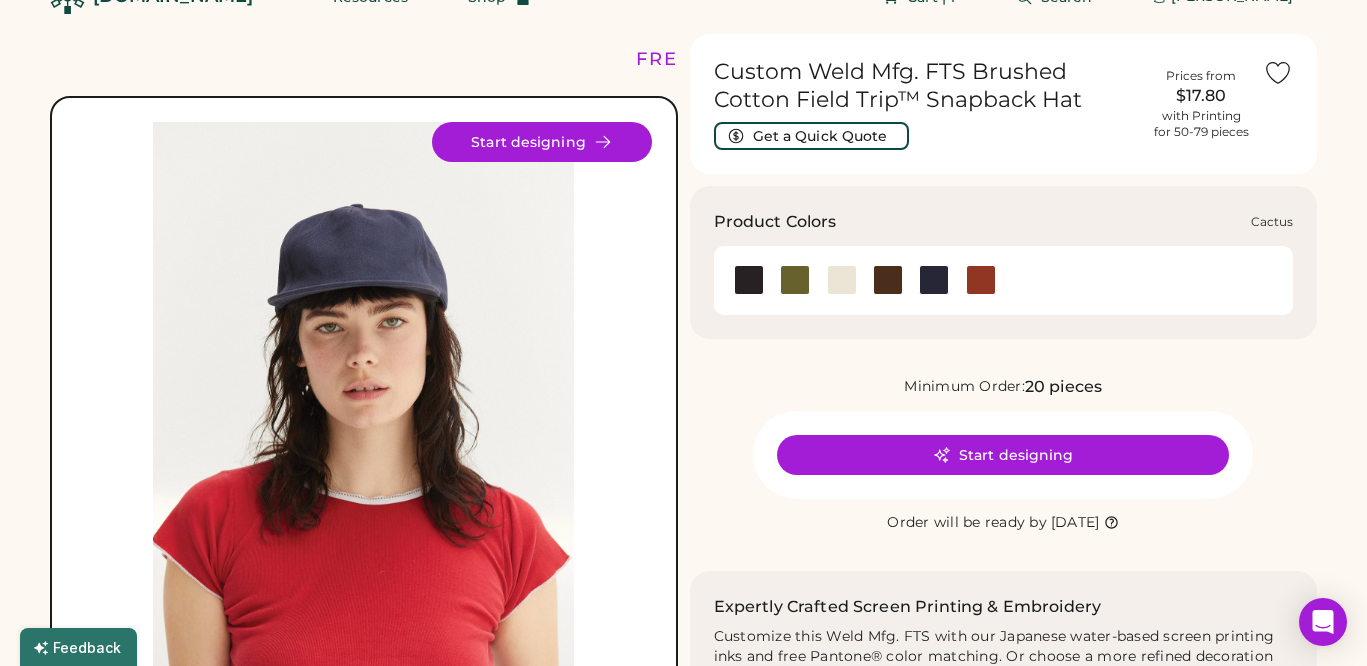 click at bounding box center (795, 280) 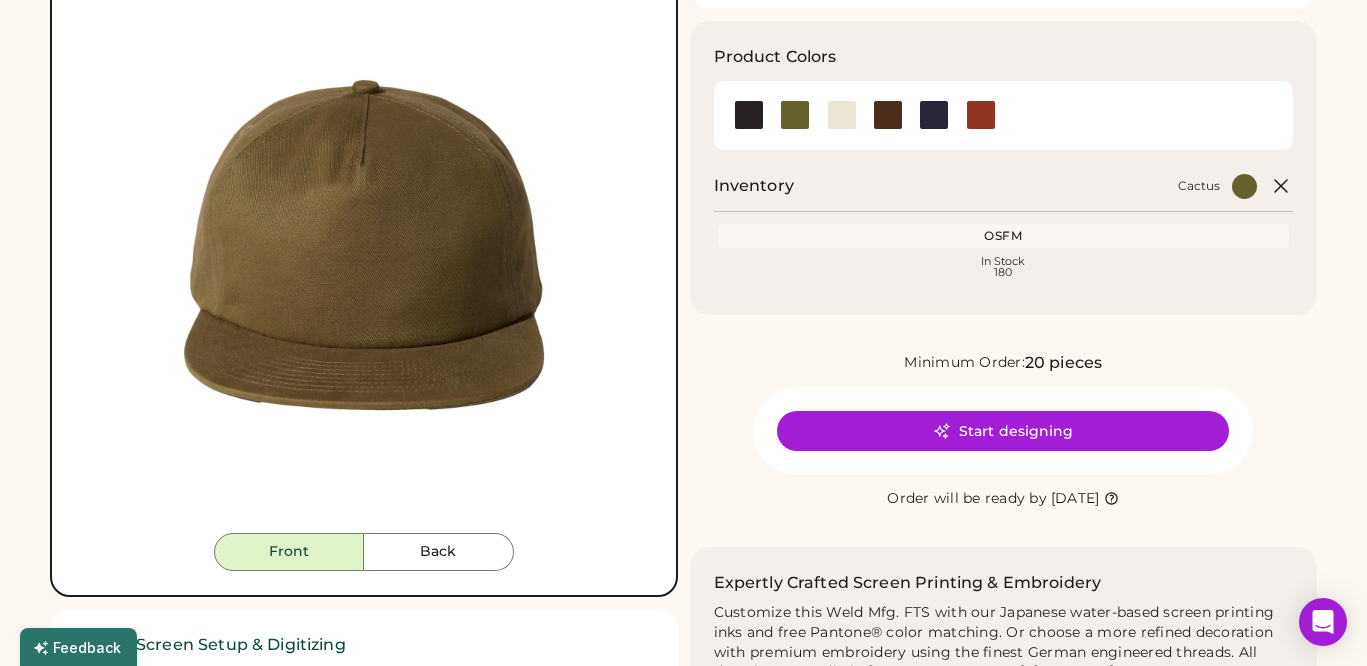 scroll, scrollTop: 224, scrollLeft: 0, axis: vertical 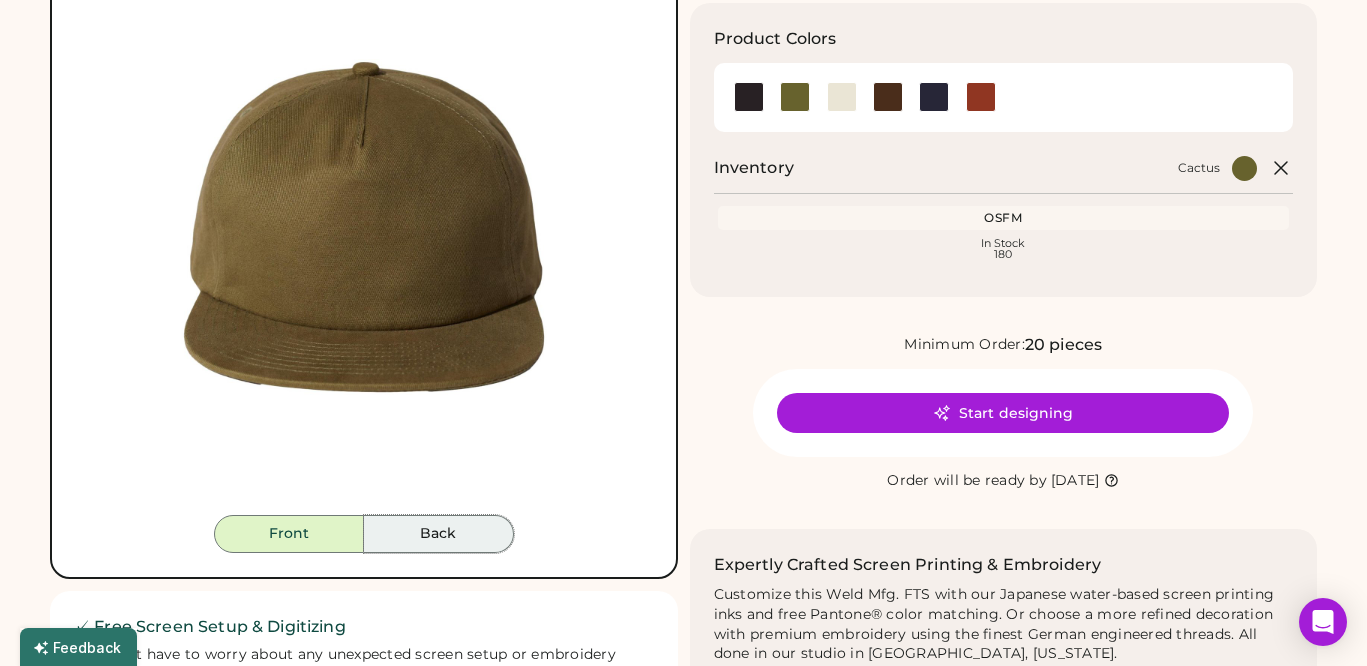 click on "Back" at bounding box center [439, 534] 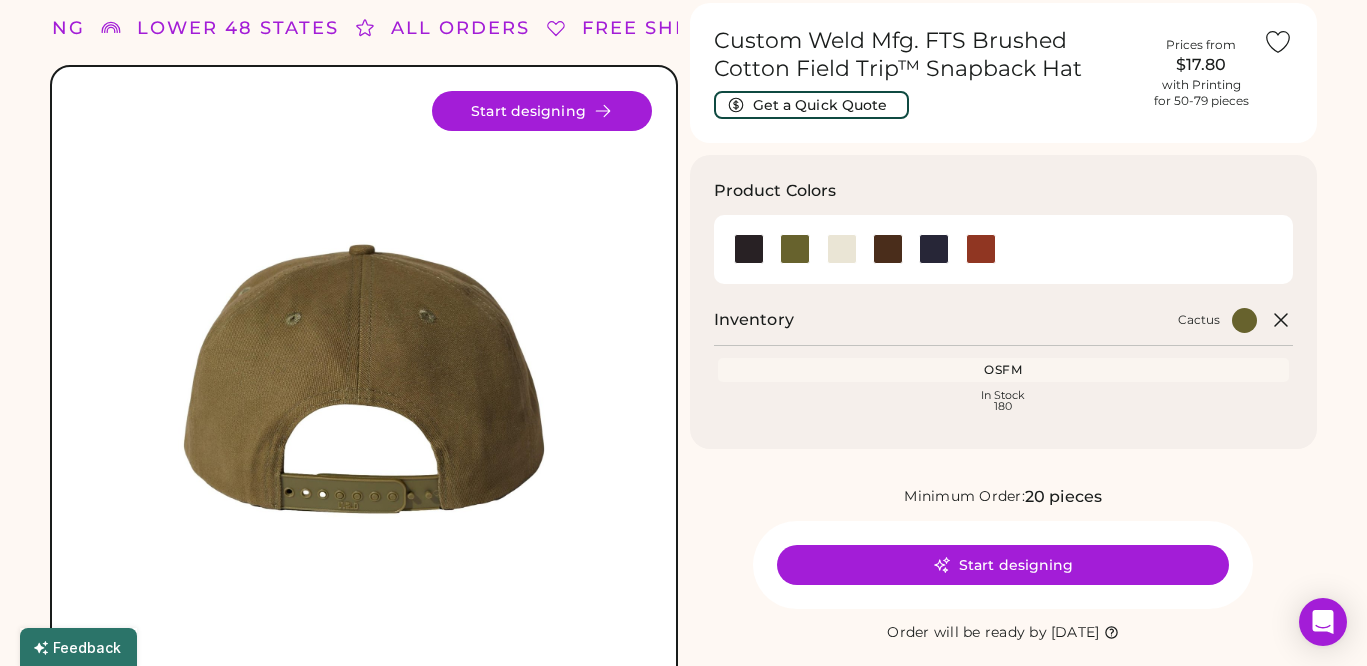 scroll, scrollTop: 61, scrollLeft: 0, axis: vertical 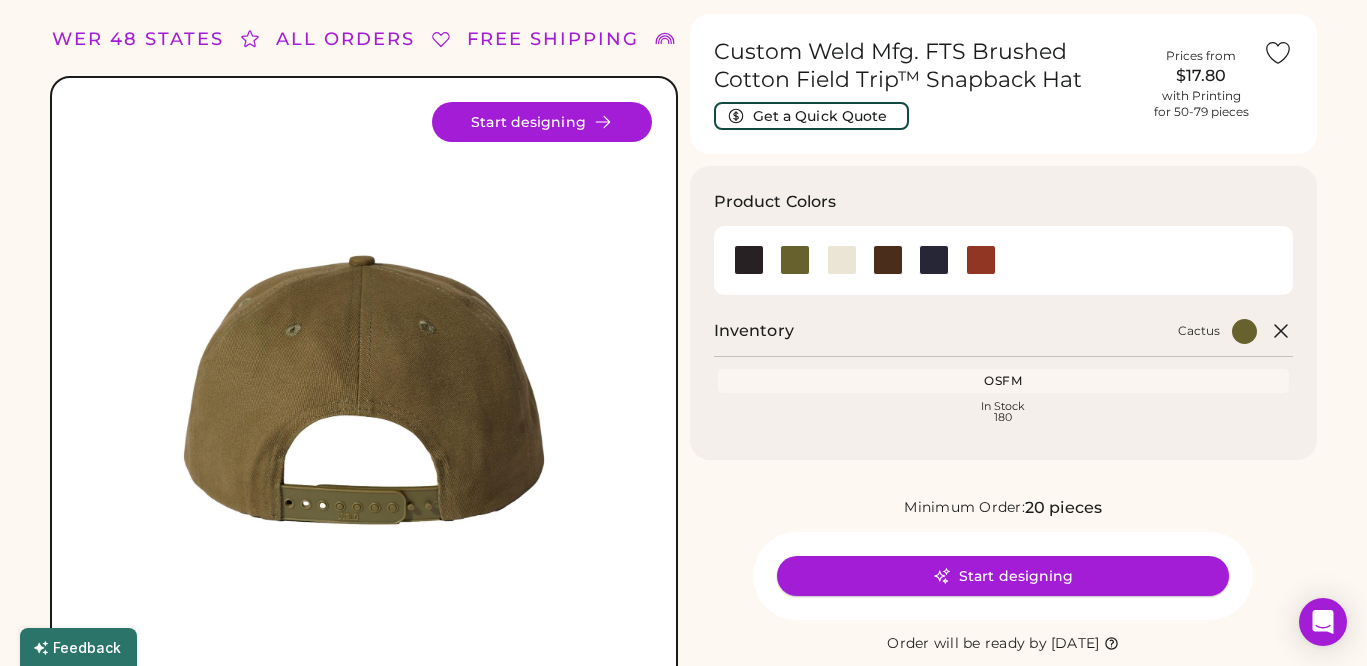 click on "Start designing" at bounding box center (1003, 576) 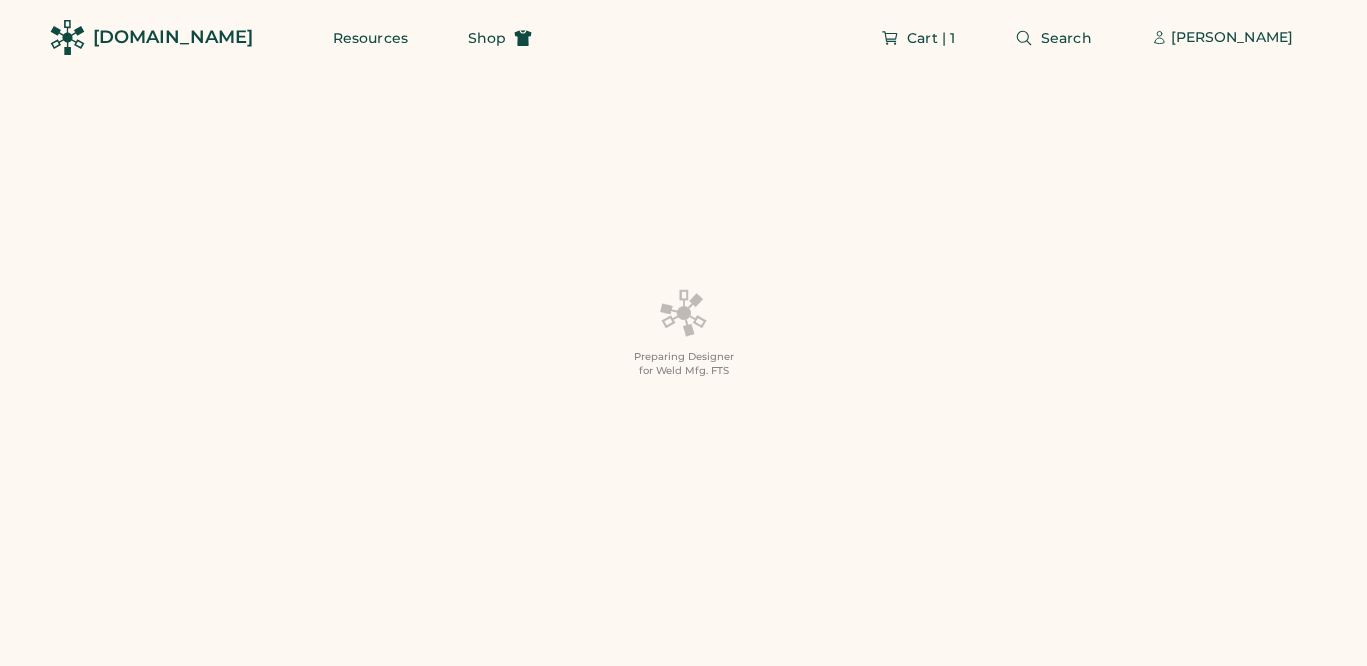 scroll, scrollTop: 0, scrollLeft: 0, axis: both 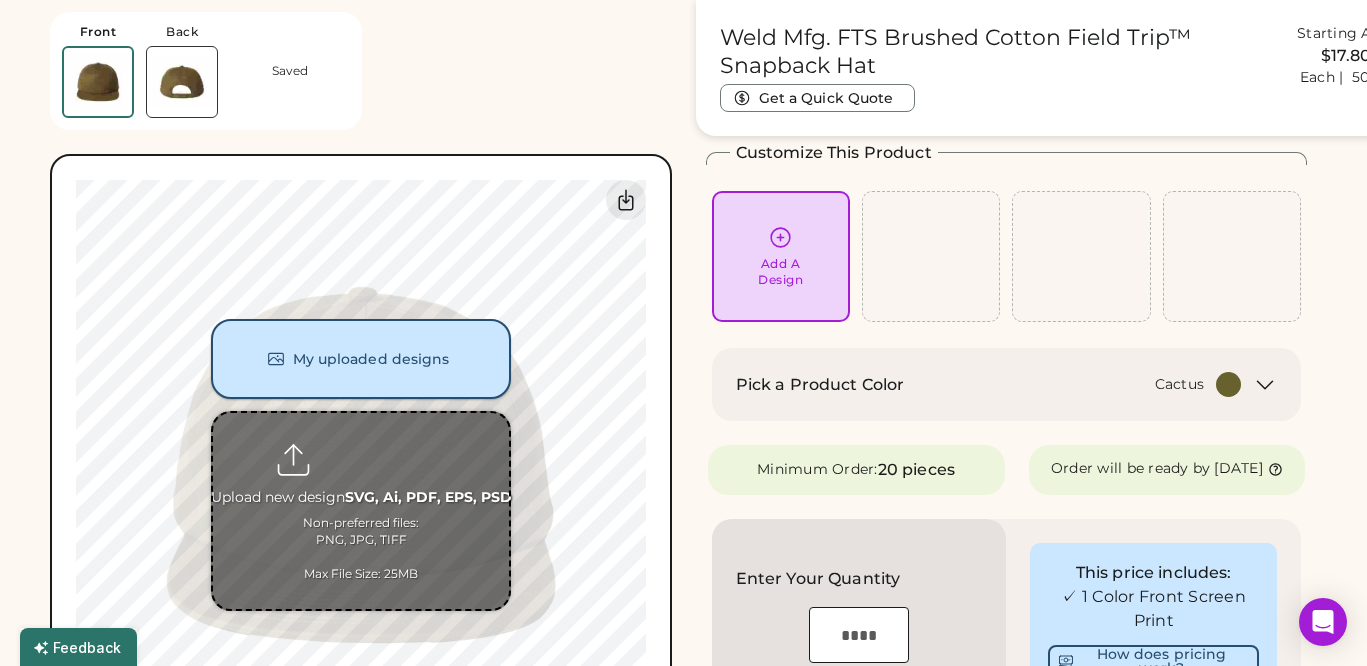 click on "My uploaded designs" at bounding box center [361, 359] 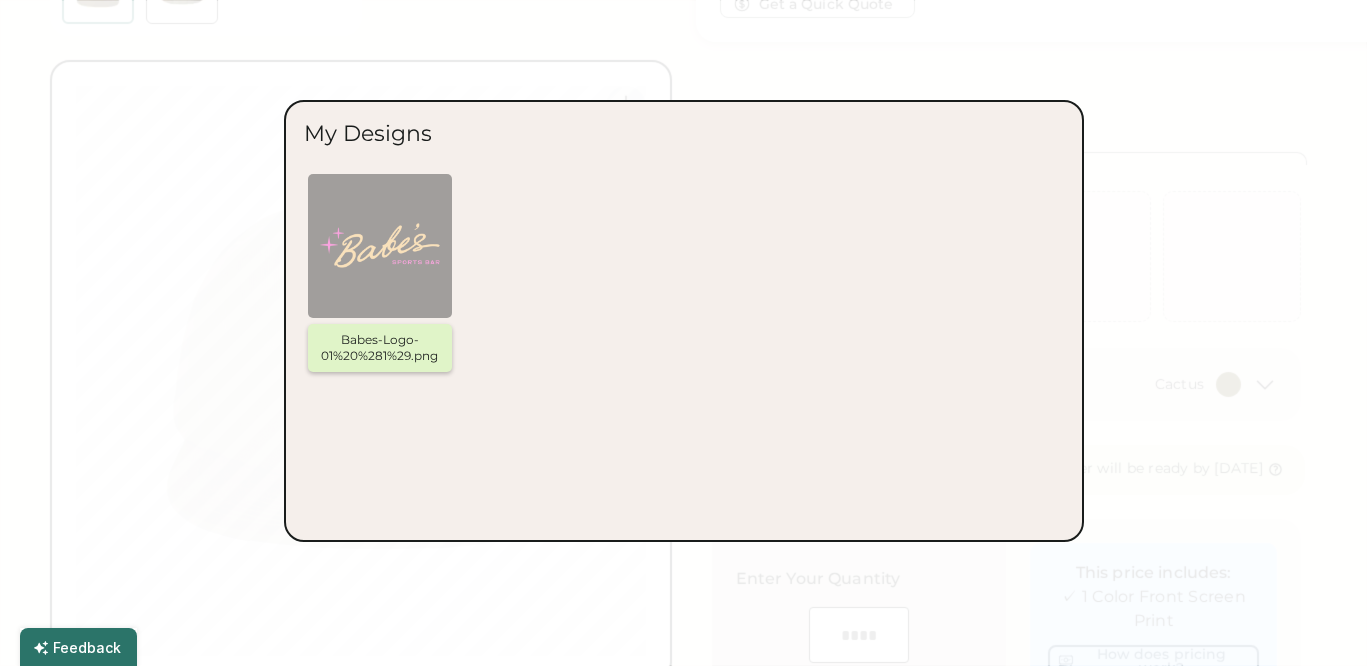 click at bounding box center [380, 246] 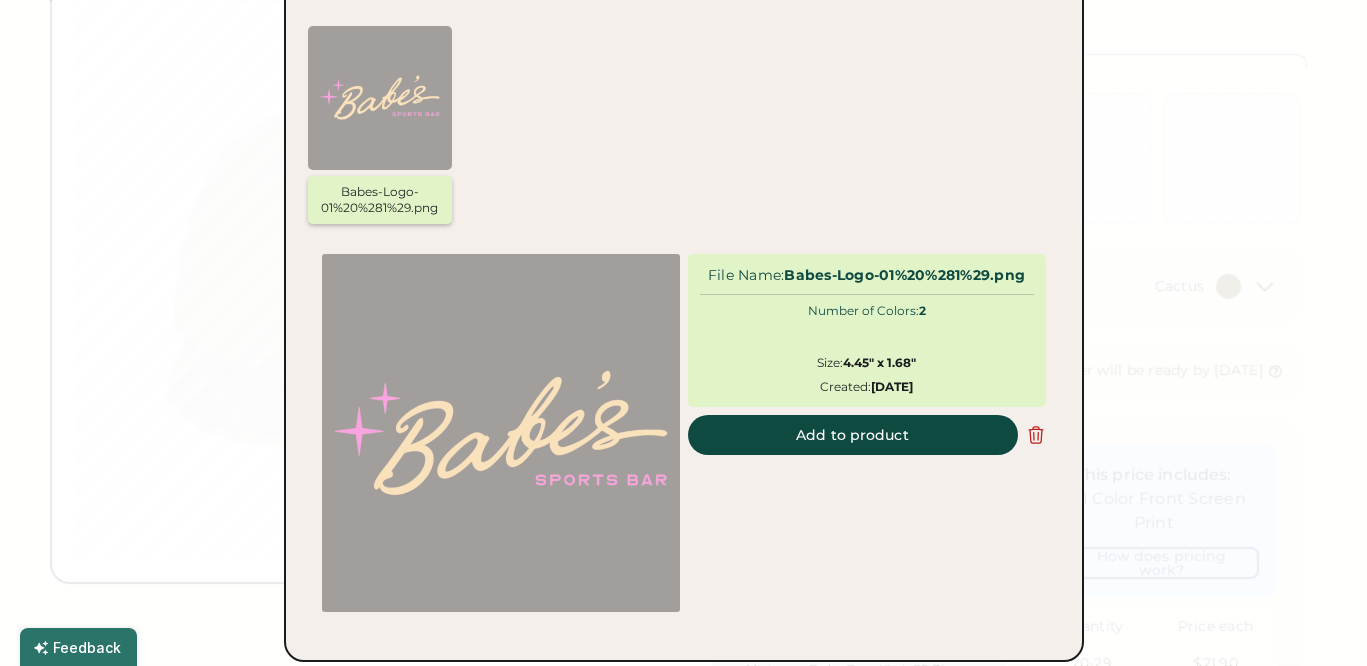 scroll, scrollTop: 206, scrollLeft: 0, axis: vertical 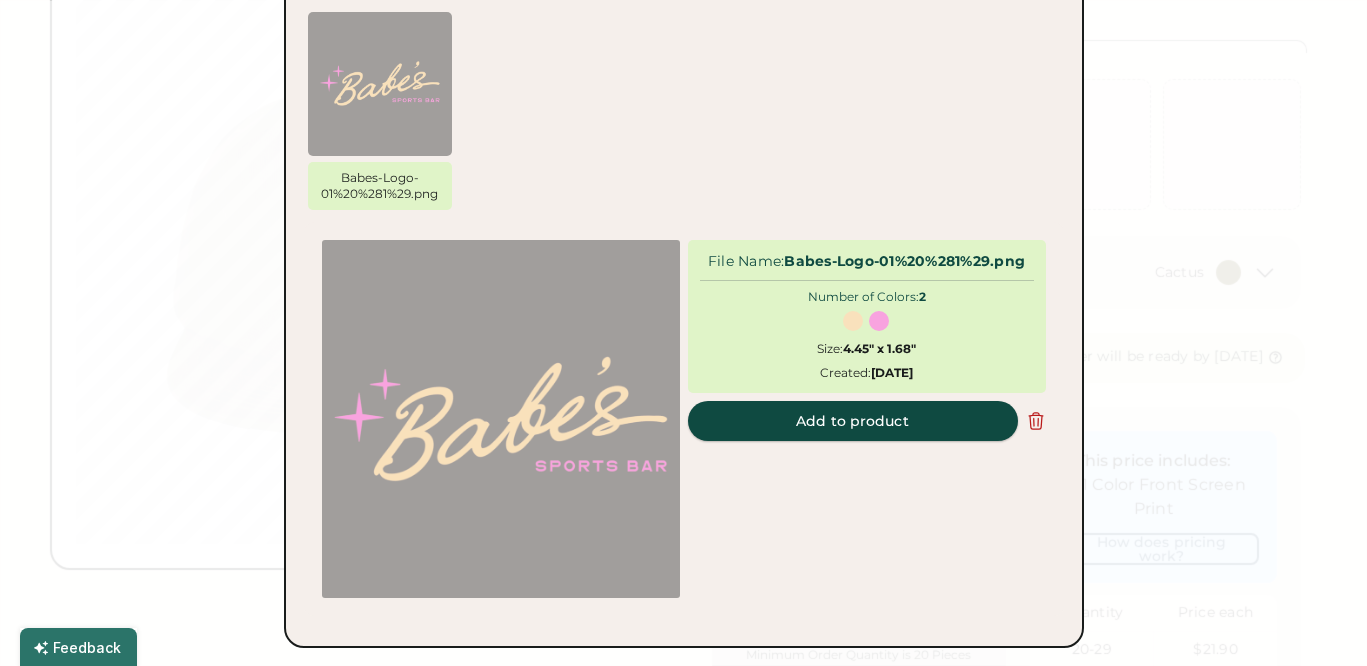 click on "Add to product" at bounding box center [853, 421] 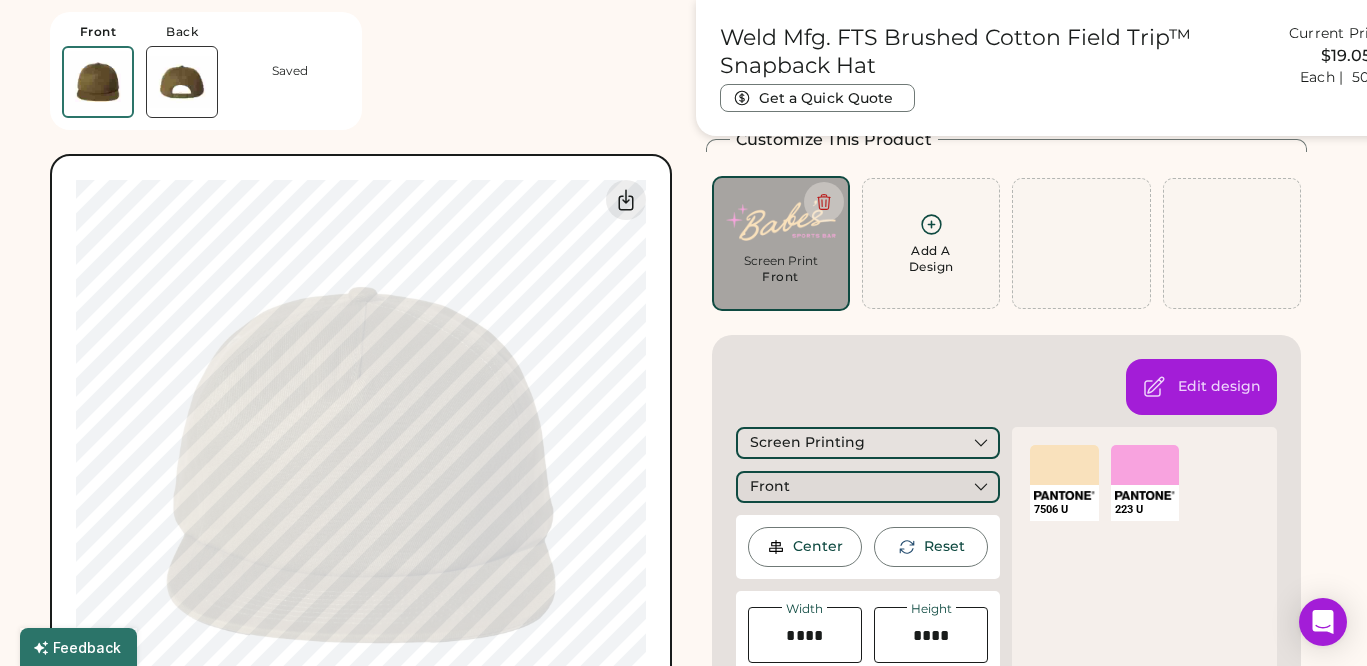 scroll, scrollTop: 254, scrollLeft: 0, axis: vertical 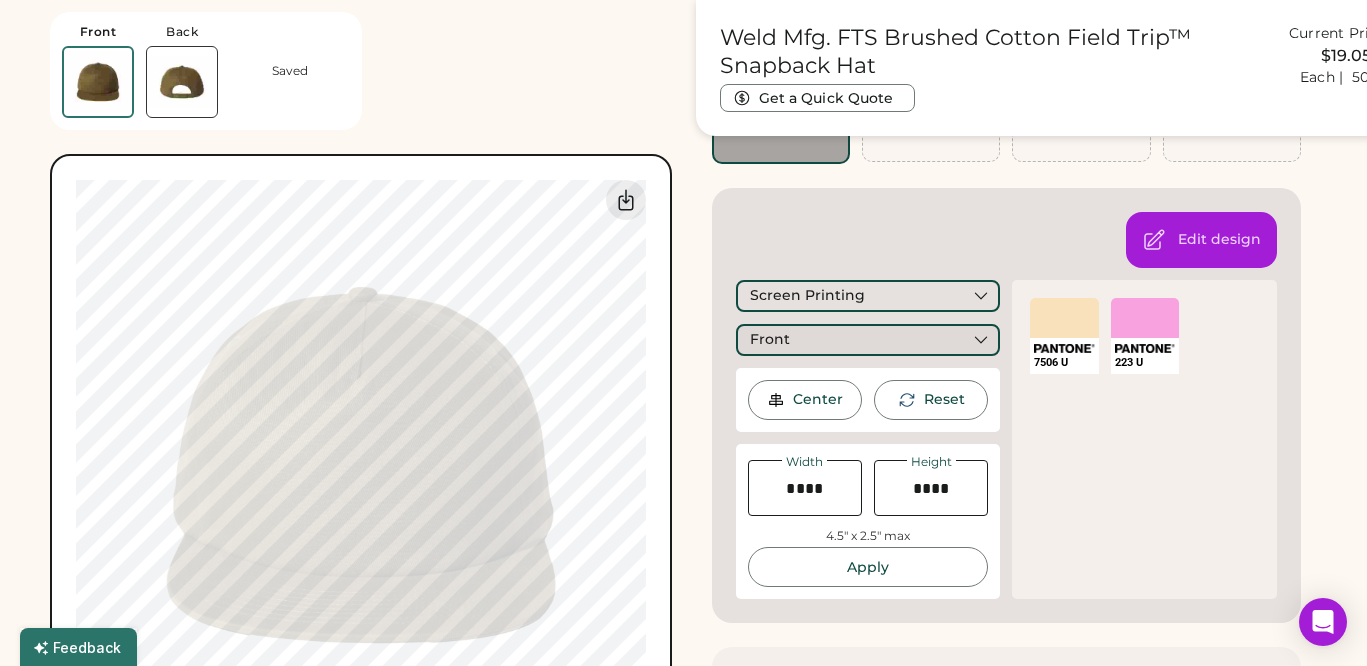 click on "Screen Printing" at bounding box center (868, 296) 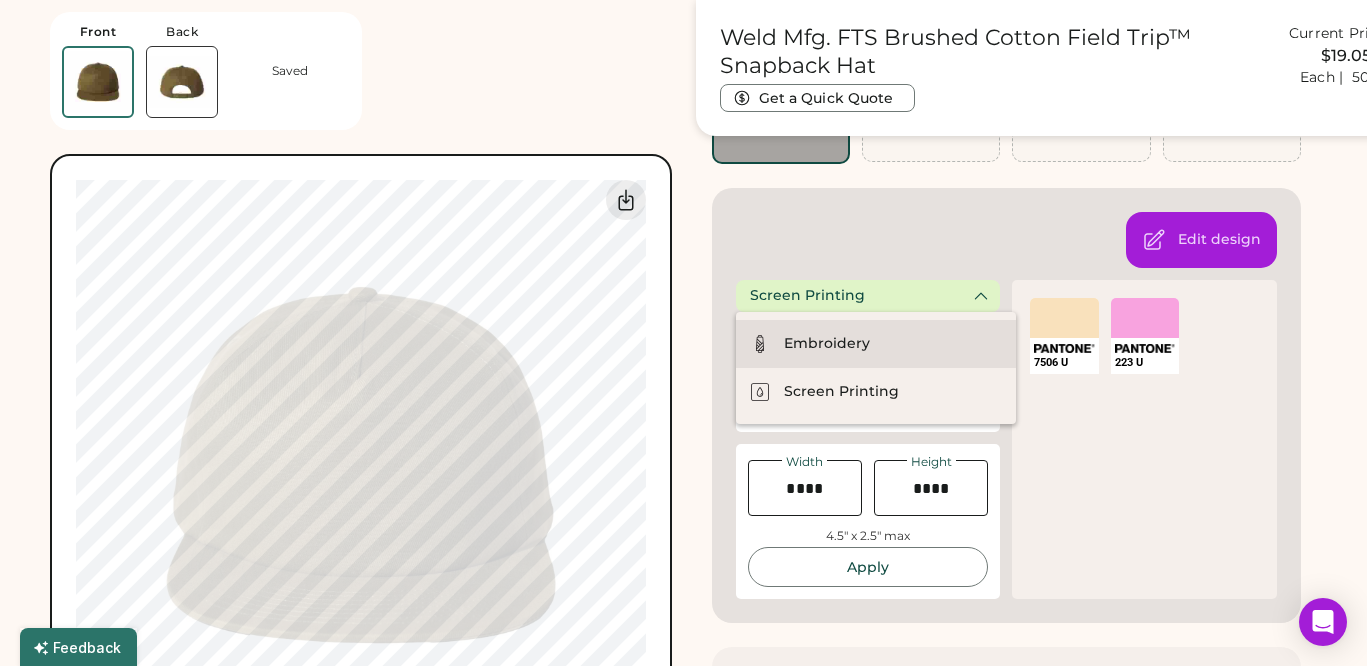 click on "Embroidery" at bounding box center (827, 344) 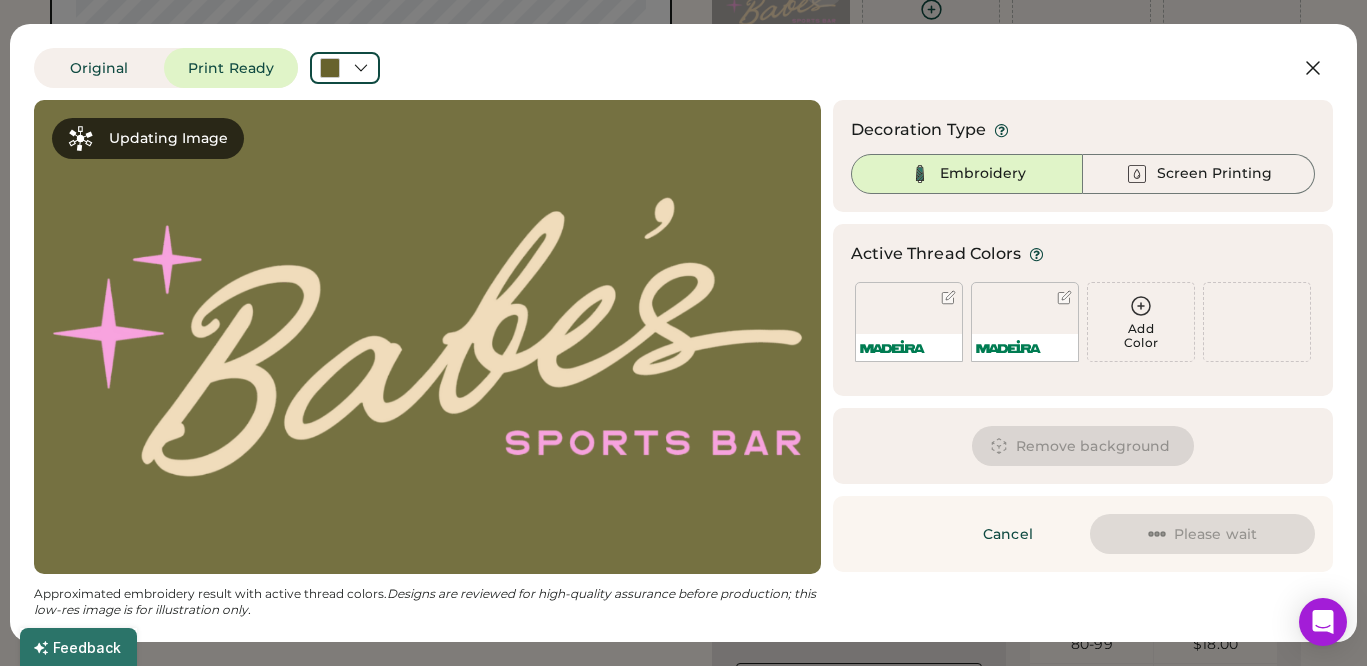 scroll, scrollTop: 0, scrollLeft: 0, axis: both 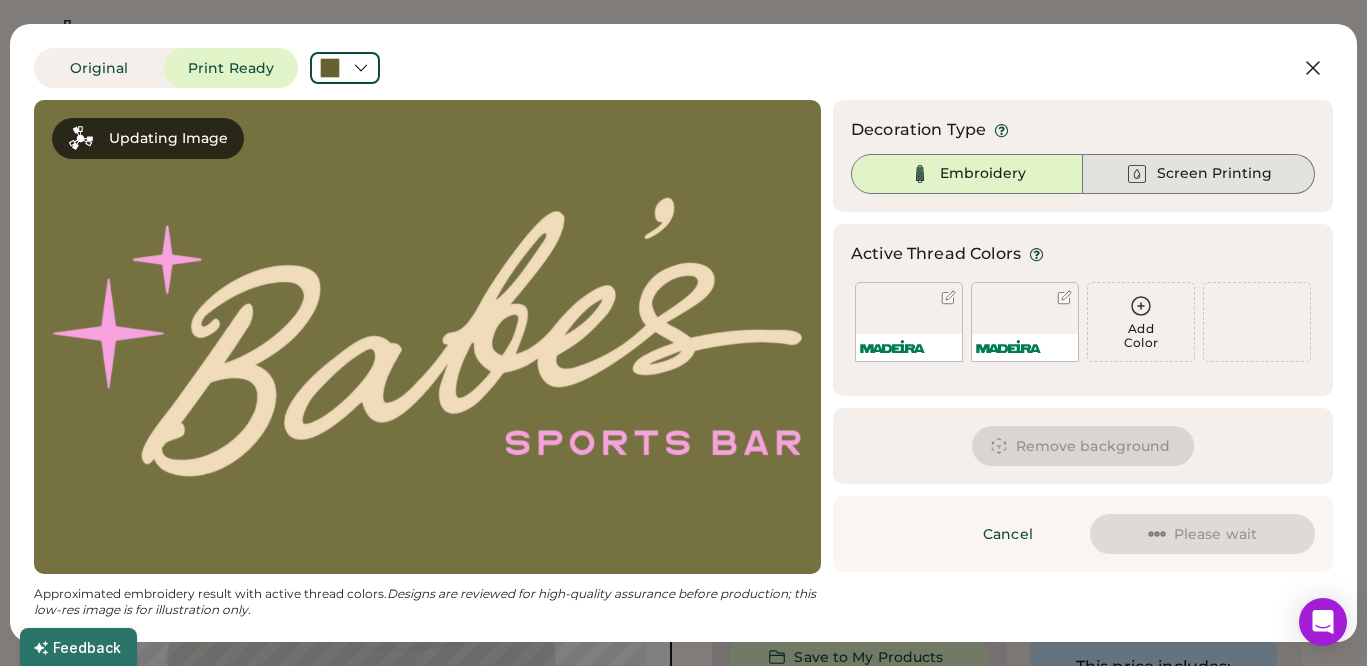 click on "Screen Printing" at bounding box center (1214, 174) 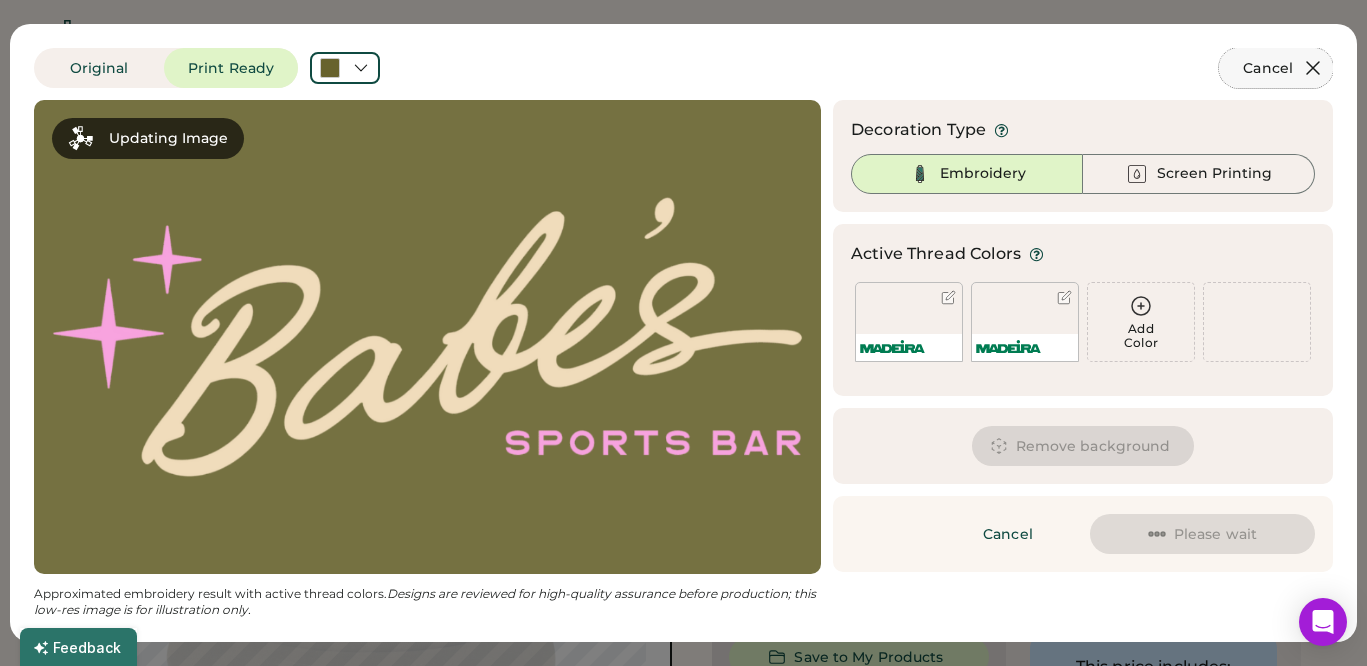 click 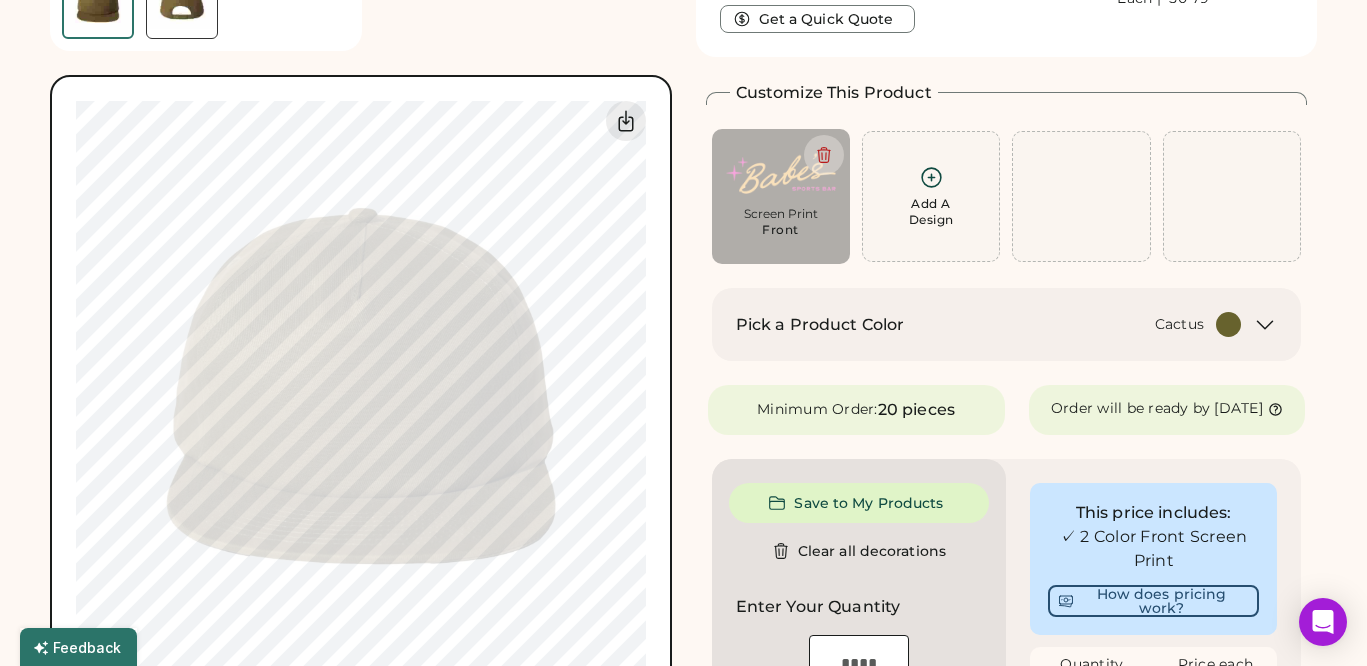 scroll, scrollTop: 0, scrollLeft: 0, axis: both 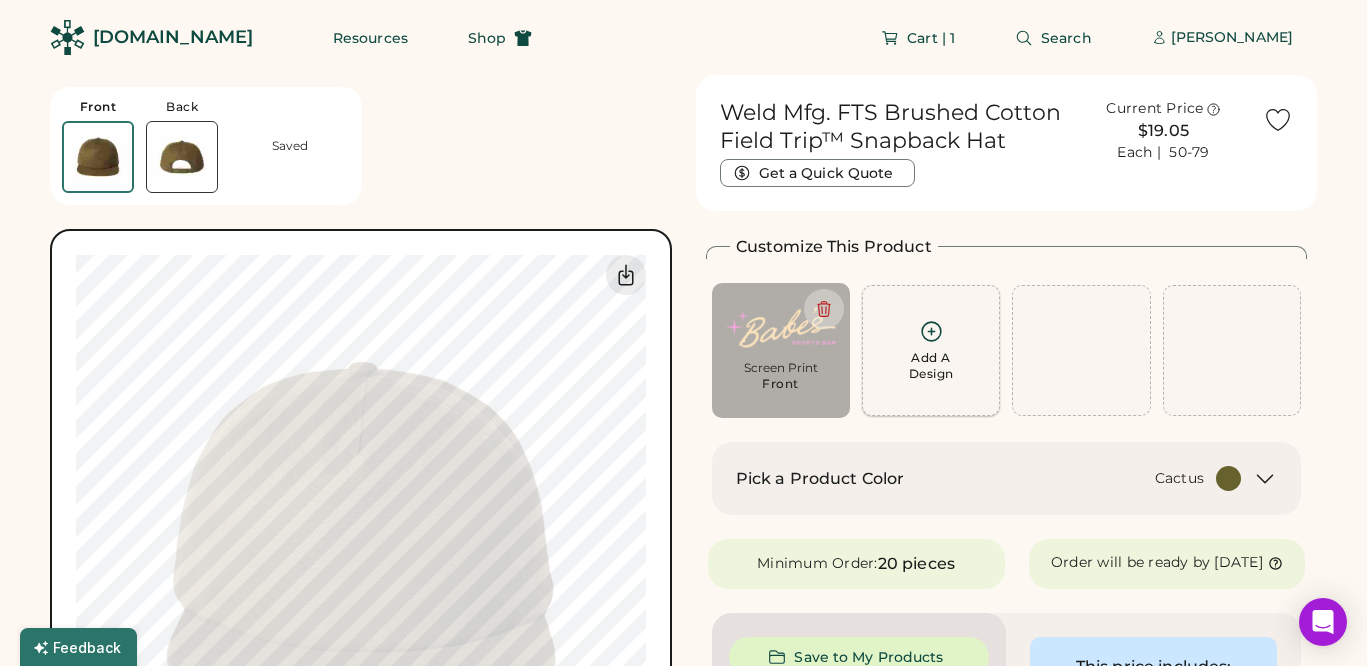 click 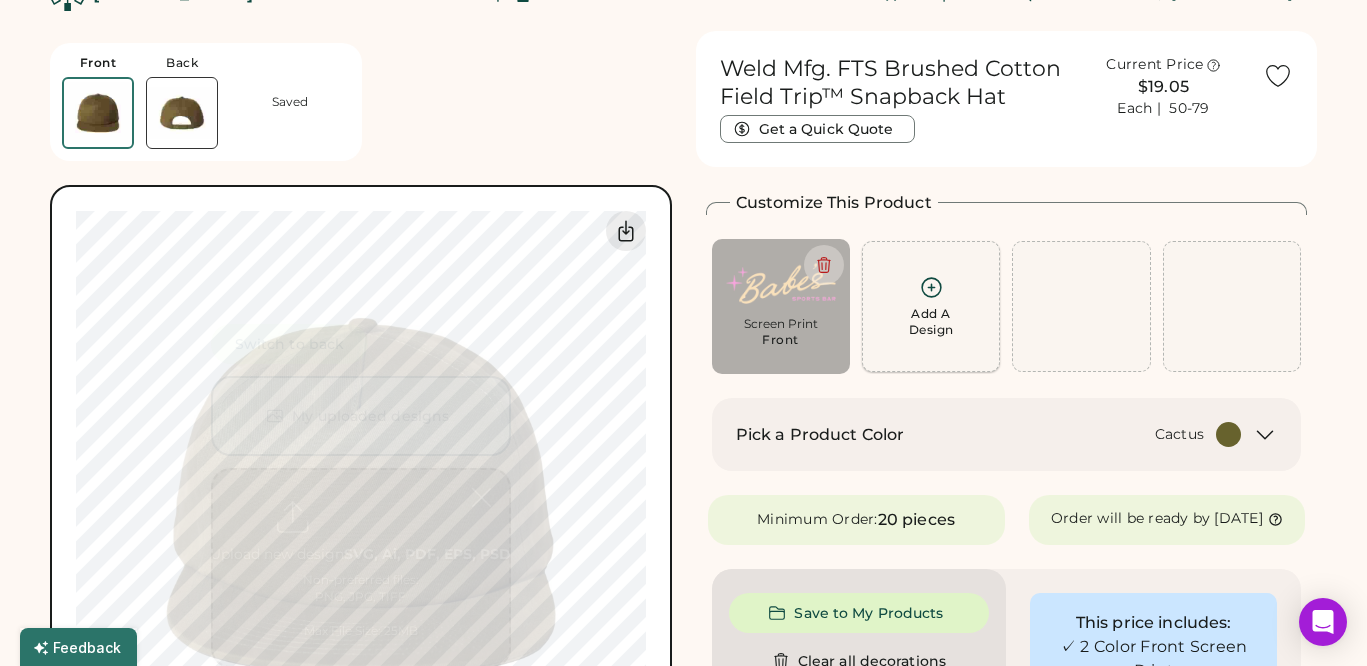 scroll, scrollTop: 75, scrollLeft: 0, axis: vertical 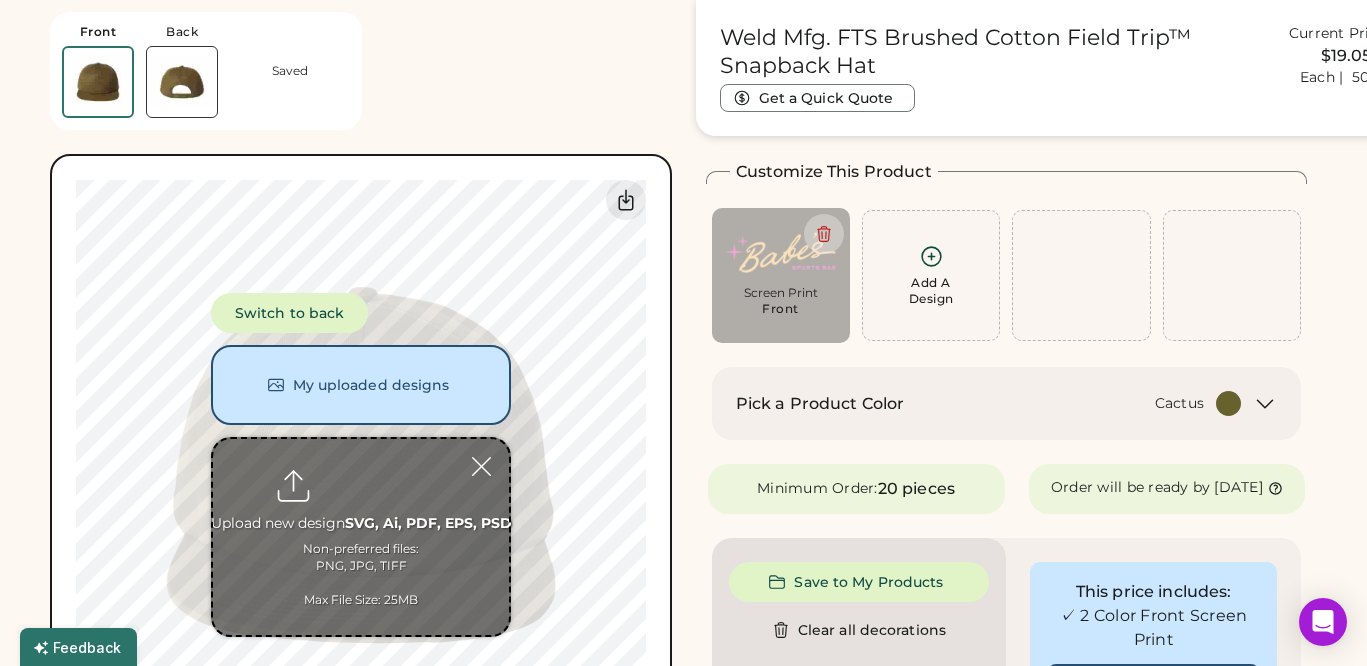 click at bounding box center (361, 537) 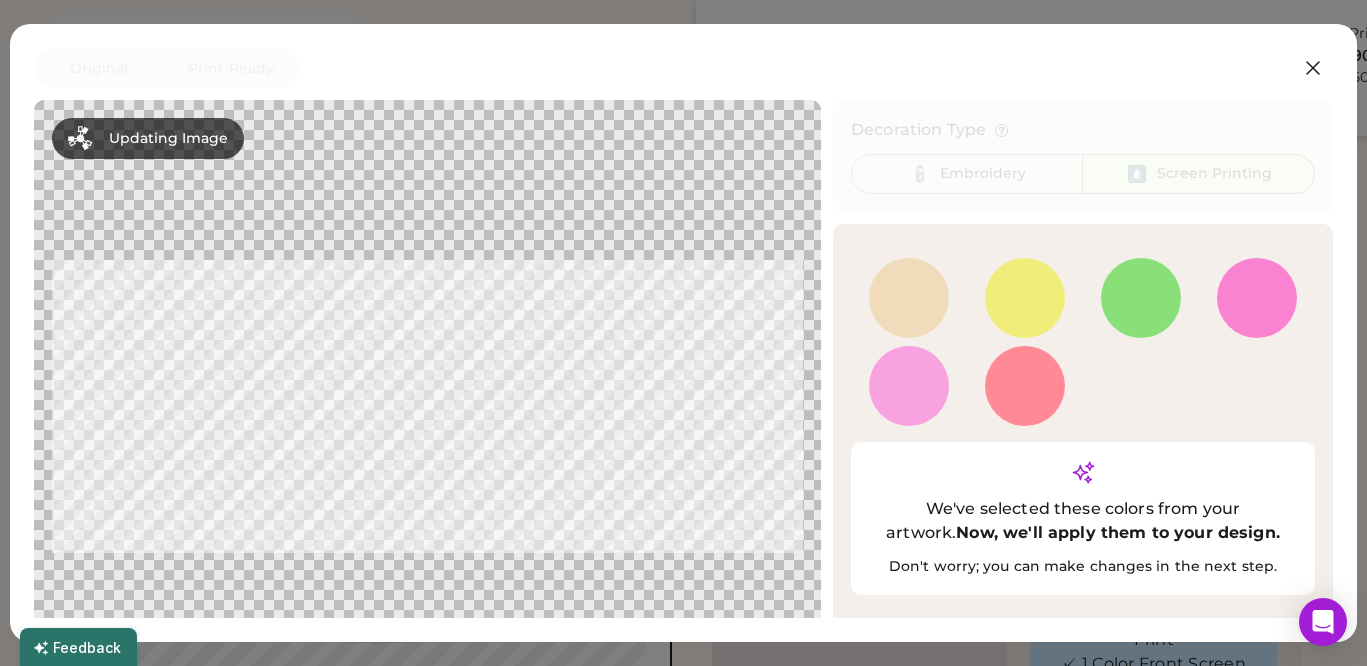 scroll, scrollTop: 58, scrollLeft: 0, axis: vertical 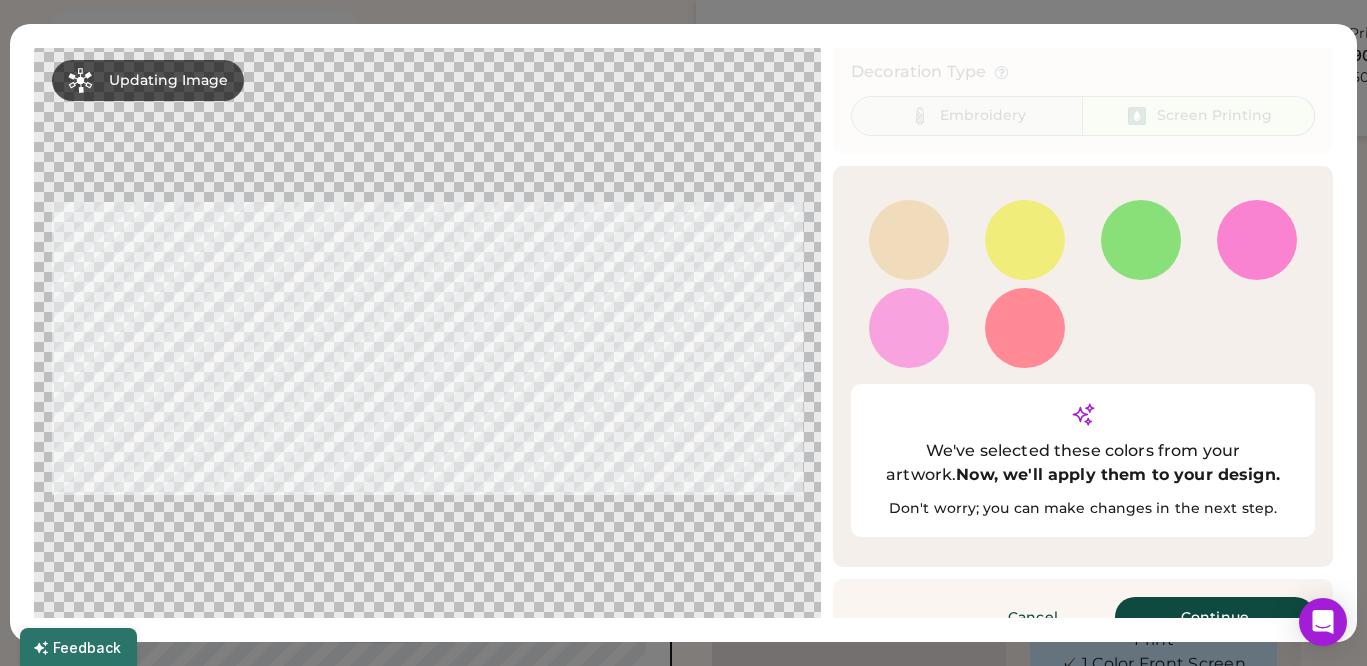 click on "Embroidery" at bounding box center (983, 116) 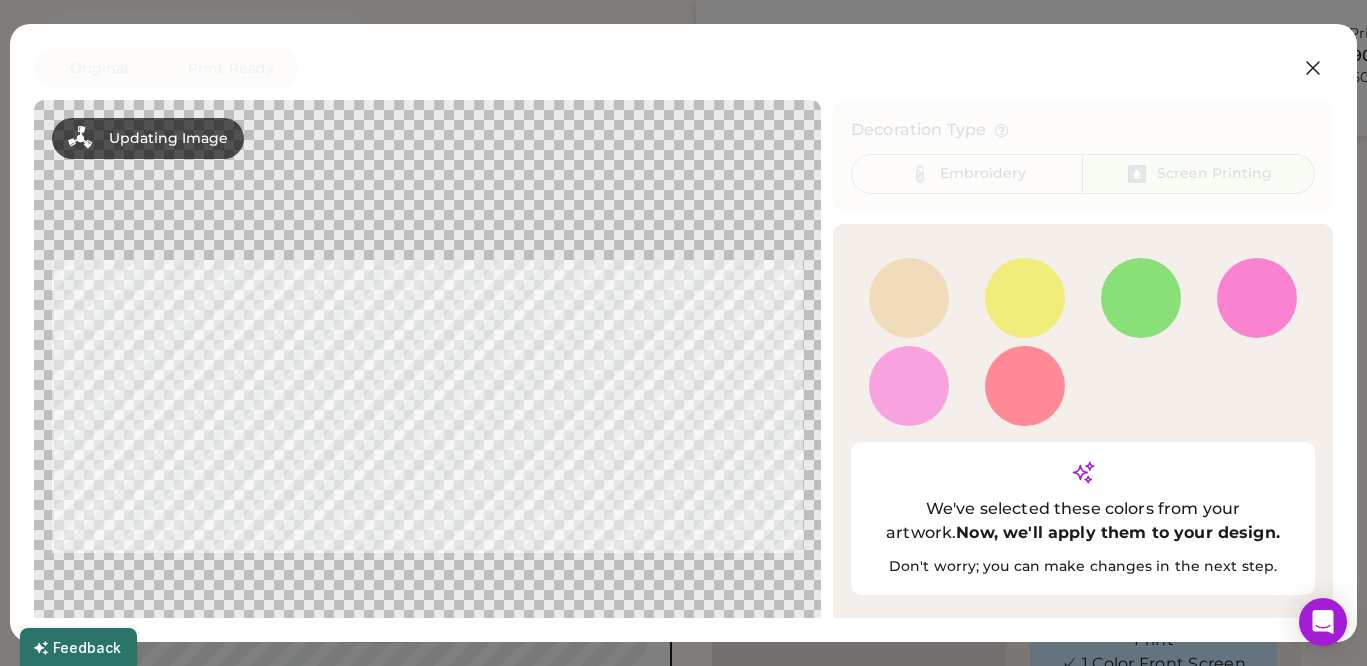 scroll, scrollTop: 58, scrollLeft: 0, axis: vertical 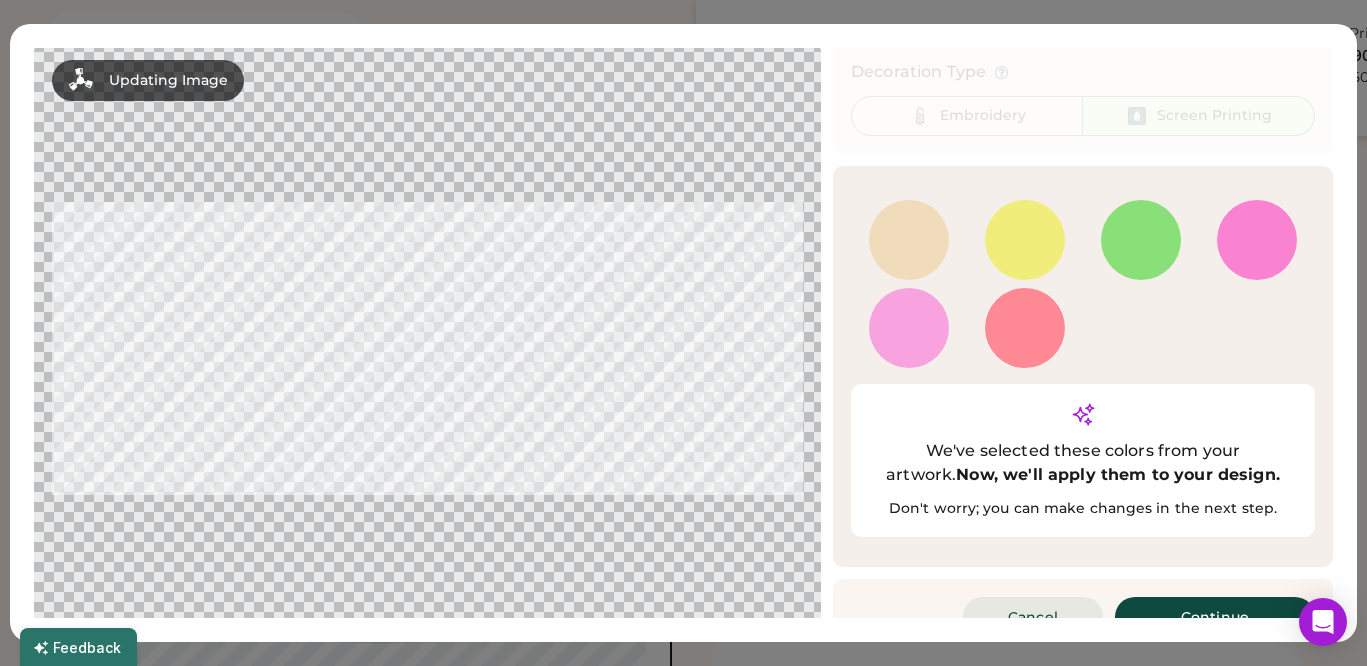 click on "Cancel" at bounding box center [1033, 617] 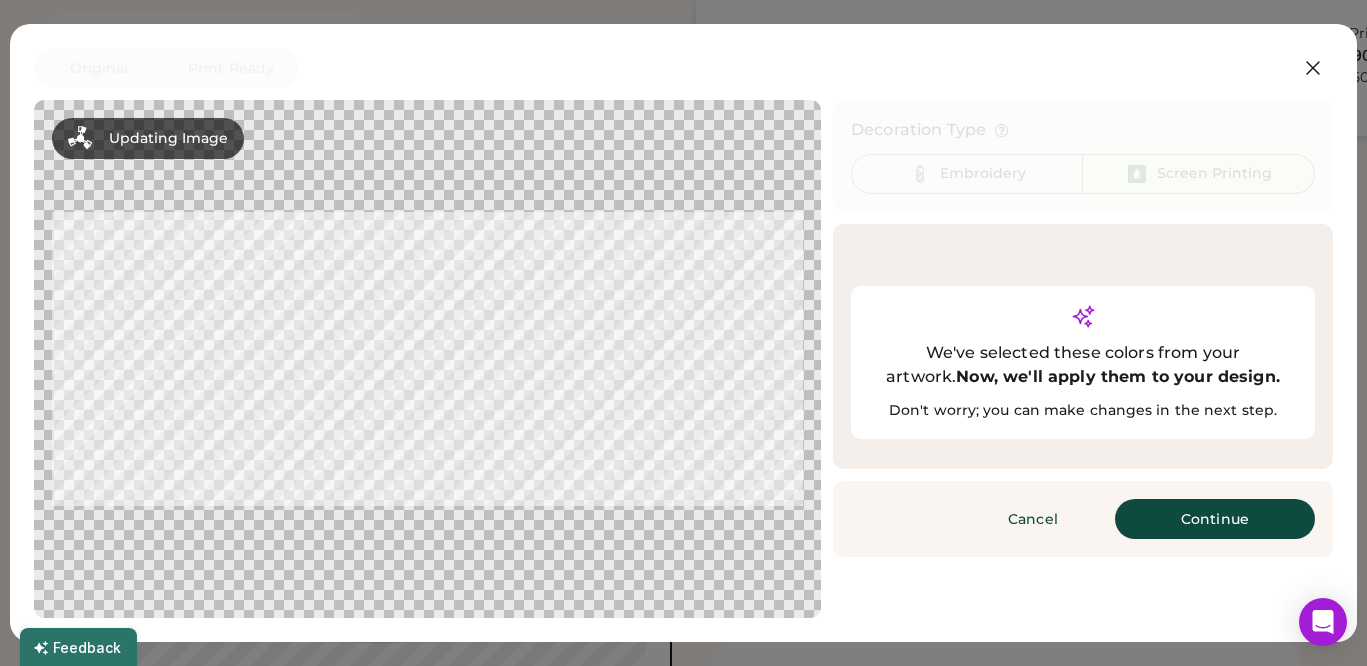 scroll, scrollTop: 0, scrollLeft: 0, axis: both 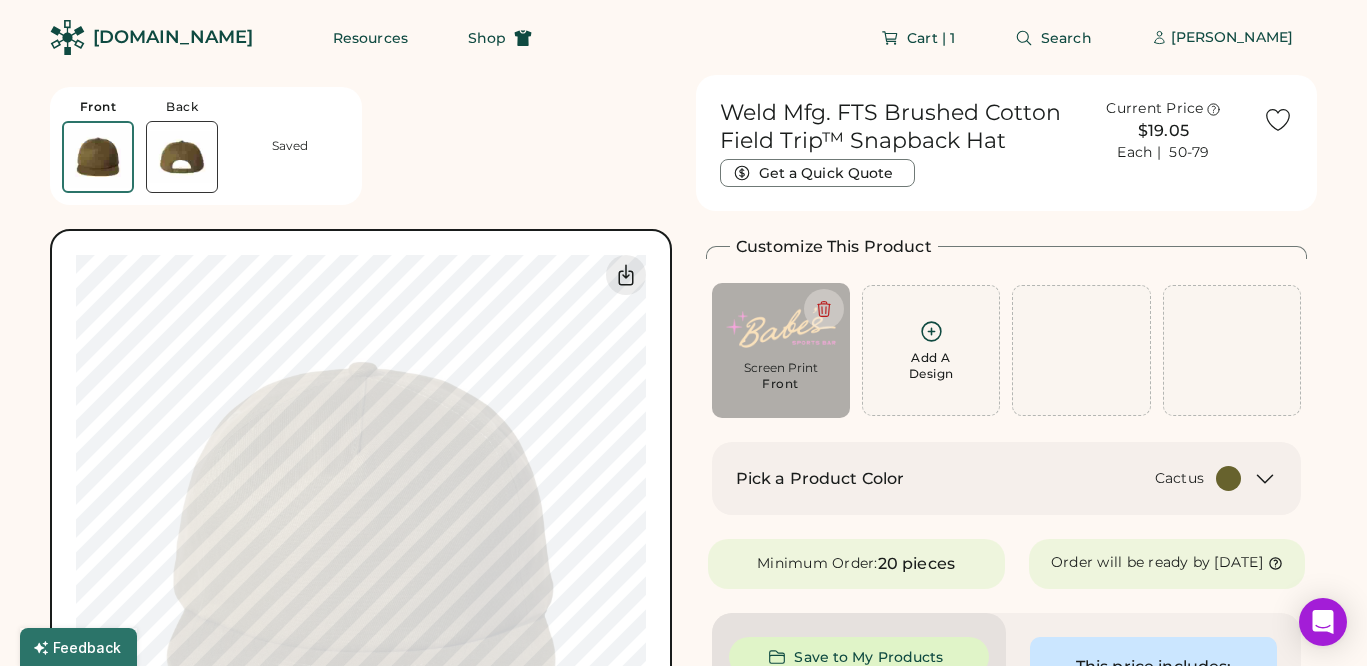 click 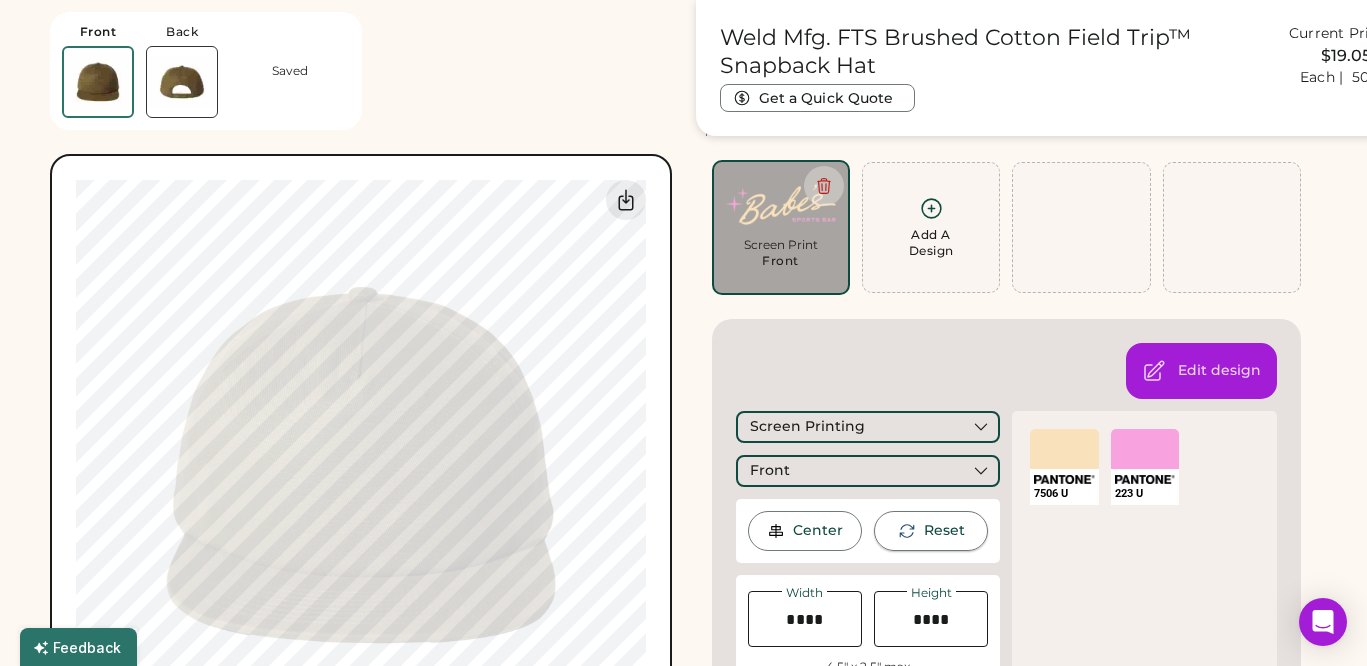 scroll, scrollTop: 152, scrollLeft: 0, axis: vertical 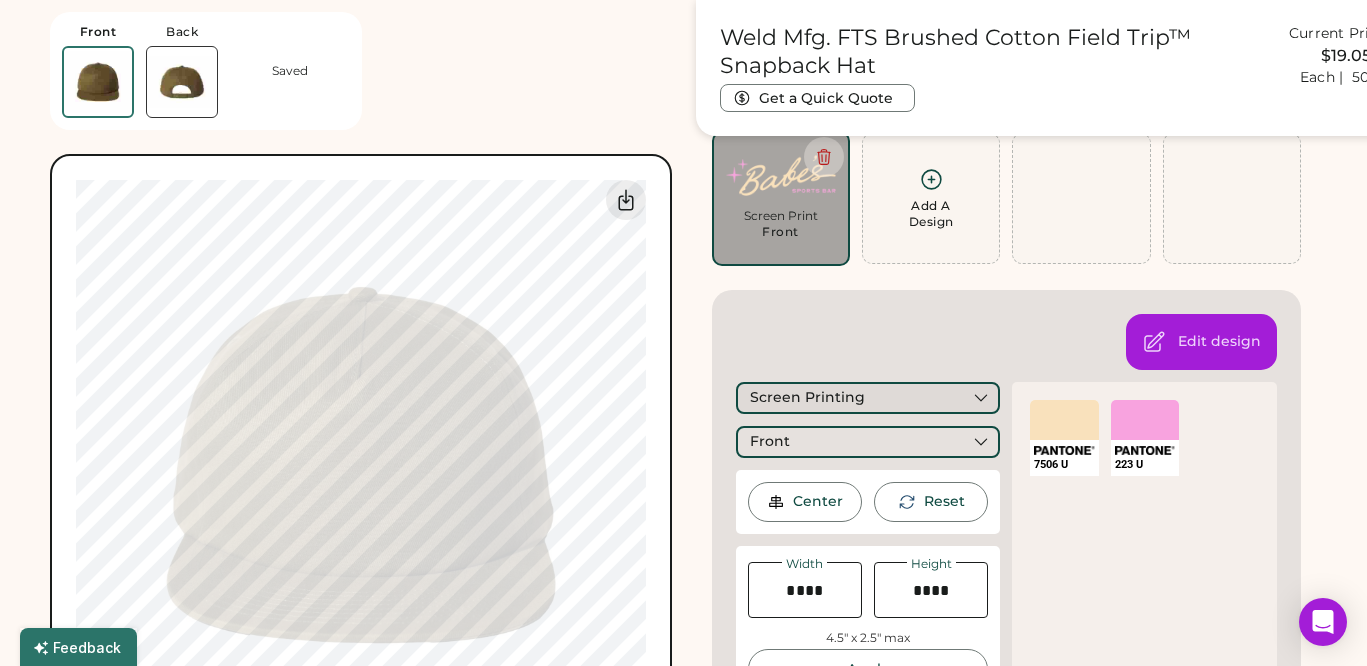 click on "Screen Printing" at bounding box center [868, 398] 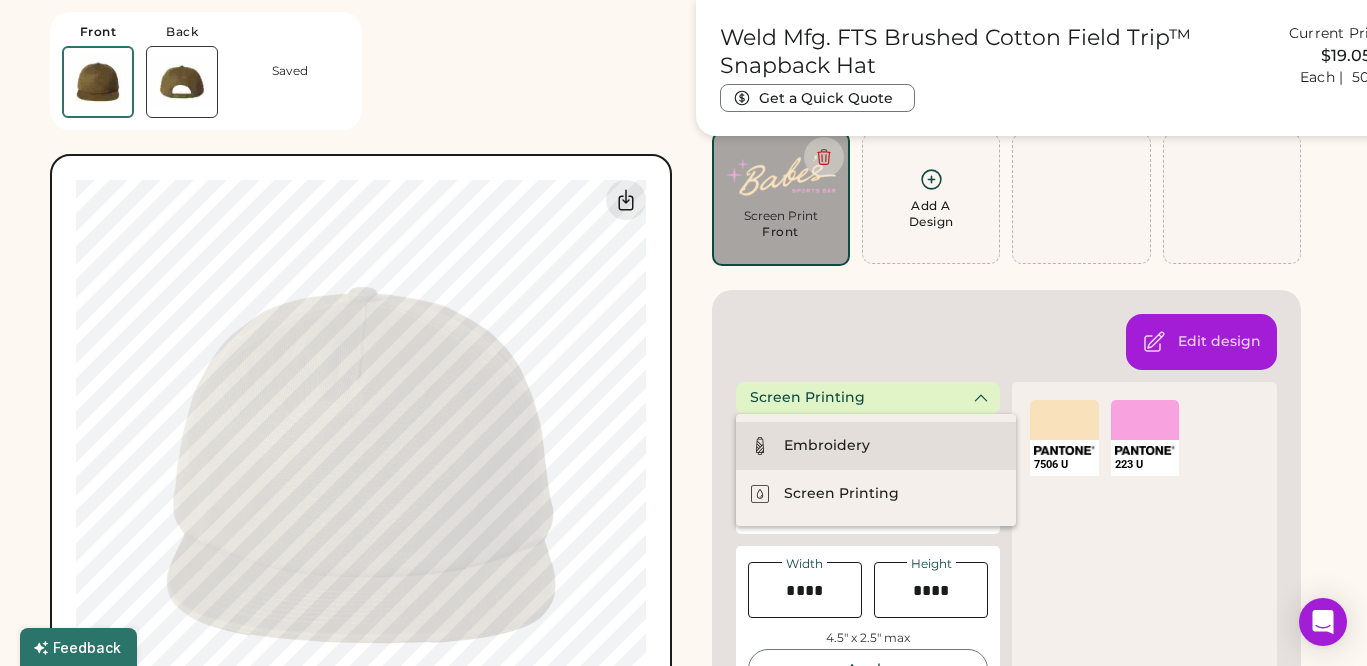 click on "Embroidery" at bounding box center (827, 446) 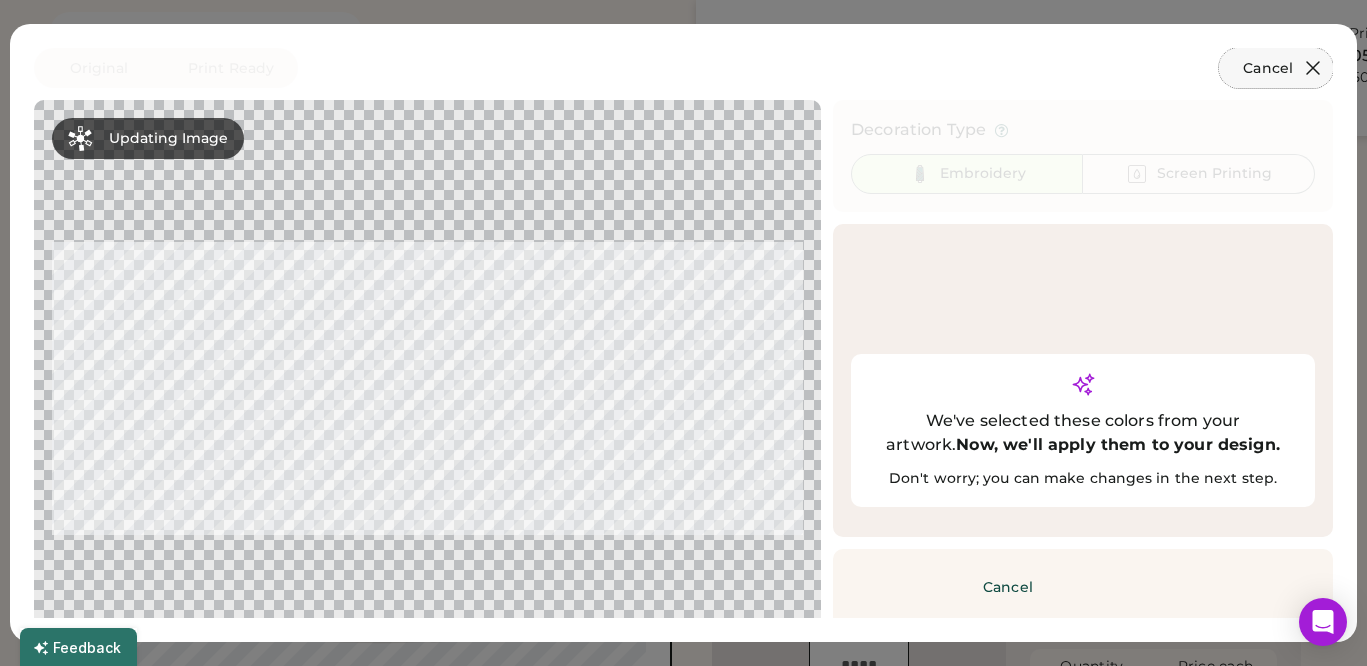 click 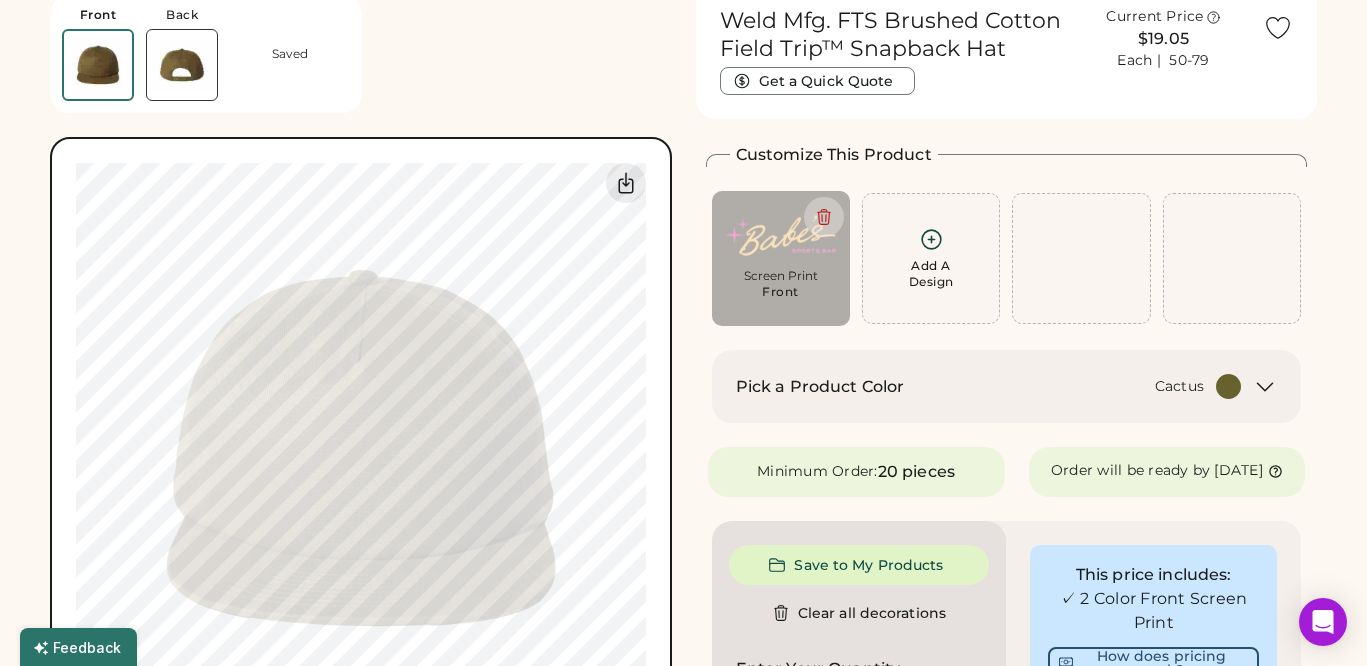 scroll, scrollTop: 0, scrollLeft: 0, axis: both 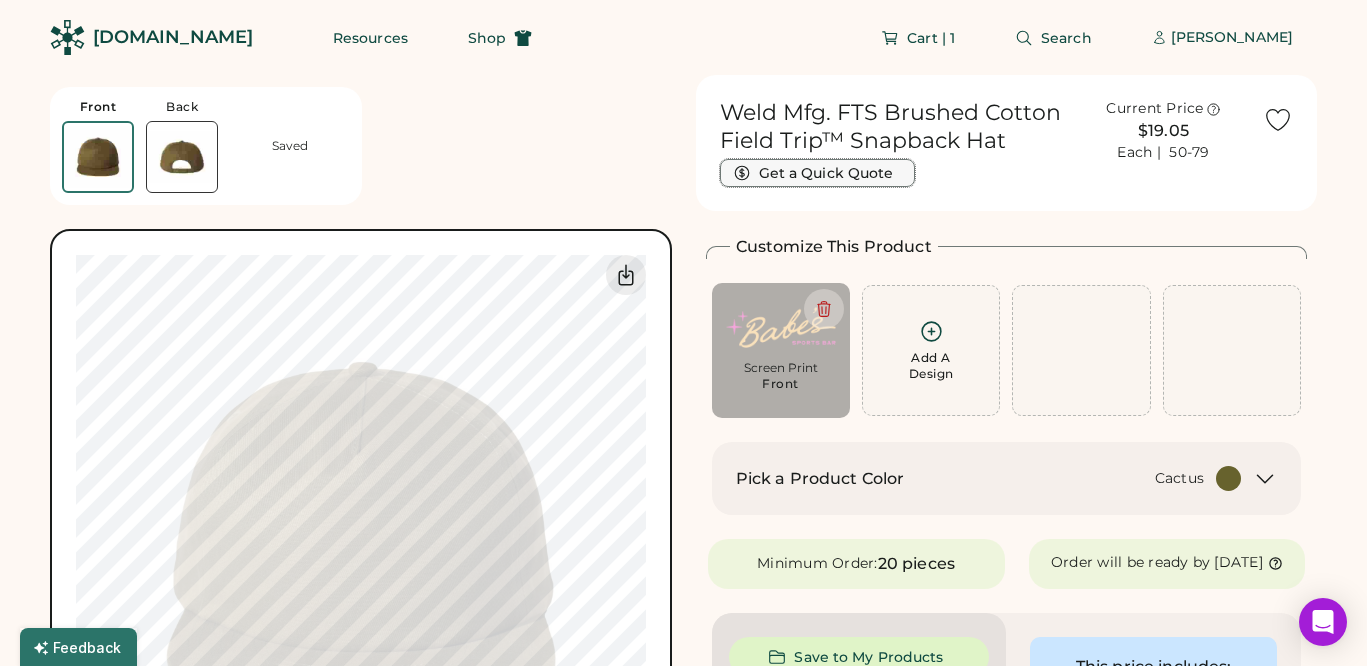 click on "Get a Quick Quote" at bounding box center [817, 173] 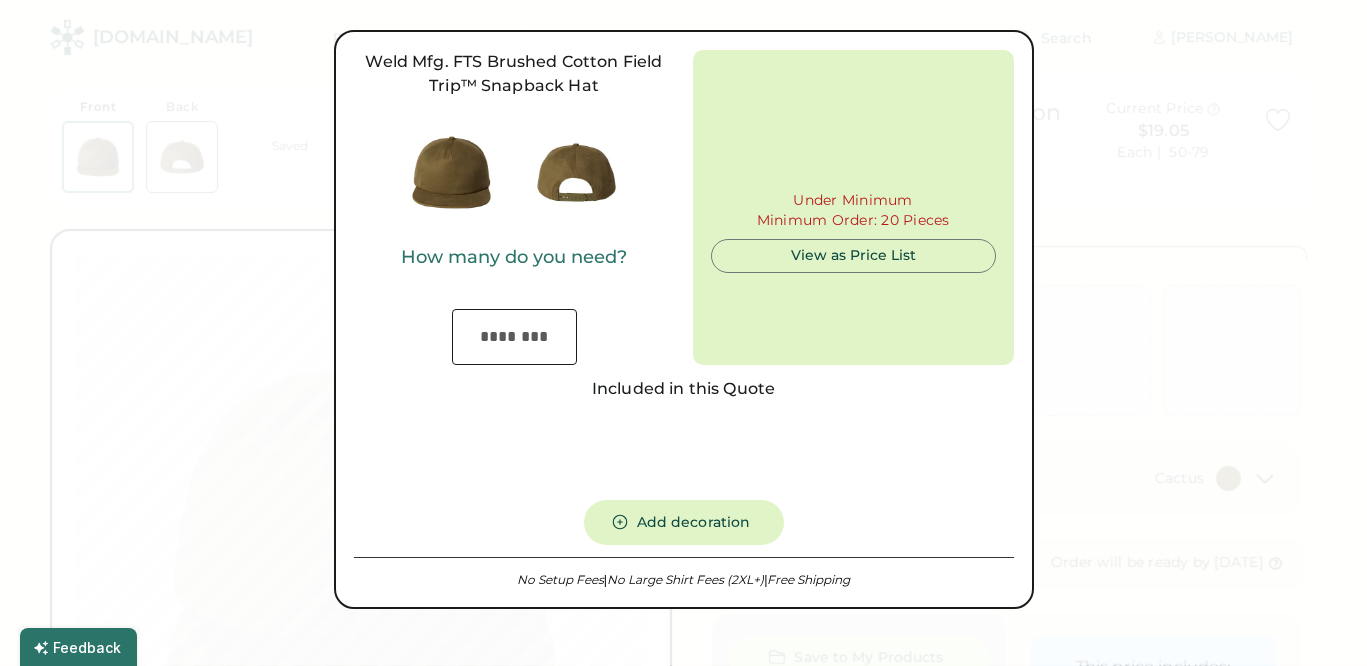 type on "***" 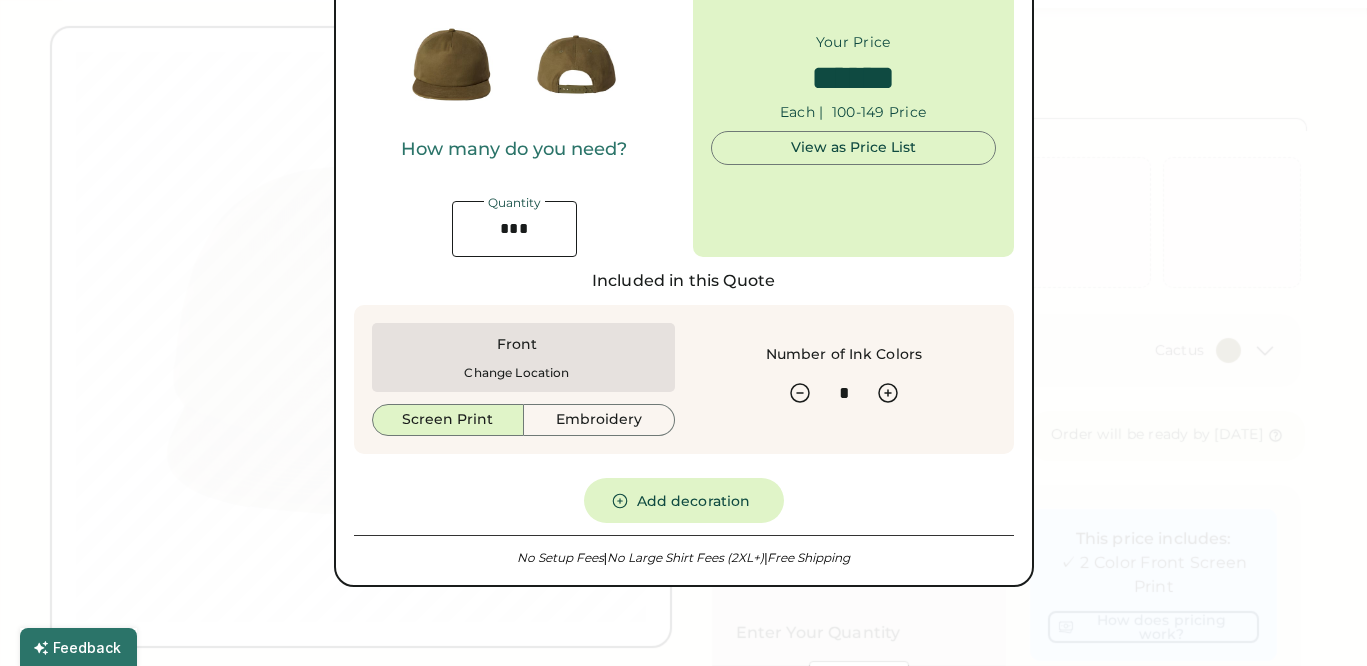 scroll, scrollTop: 129, scrollLeft: 0, axis: vertical 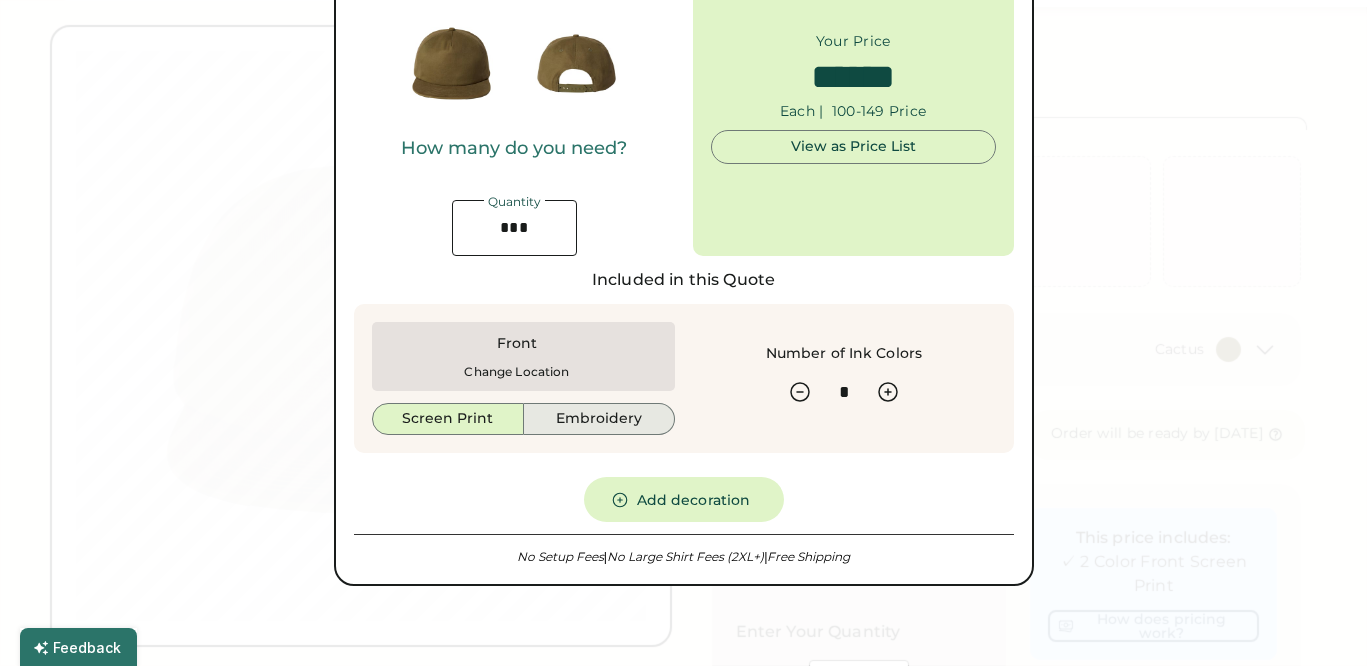 click on "Embroidery" at bounding box center [599, 419] 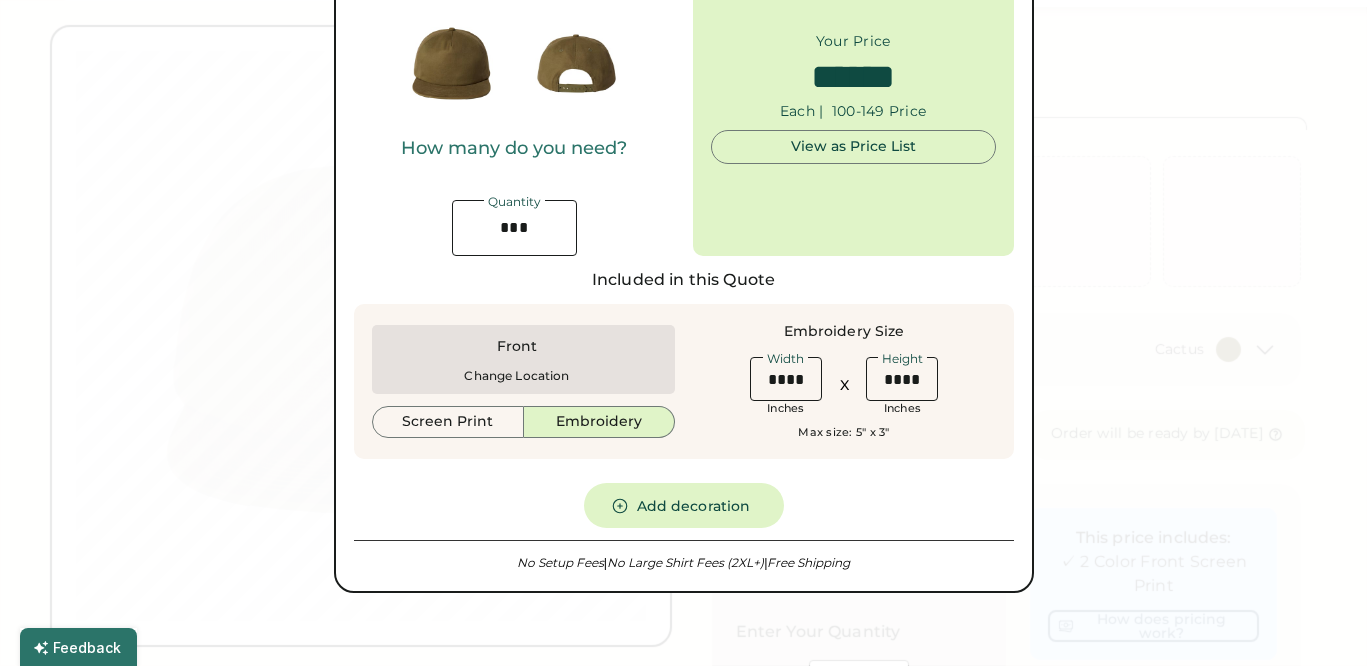 type on "******" 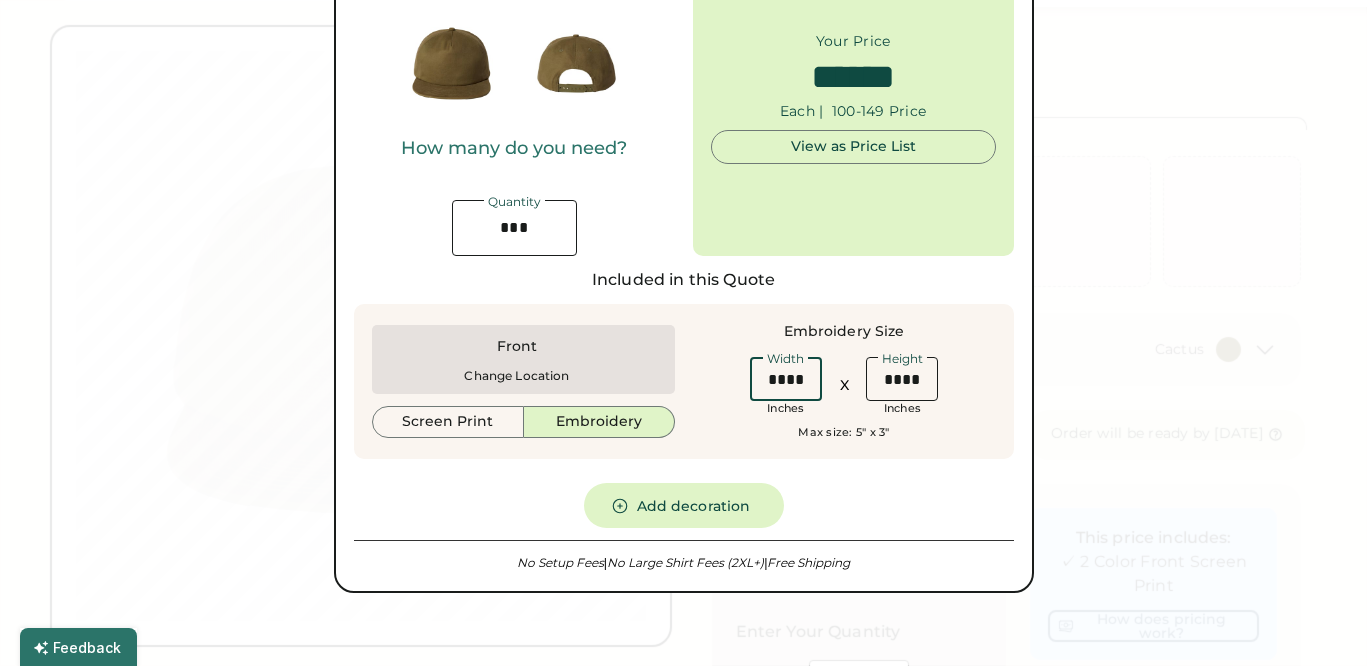 drag, startPoint x: 763, startPoint y: 381, endPoint x: 824, endPoint y: 381, distance: 61 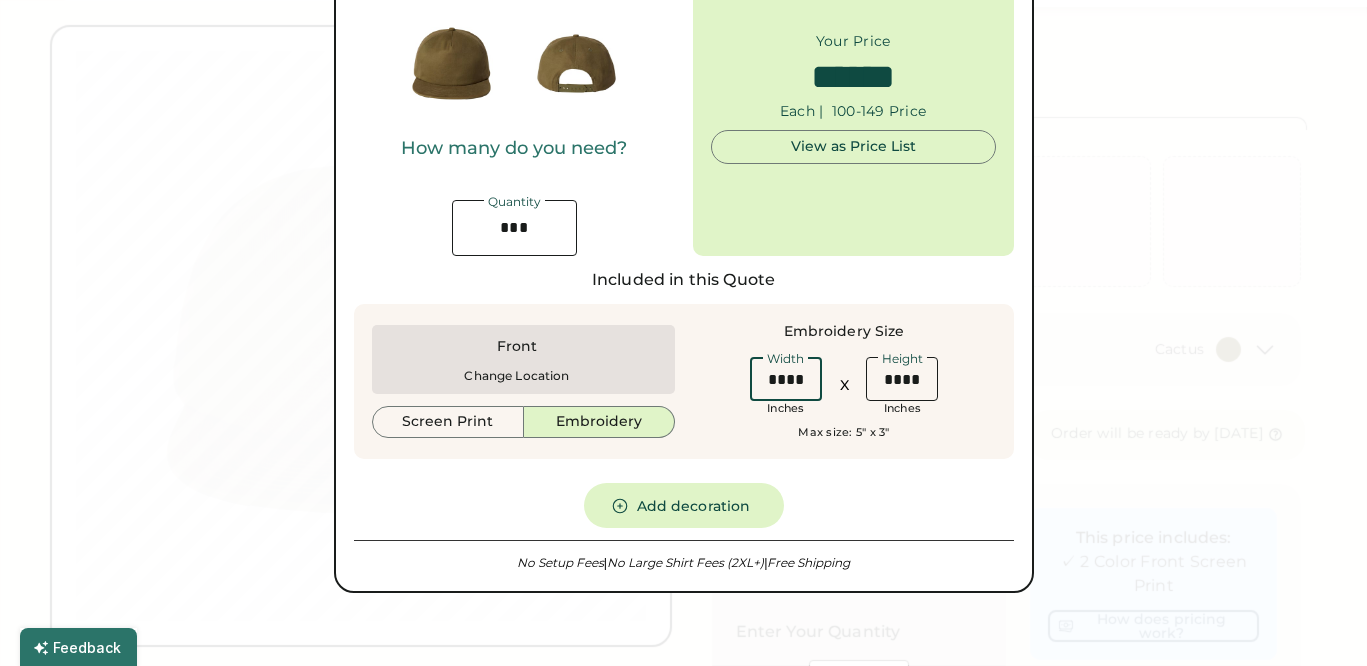 type on "****" 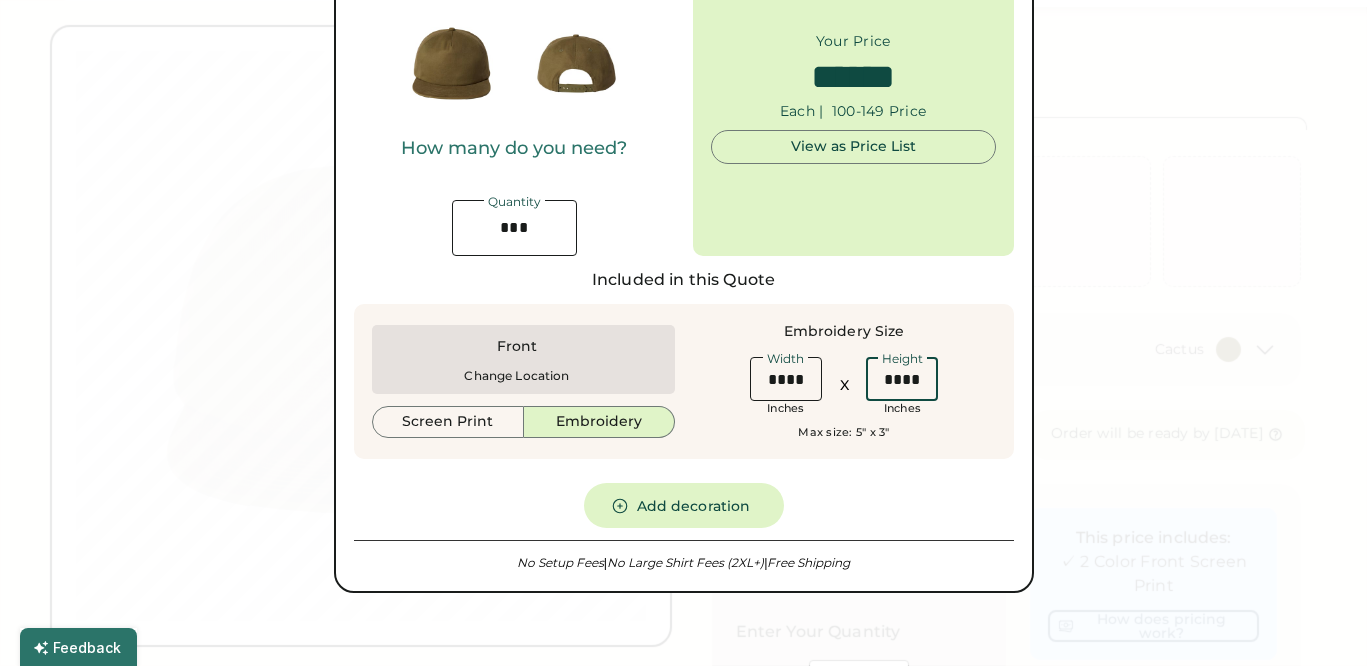 type on "******" 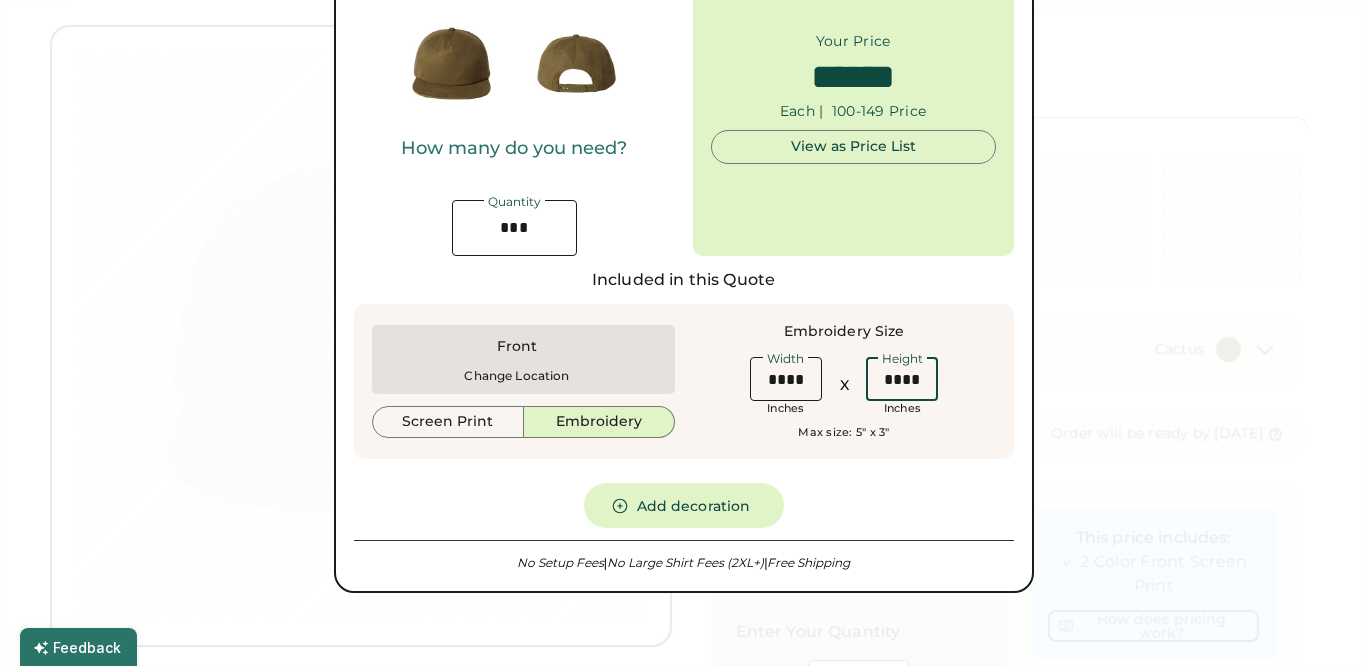 scroll, scrollTop: 78, scrollLeft: 0, axis: vertical 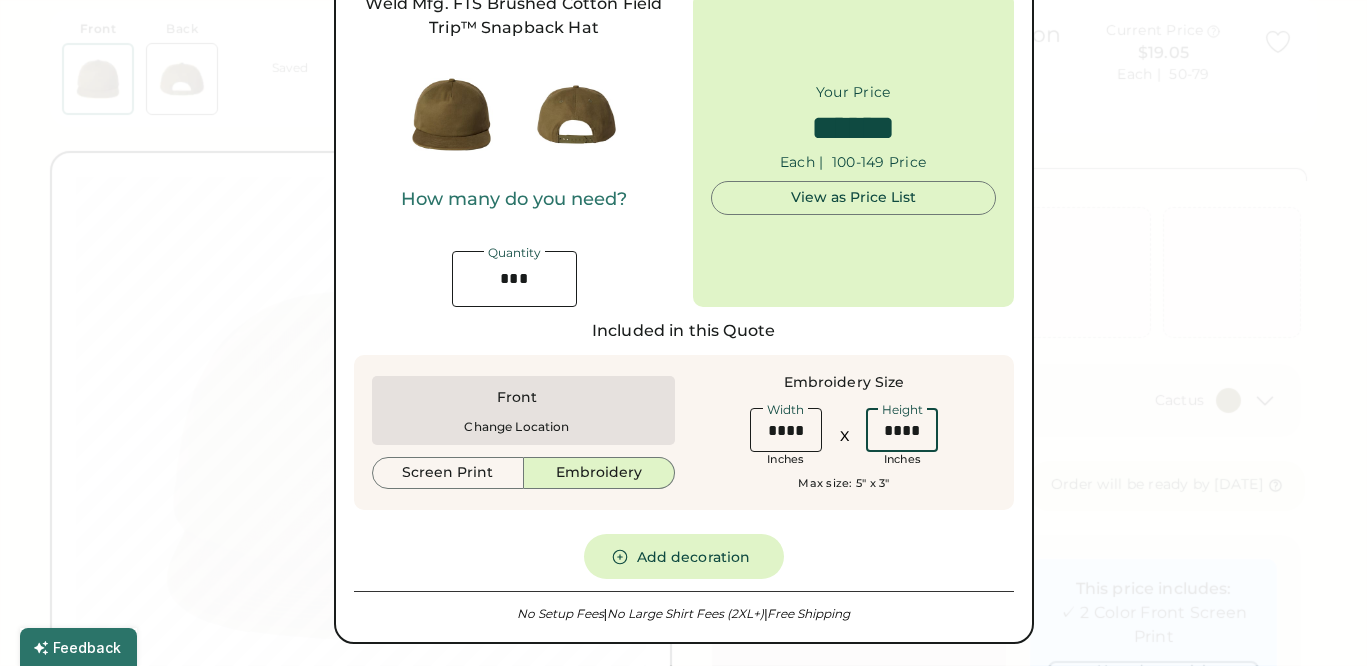 click on "How many do you need? Quantity" at bounding box center (514, 248) 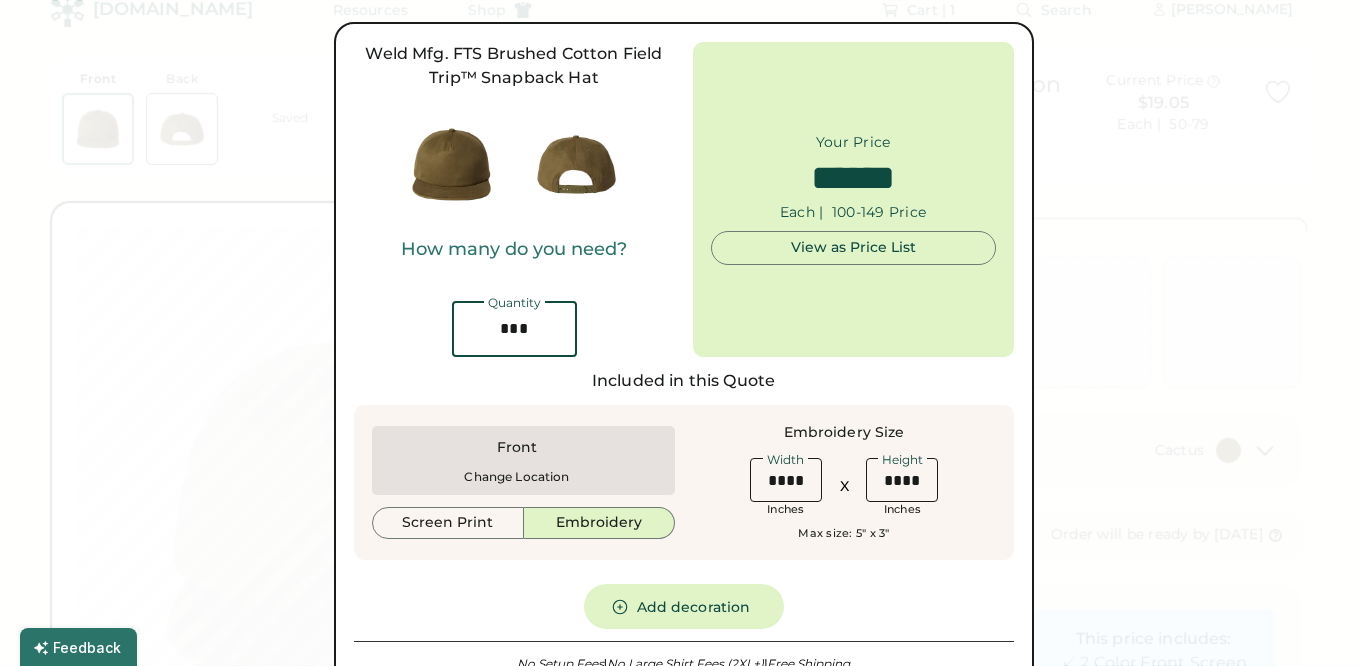 click at bounding box center (514, 329) 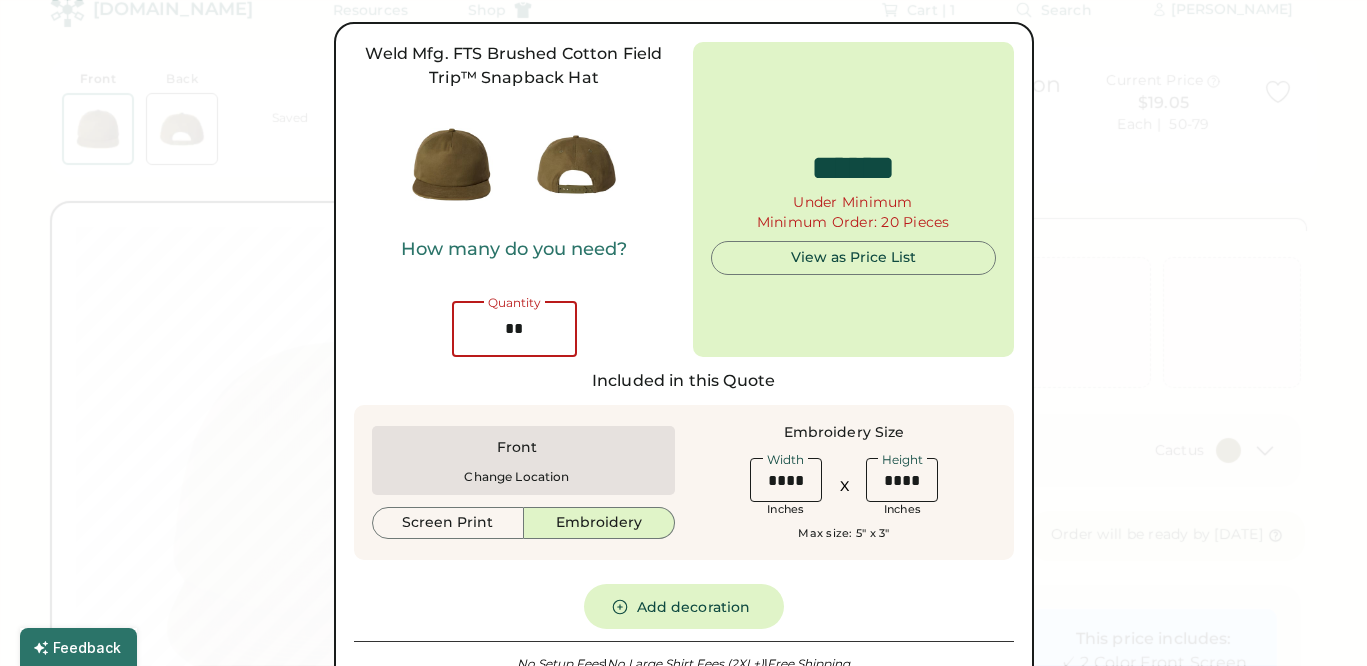 type on "***" 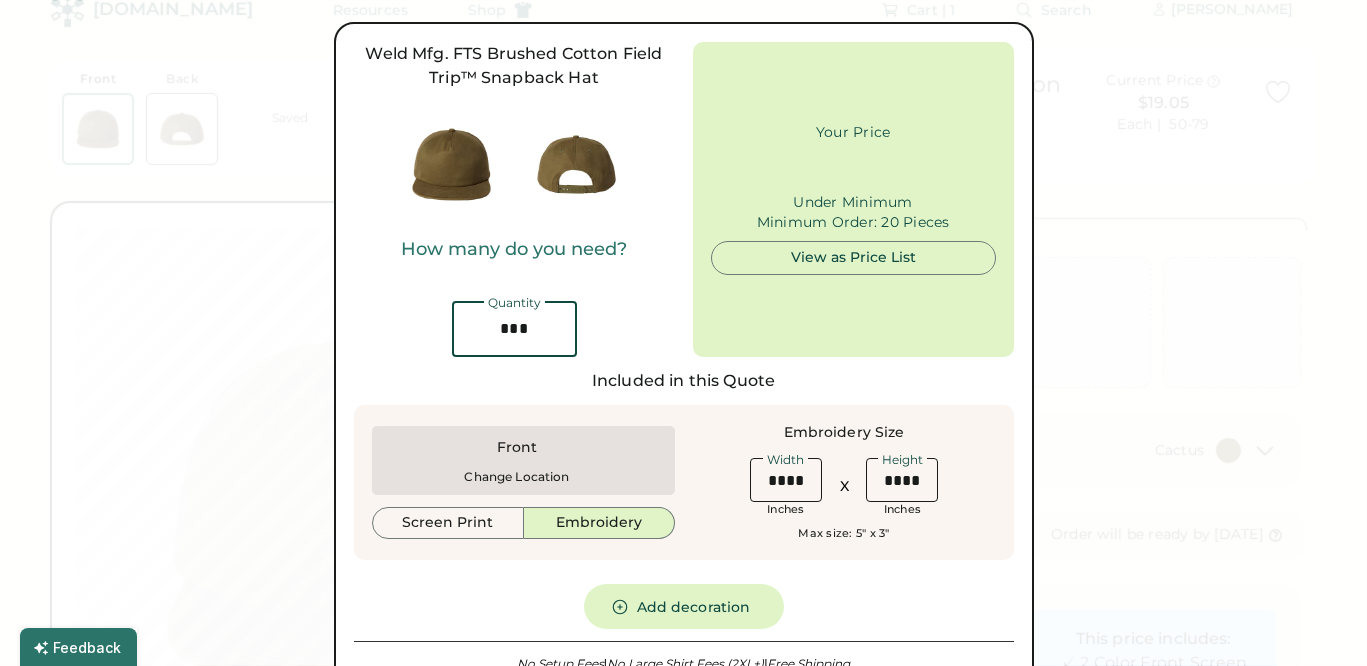type on "******" 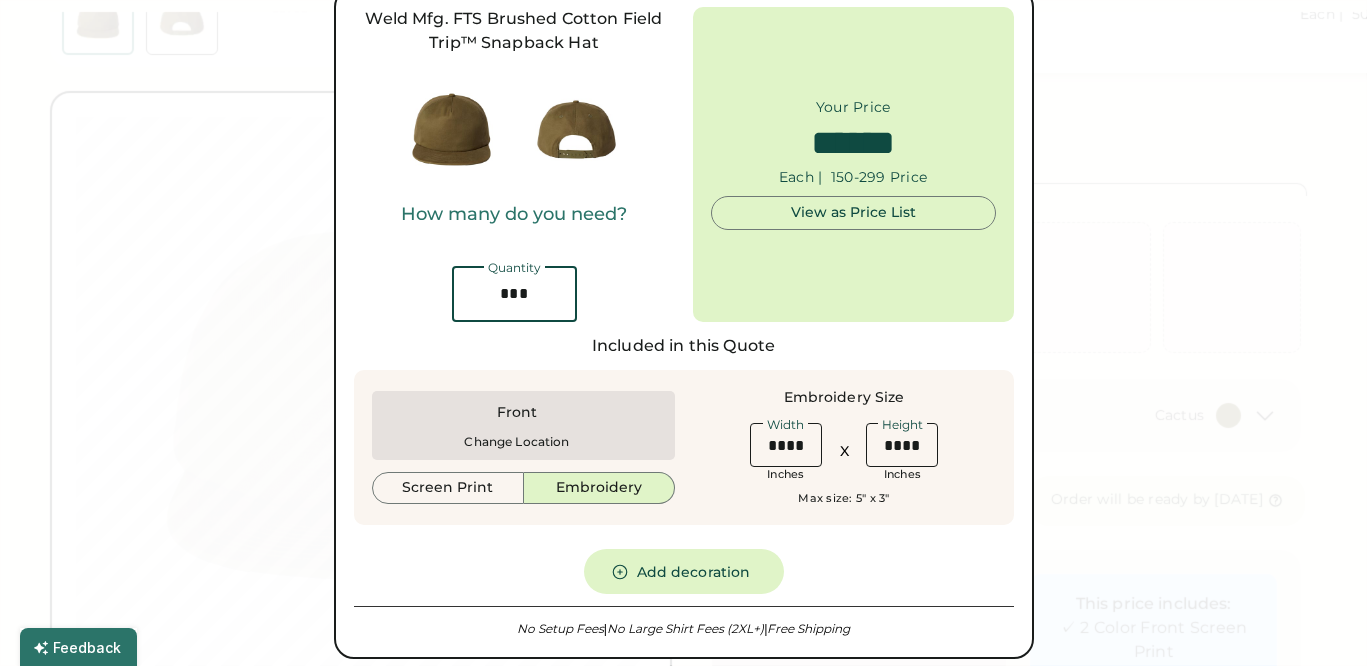 scroll, scrollTop: 75, scrollLeft: 0, axis: vertical 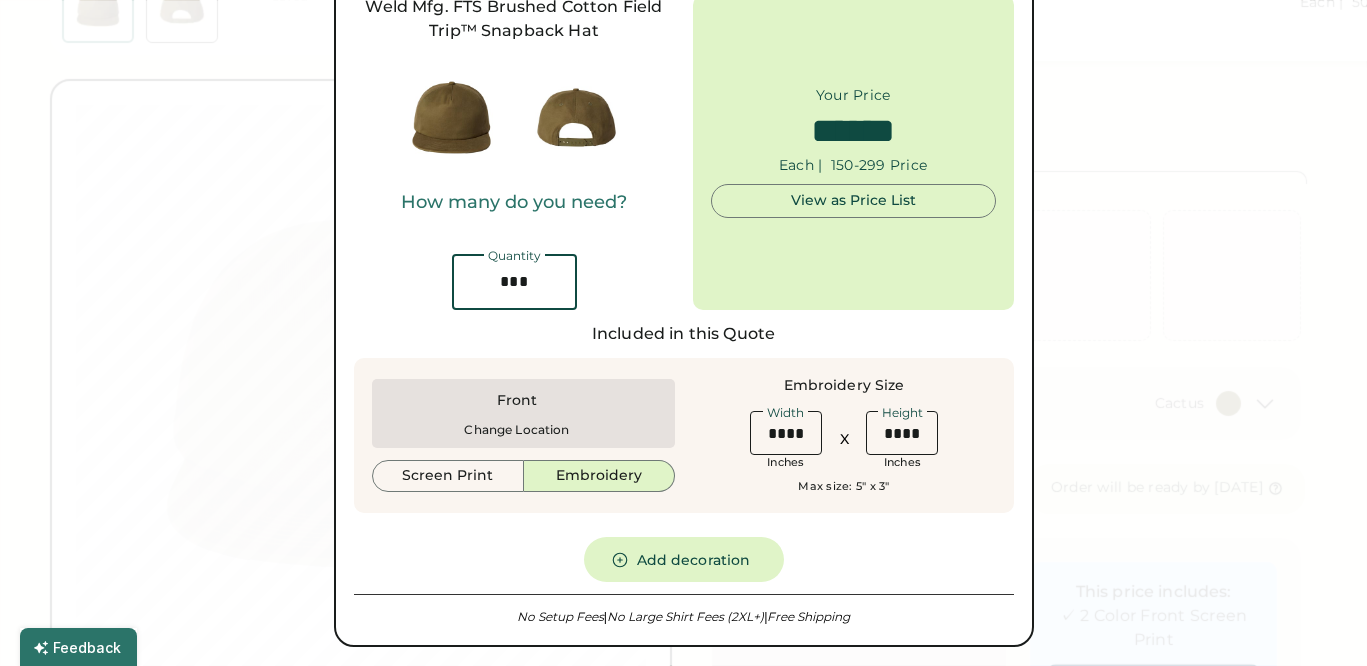 type on "***" 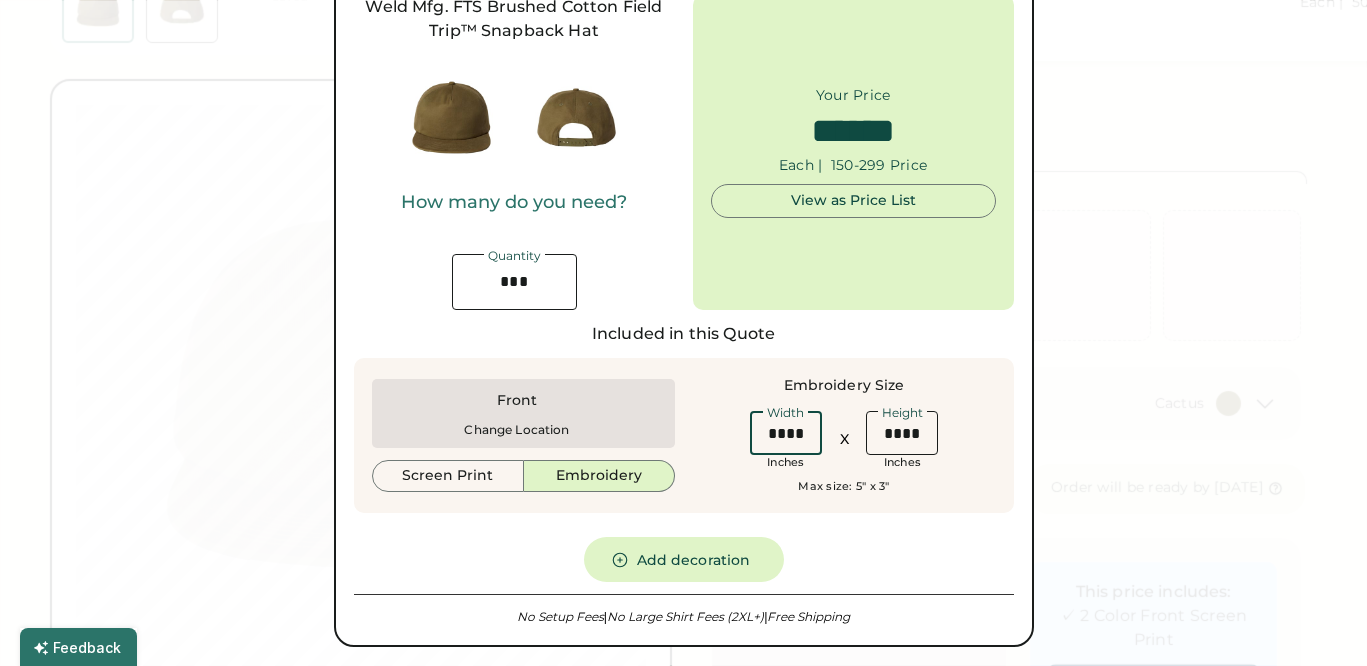 click at bounding box center [786, 433] 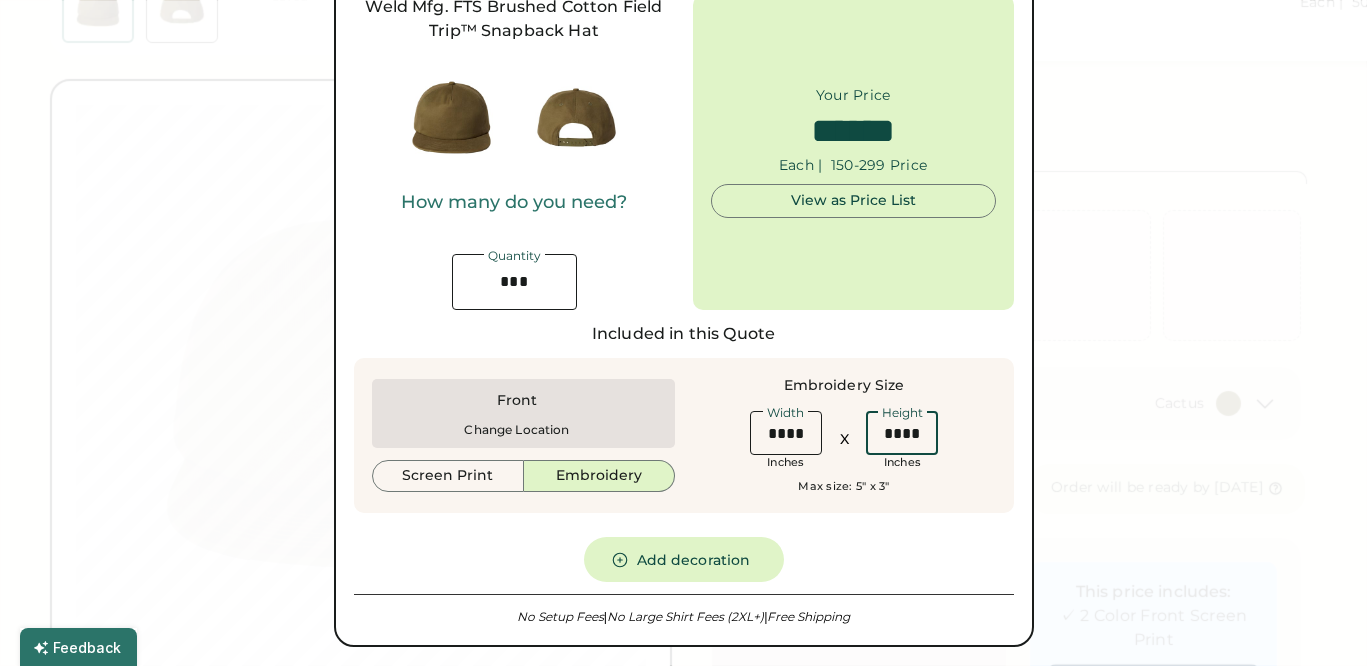 type on "****" 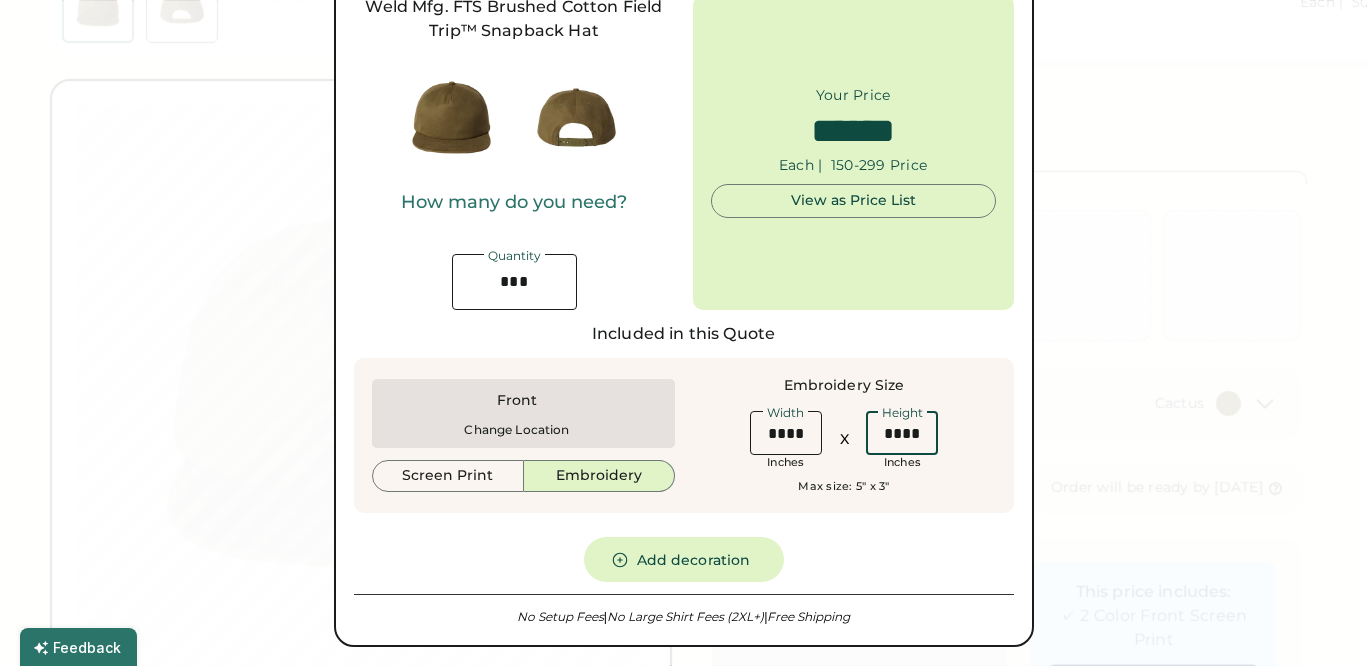 click at bounding box center (902, 433) 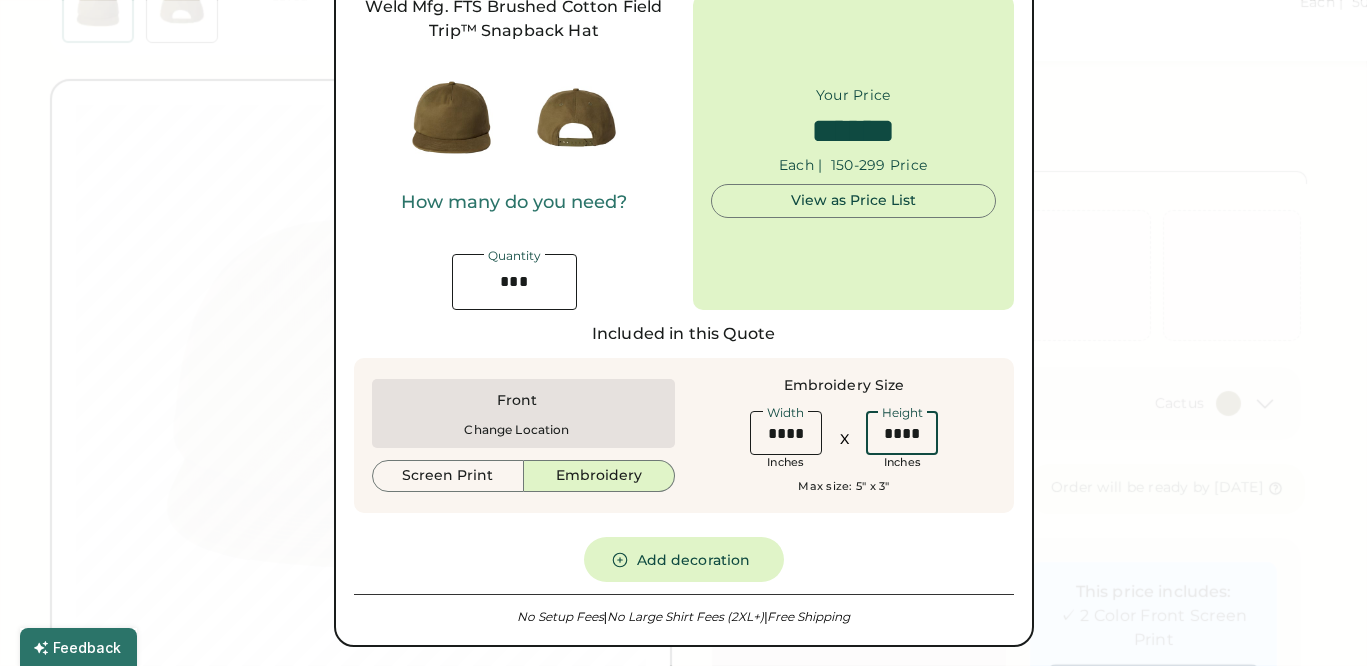 click on "Included in this Quote" at bounding box center (684, 334) 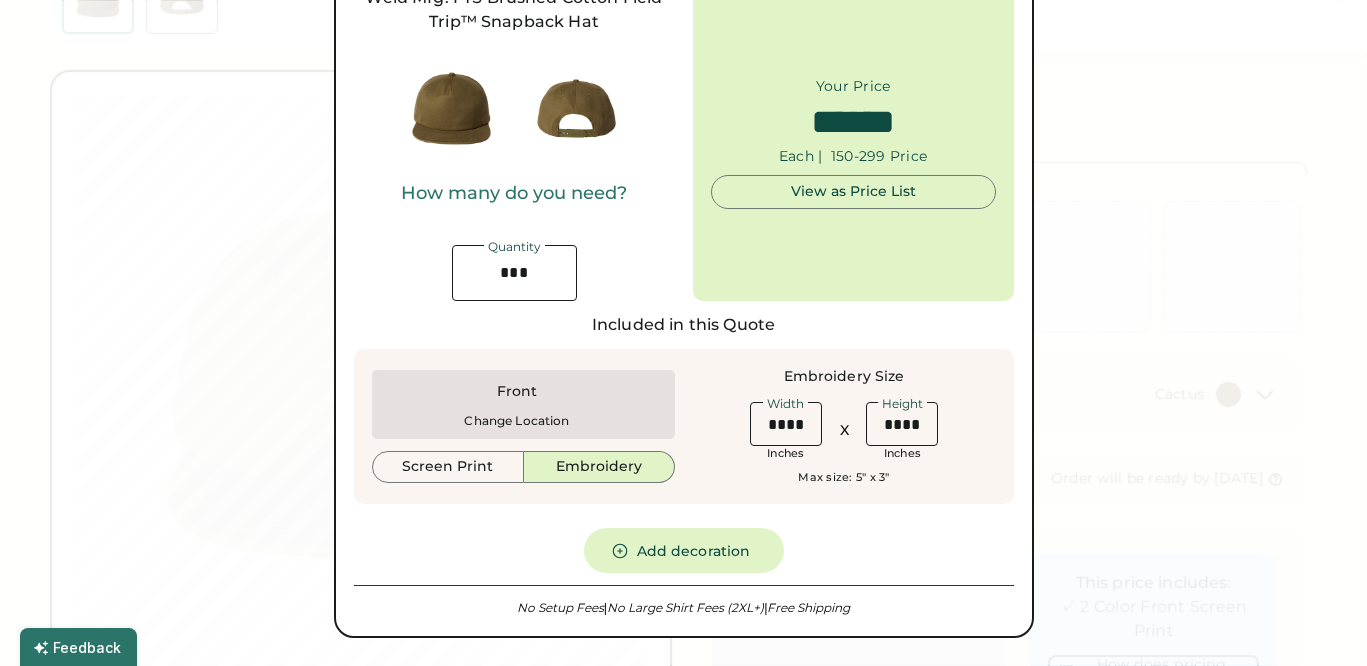 scroll, scrollTop: 0, scrollLeft: 0, axis: both 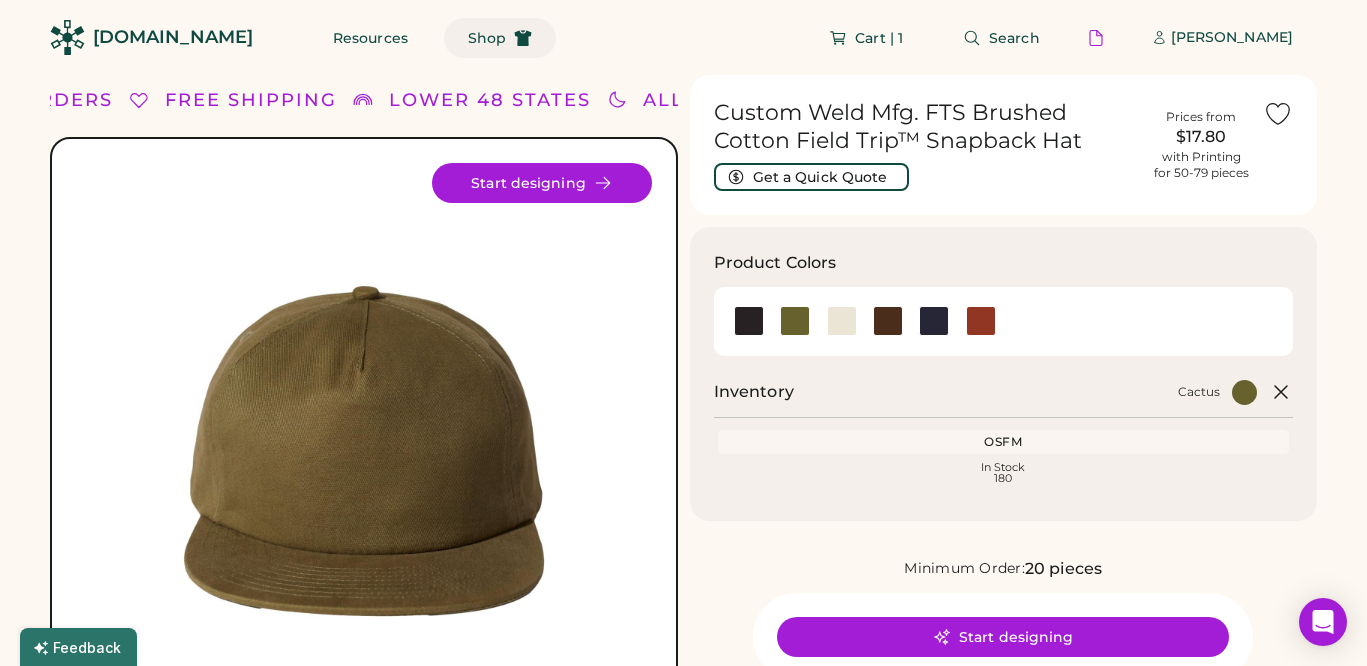 click on "Shop" at bounding box center [487, 38] 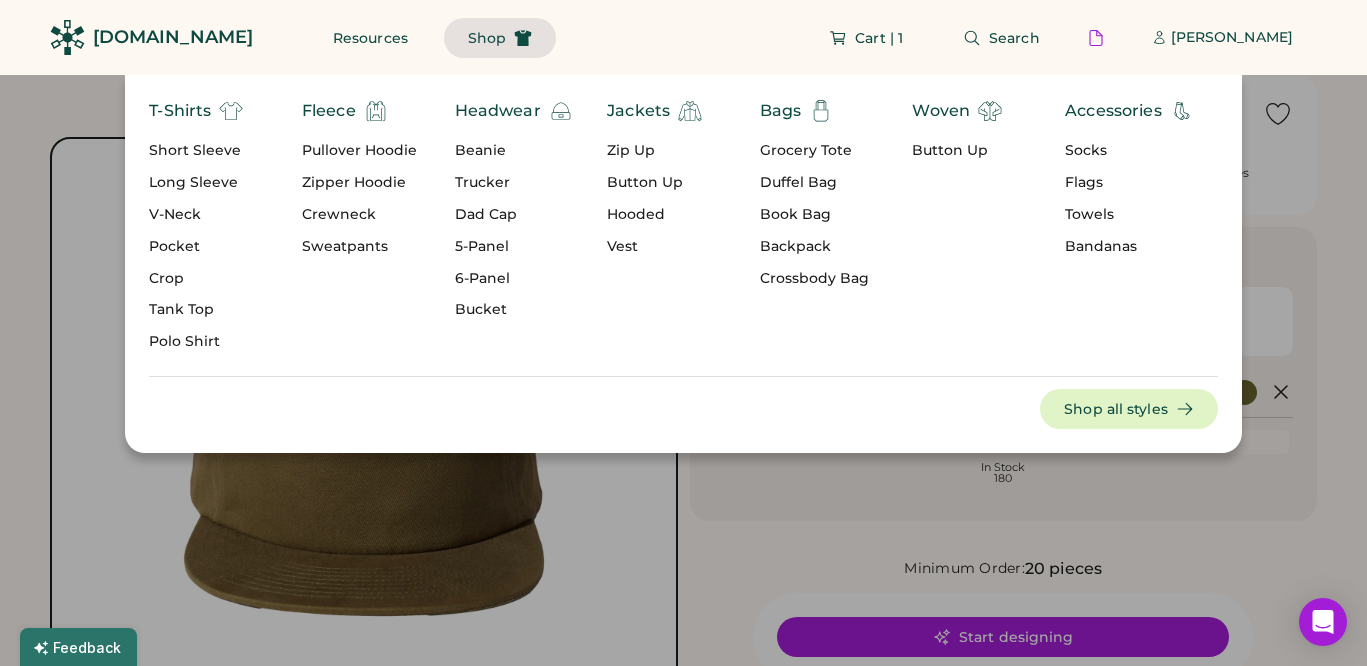 click on "Headwear" at bounding box center (498, 111) 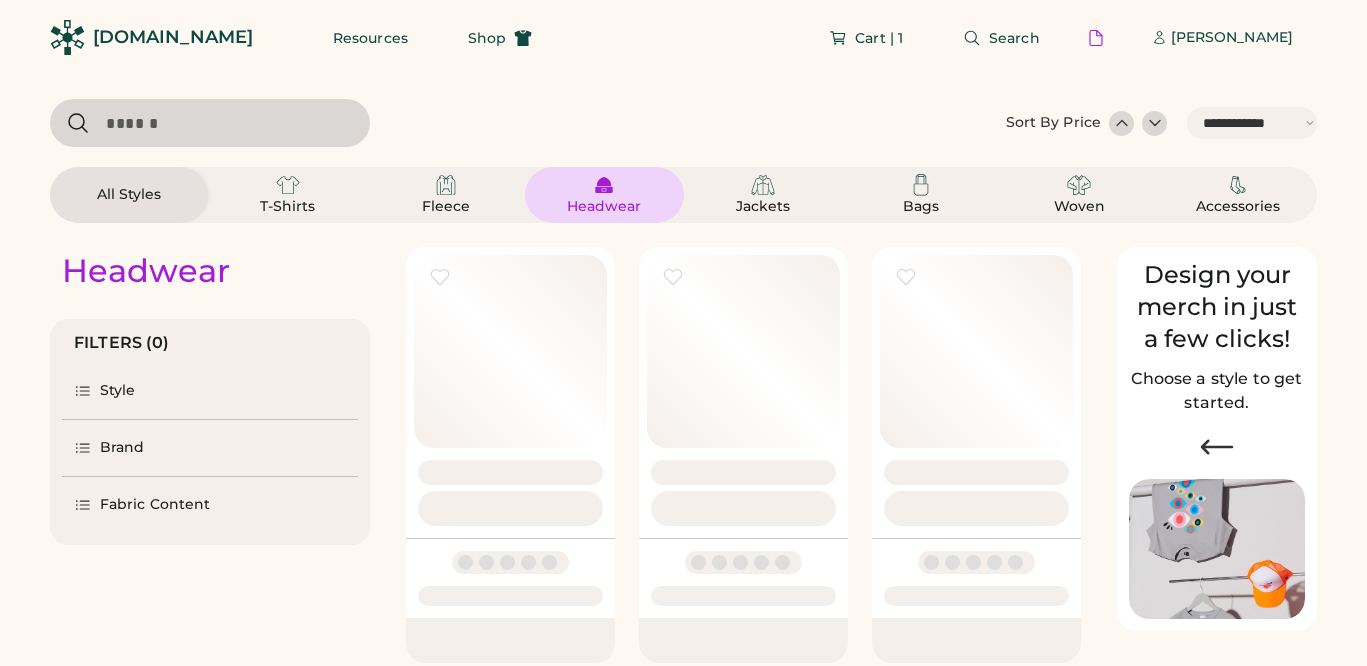 select on "*****" 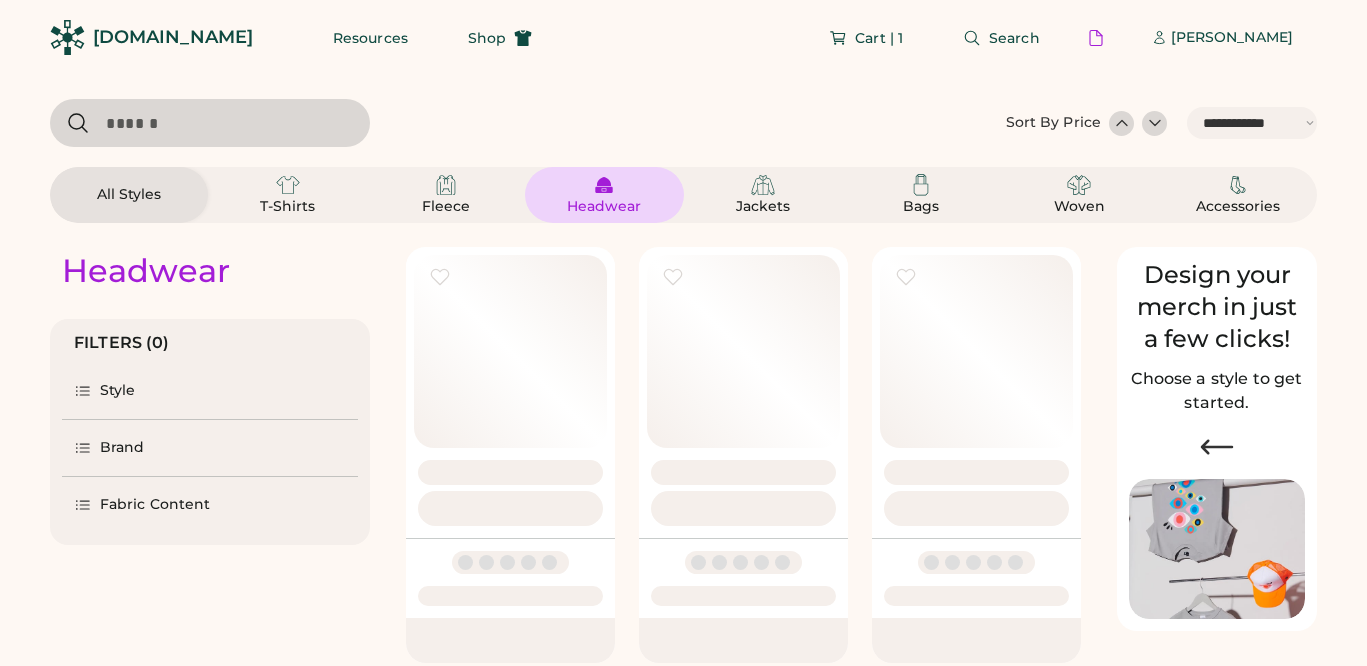 scroll, scrollTop: 0, scrollLeft: 0, axis: both 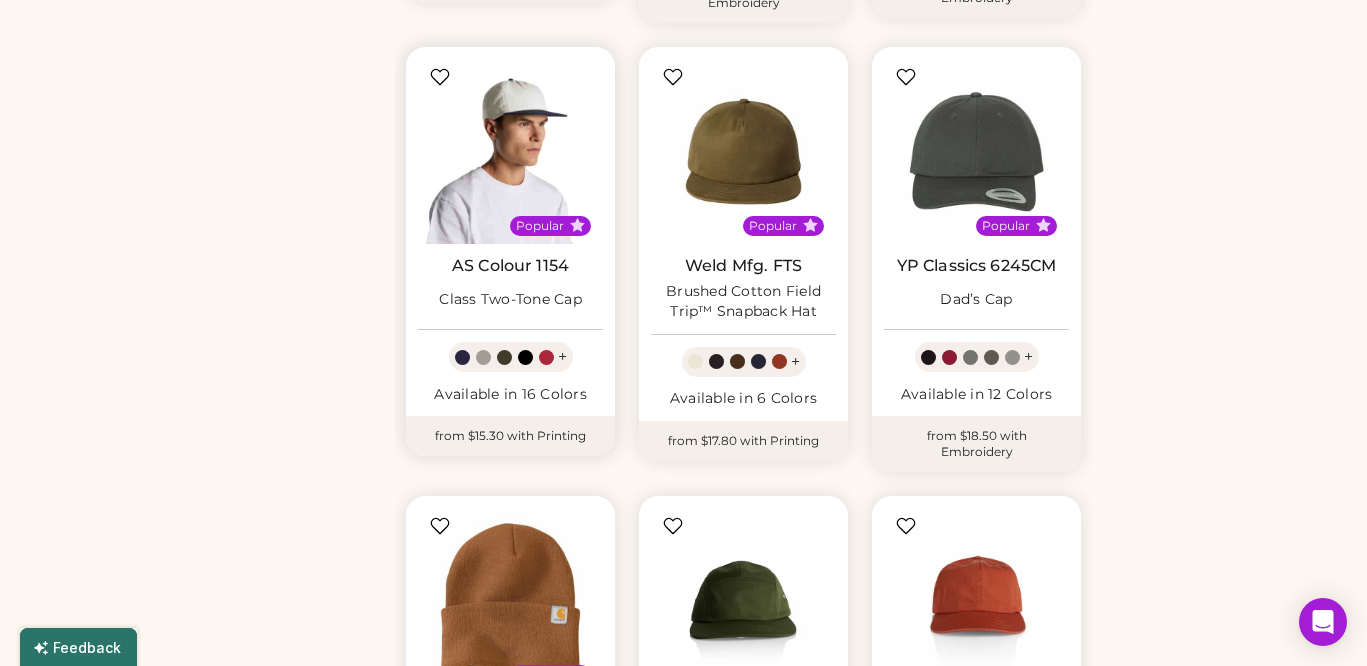 click at bounding box center (510, 151) 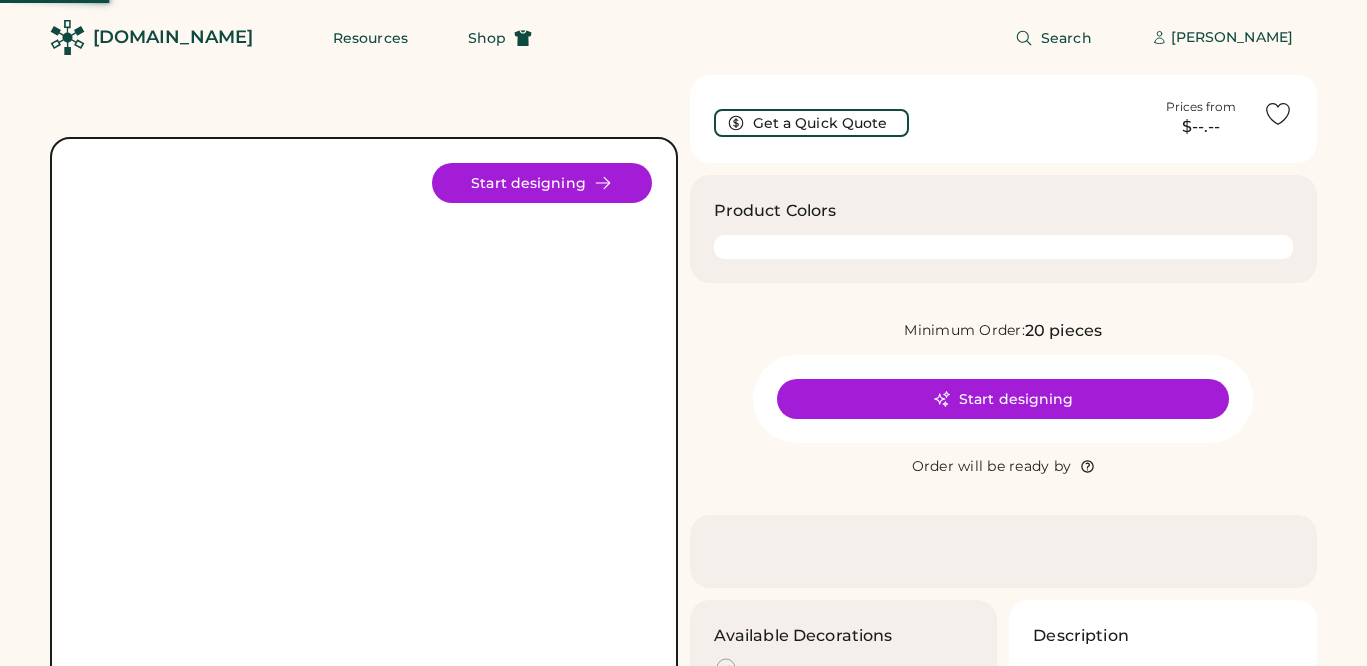 scroll, scrollTop: 0, scrollLeft: 0, axis: both 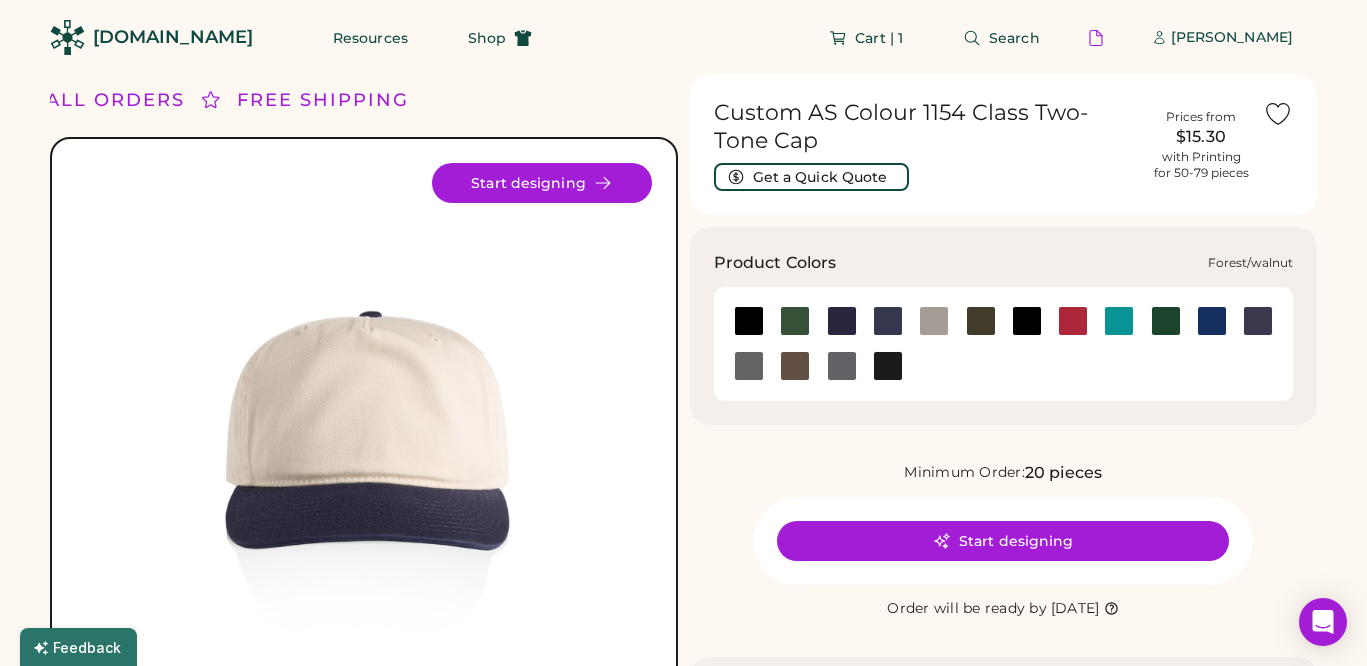 click at bounding box center (795, 321) 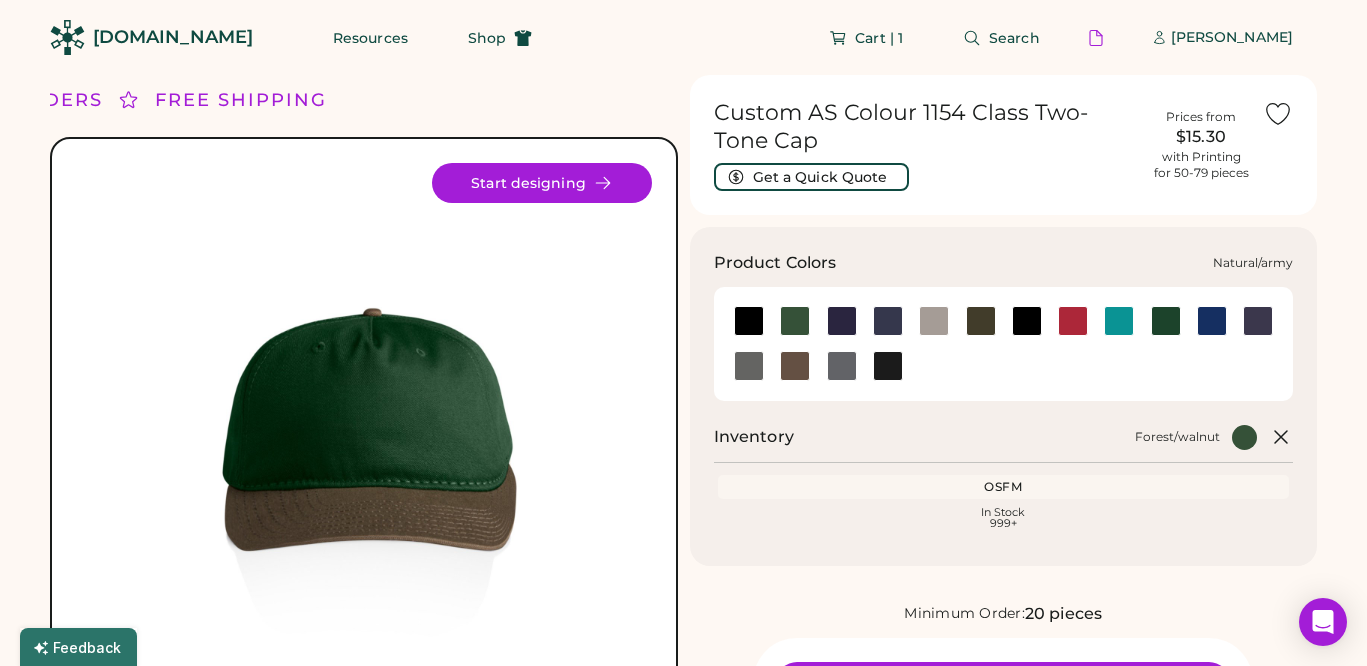 click at bounding box center [981, 321] 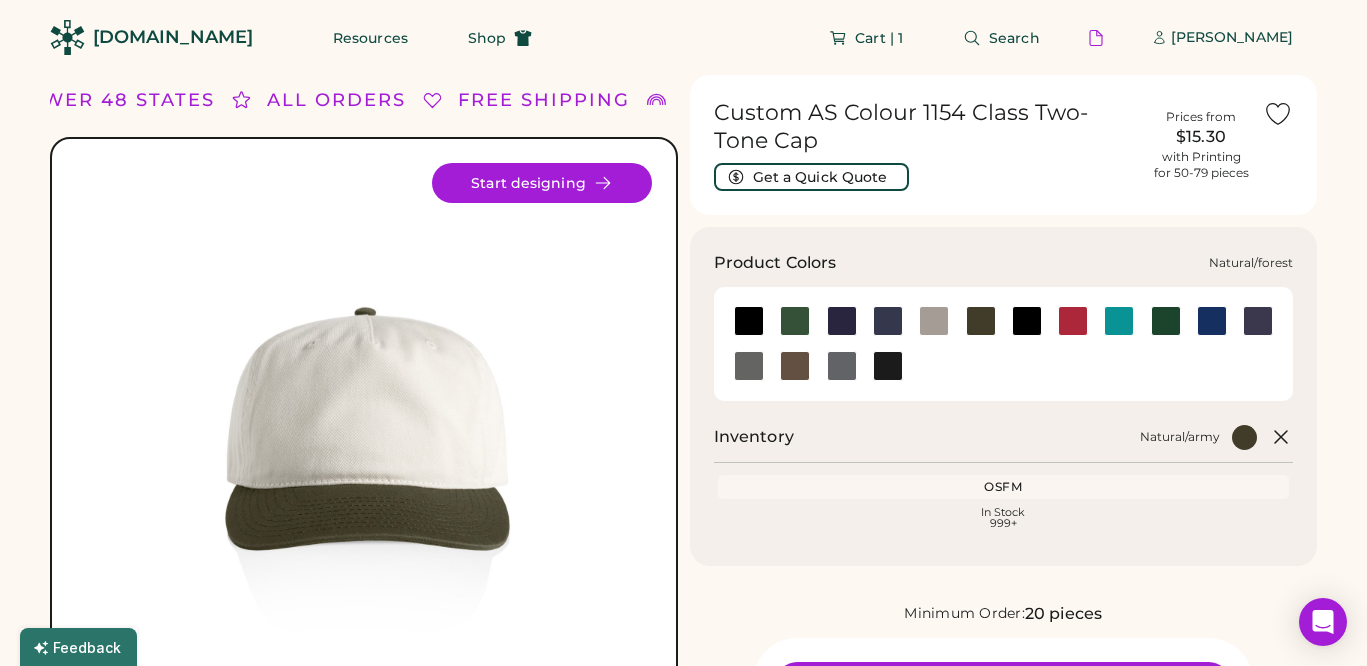click at bounding box center [1166, 321] 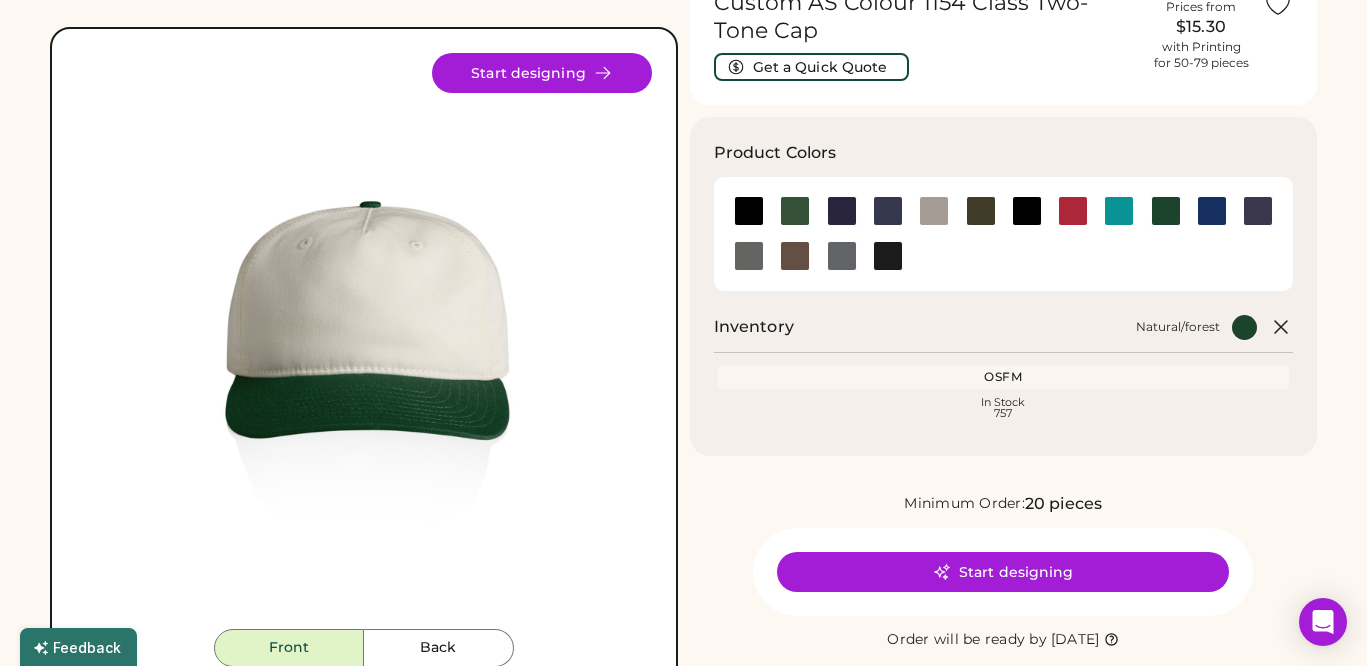 scroll, scrollTop: 0, scrollLeft: 0, axis: both 